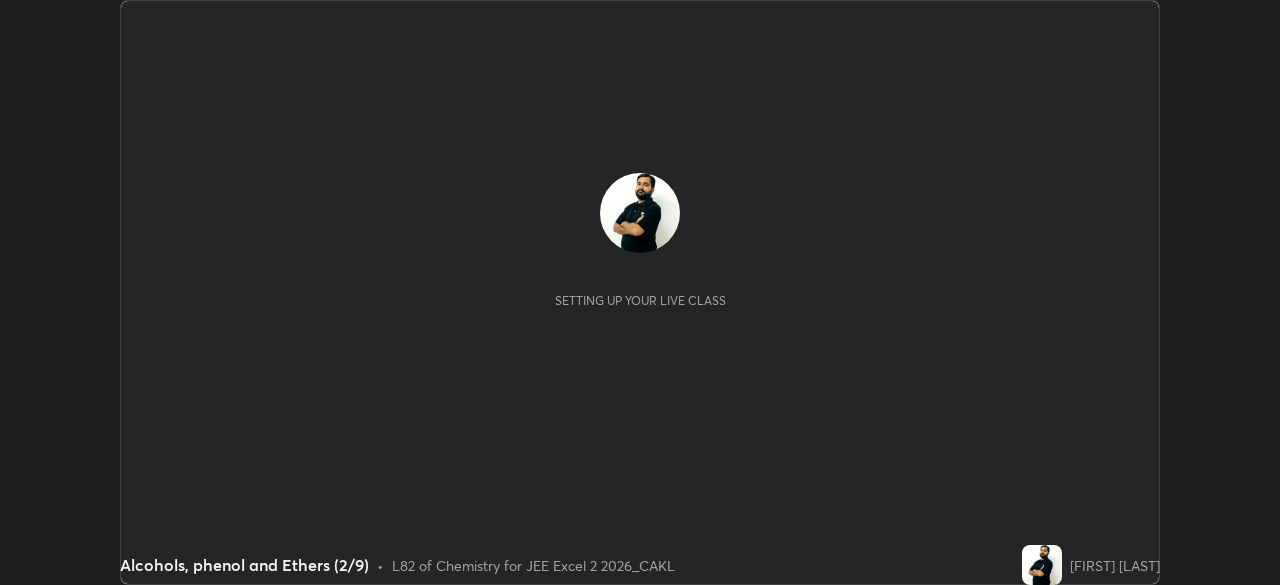 scroll, scrollTop: 0, scrollLeft: 0, axis: both 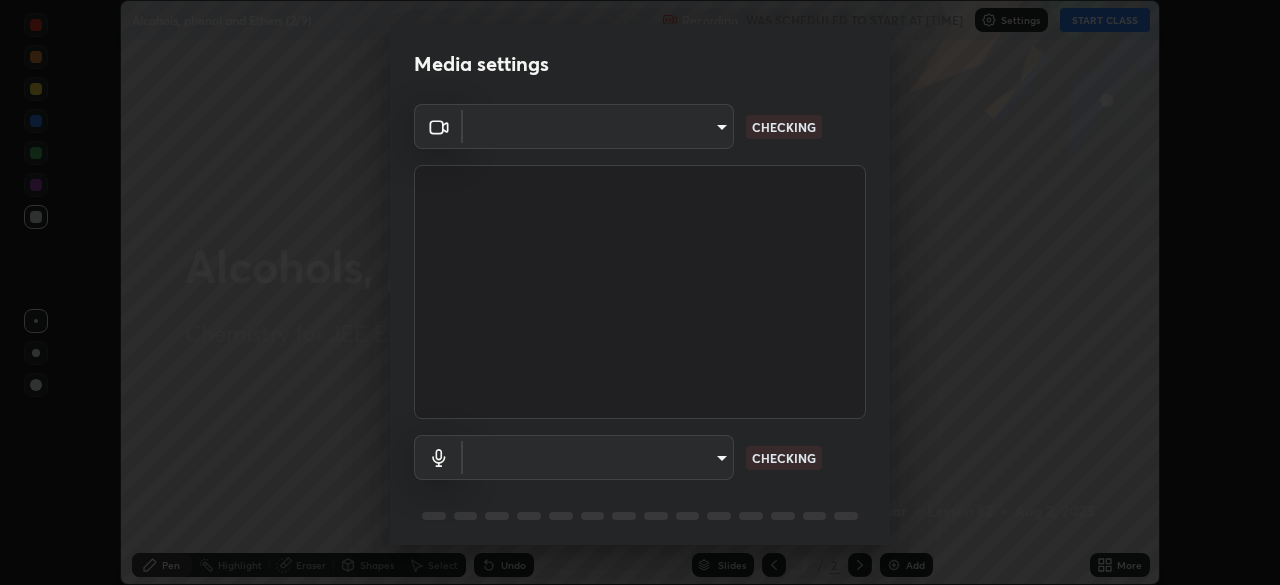 type on "[HASH]" 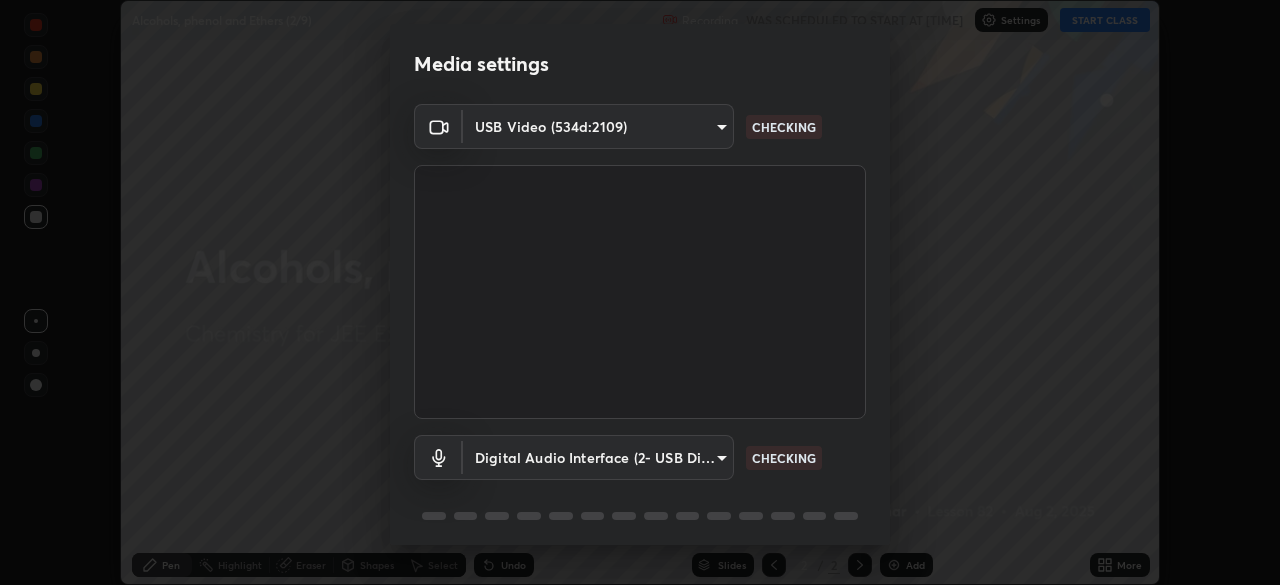 click on "Erase all Alcohols, phenol and Ethers (2/9) Recording WAS SCHEDULED TO START AT  [TIME] Settings START CLASS Setting up your live class Alcohols, phenol and Ethers (2/9) • L82 of Chemistry for JEE Excel 2 2026_CAKL [FIRST] [LAST] Pen Highlight Eraser Shapes Select Undo Slides 2 / 2 Add More No doubts shared Encourage your learners to ask a doubt for better clarity Report an issue Reason for reporting Buffering Chat not working Audio - Video sync issue Educator video quality low ​ Attach an image Report Media settings USB Video (534d:2109) [HASH] CHECKING Digital Audio Interface (2- USB Digital Audio) [HASH] CHECKING 1 / 5 Next" at bounding box center [640, 292] 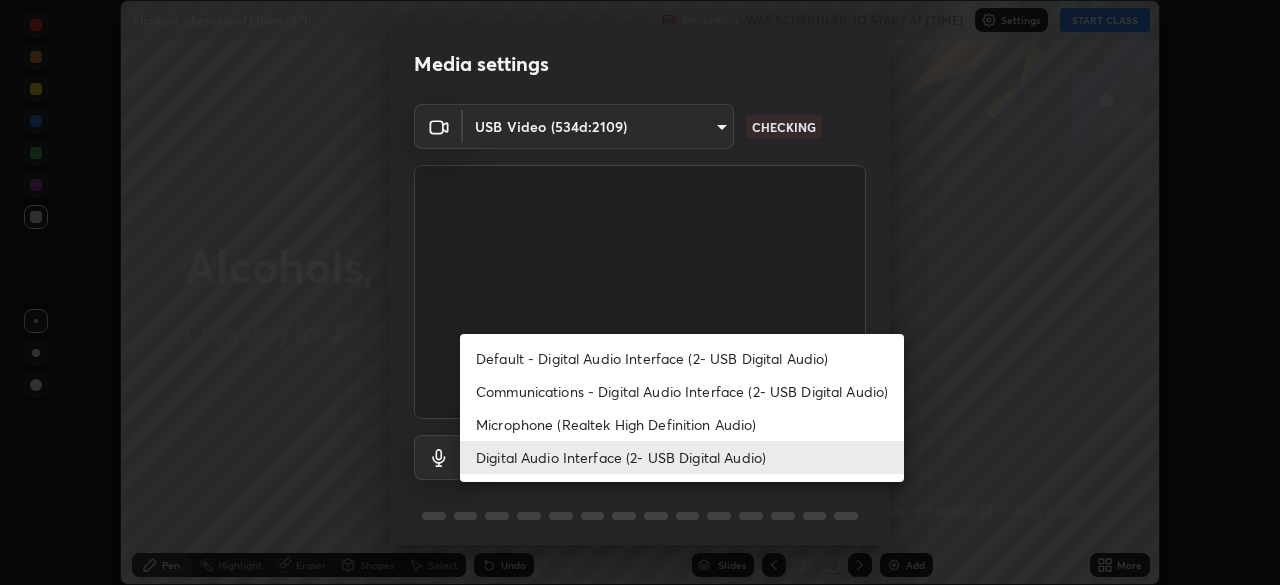 click on "Default - Digital Audio Interface (2- USB Digital Audio)" at bounding box center [682, 358] 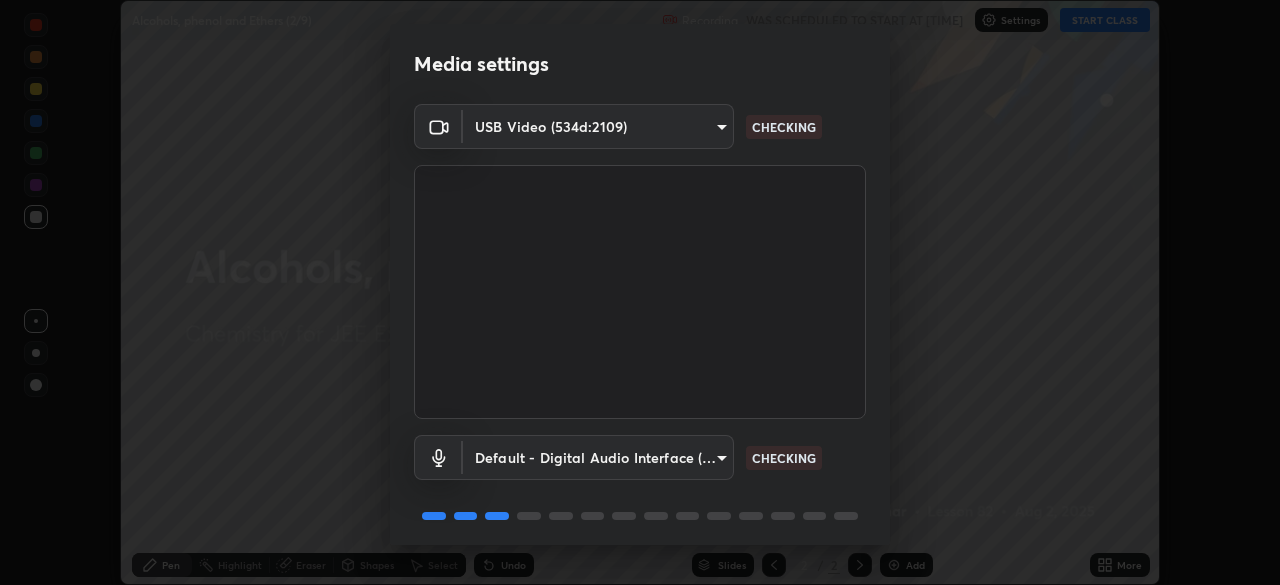 click on "Erase all Alcohols, phenol and Ethers (2/9) Recording WAS SCHEDULED TO START AT  4:45 PM Settings START CLASS Setting up your live class Alcohols, phenol and Ethers (2/9) • L82 of Chemistry for JEE Excel 2 2026_CAKL [PERSON] Pen Highlight Eraser Shapes Select Undo Slides 2 / 2 Add More No doubts shared Encourage your learners to ask a doubt for better clarity Report an issue Reason for reporting Buffering Chat not working Audio - Video sync issue Educator video quality low ​ Attach an image Report Media settings USB Video (534d:2109) fb57174be8733929c779687b6c747b251f50b7e0b4cf35f724d7f1923dedf309 CHECKING Default - Digital Audio Interface (2- USB Digital Audio) default CHECKING 1 / 5 Next" at bounding box center (640, 292) 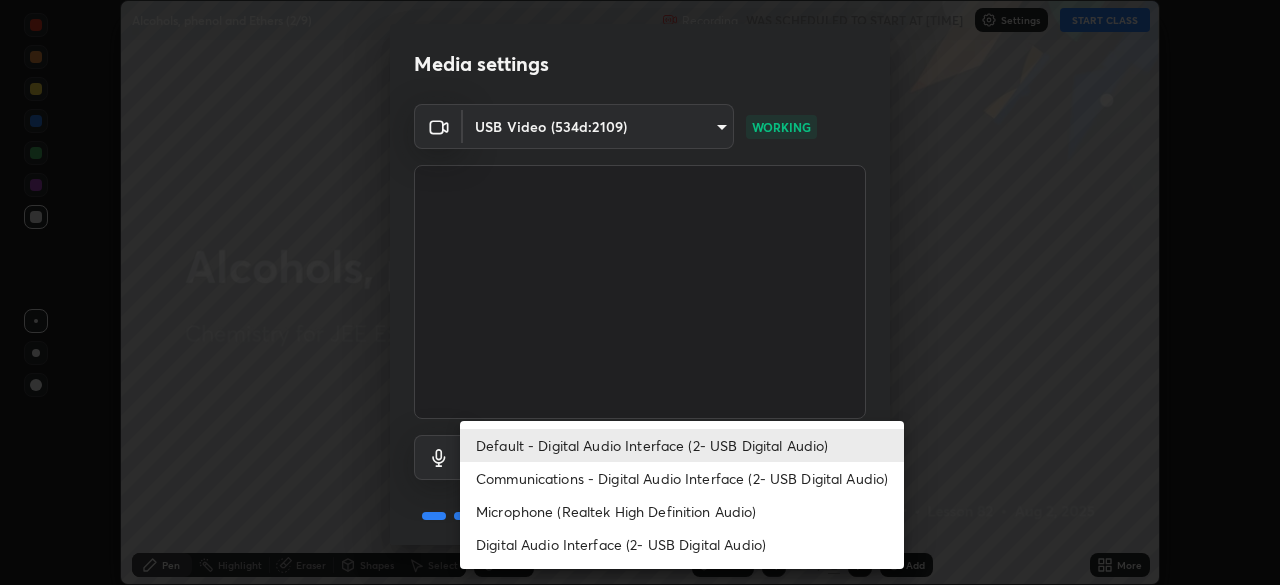 click on "Digital Audio Interface (2- USB Digital Audio)" at bounding box center [682, 544] 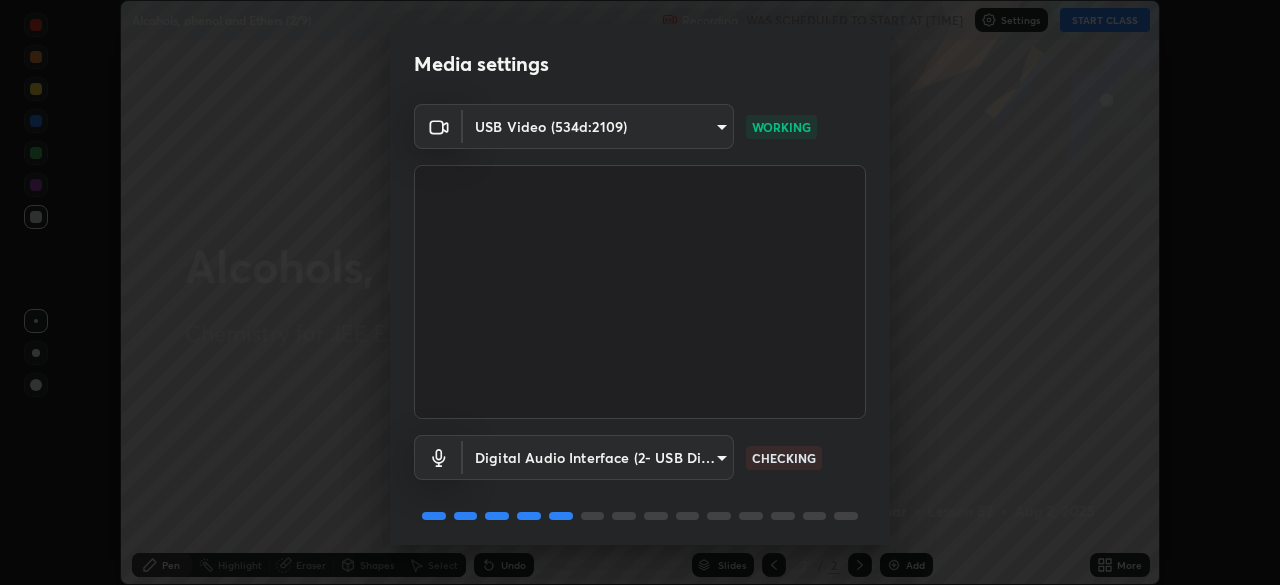 scroll, scrollTop: 71, scrollLeft: 0, axis: vertical 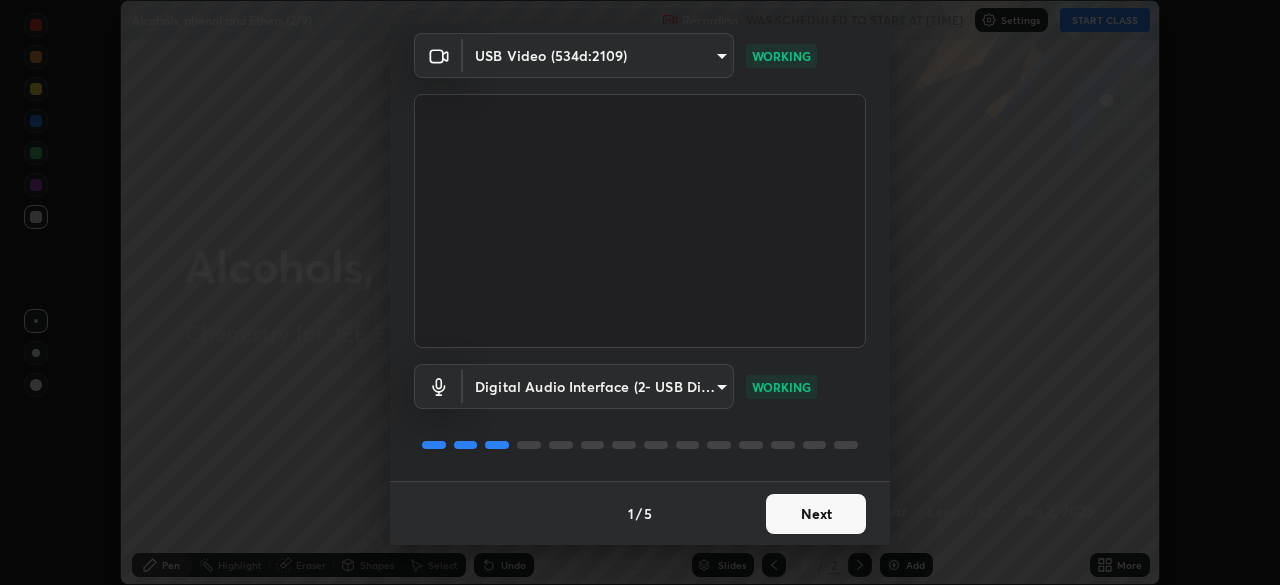 click on "Next" at bounding box center (816, 514) 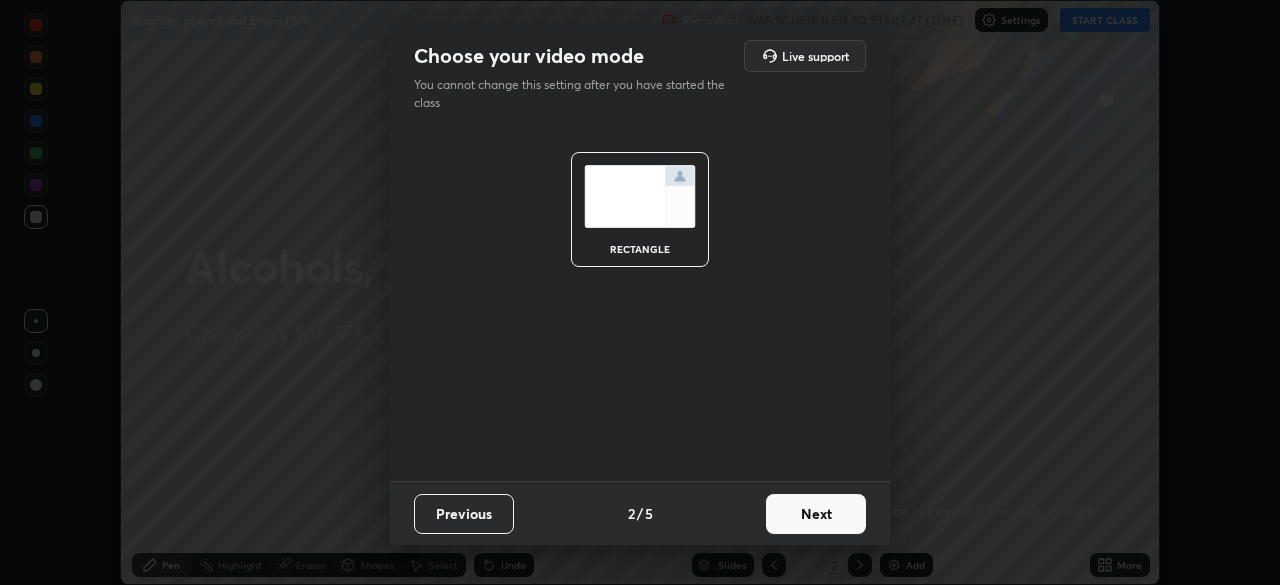 scroll, scrollTop: 0, scrollLeft: 0, axis: both 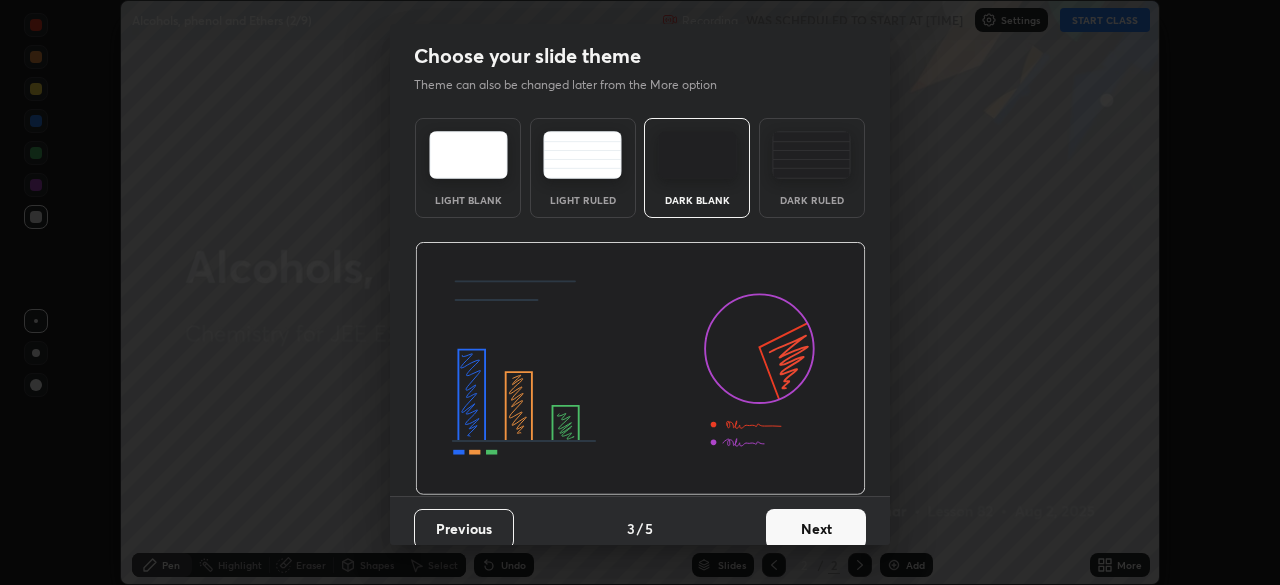 click on "Next" at bounding box center [816, 529] 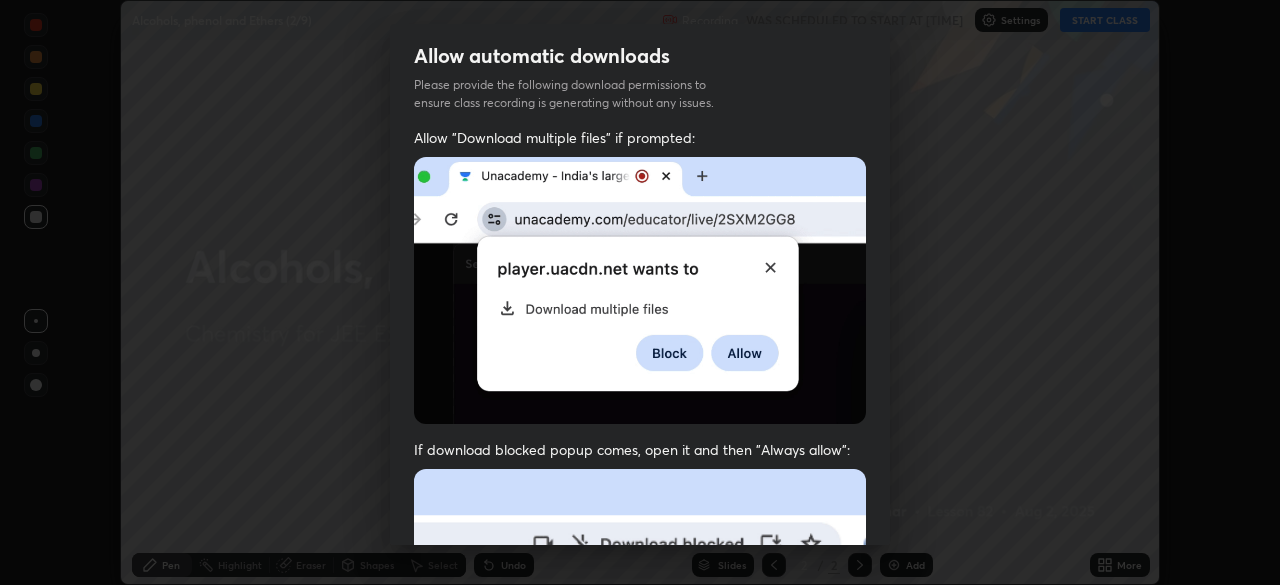 click on "Previous 5 / 5 Done" at bounding box center (640, 1002) 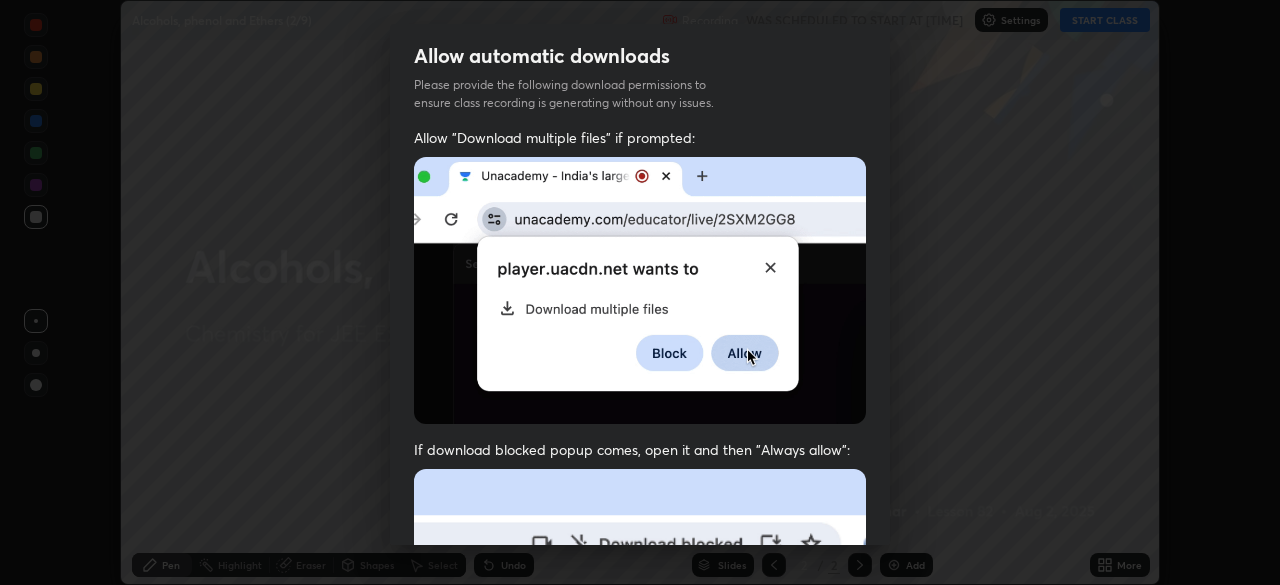 click on "Previous 5 / 5 Done" at bounding box center [640, 1002] 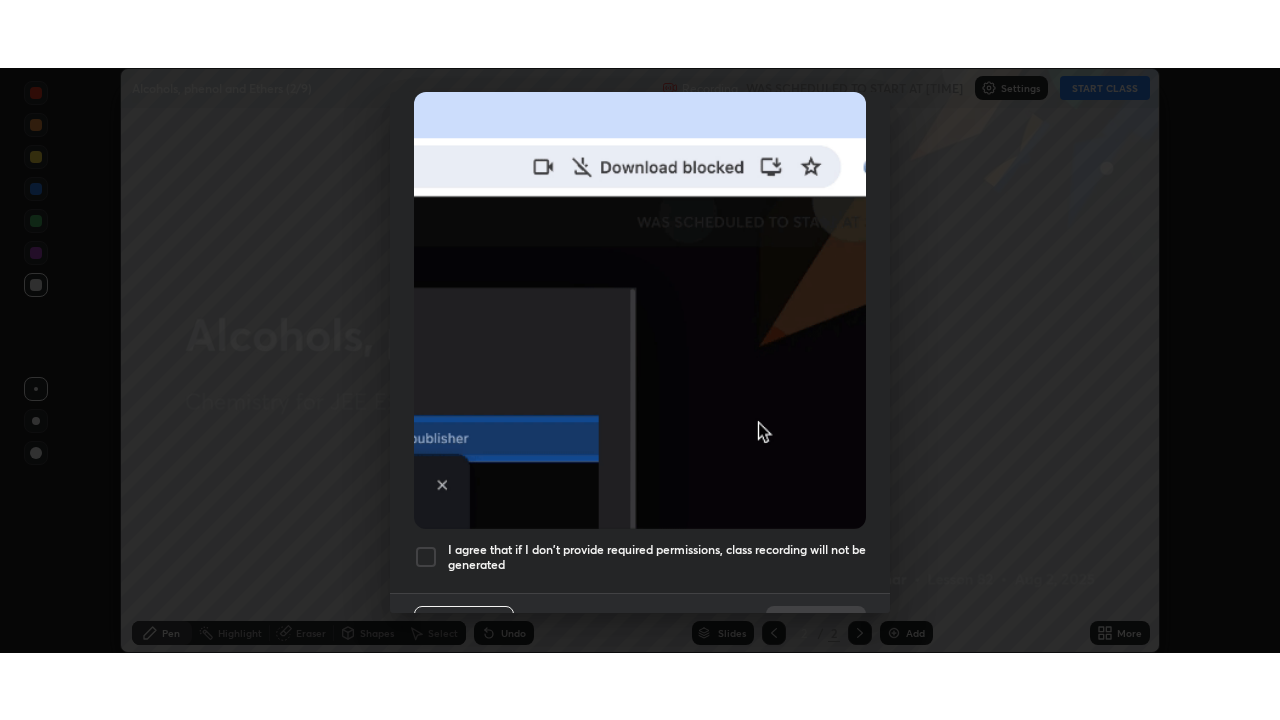 scroll, scrollTop: 451, scrollLeft: 0, axis: vertical 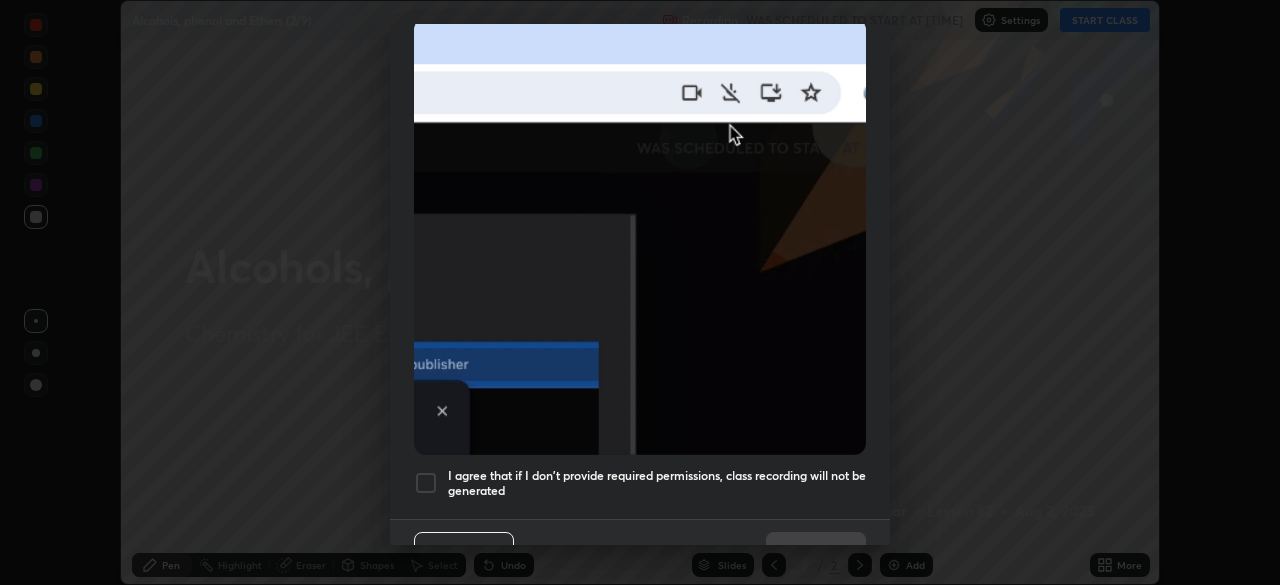 click at bounding box center [426, 483] 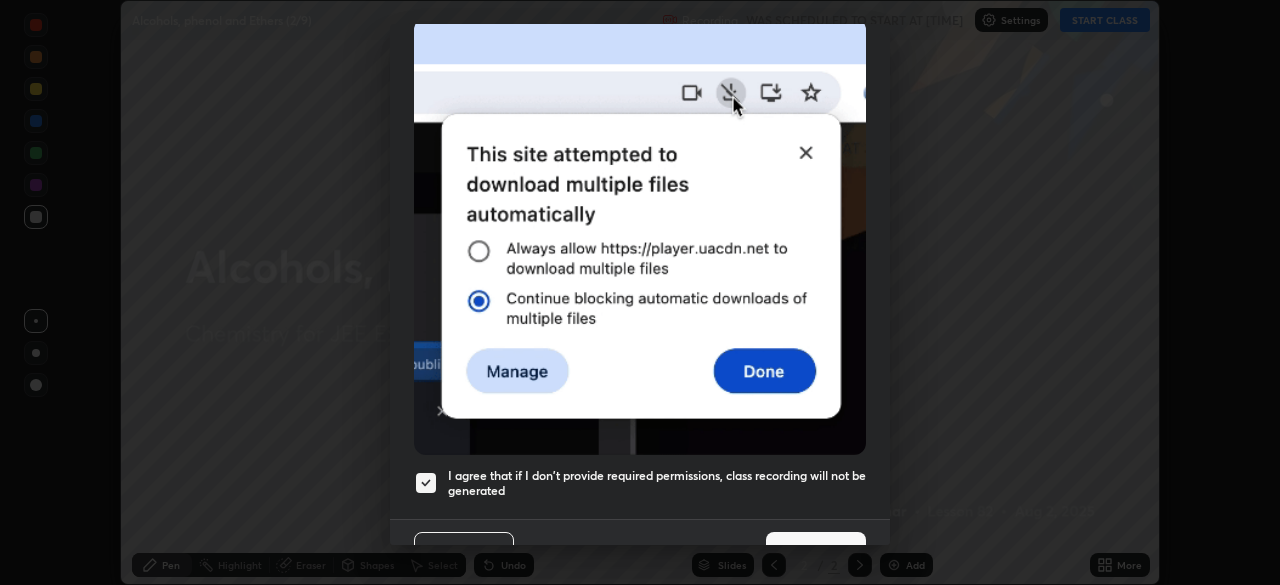 click on "Done" at bounding box center (816, 552) 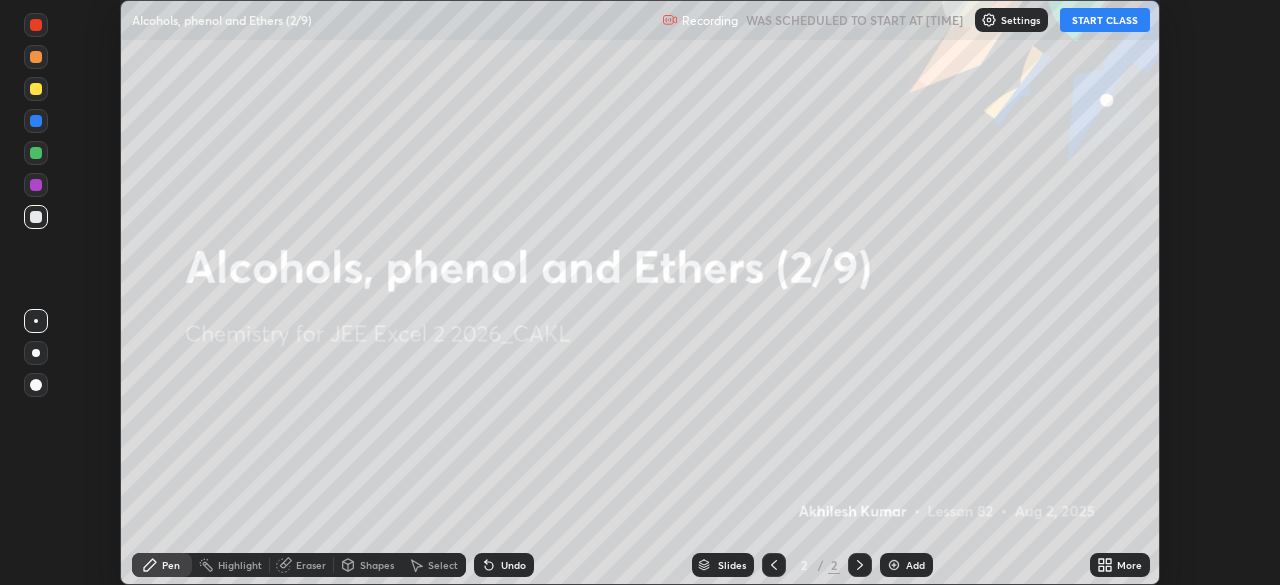 click on "START CLASS" at bounding box center (1105, 20) 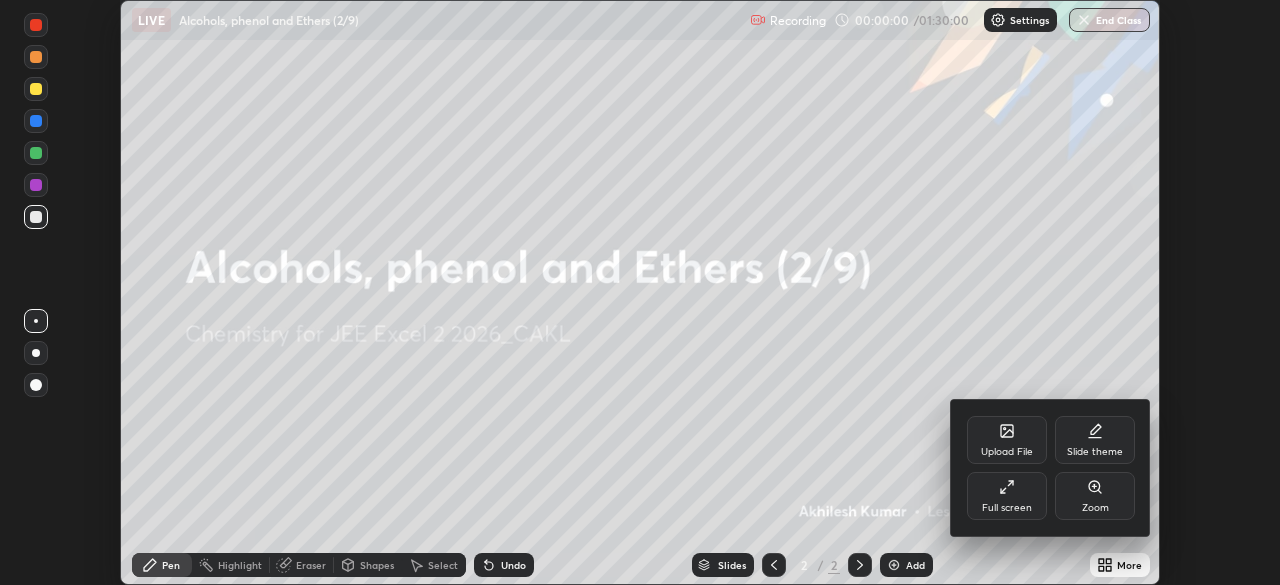 click 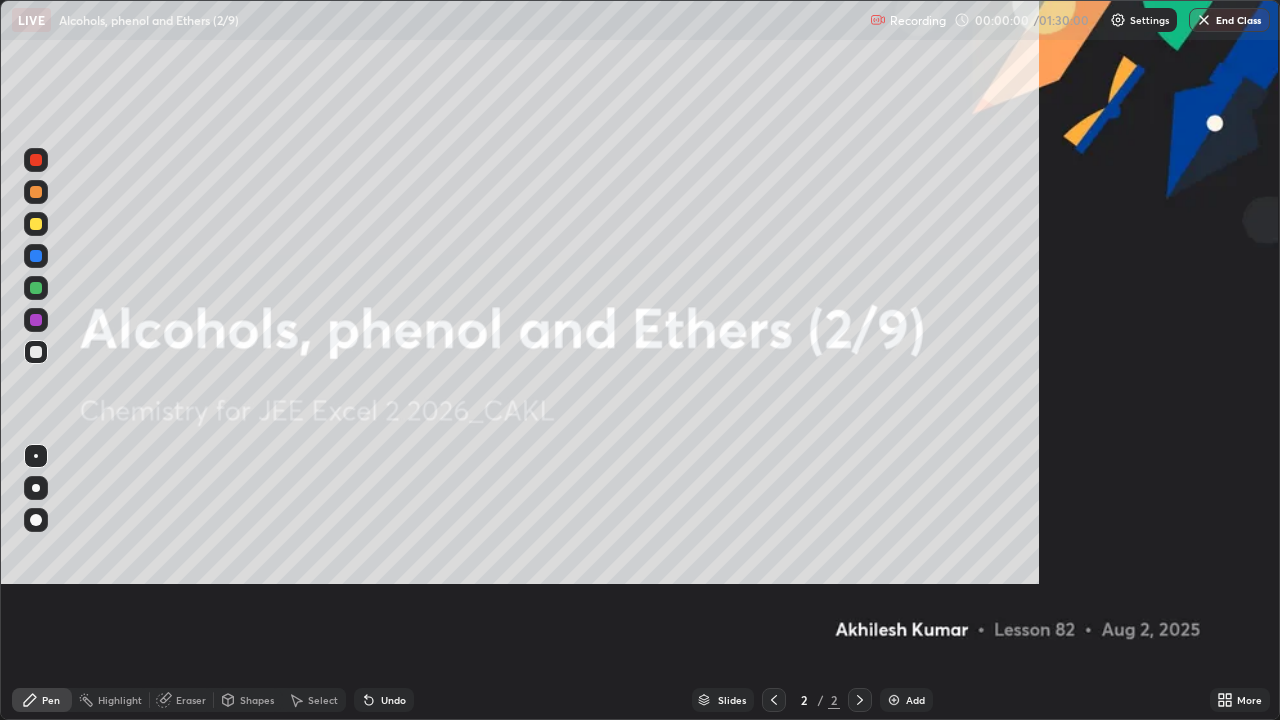 scroll, scrollTop: 99280, scrollLeft: 98720, axis: both 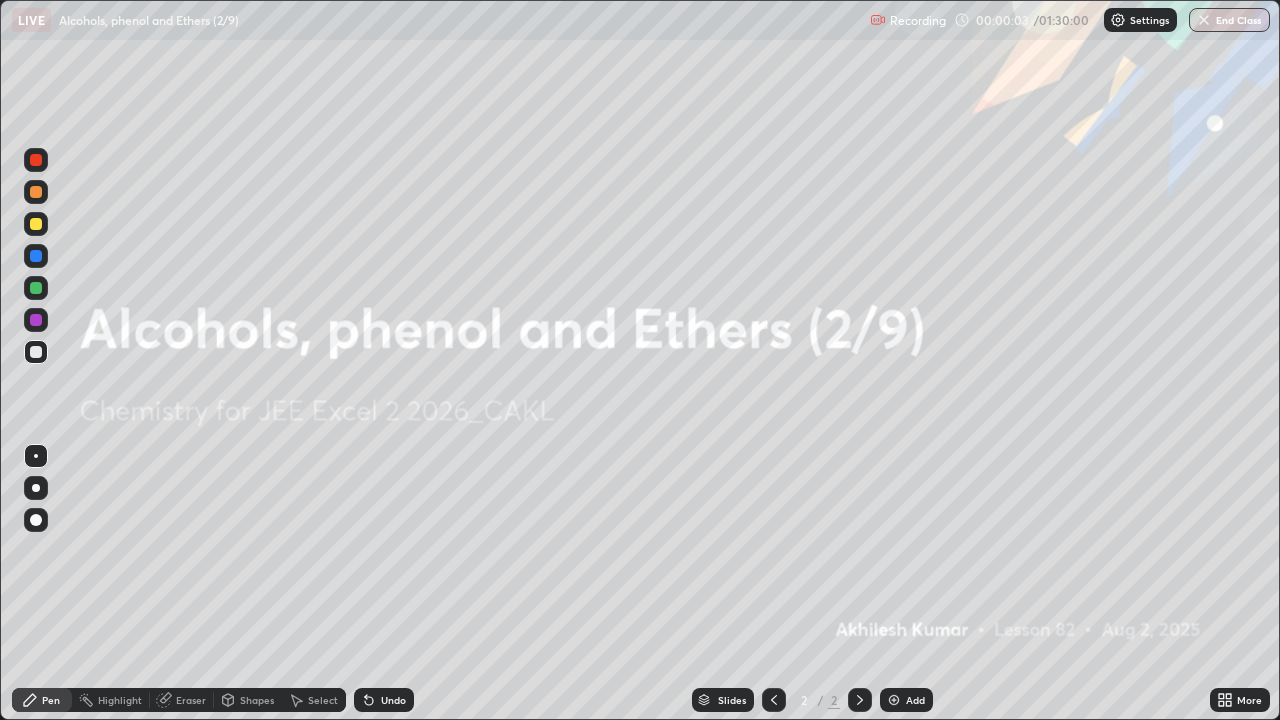 click at bounding box center [894, 700] 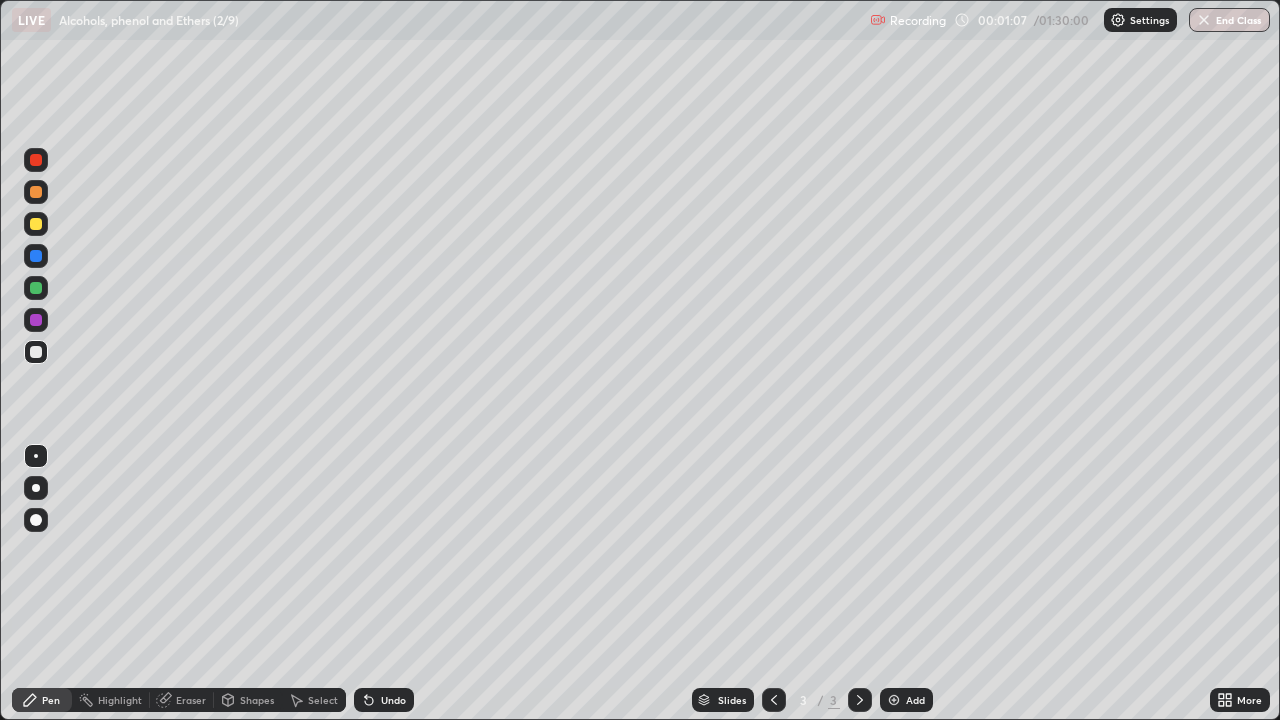 click on "Select" at bounding box center (323, 700) 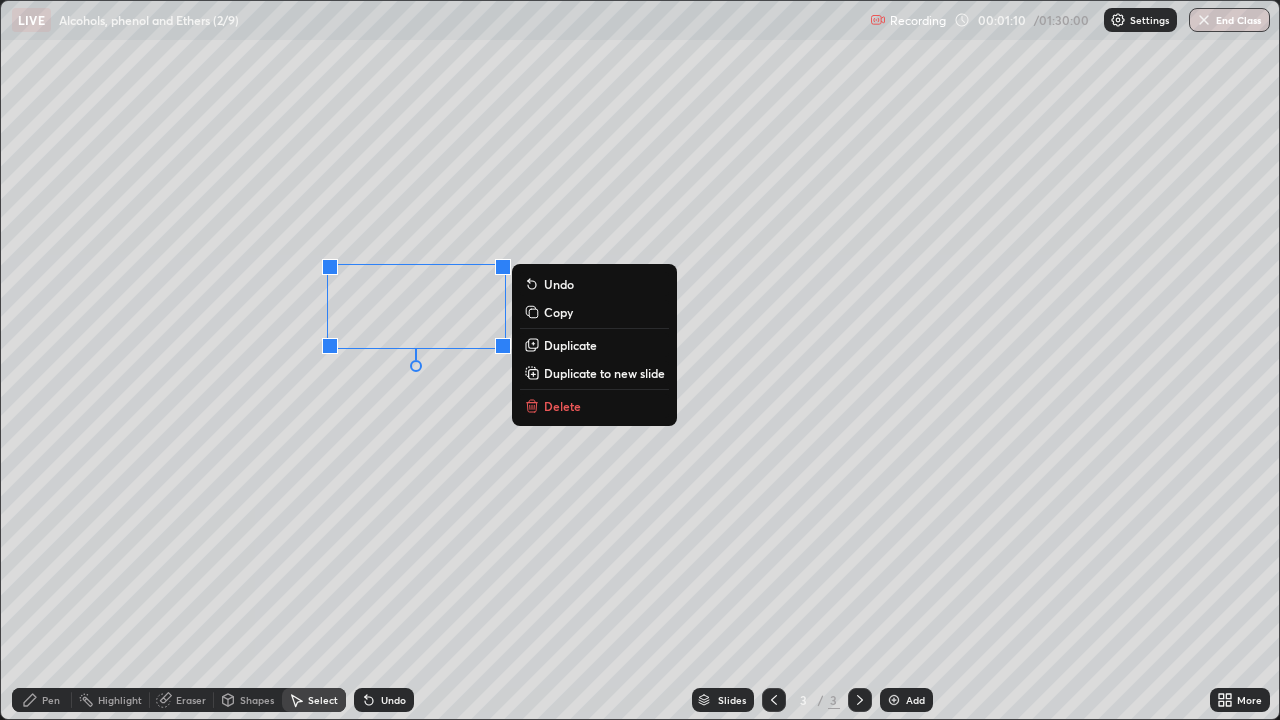 click 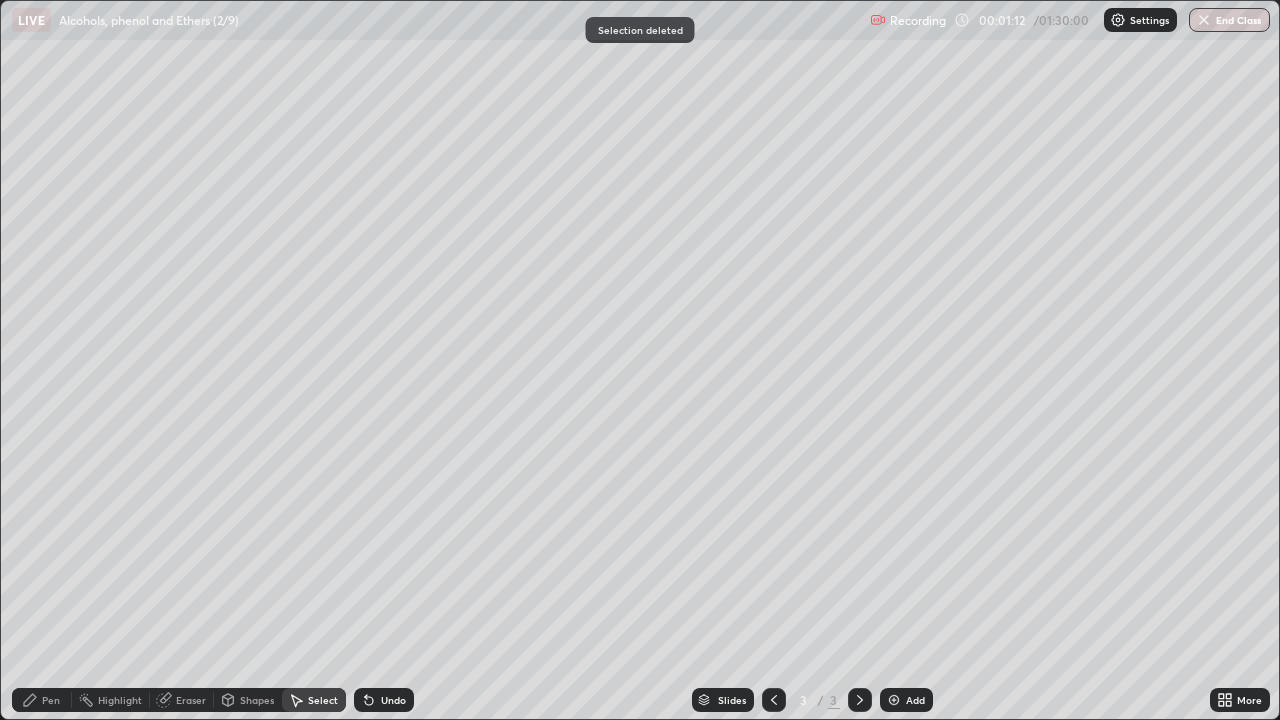 click on "Pen" at bounding box center [51, 700] 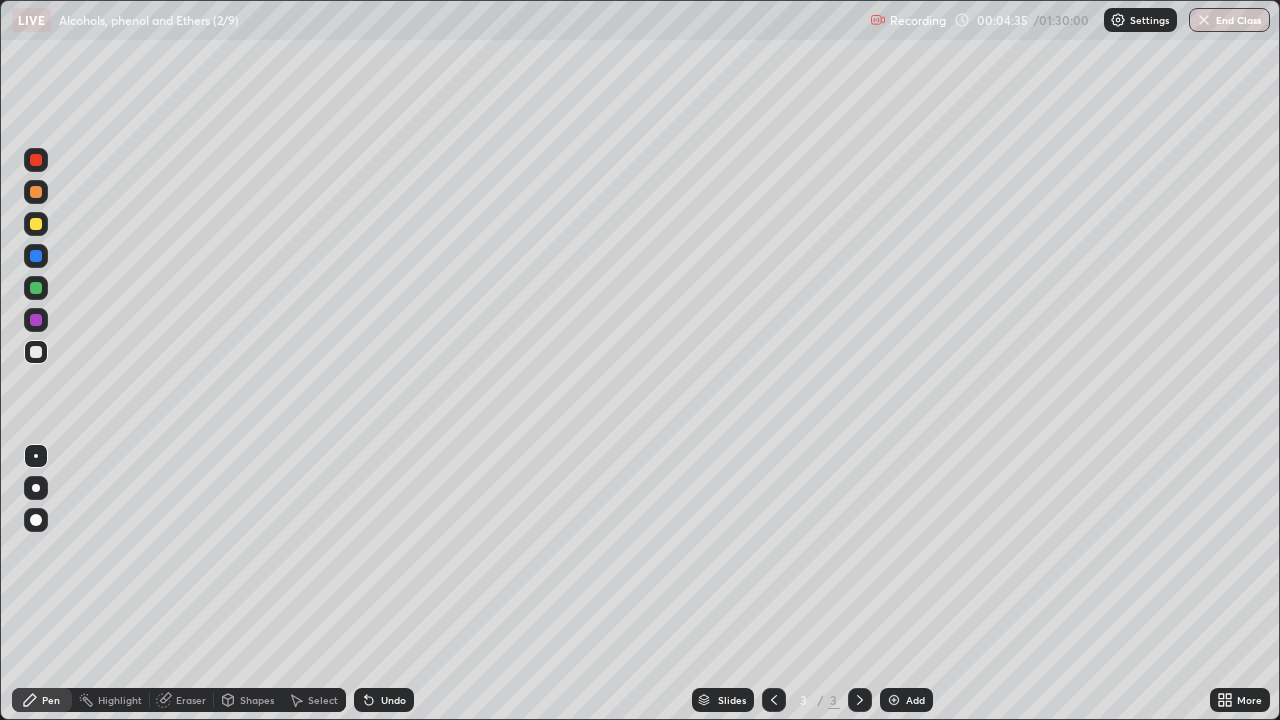 click at bounding box center [36, 160] 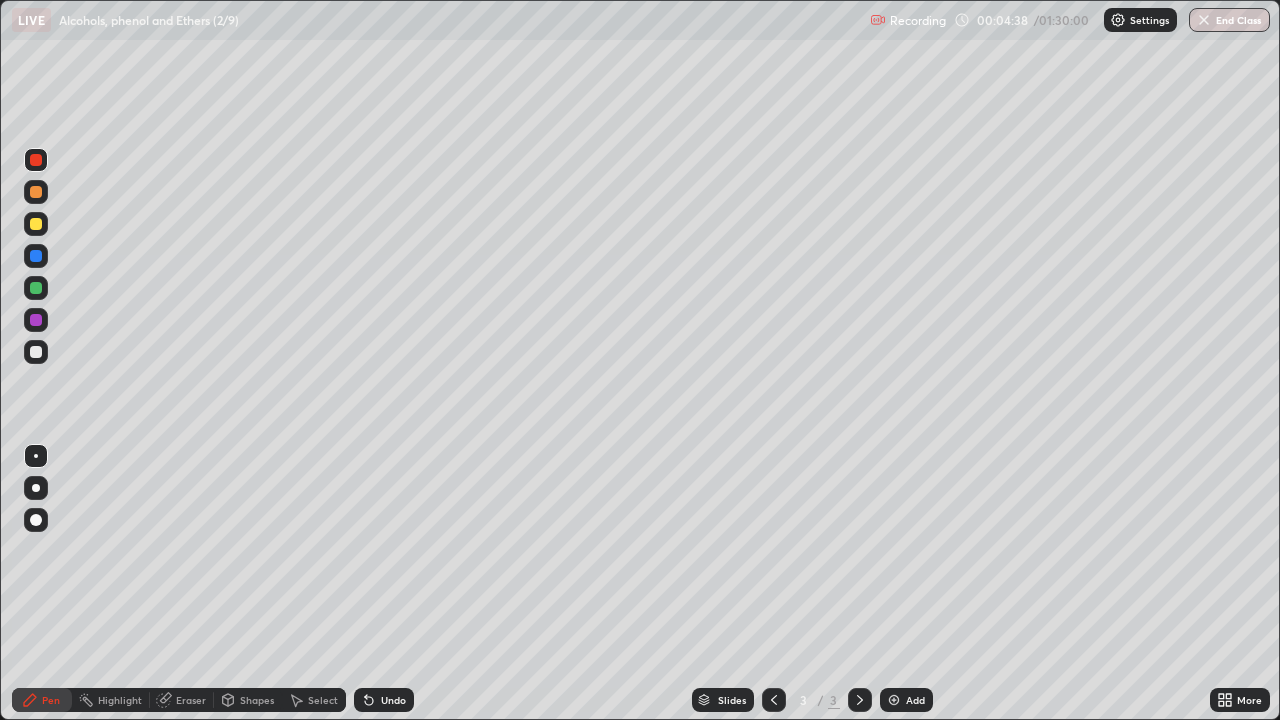 click 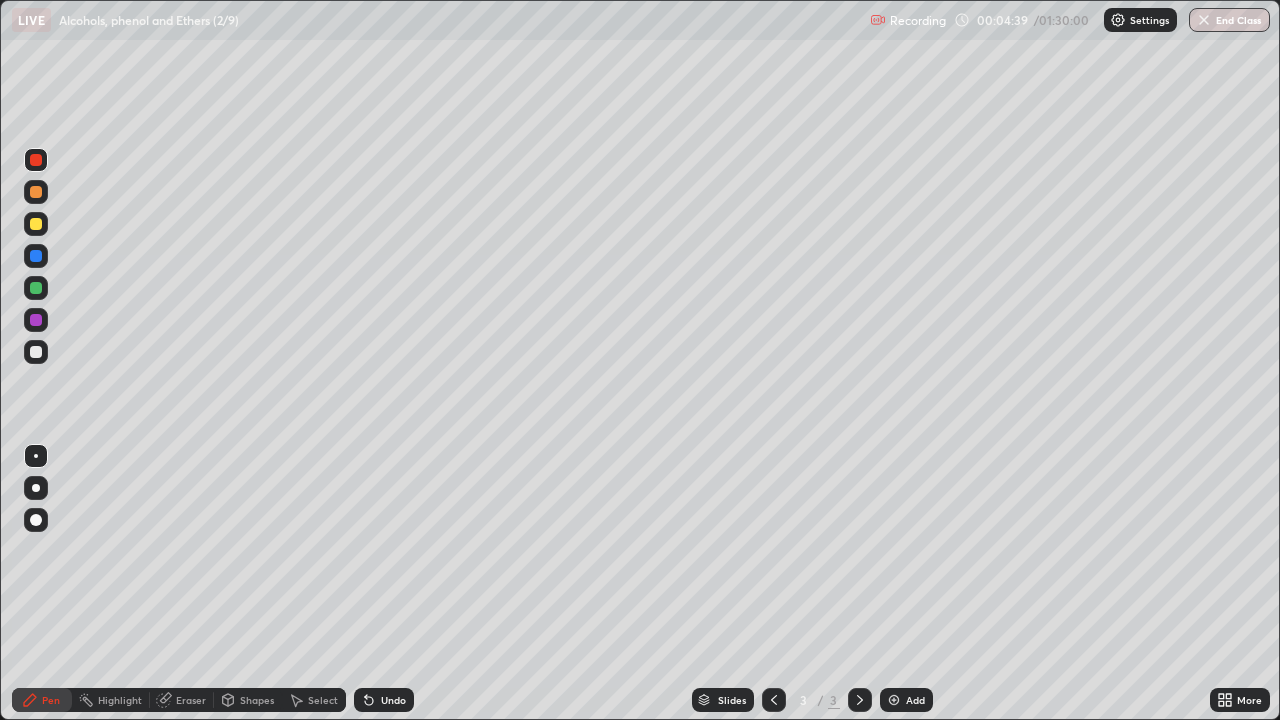 click on "Shapes" at bounding box center (257, 700) 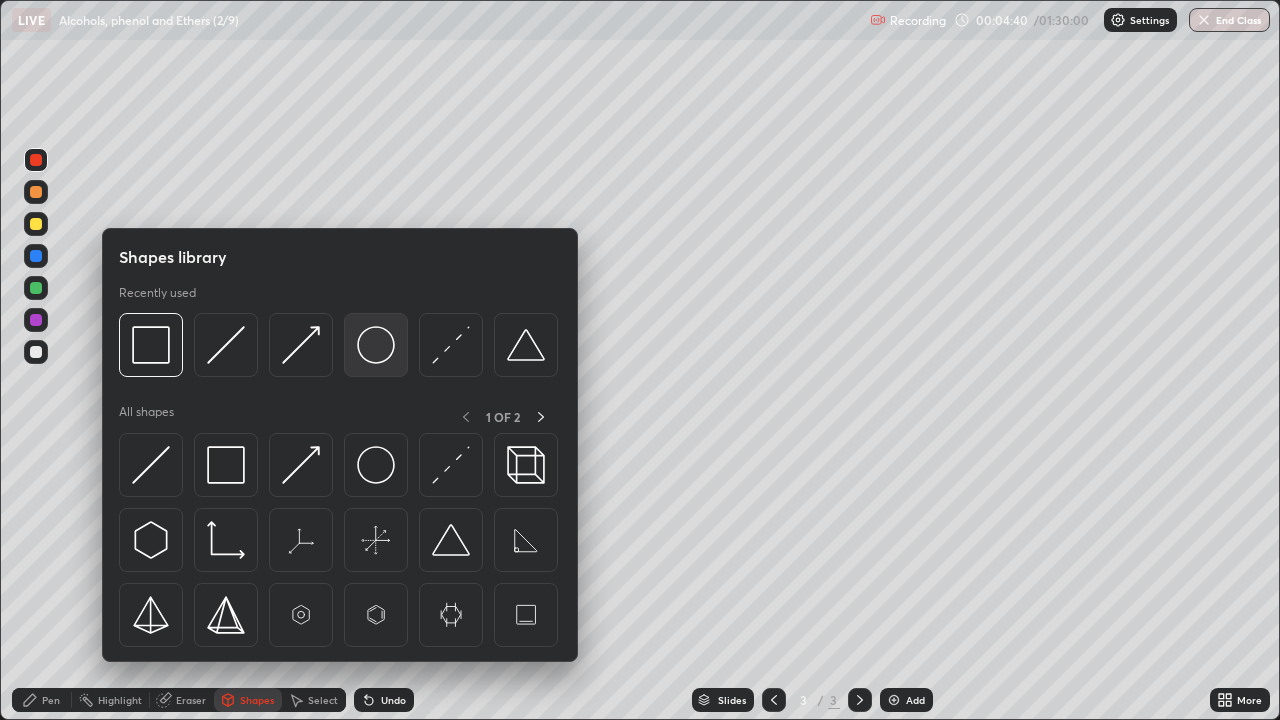 click at bounding box center [376, 345] 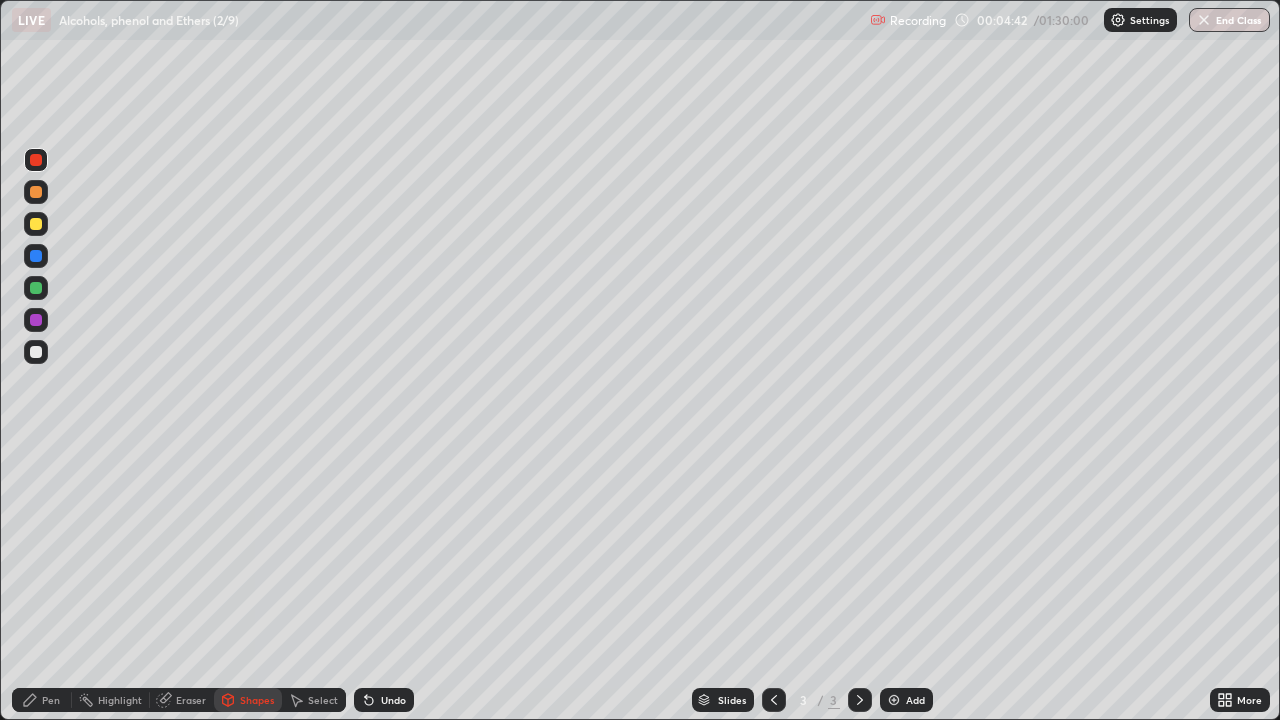 click on "Pen" at bounding box center [51, 700] 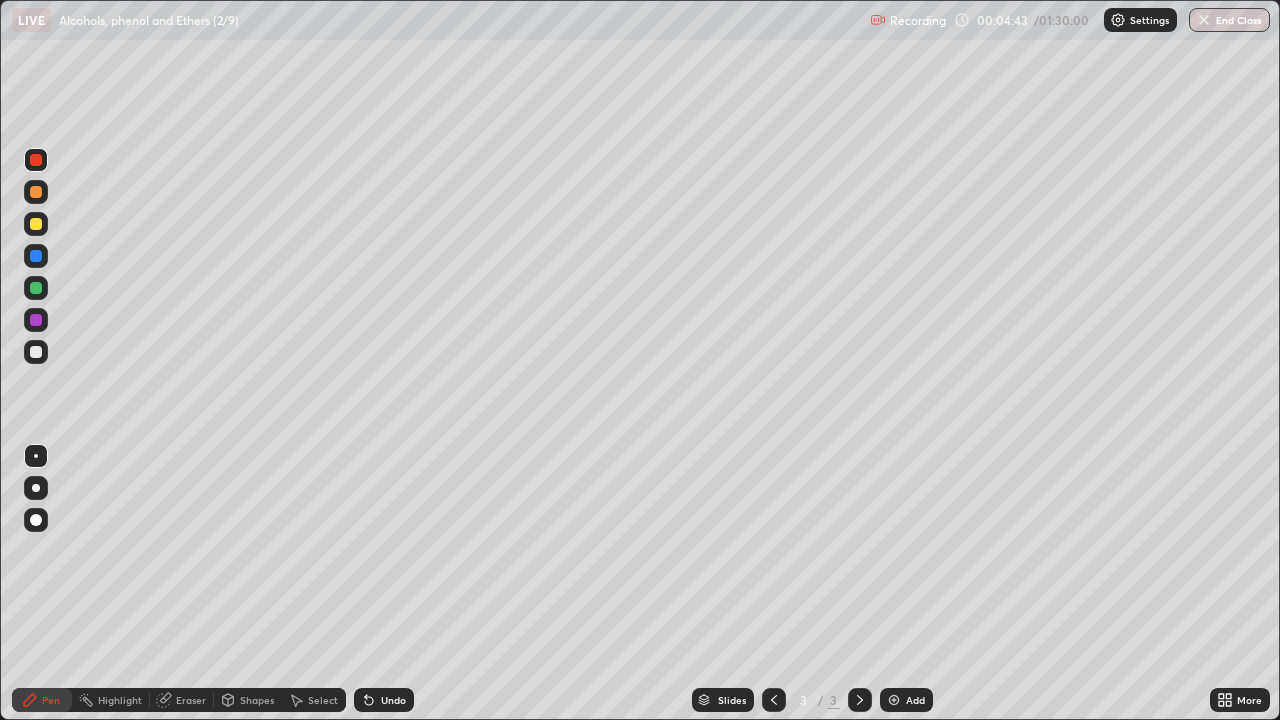 click at bounding box center [36, 320] 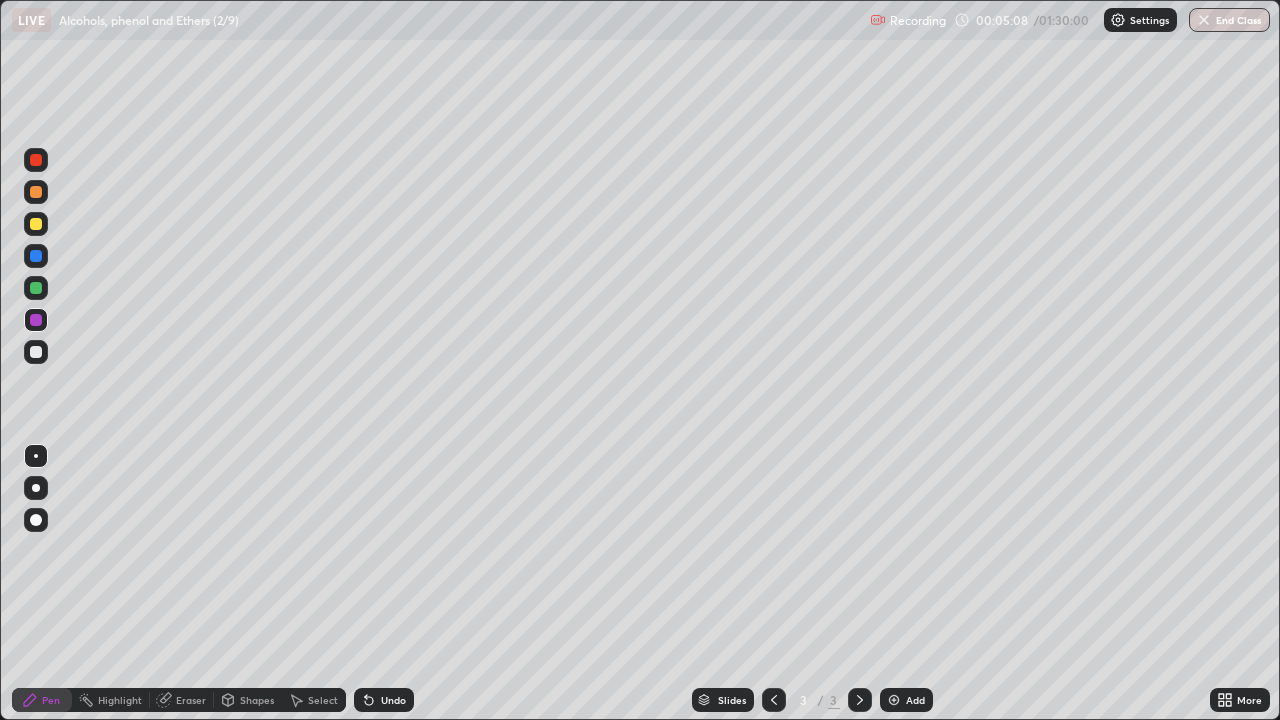 click on "Shapes" at bounding box center [257, 700] 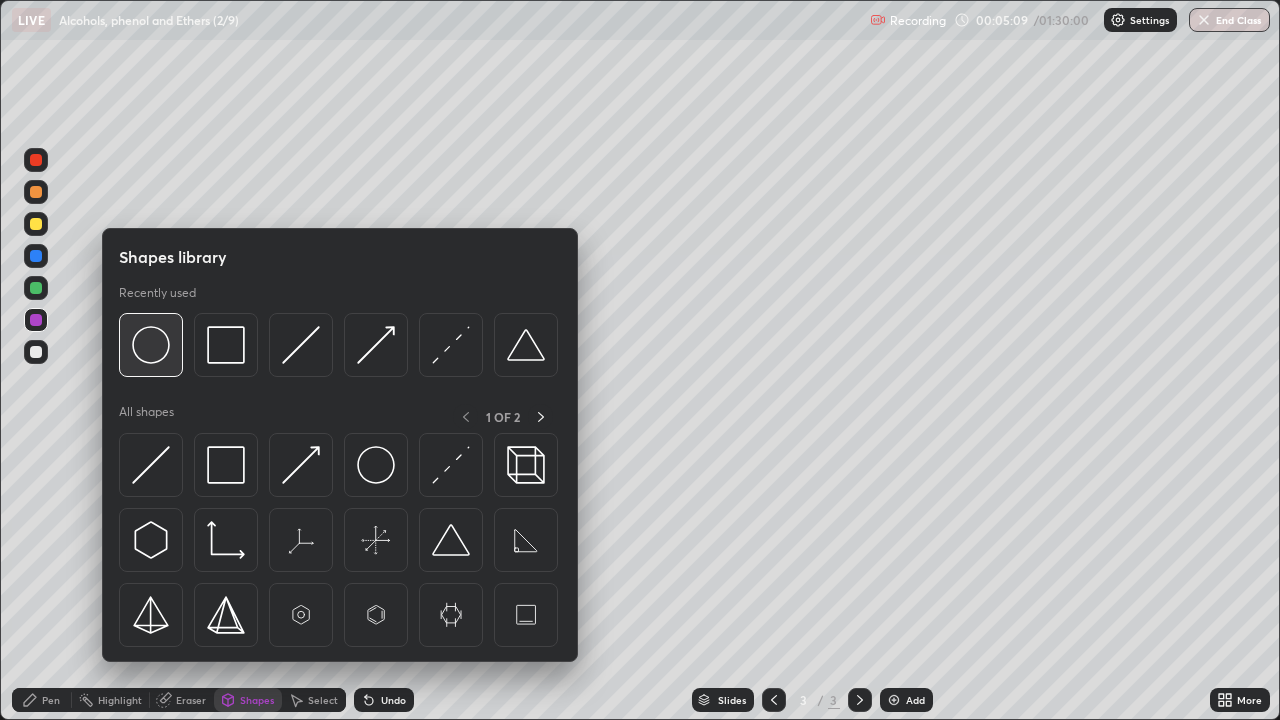 click at bounding box center (151, 345) 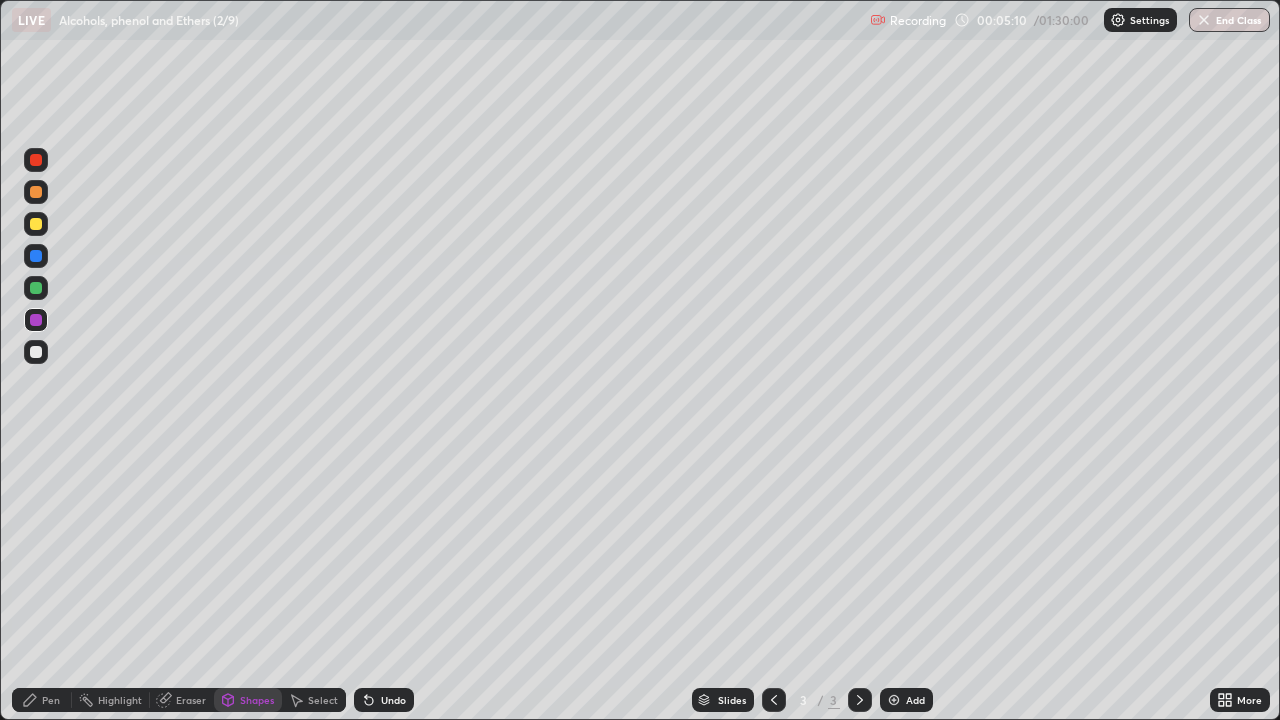 click at bounding box center (36, 288) 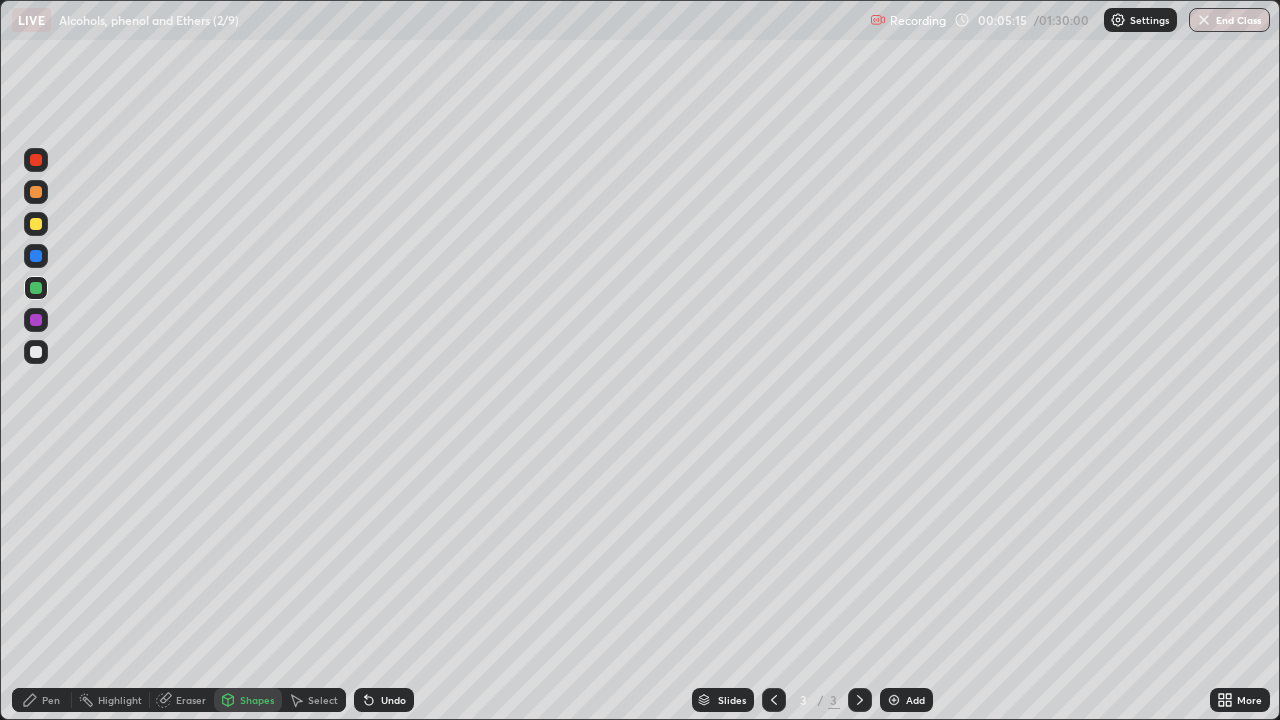 click on "Pen" at bounding box center [42, 700] 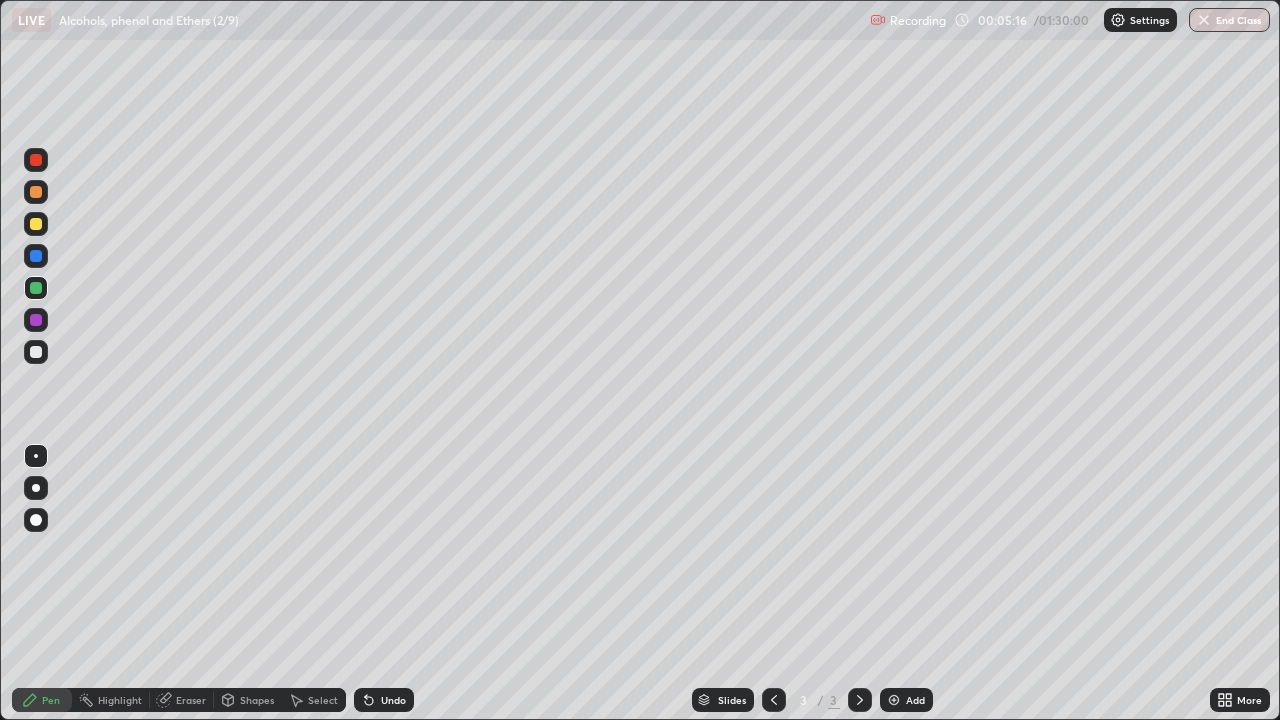click at bounding box center [36, 320] 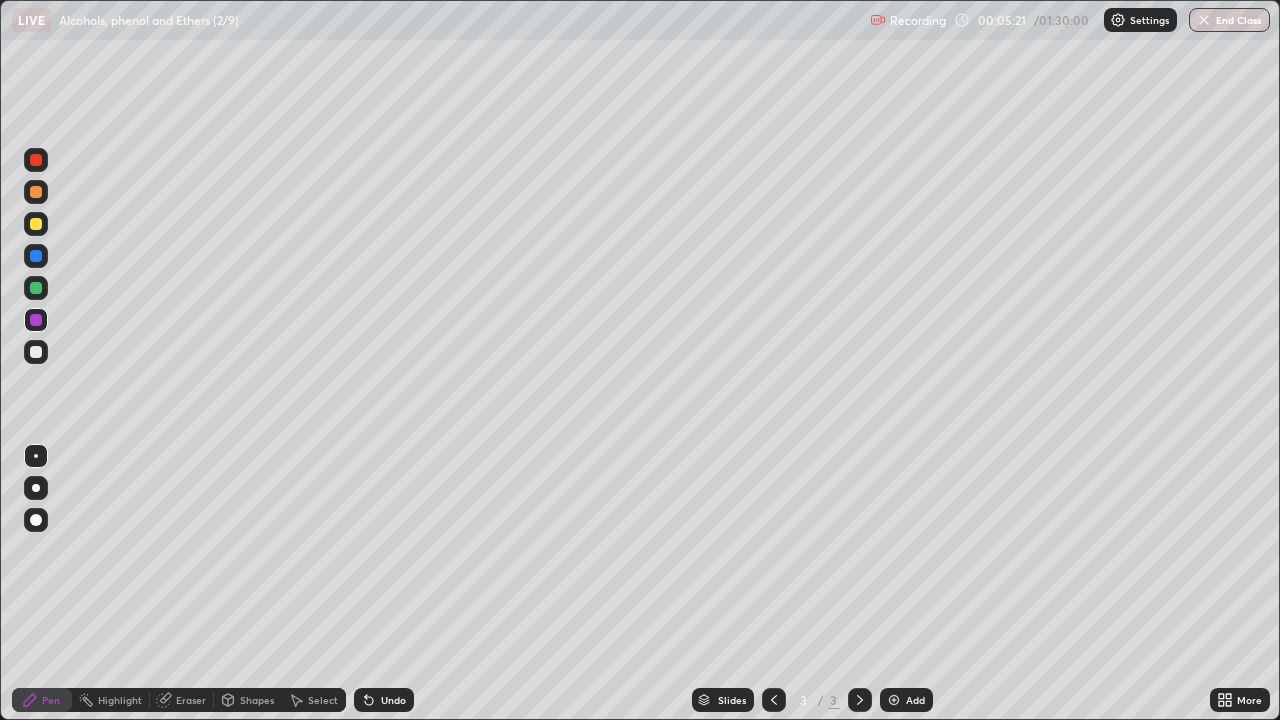 click at bounding box center [36, 224] 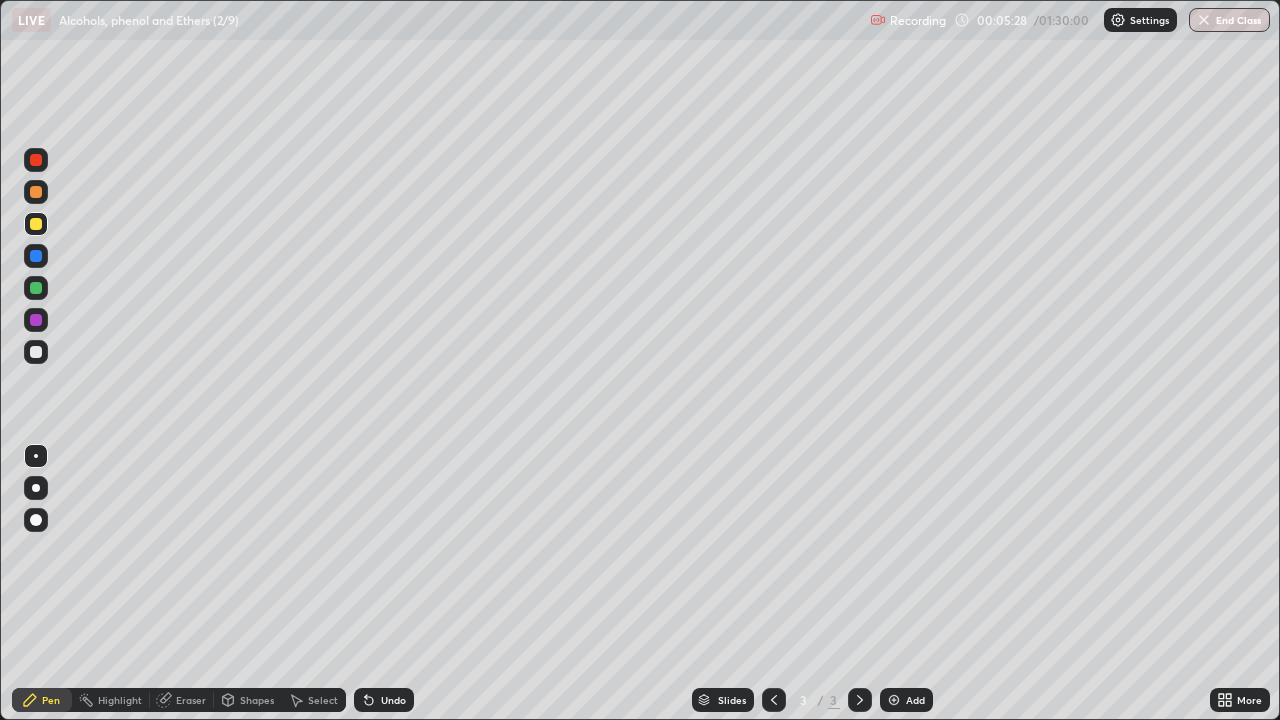 click at bounding box center [36, 352] 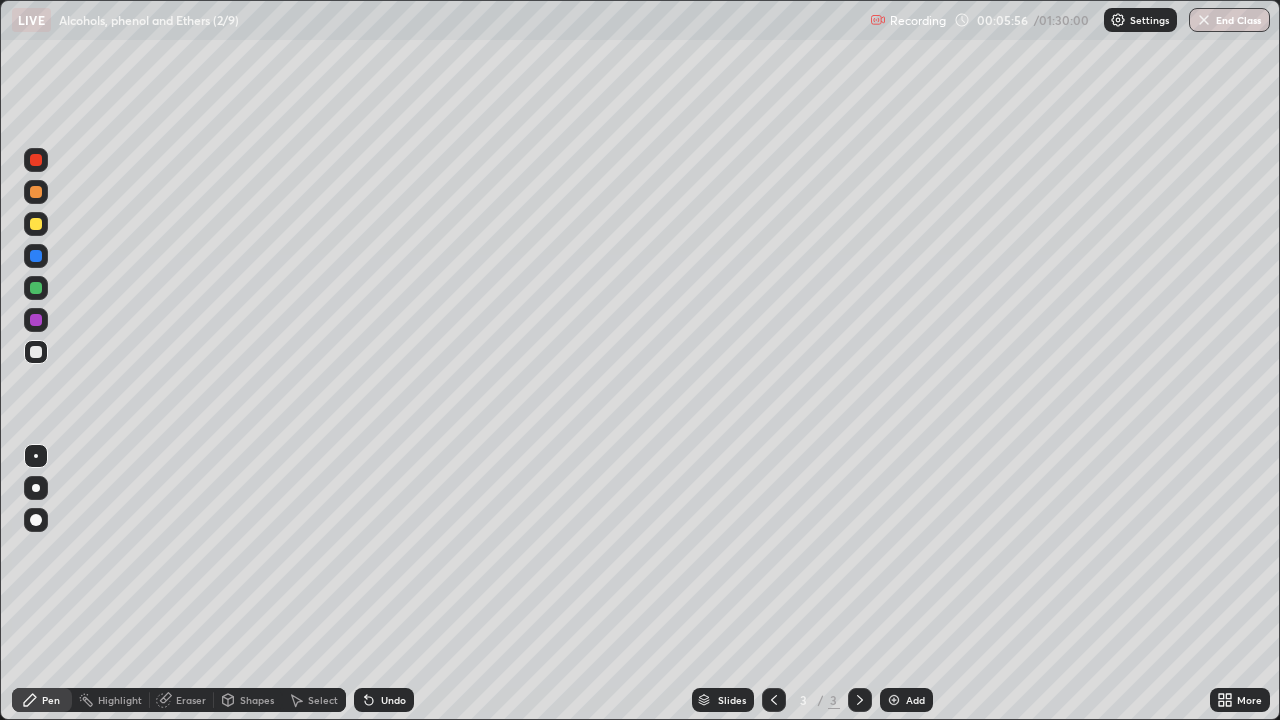 click at bounding box center [36, 288] 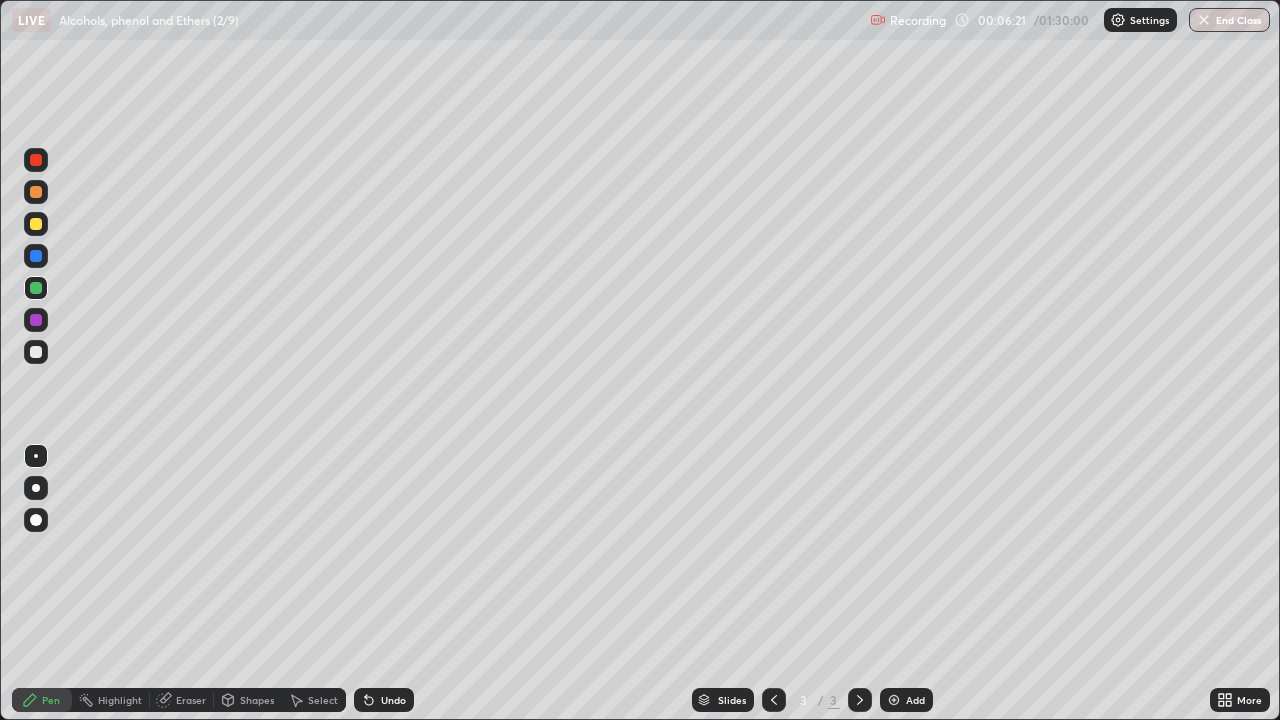 click at bounding box center [36, 224] 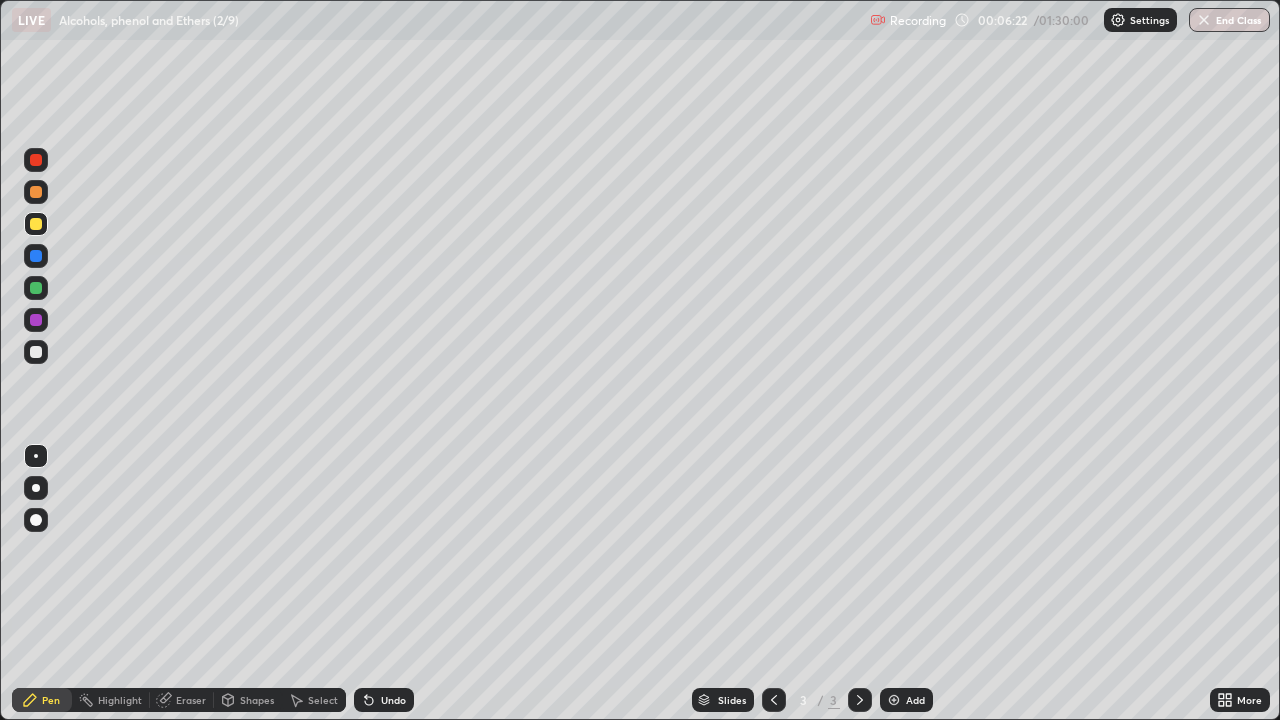 click at bounding box center [36, 160] 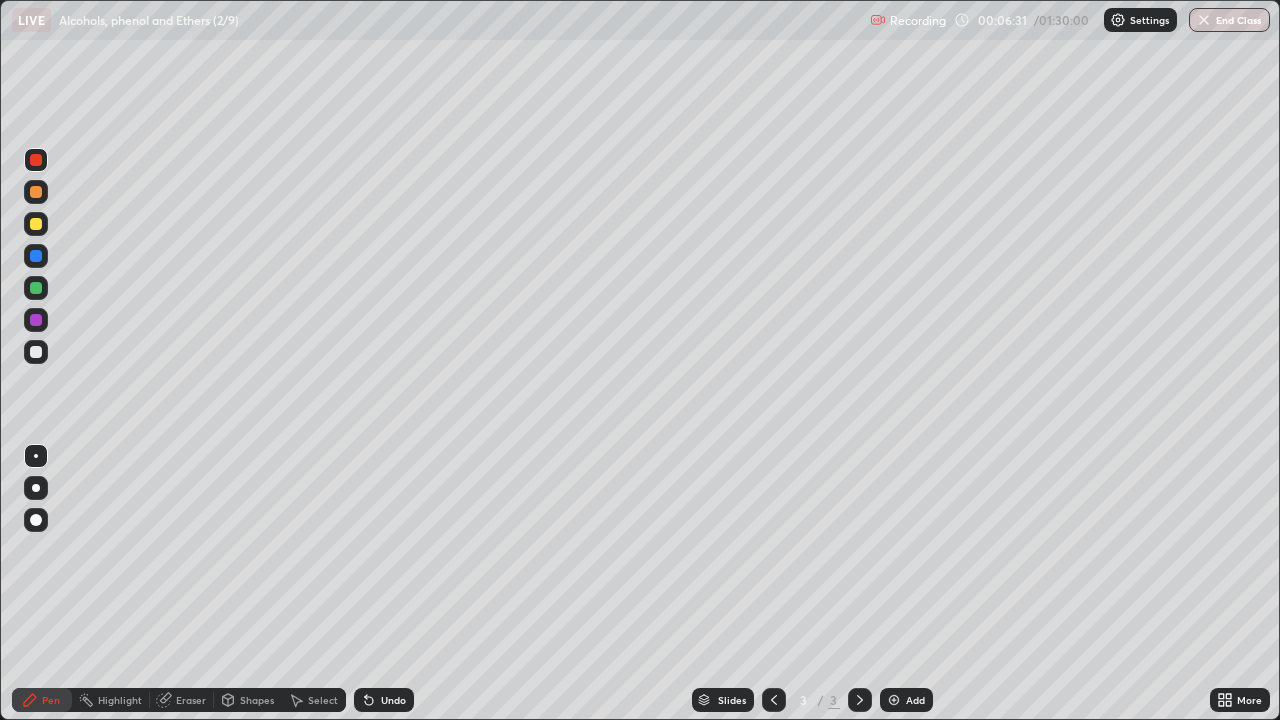 click at bounding box center [36, 352] 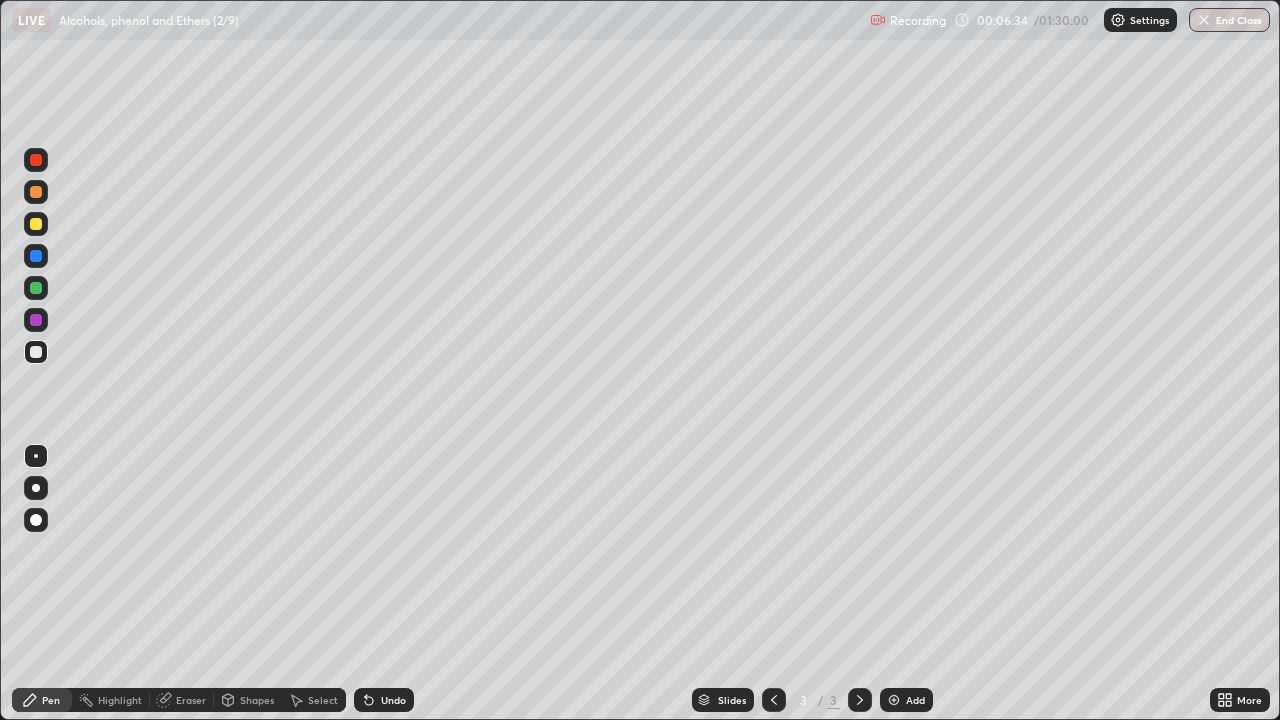 click 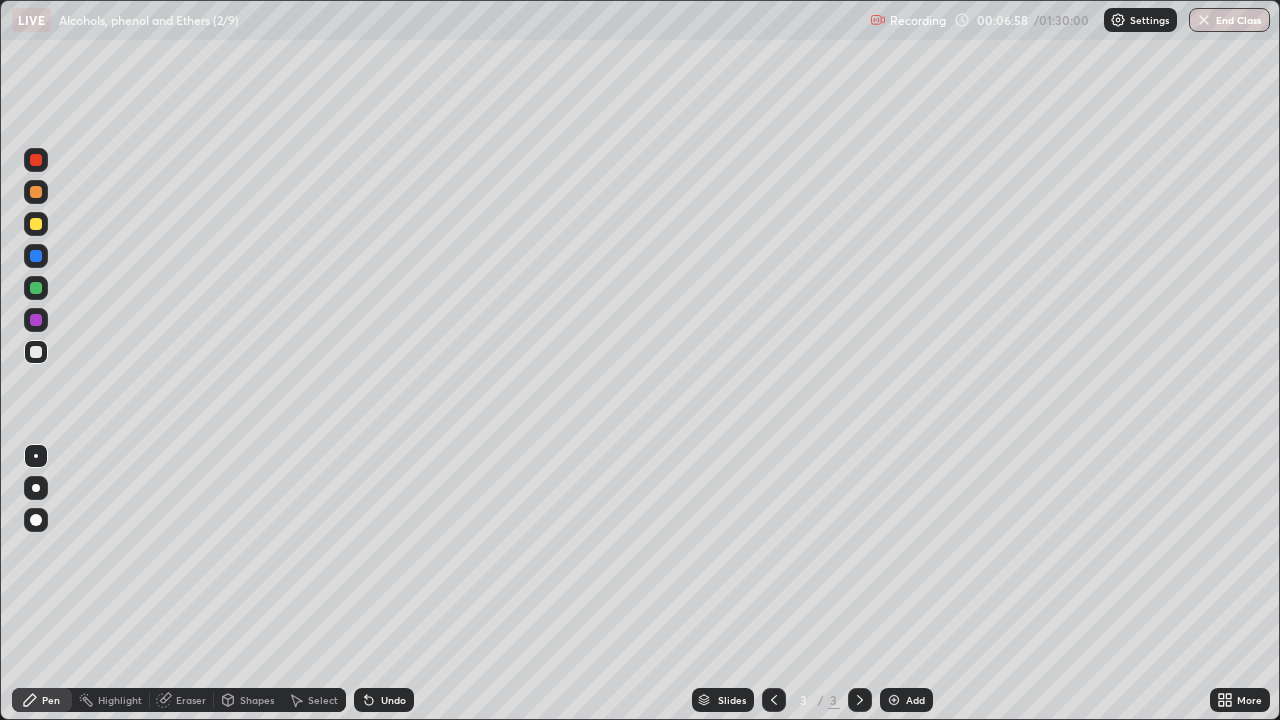 click on "Select" at bounding box center (323, 700) 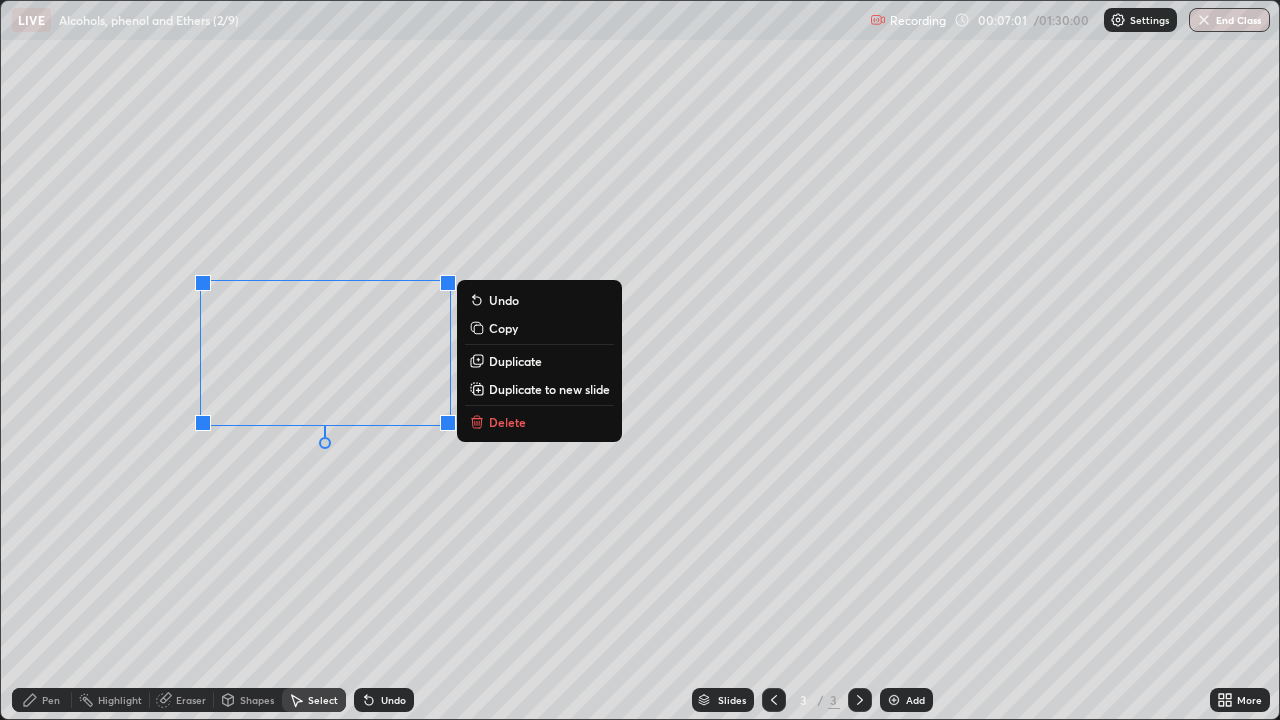 click 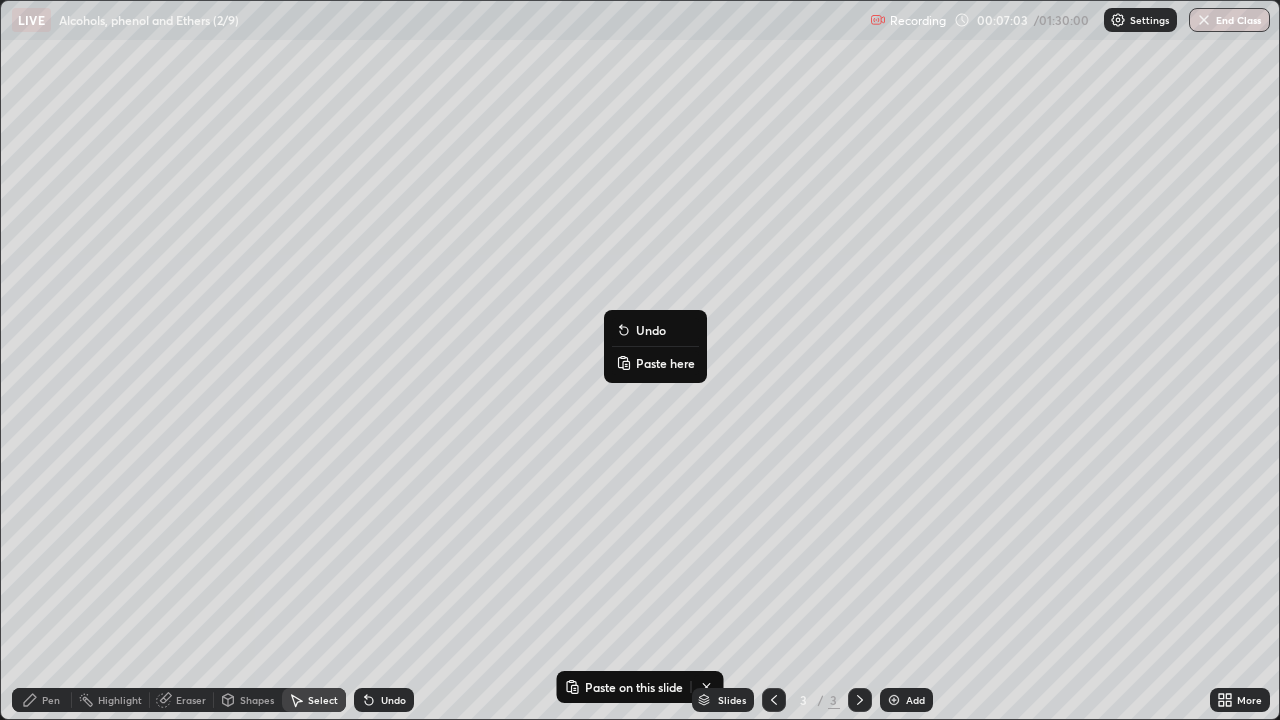 click on "Paste here" at bounding box center [665, 363] 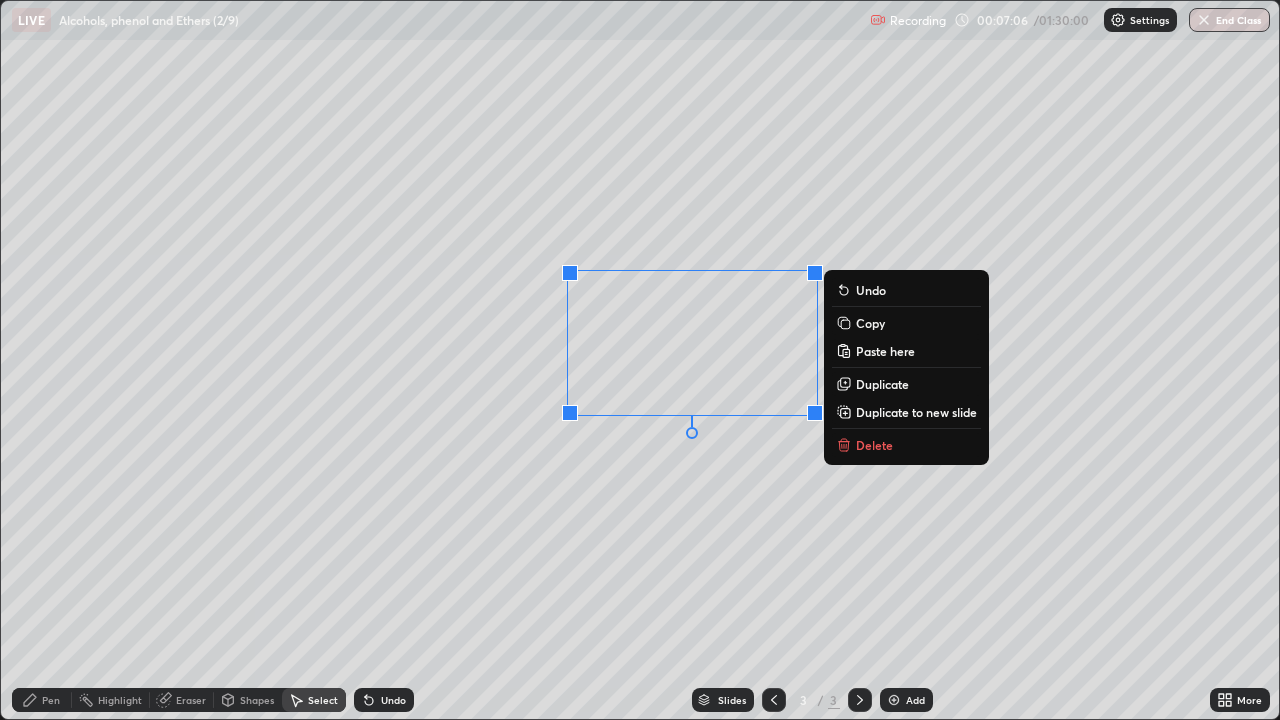 click on "Eraser" at bounding box center (191, 700) 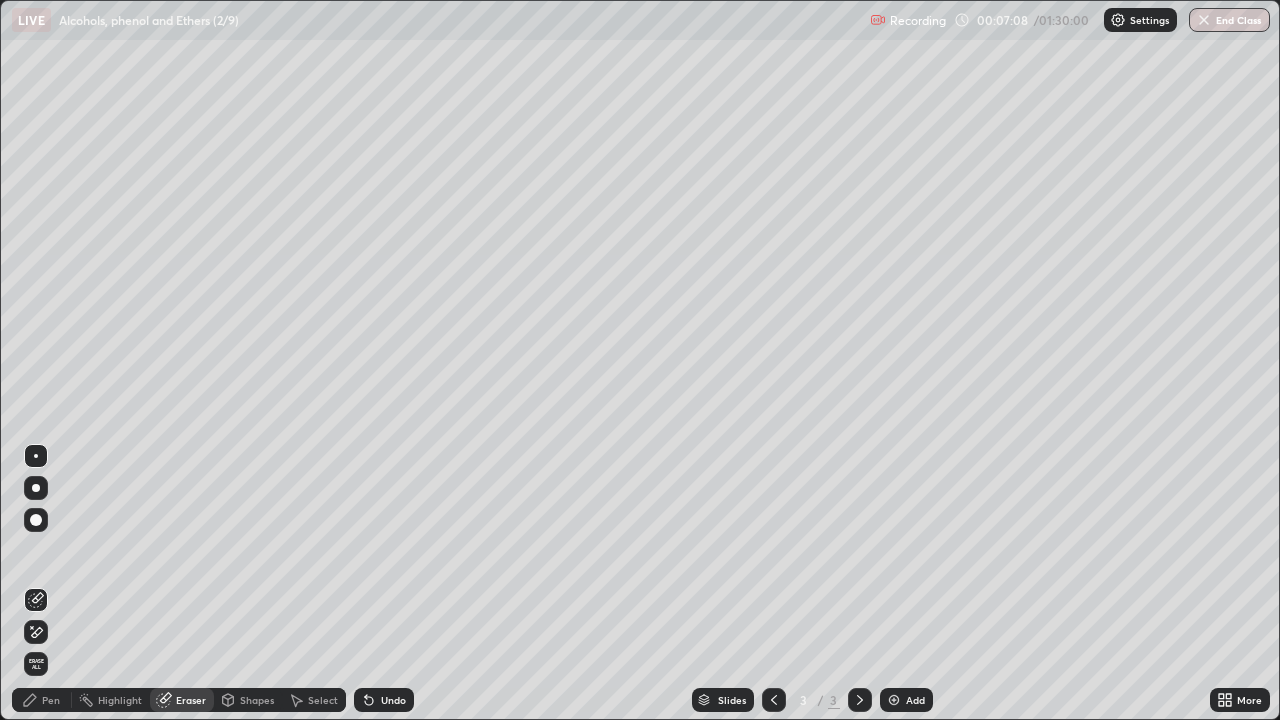 click on "Shapes" at bounding box center (257, 700) 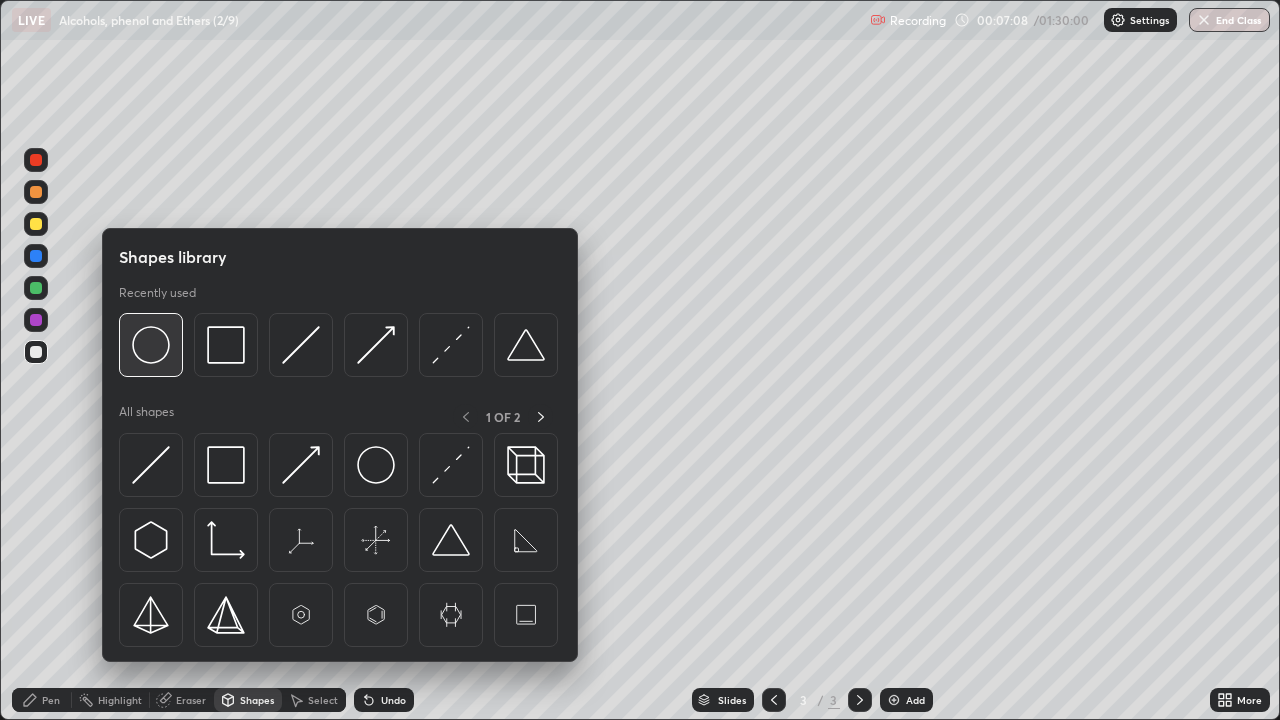 click at bounding box center [151, 345] 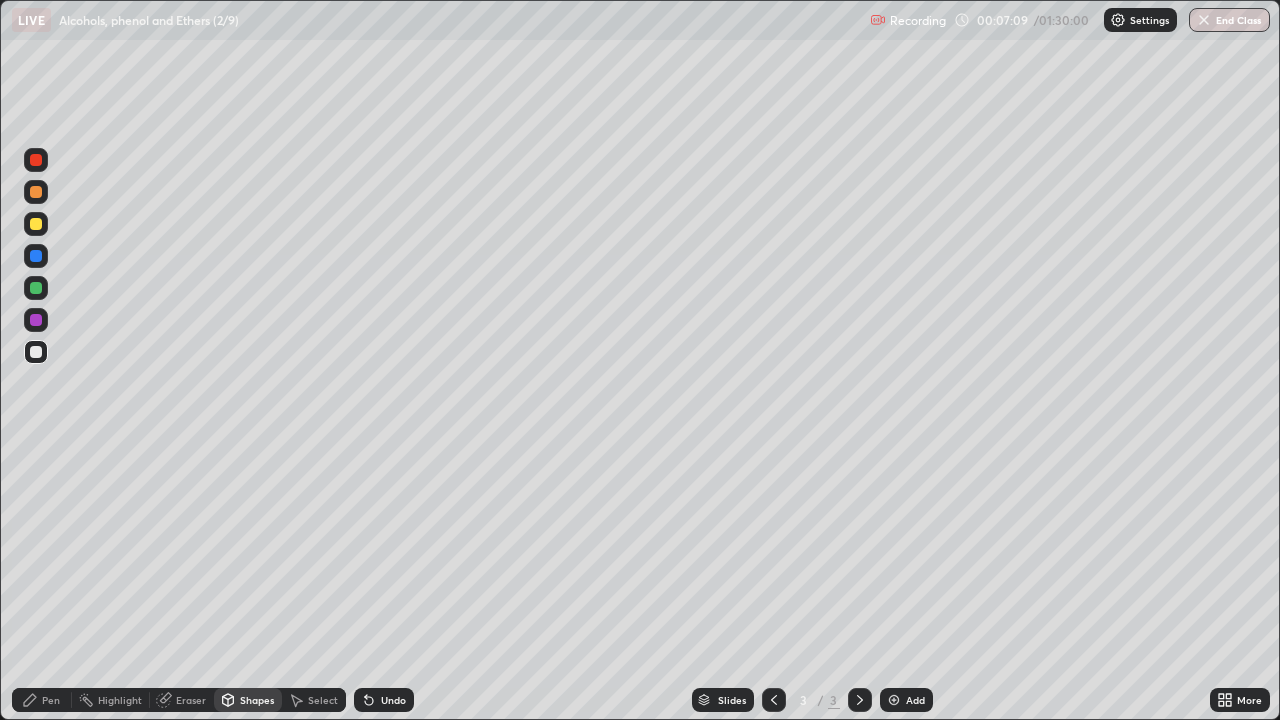 click at bounding box center [36, 288] 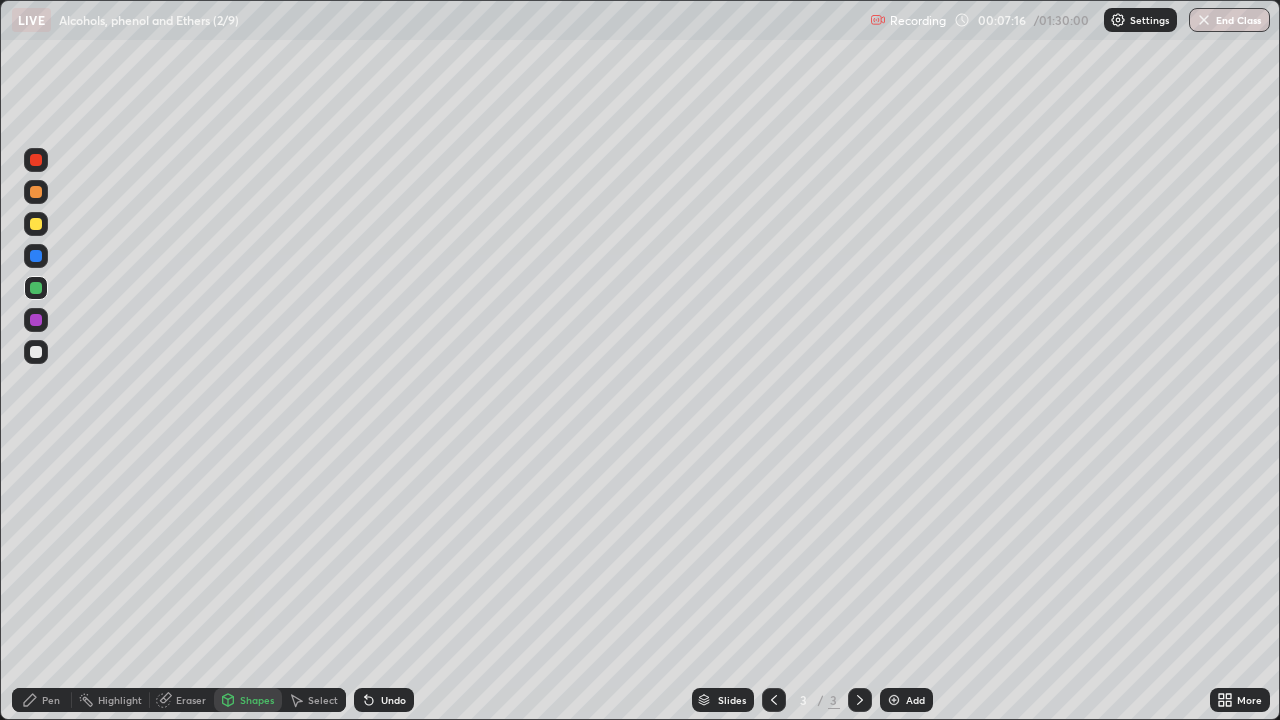 click 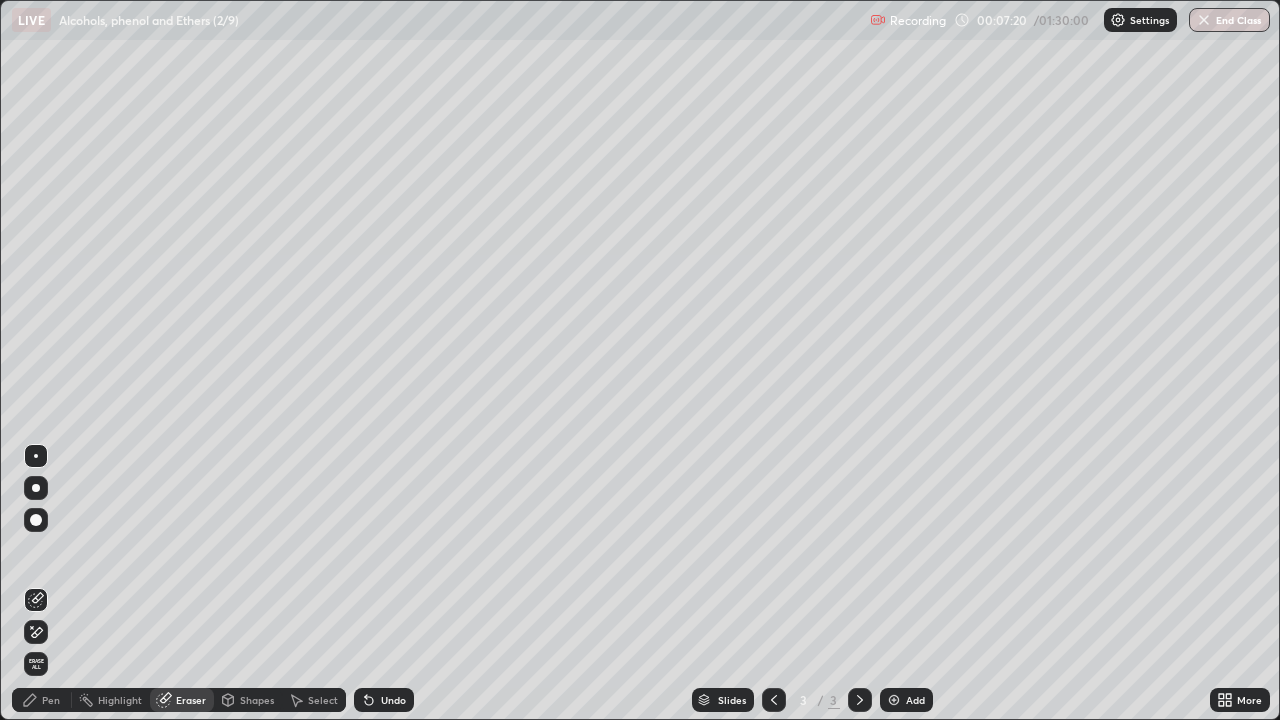 click on "Pen" at bounding box center (51, 700) 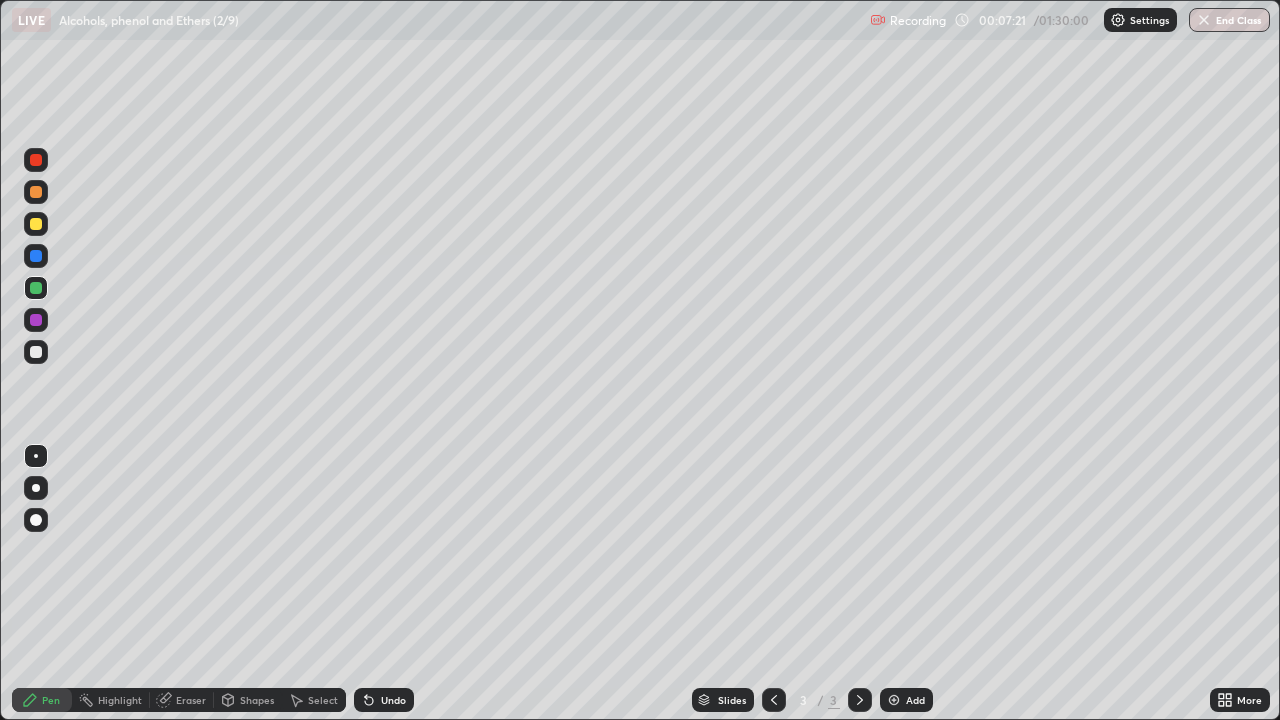 click at bounding box center [36, 352] 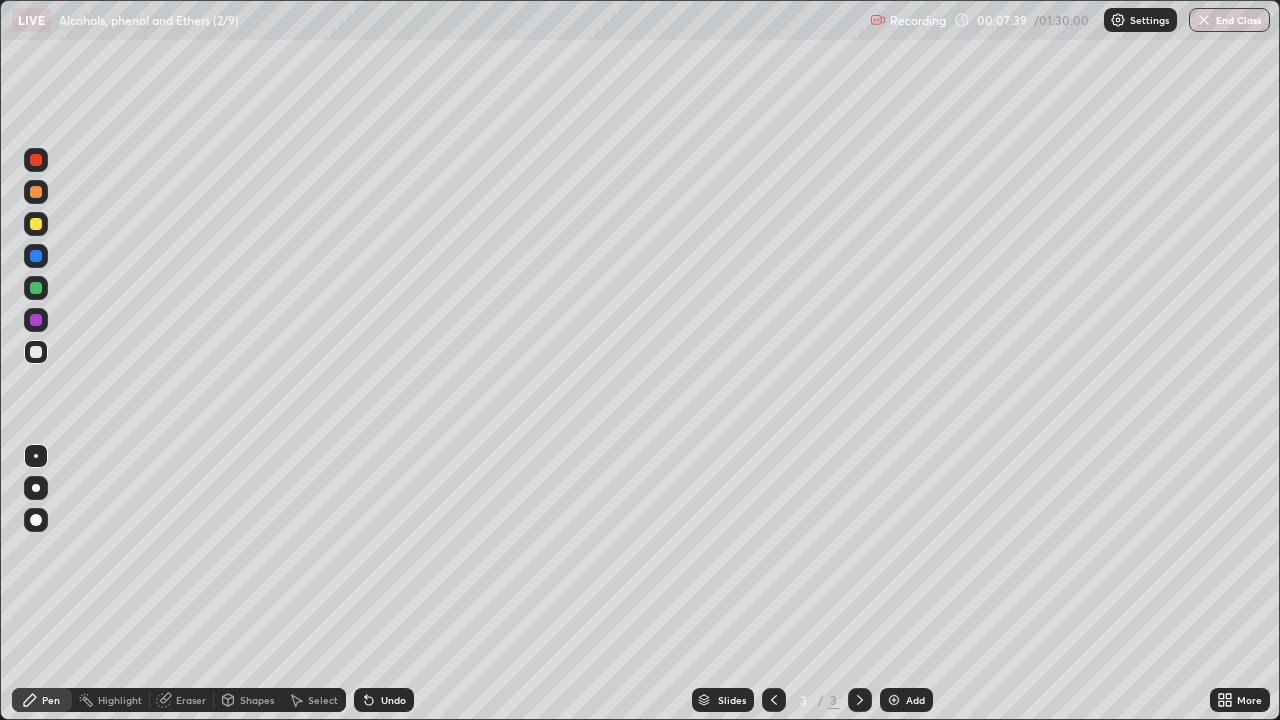 click at bounding box center (36, 224) 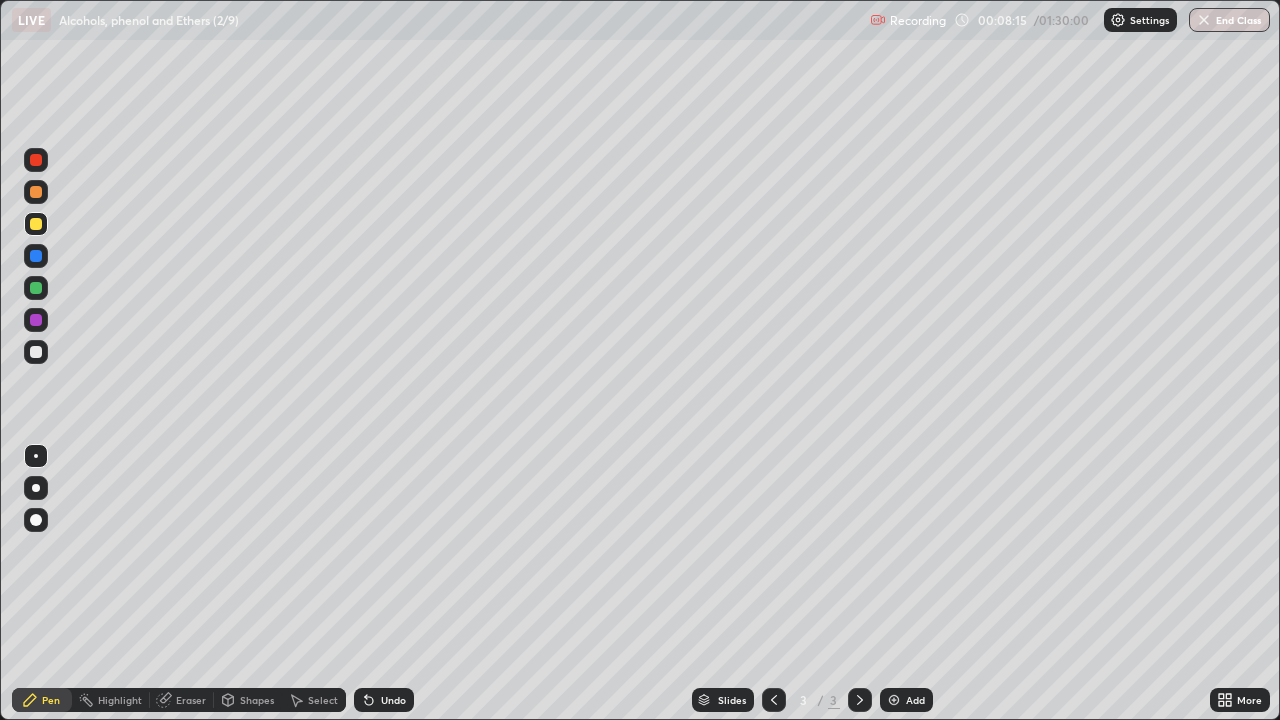 click at bounding box center (36, 160) 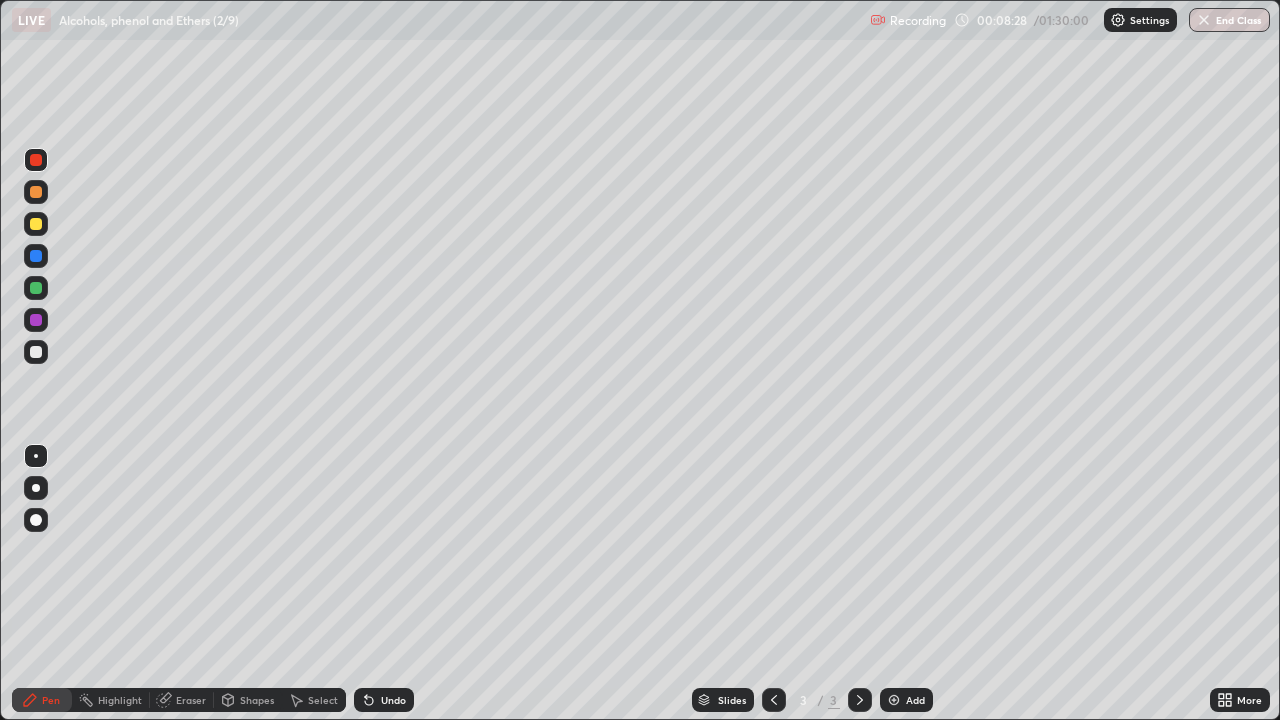 click at bounding box center [36, 352] 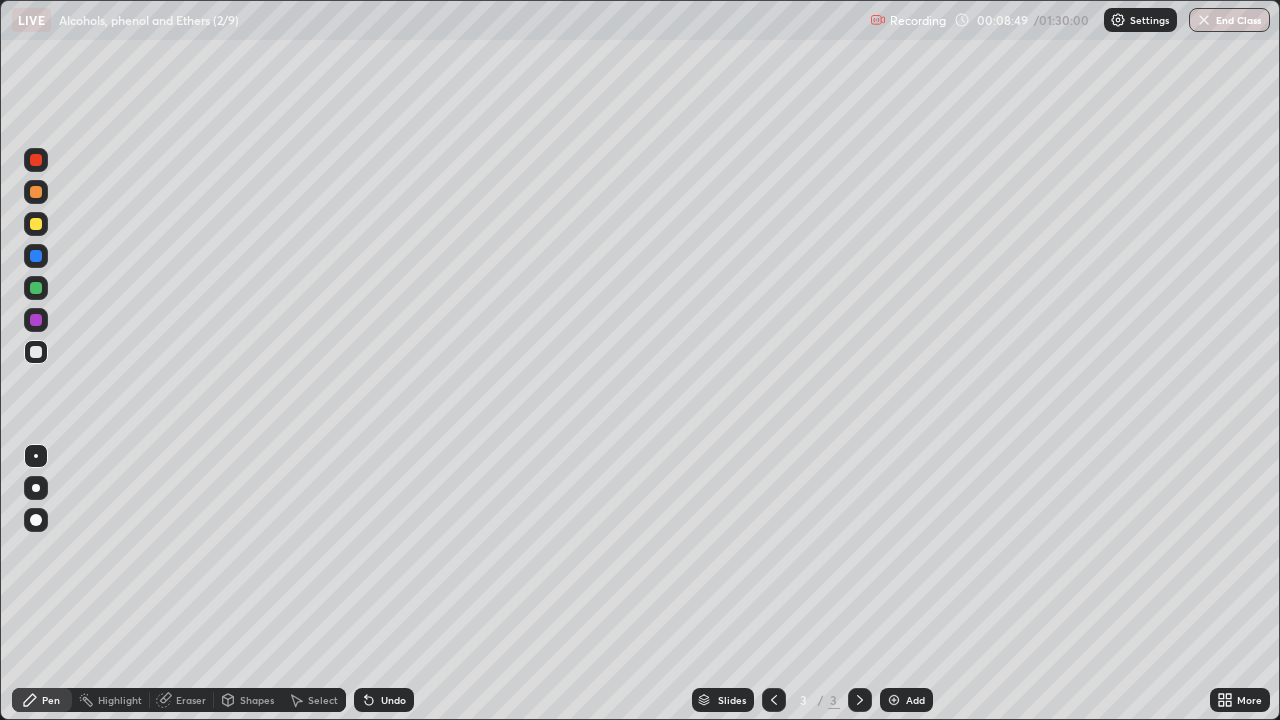 click at bounding box center (36, 160) 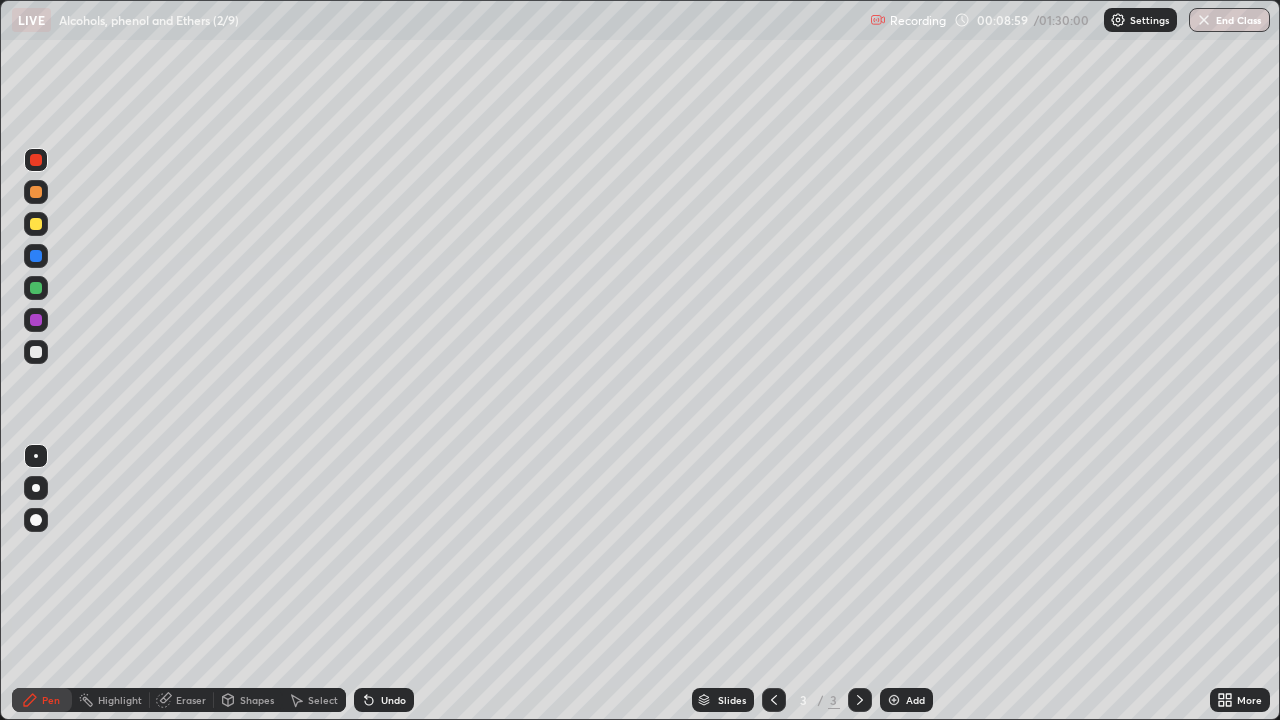 click at bounding box center (36, 352) 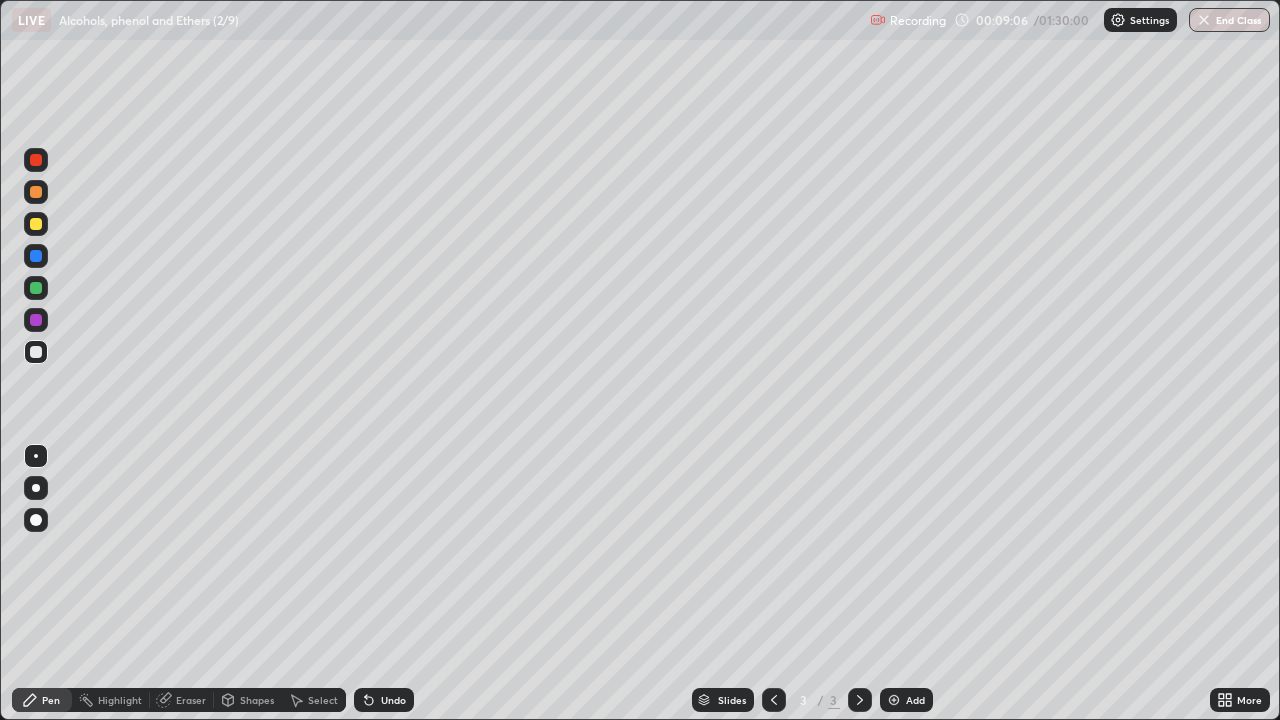 click on "Shapes" at bounding box center (257, 700) 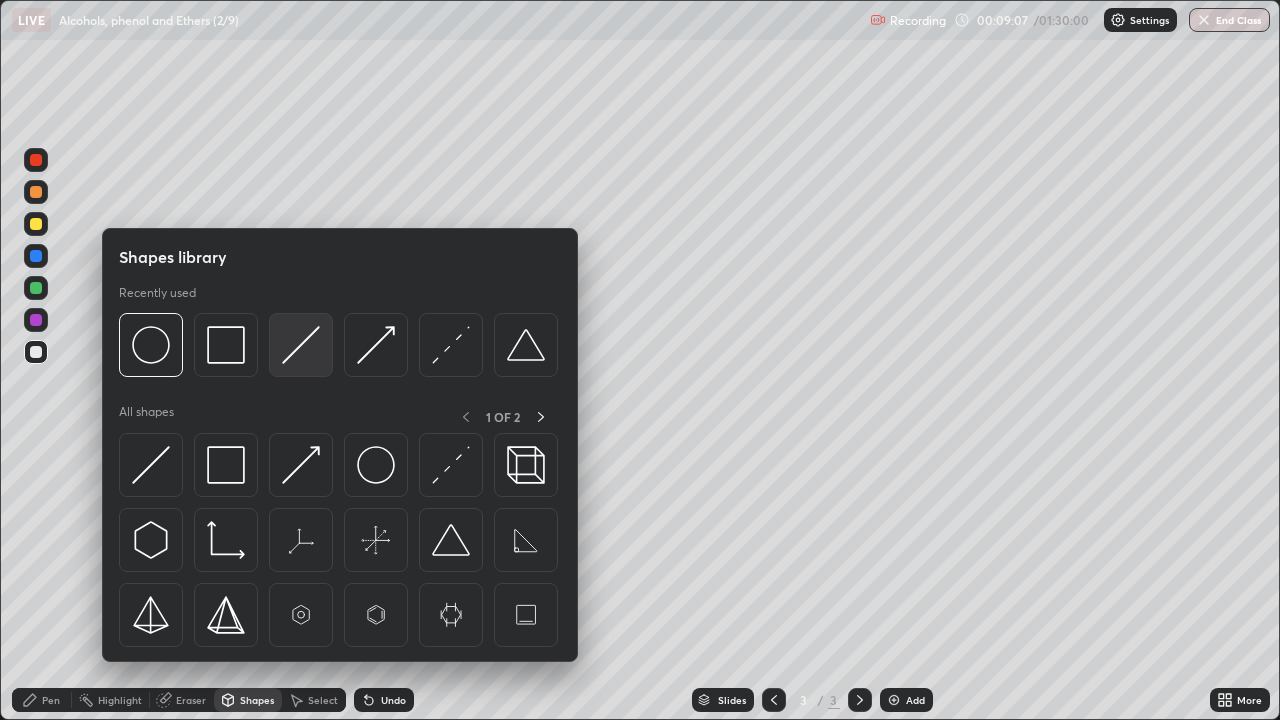 click at bounding box center (301, 345) 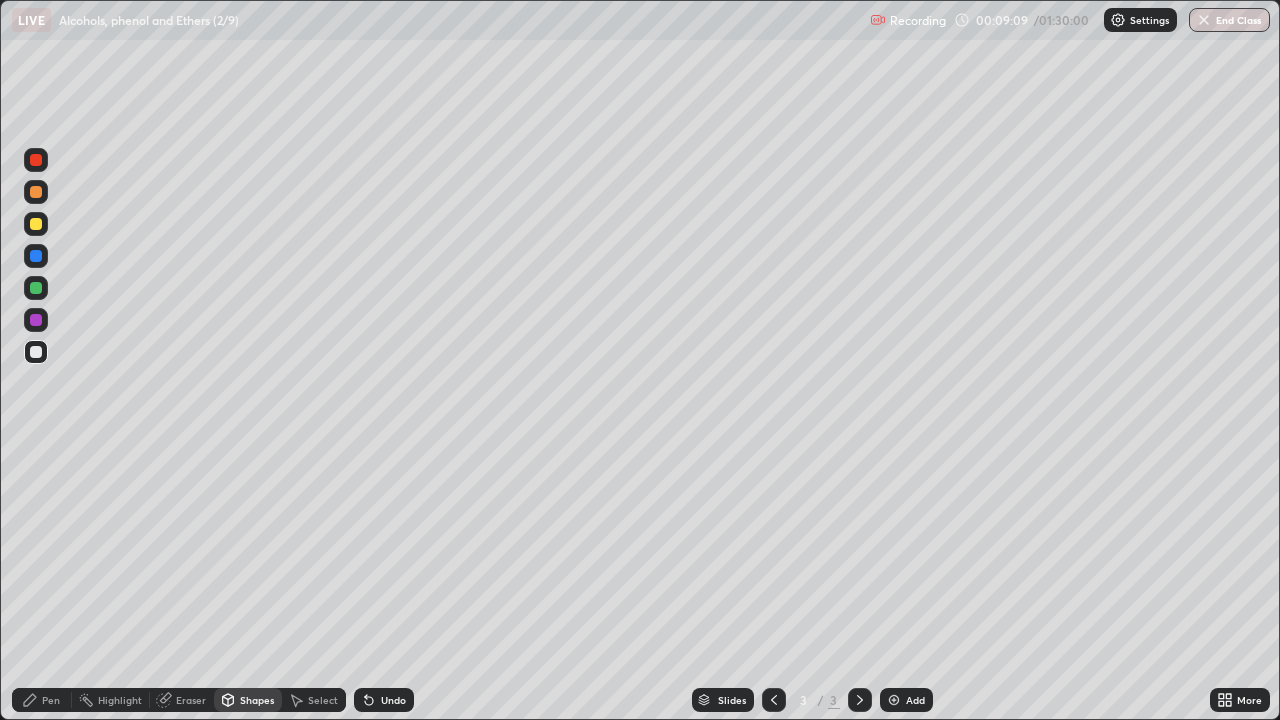click on "Pen" at bounding box center [51, 700] 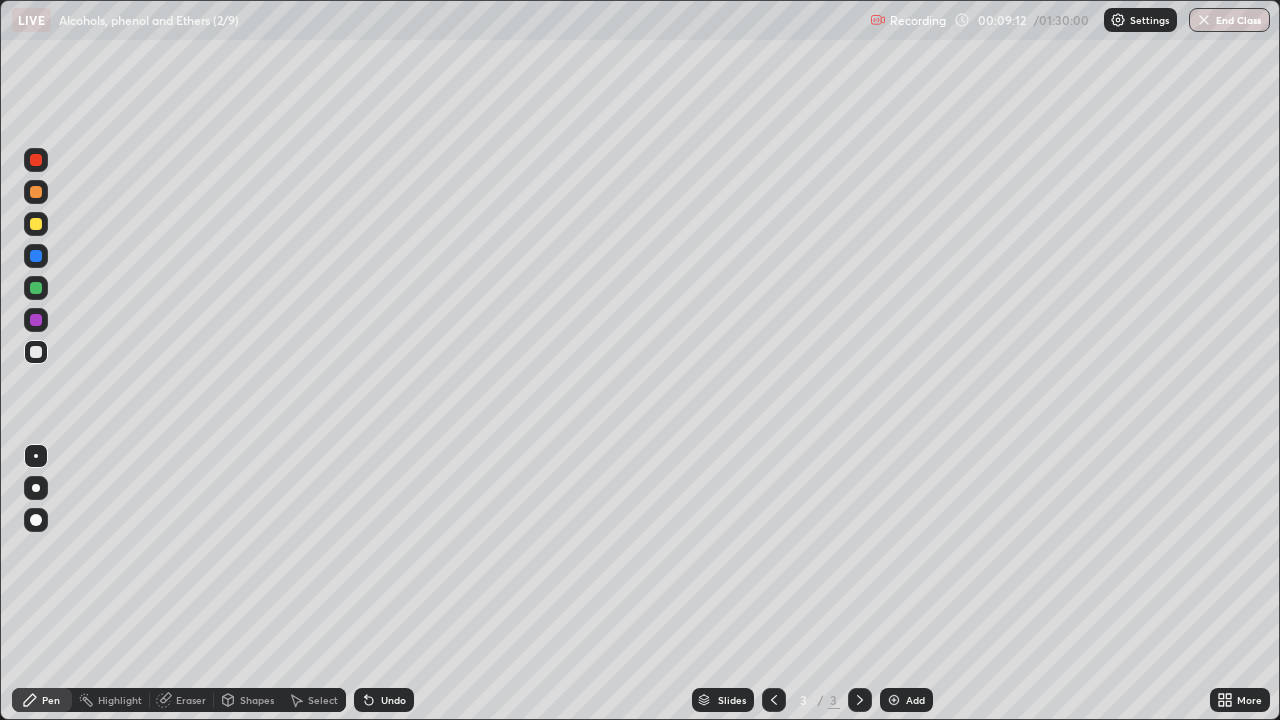 click on "Shapes" at bounding box center [257, 700] 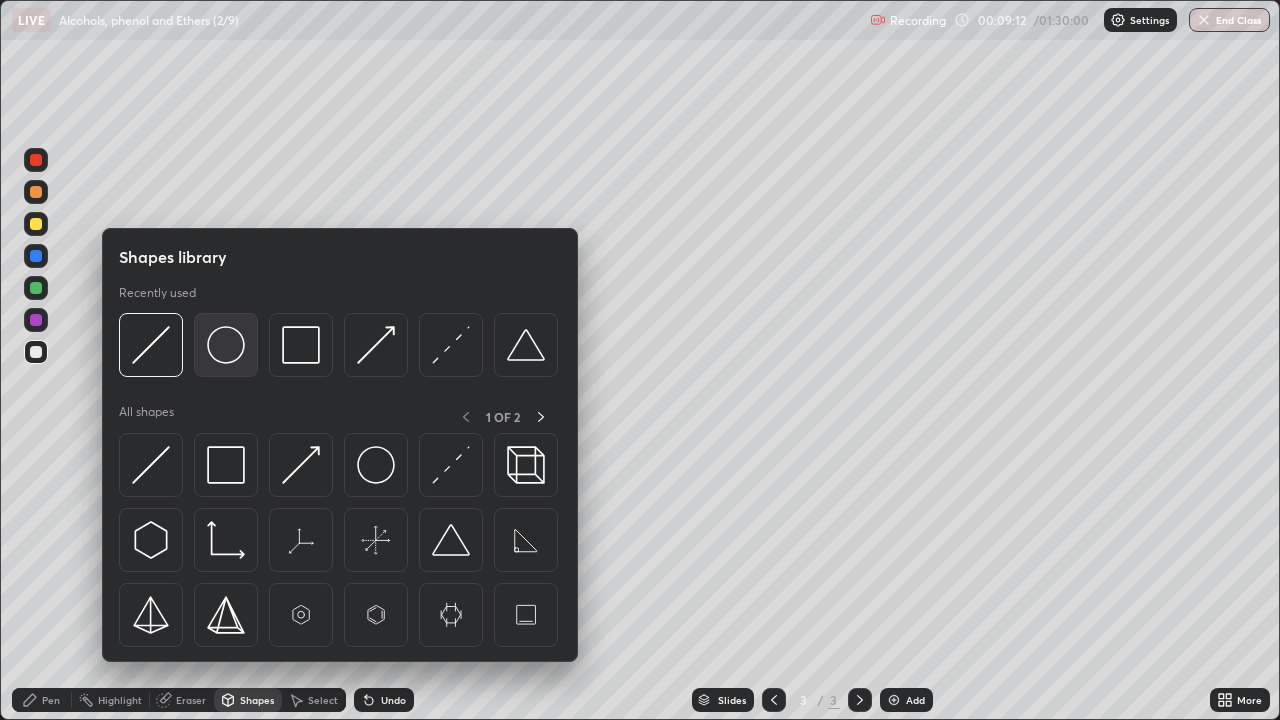 click at bounding box center (226, 345) 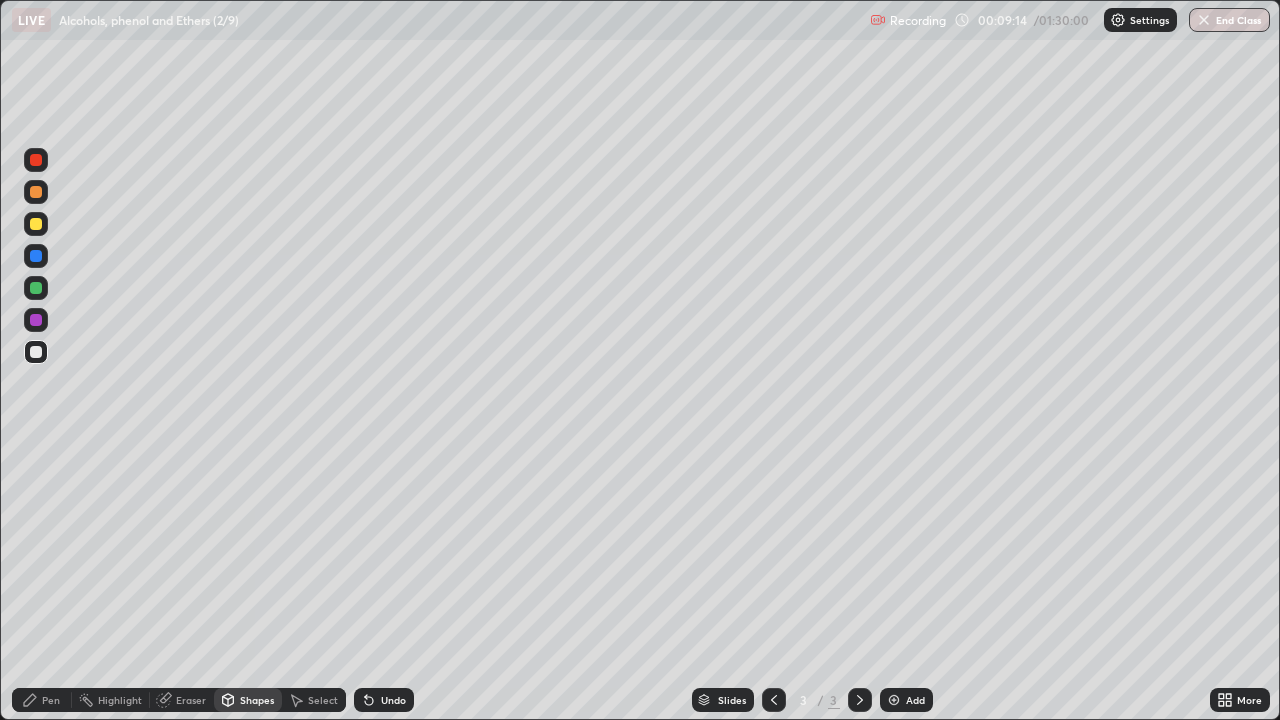 click at bounding box center [36, 160] 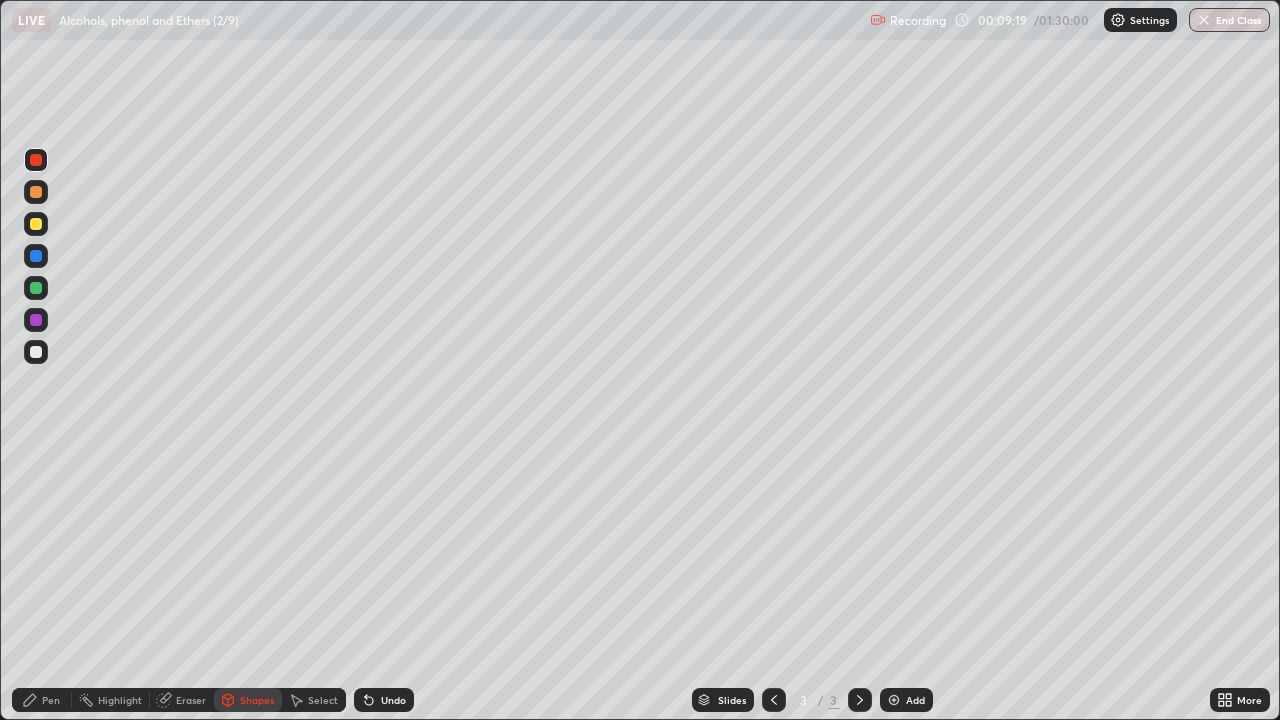click on "Pen" at bounding box center [42, 700] 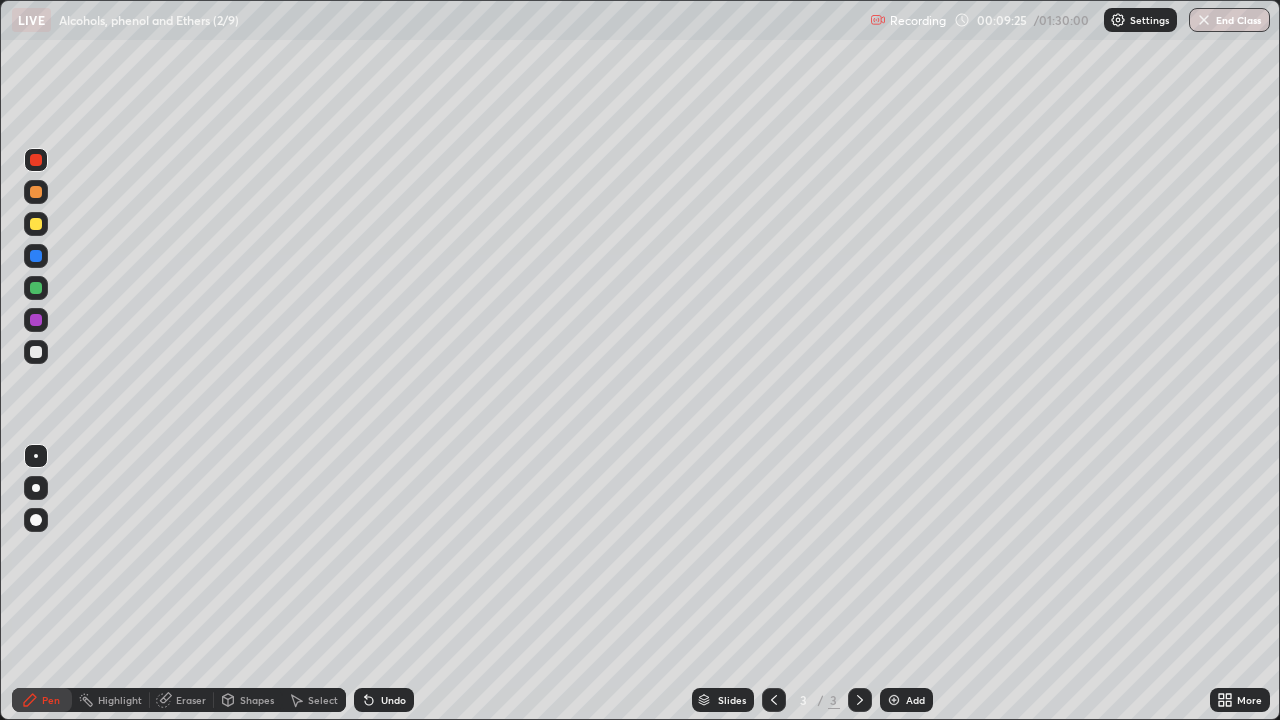 click at bounding box center (36, 352) 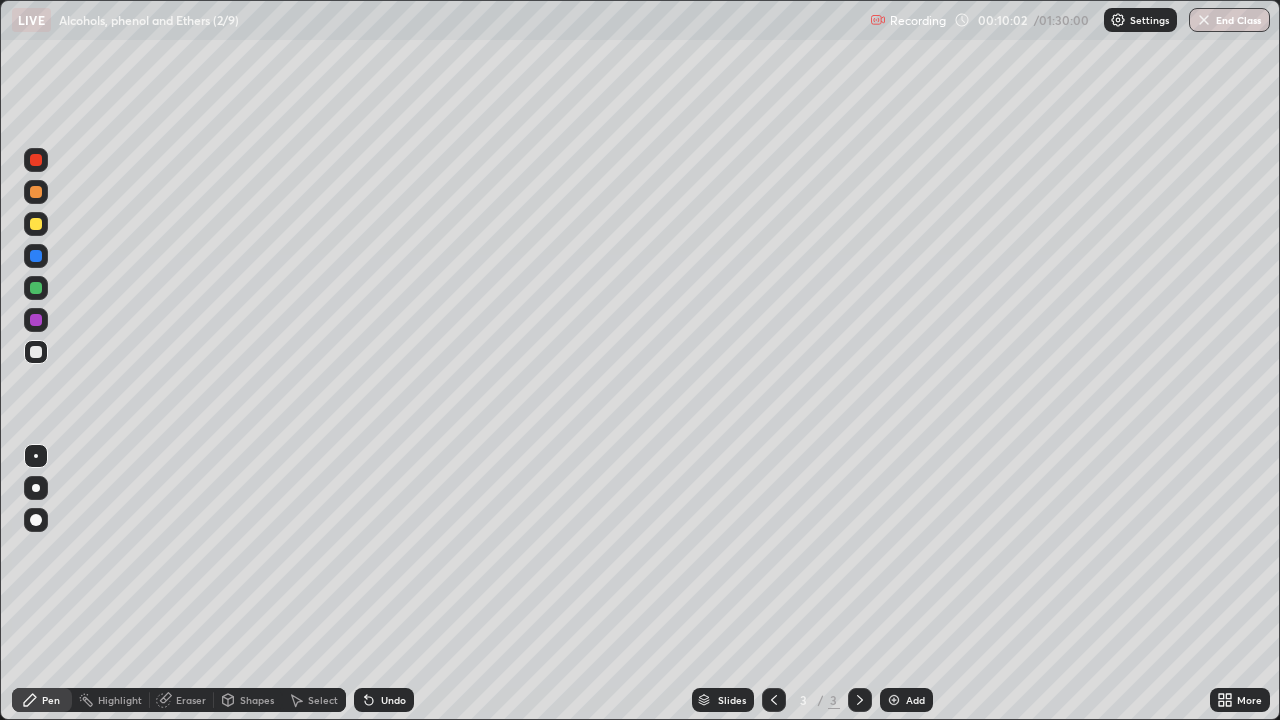 click at bounding box center [36, 224] 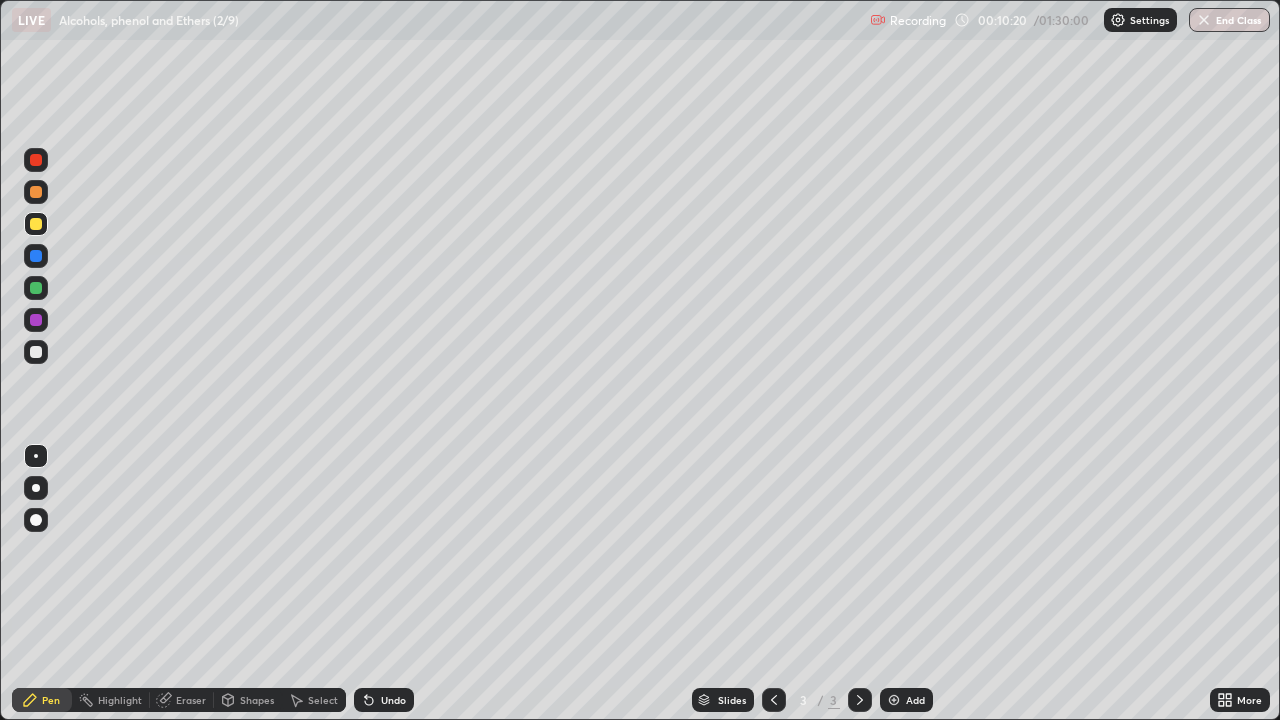 click on "Shapes" at bounding box center [257, 700] 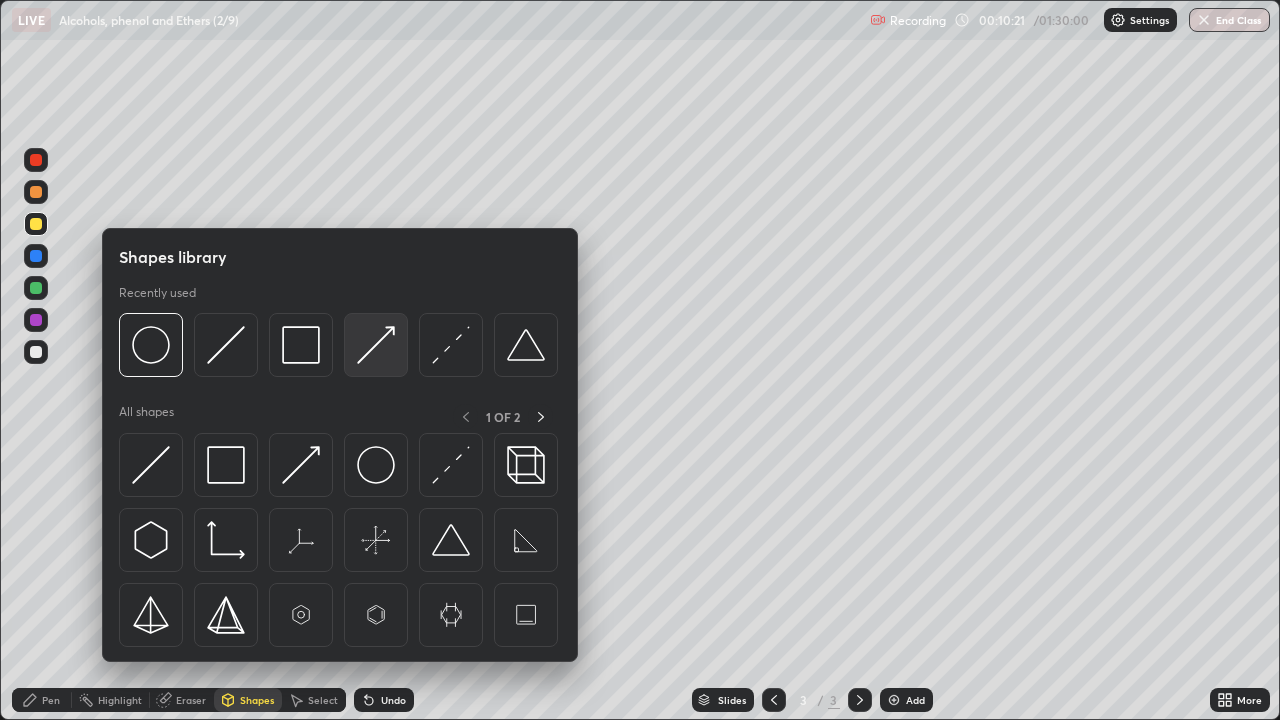click at bounding box center (376, 345) 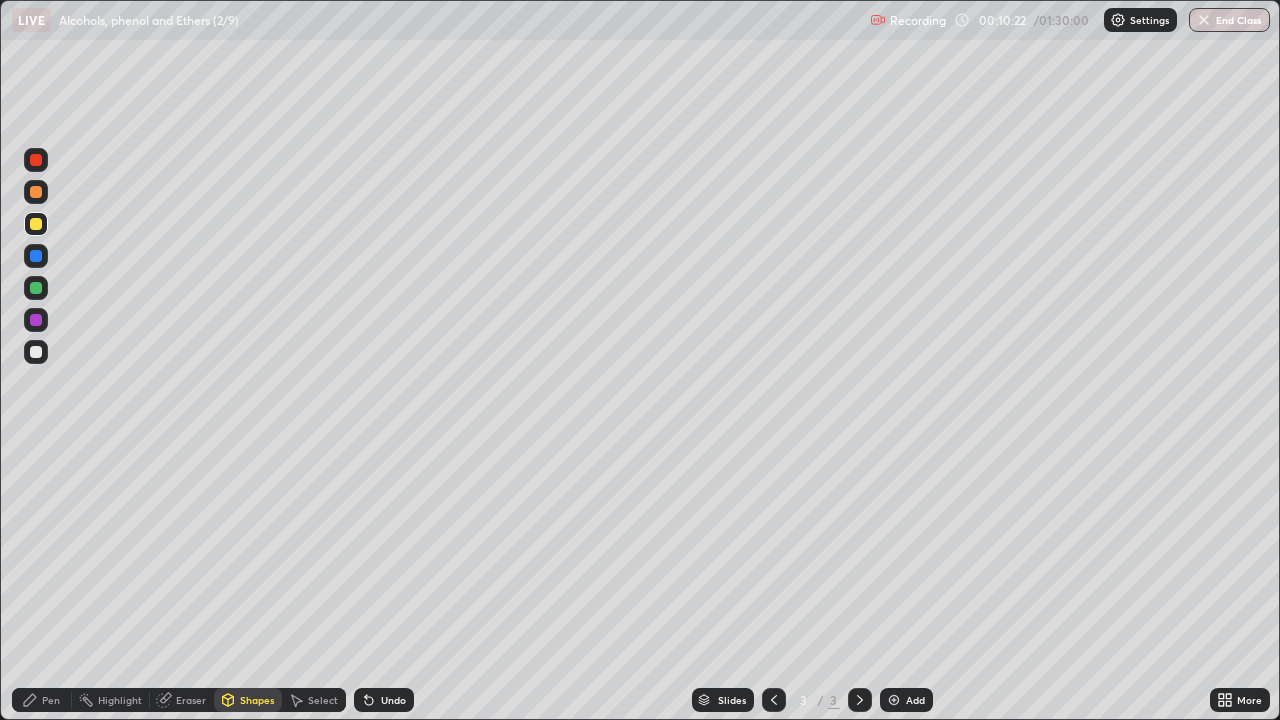 click at bounding box center (36, 352) 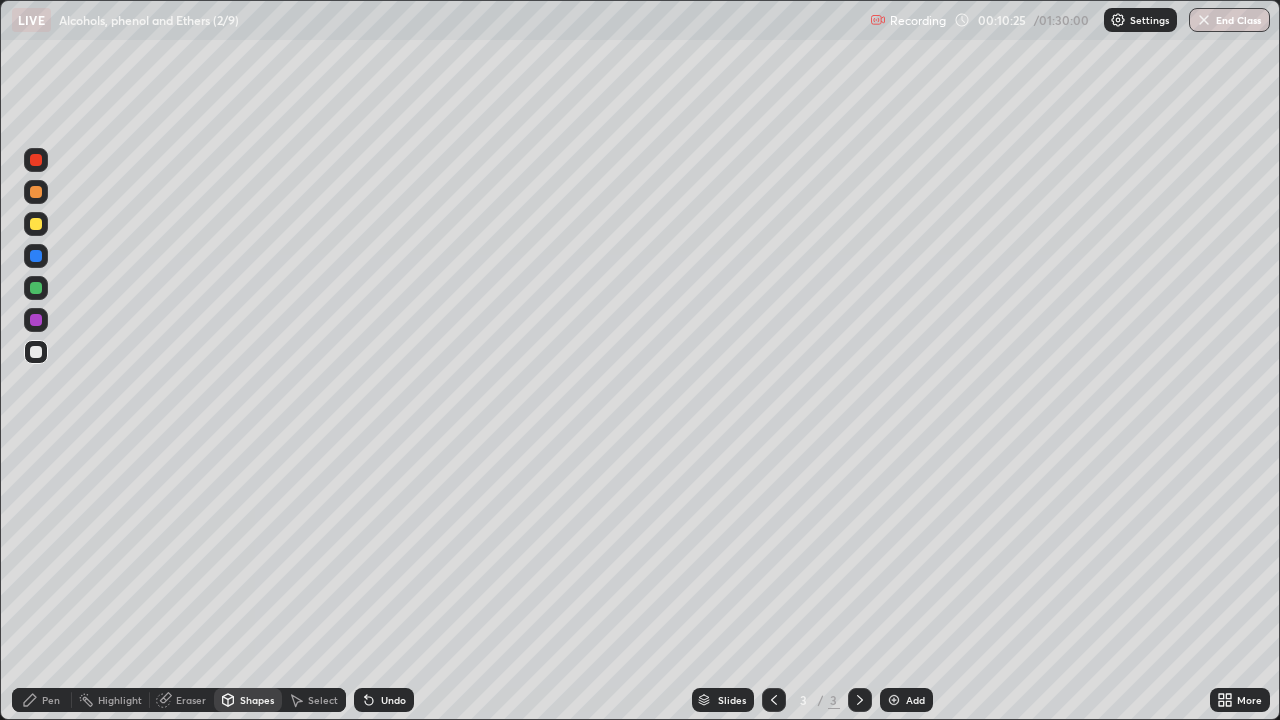 click on "Pen" at bounding box center [51, 700] 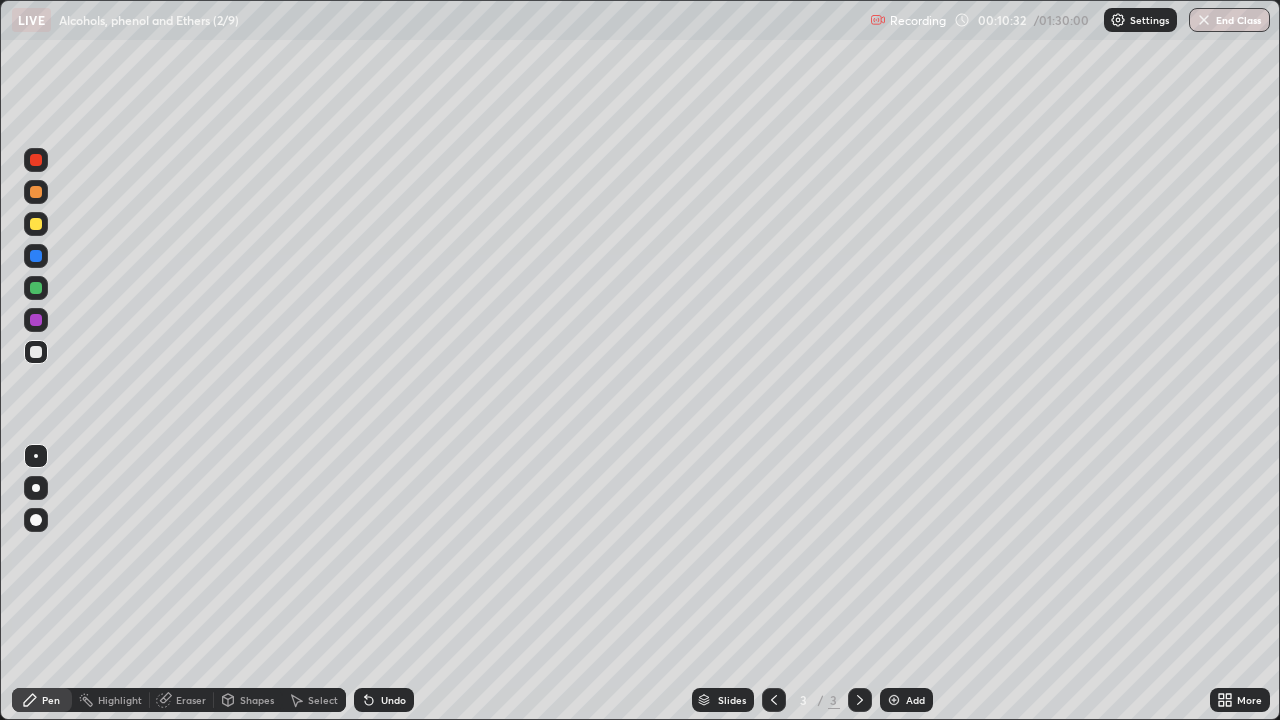click at bounding box center [36, 320] 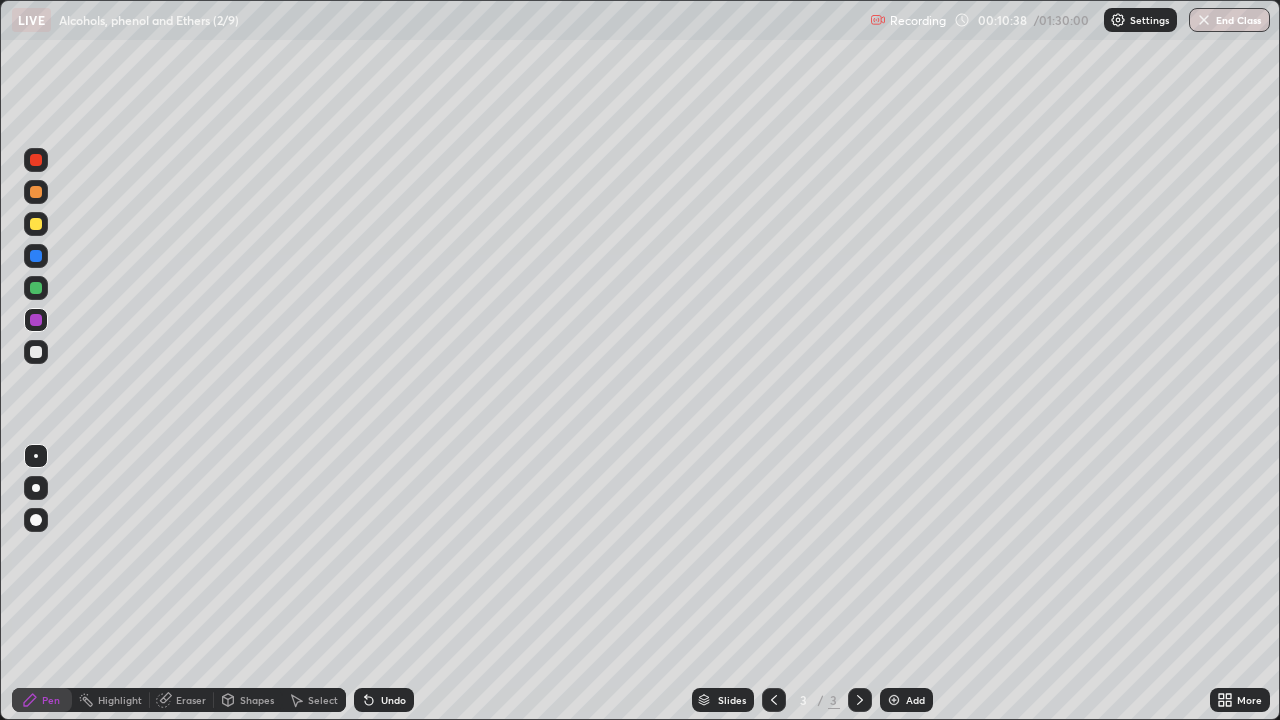 click at bounding box center (36, 352) 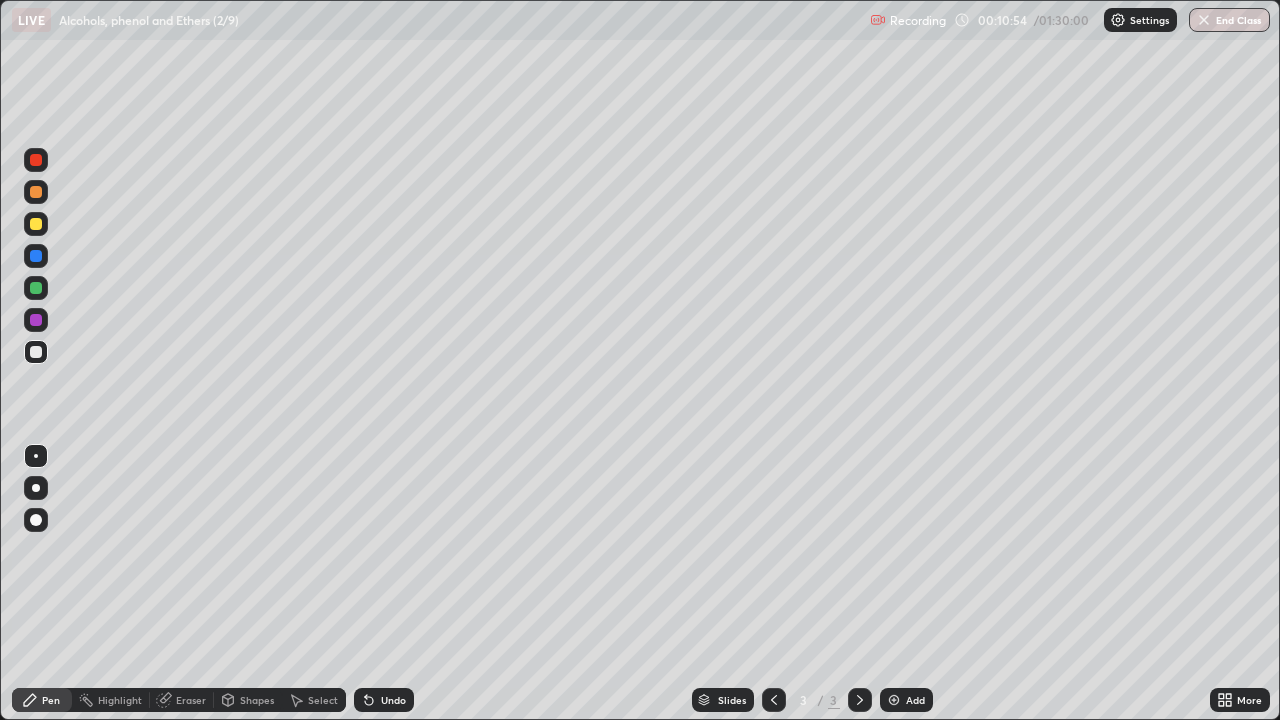 click at bounding box center (36, 160) 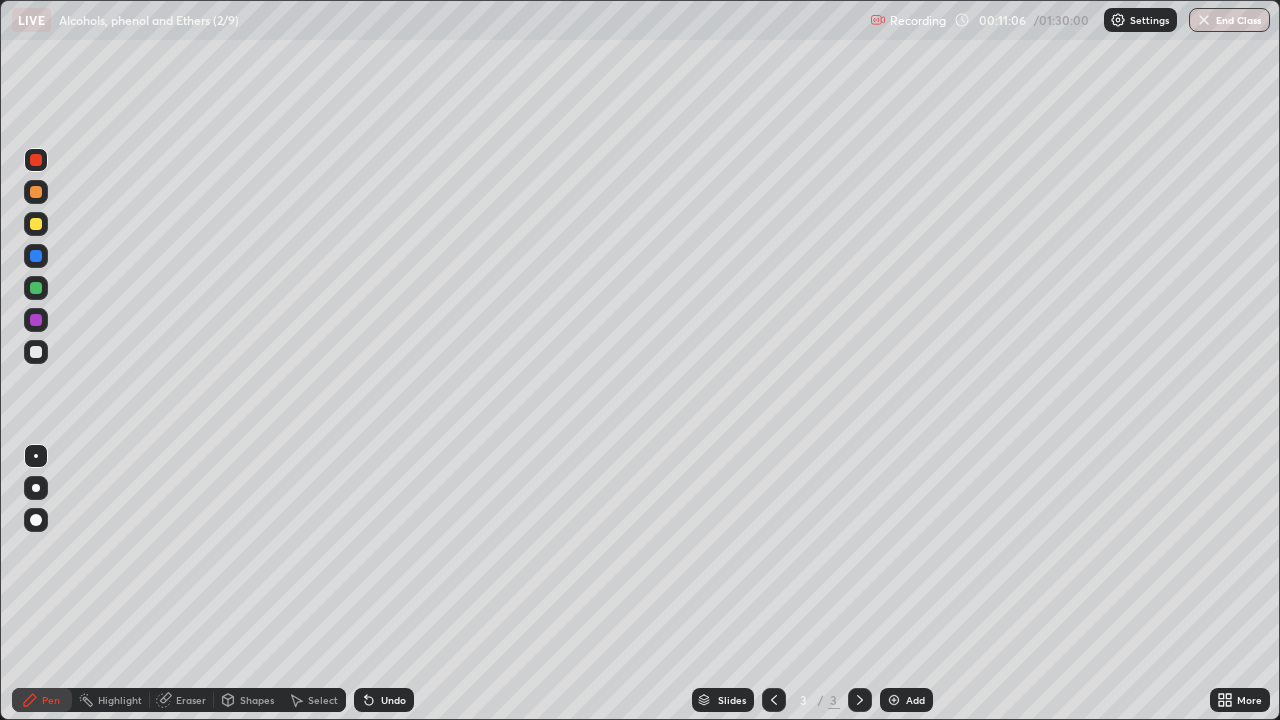 click at bounding box center [36, 352] 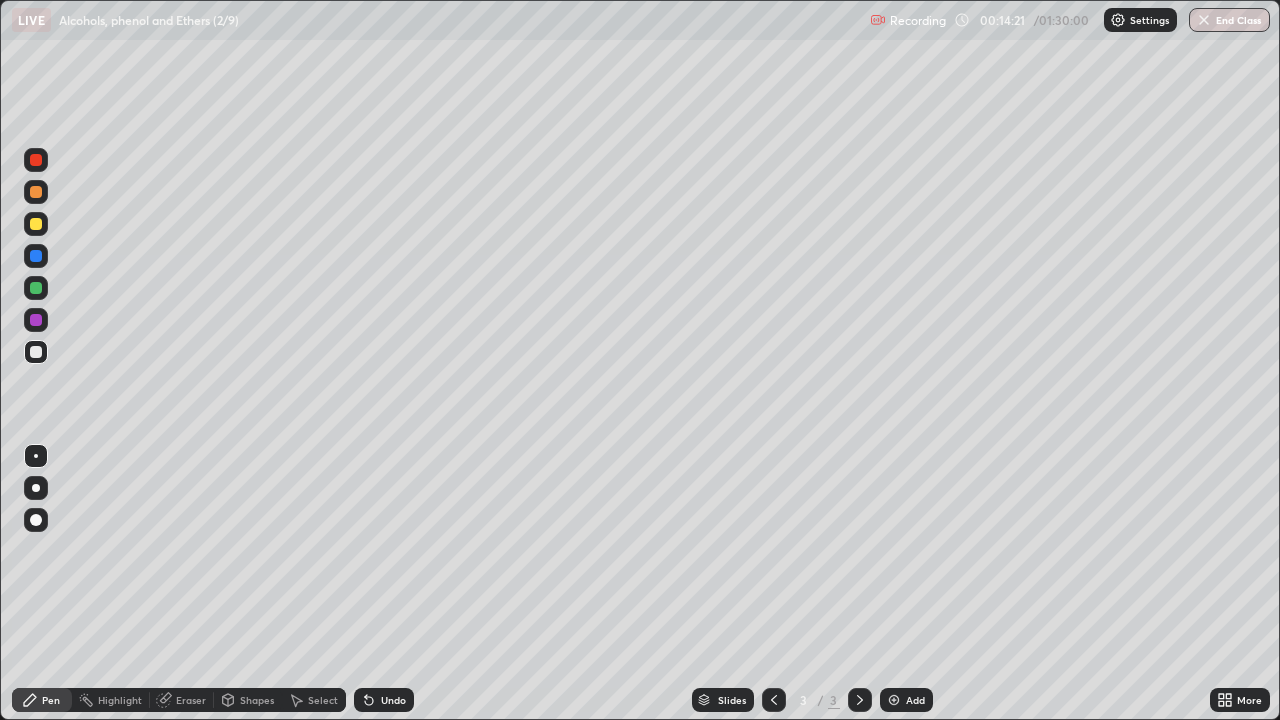 click at bounding box center (894, 700) 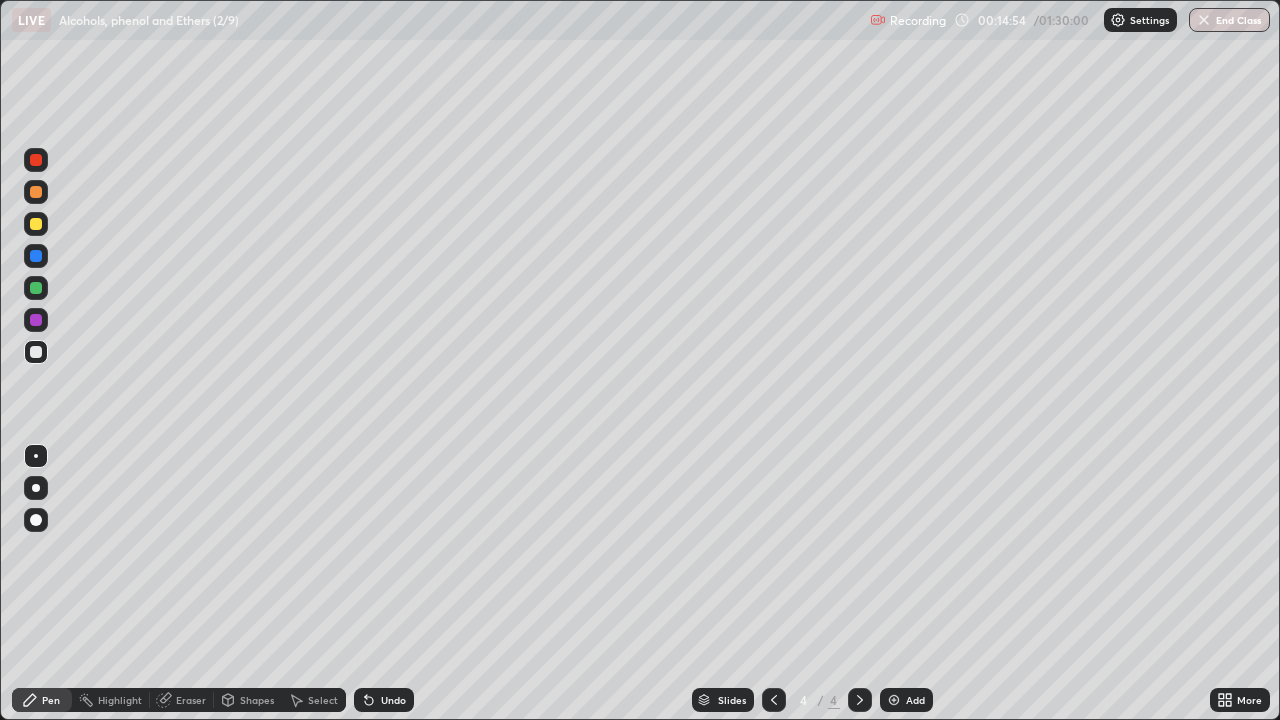 click on "Pen" at bounding box center (51, 700) 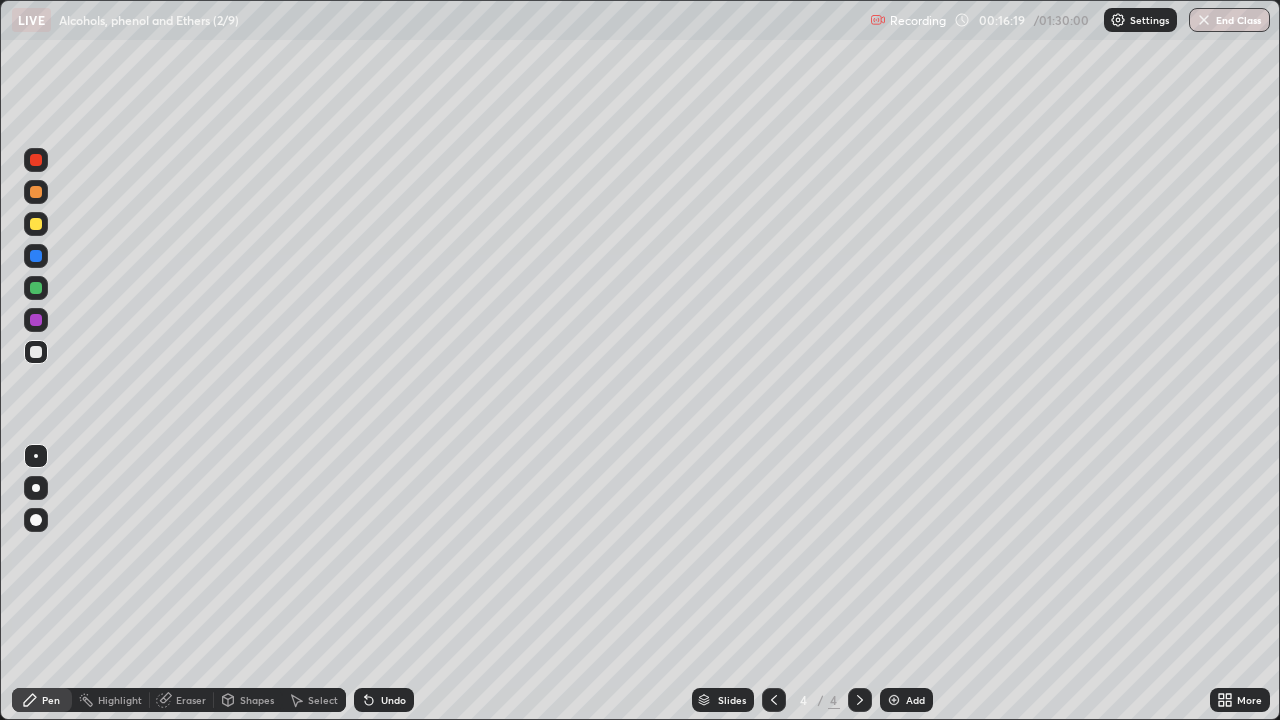 click on "Pen" at bounding box center [42, 700] 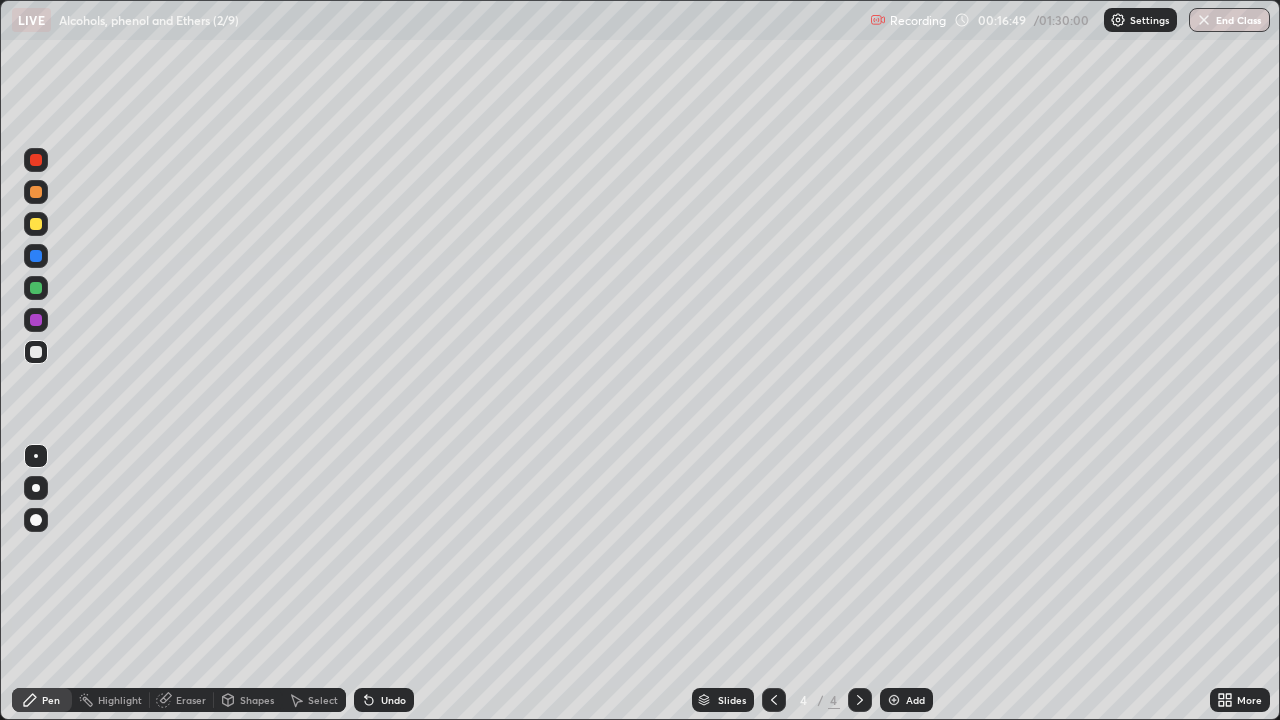 click on "Eraser" at bounding box center [191, 700] 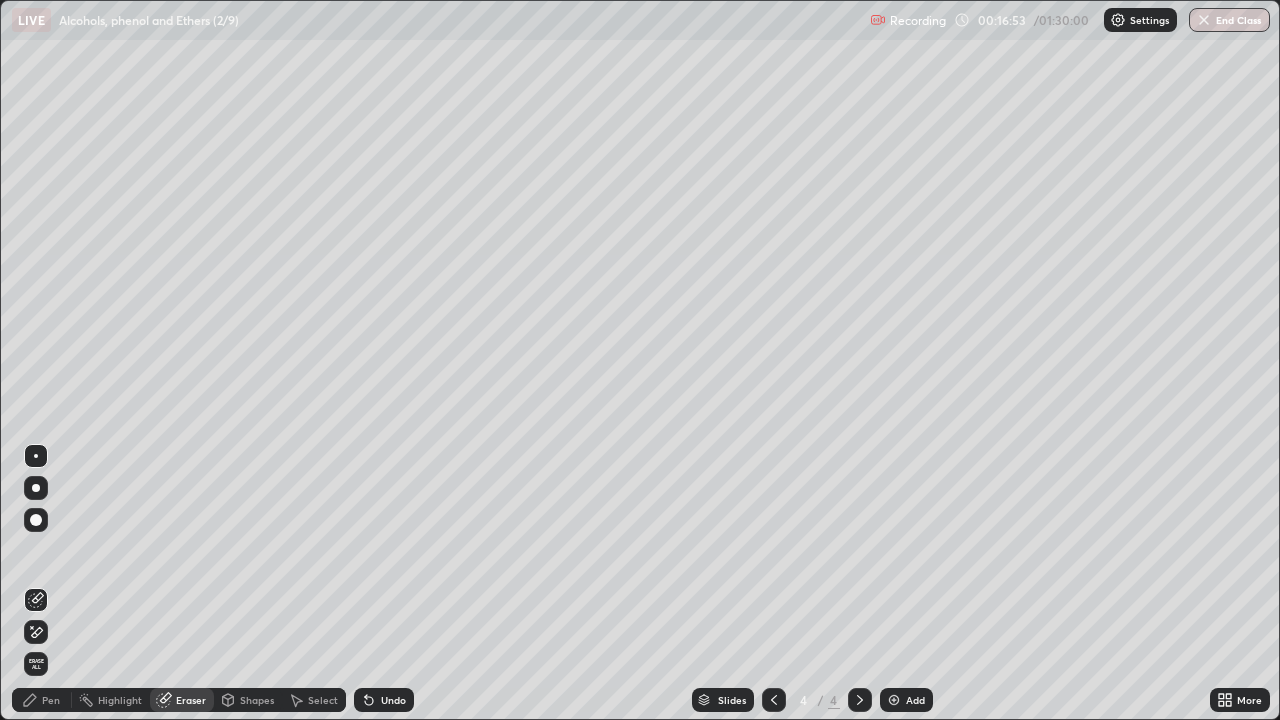 click on "Pen" at bounding box center [51, 700] 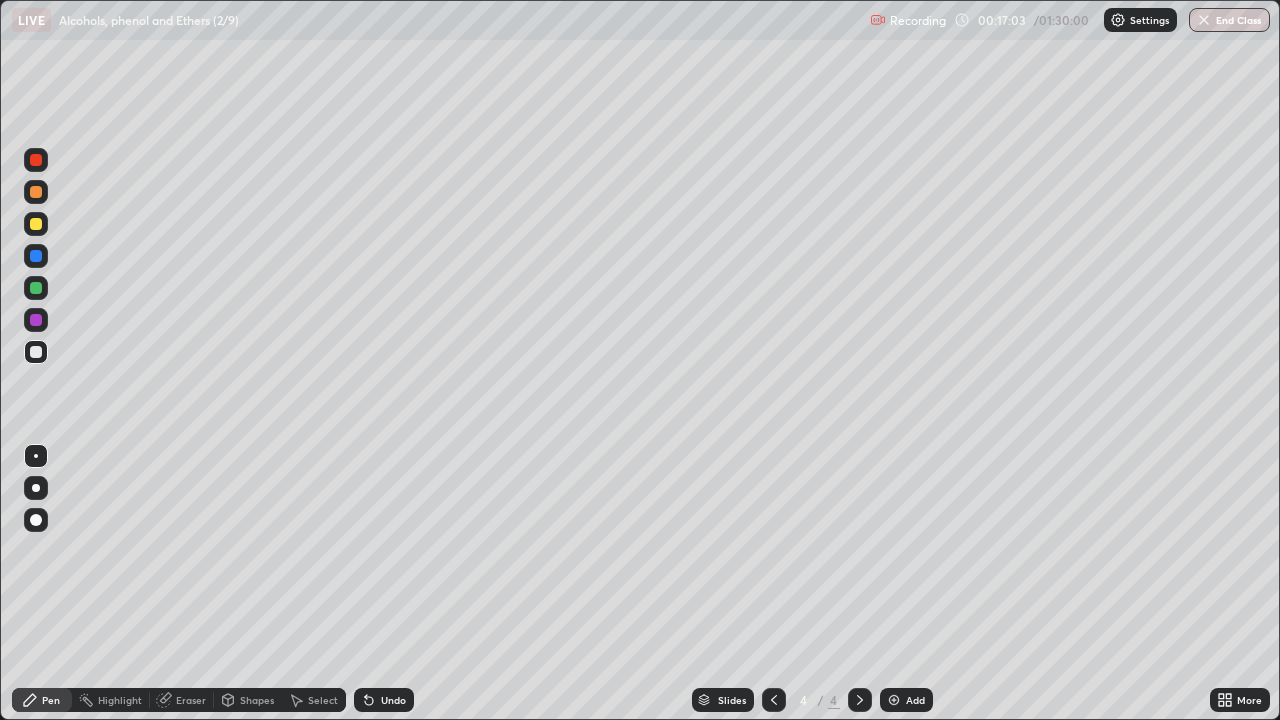 click at bounding box center [36, 160] 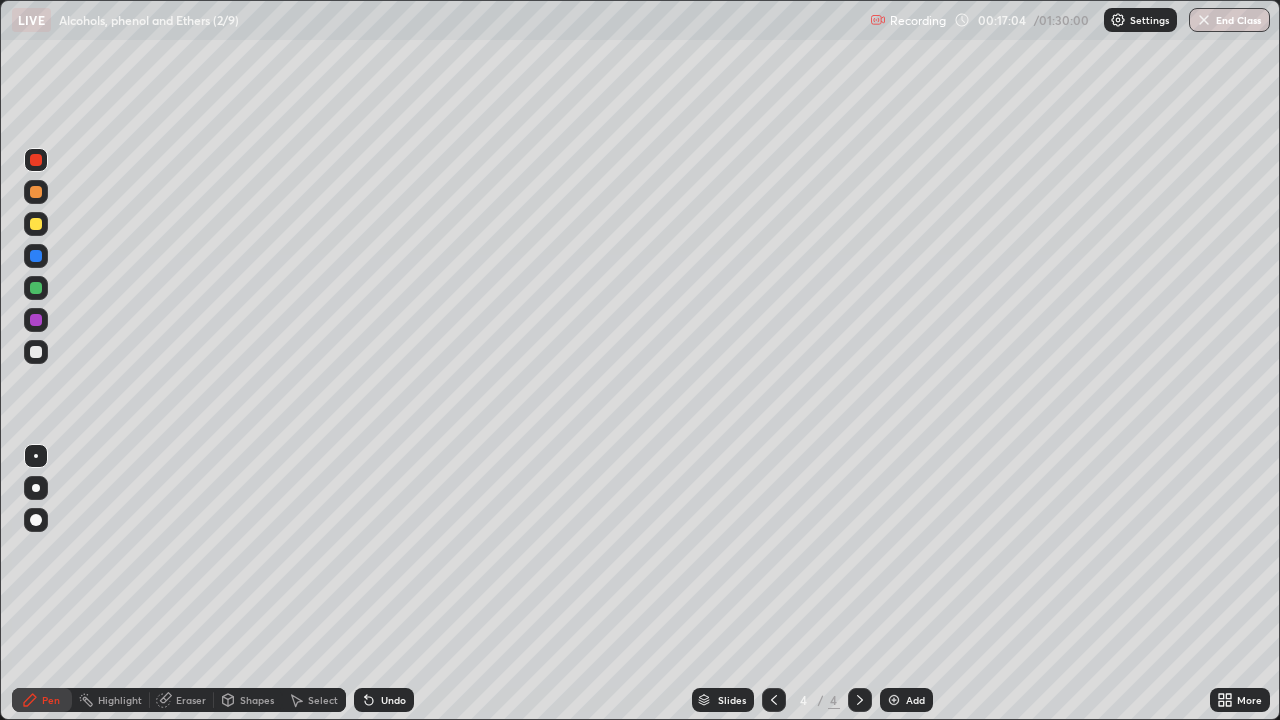 click on "Shapes" at bounding box center (257, 700) 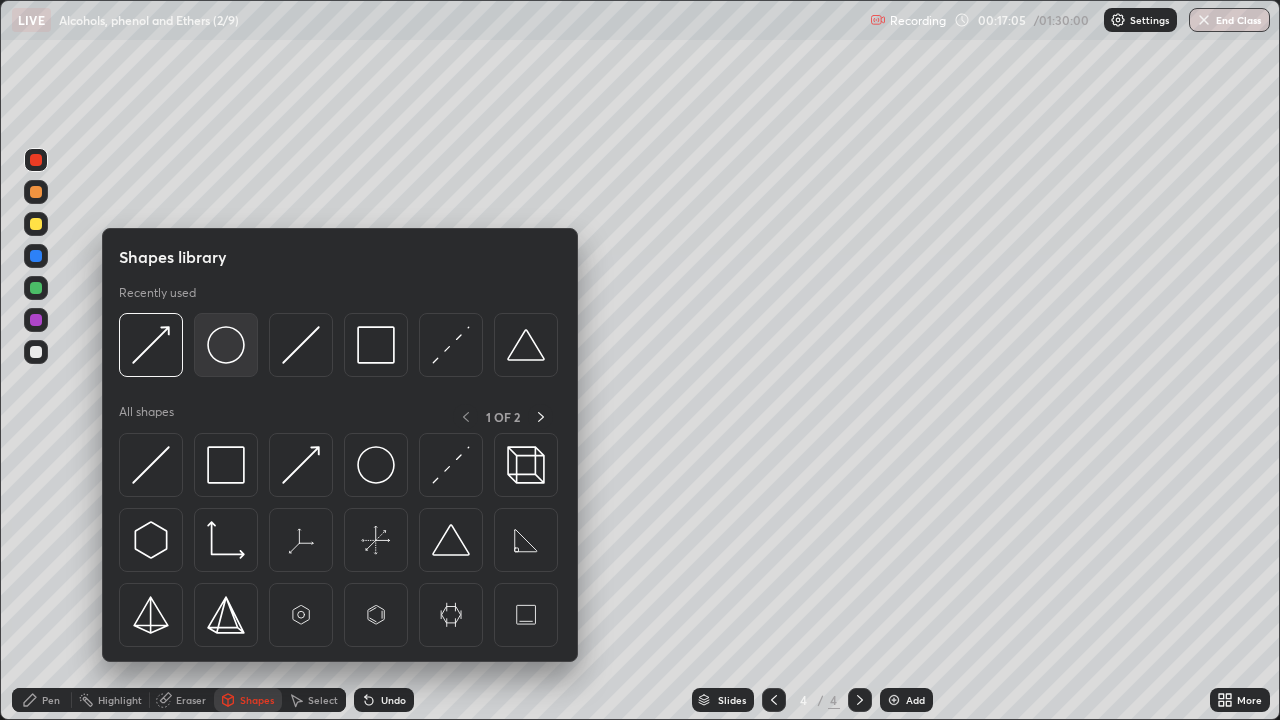 click at bounding box center (226, 345) 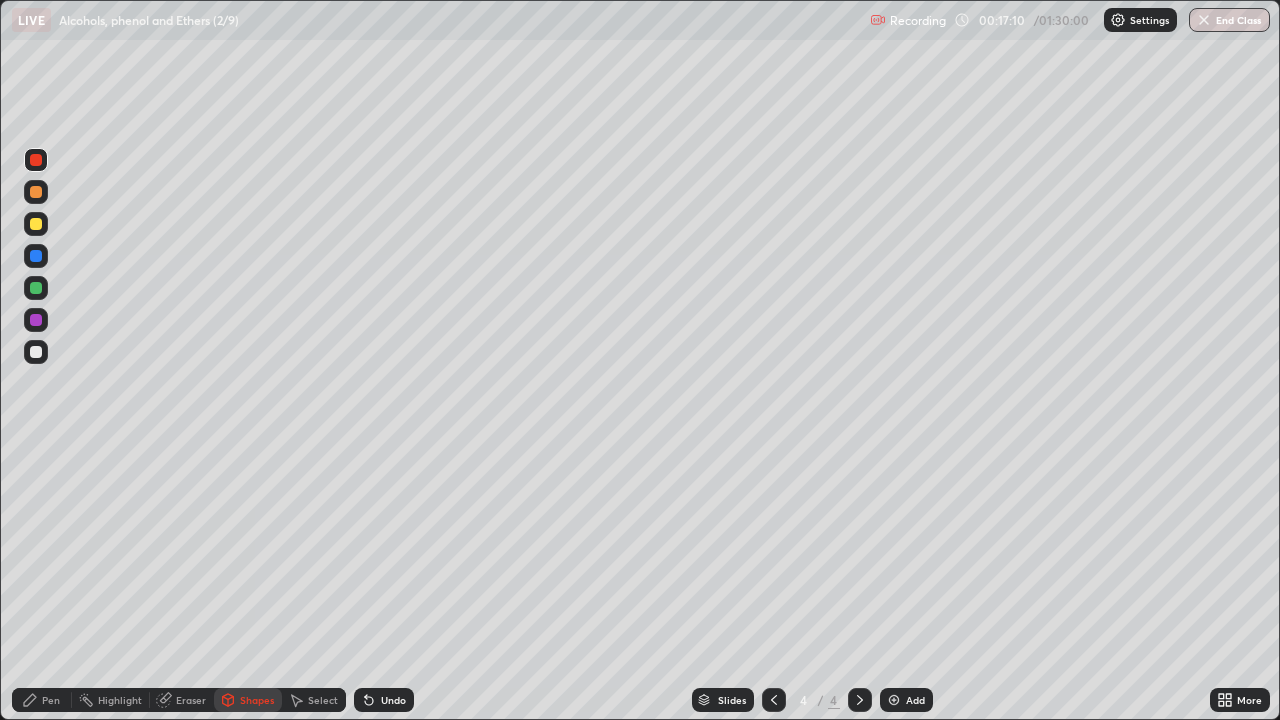 click at bounding box center [36, 320] 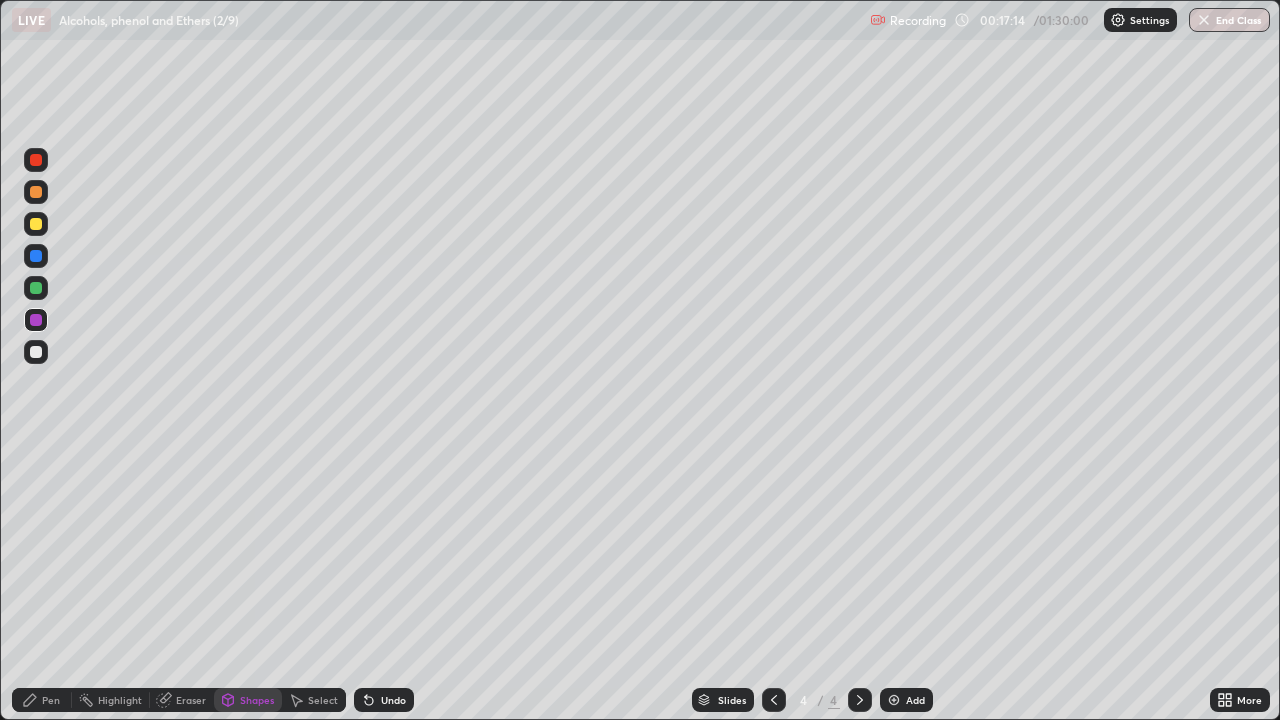click on "Pen" at bounding box center (51, 700) 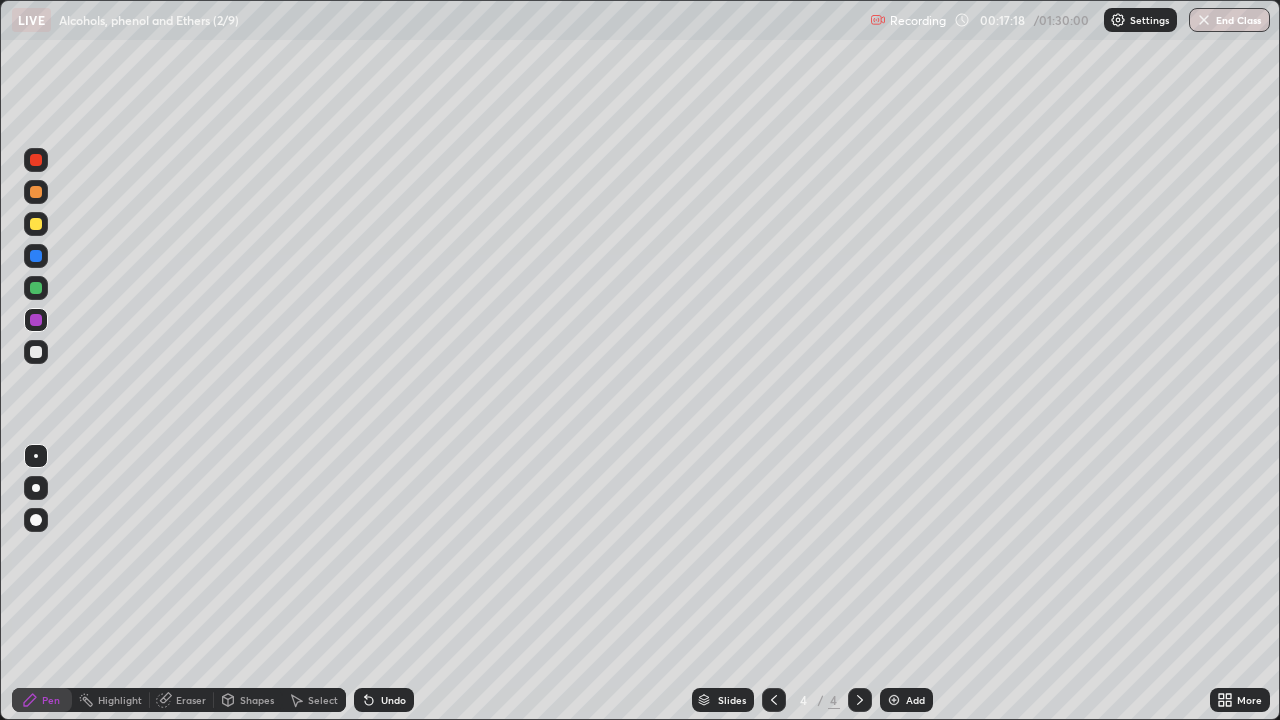 click at bounding box center (36, 352) 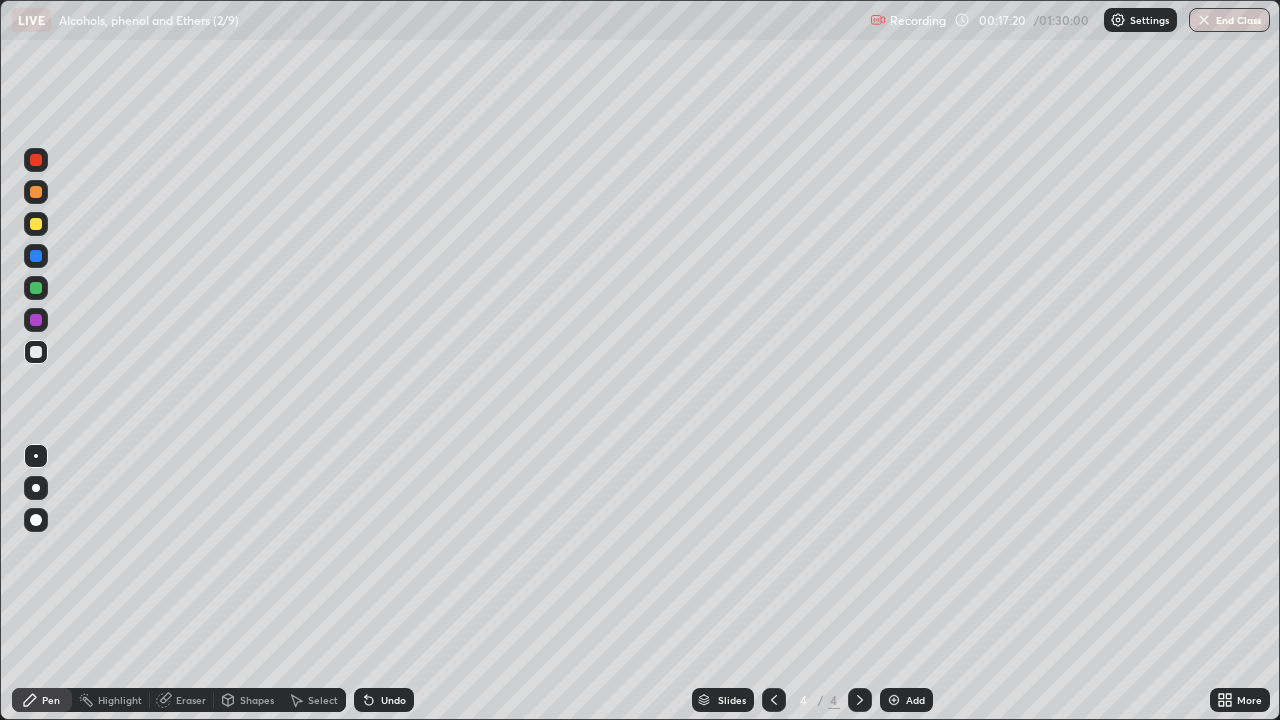 click at bounding box center (36, 192) 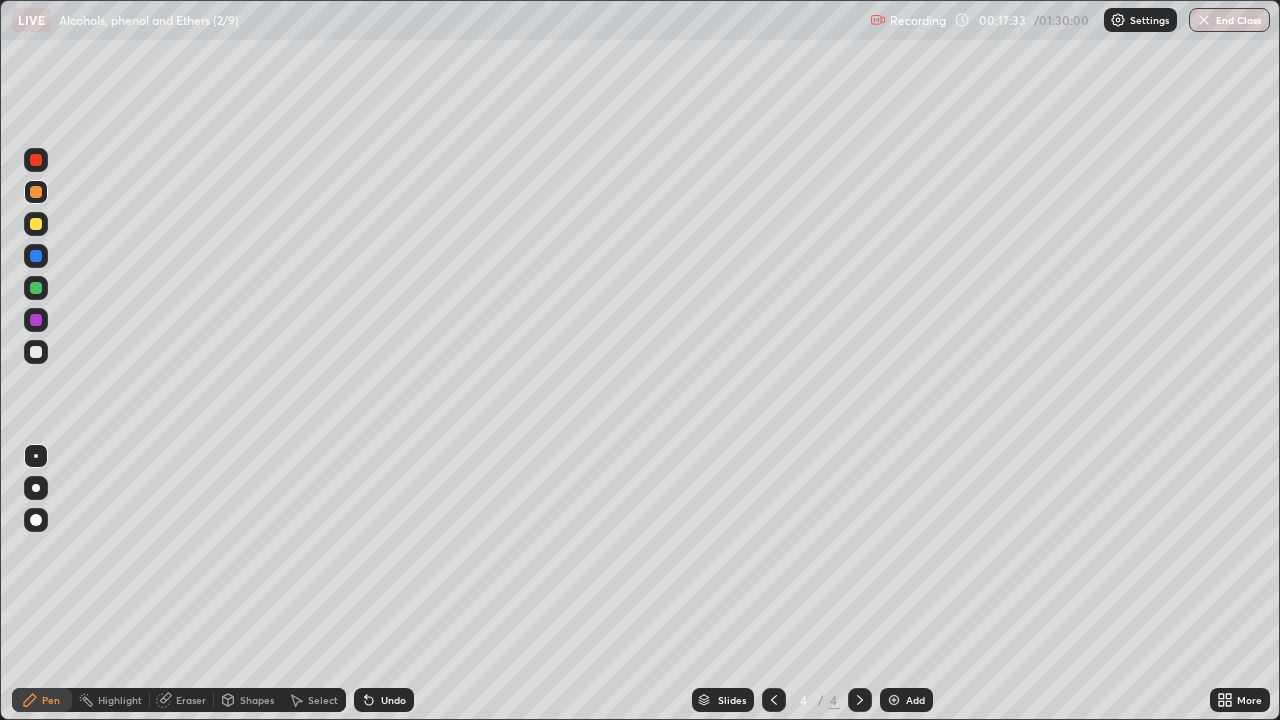 click at bounding box center (36, 352) 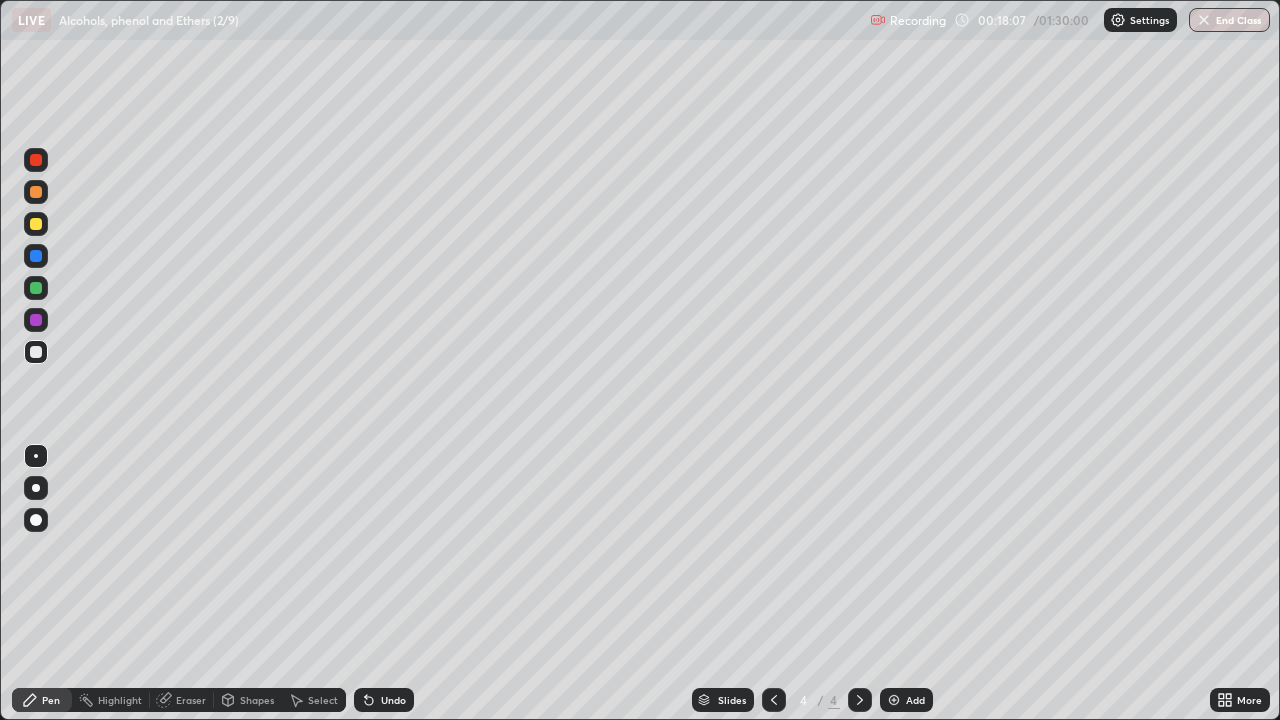 click at bounding box center (36, 256) 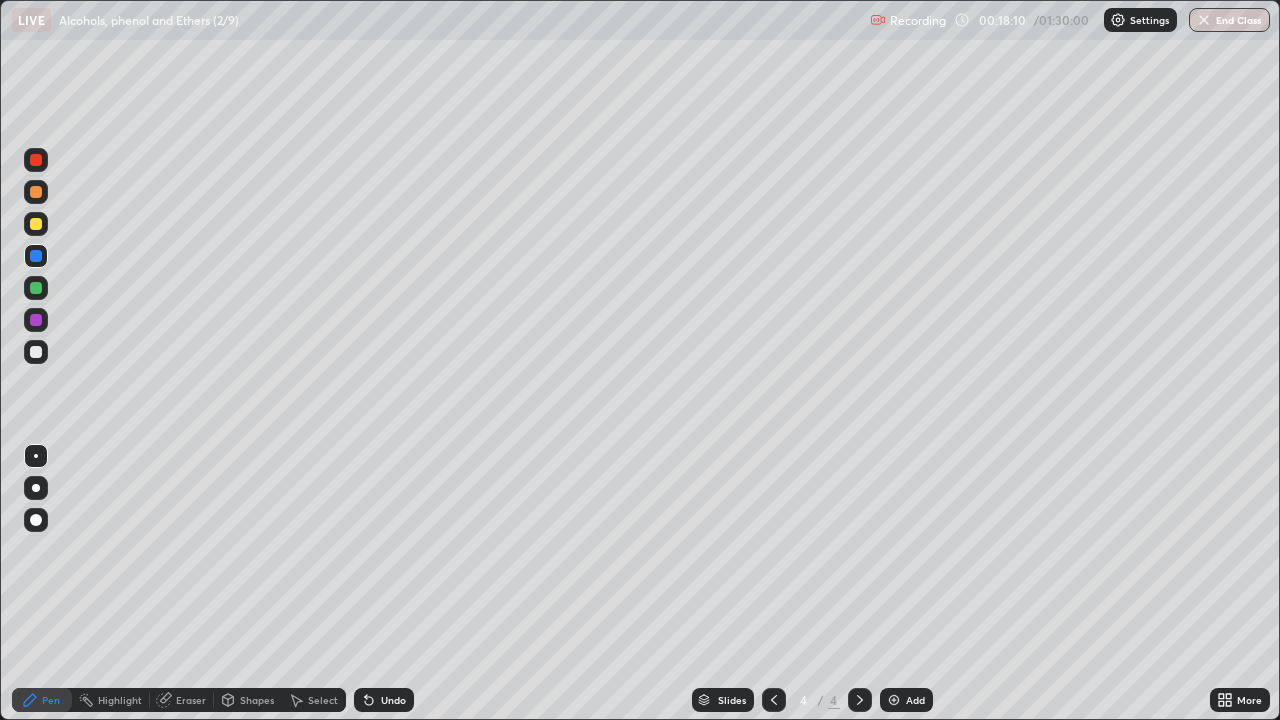 click at bounding box center [36, 352] 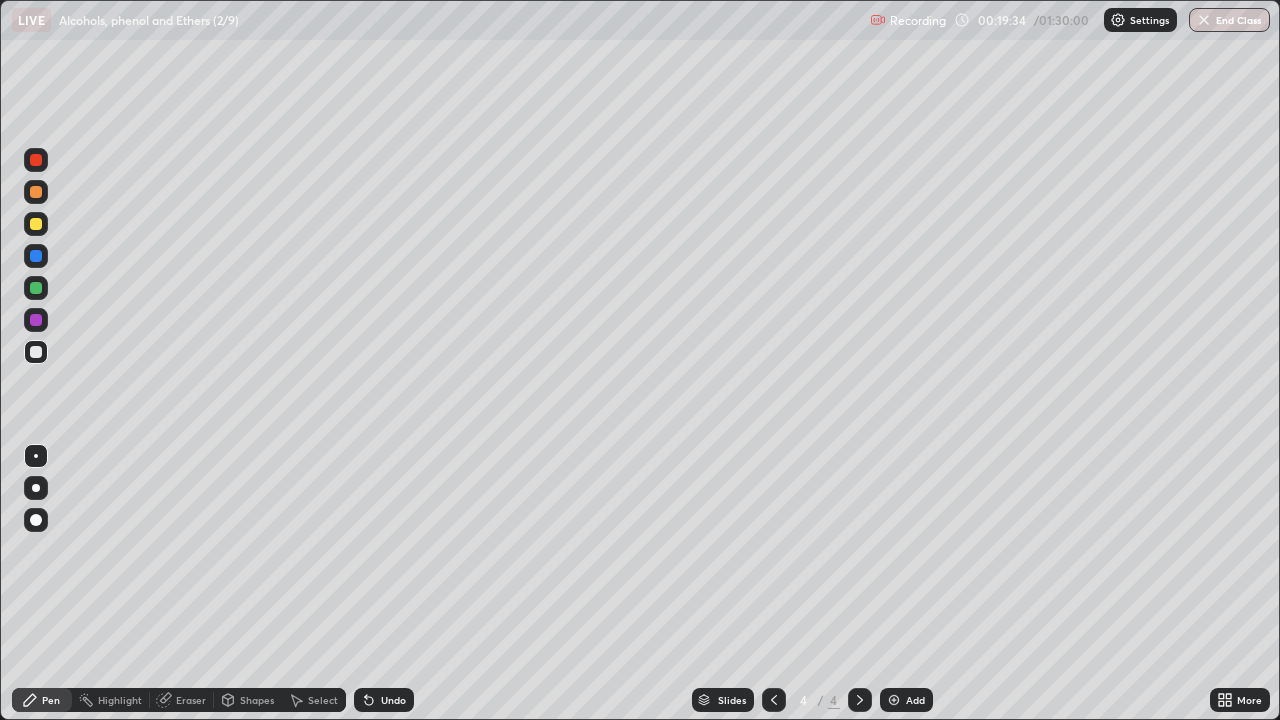 click at bounding box center [36, 192] 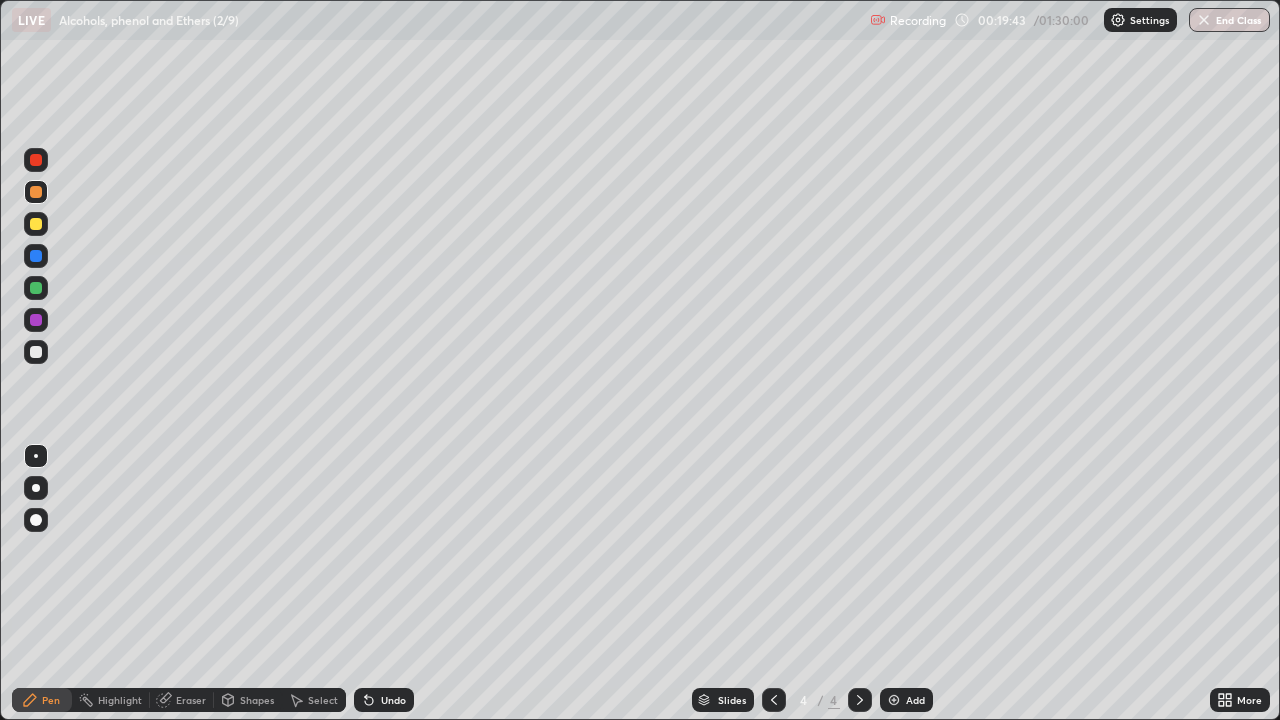 click at bounding box center (36, 352) 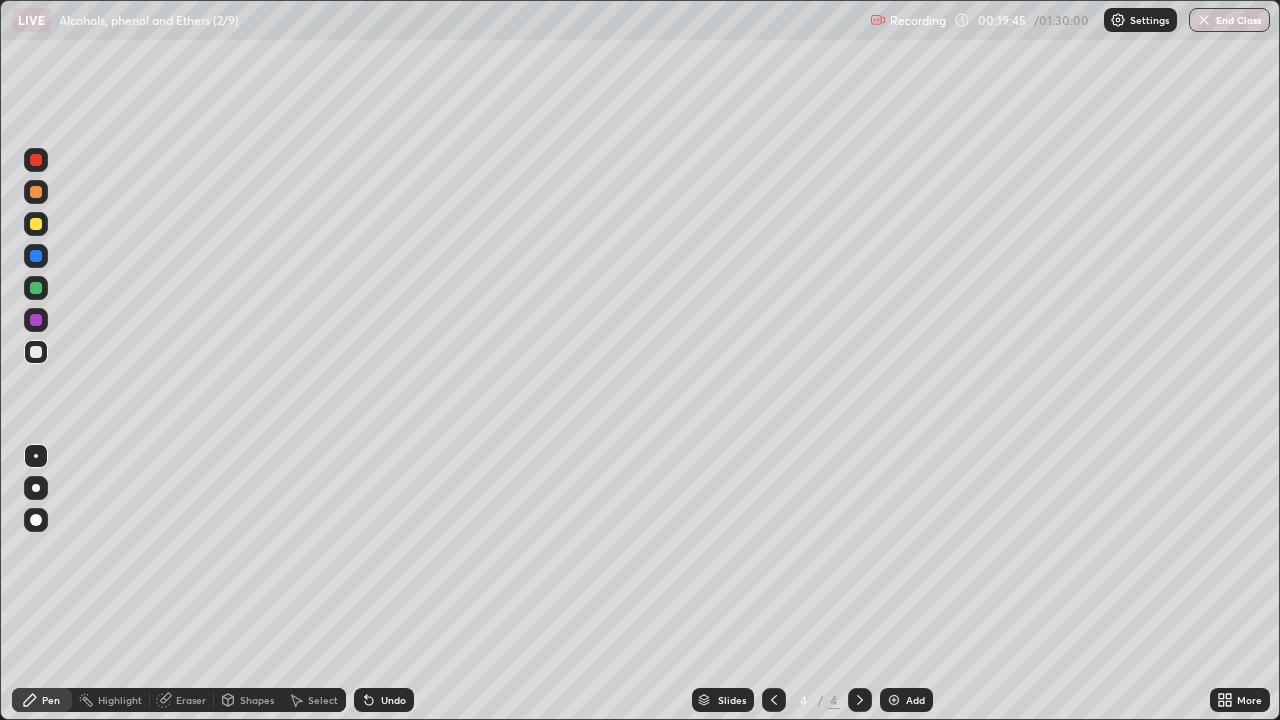 click 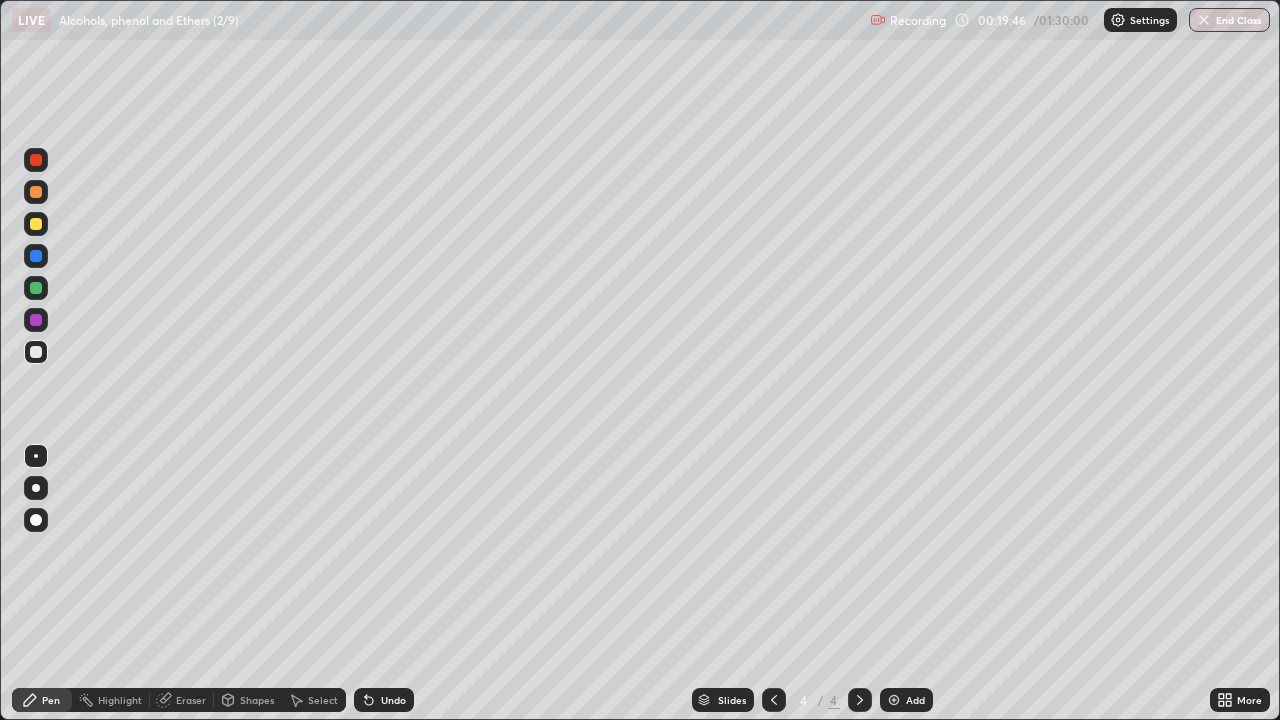 click 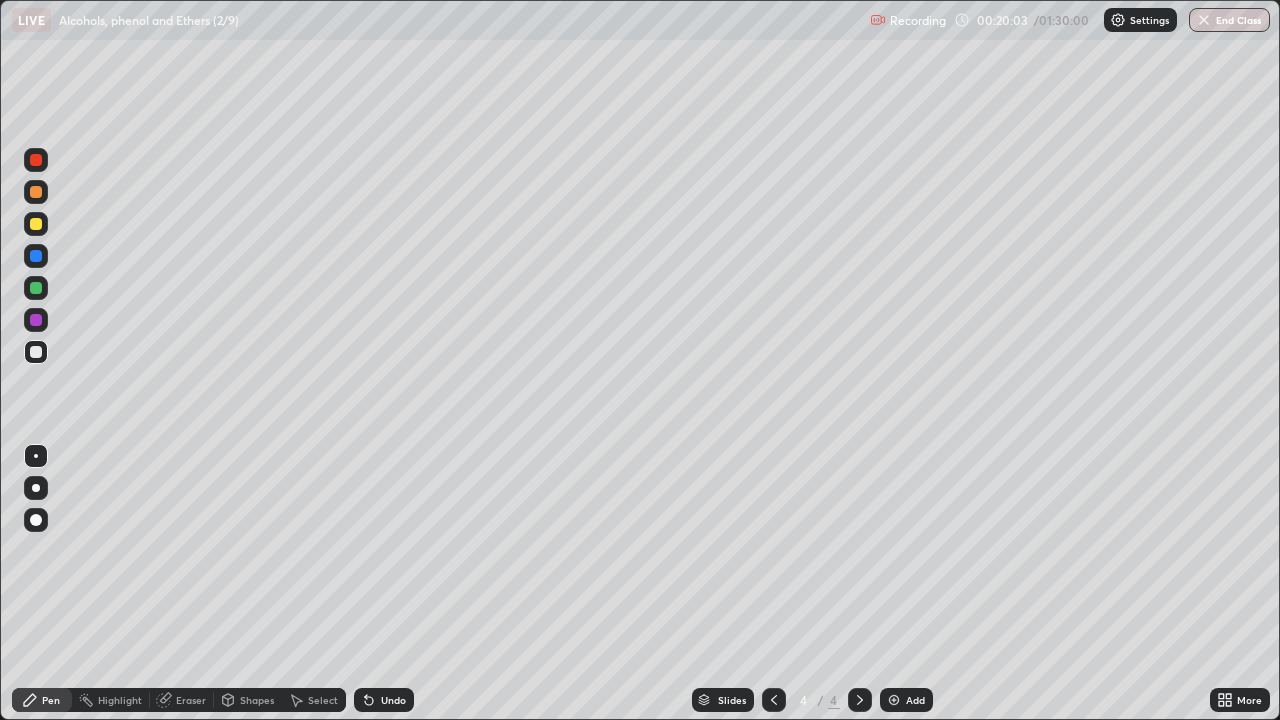 click on "Eraser" at bounding box center [191, 700] 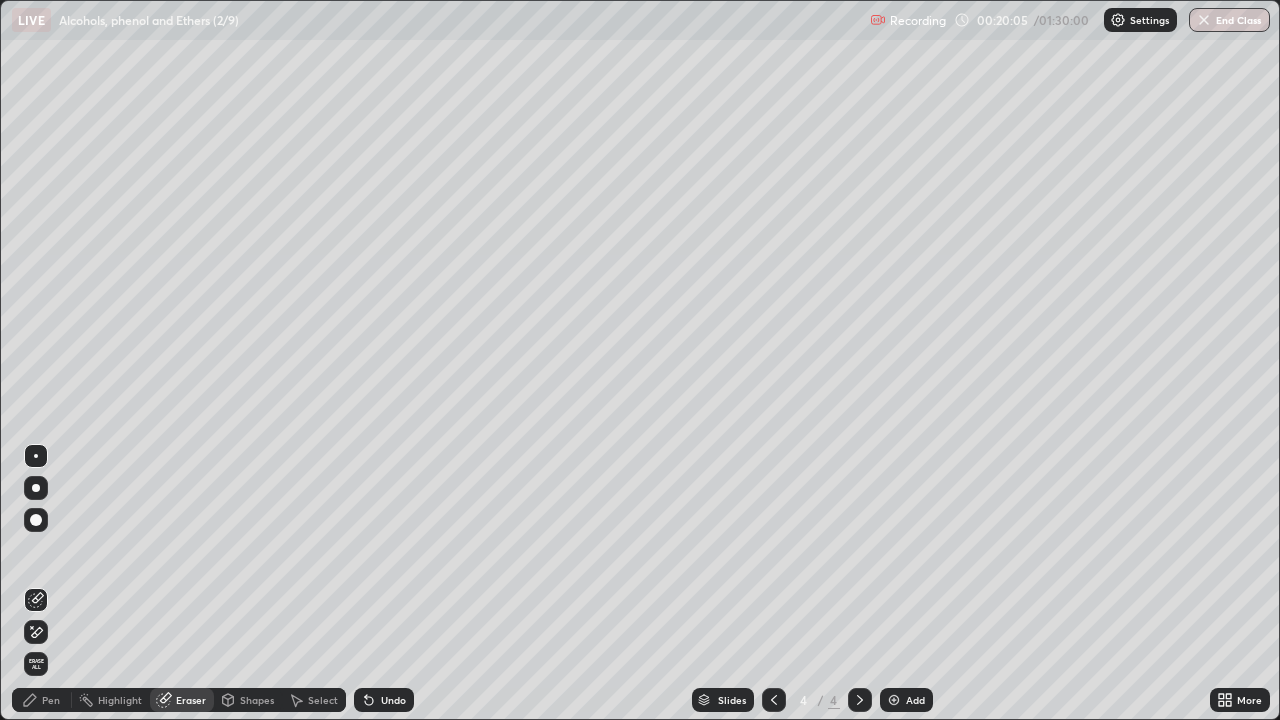 click on "Pen" at bounding box center (51, 700) 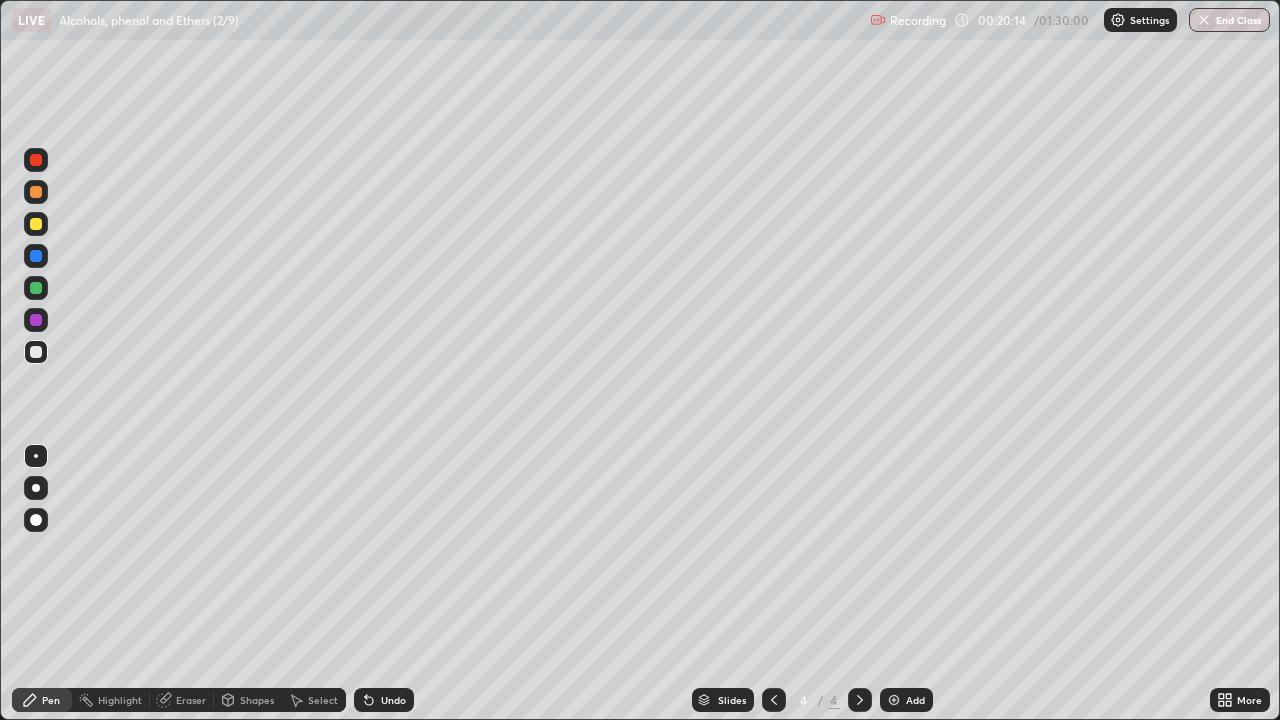 click on "Shapes" at bounding box center [248, 700] 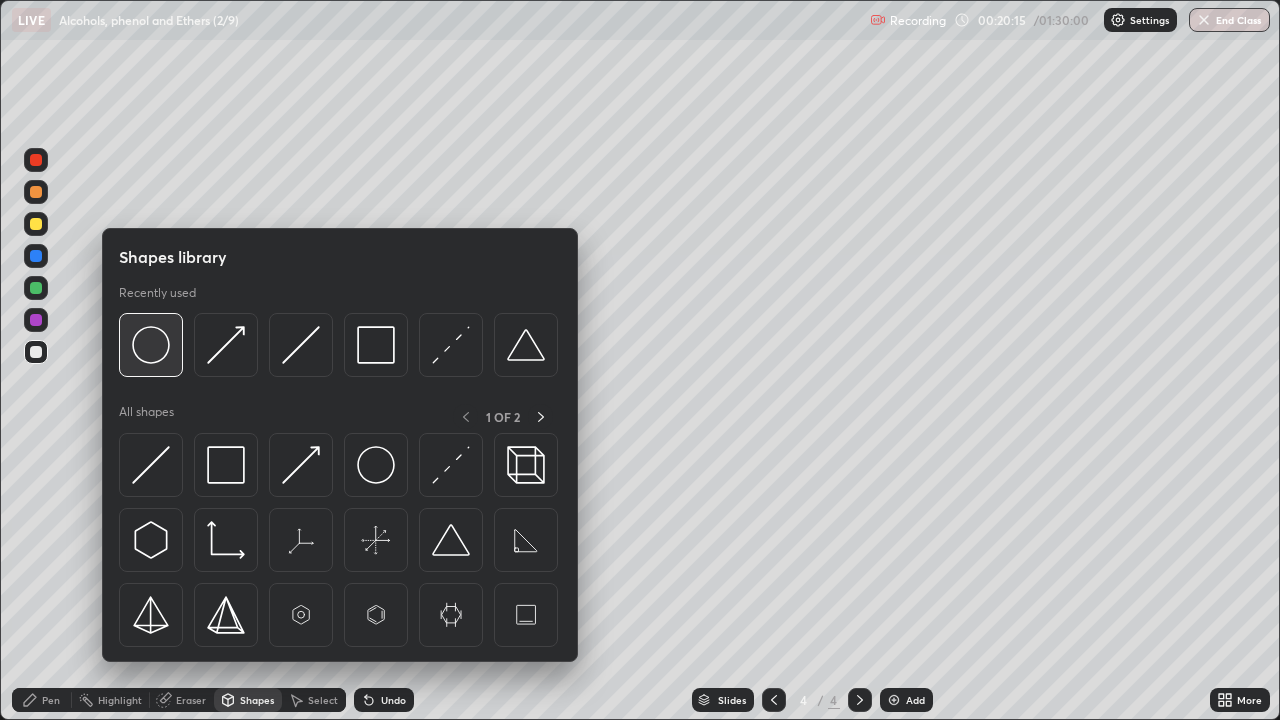 click at bounding box center [151, 345] 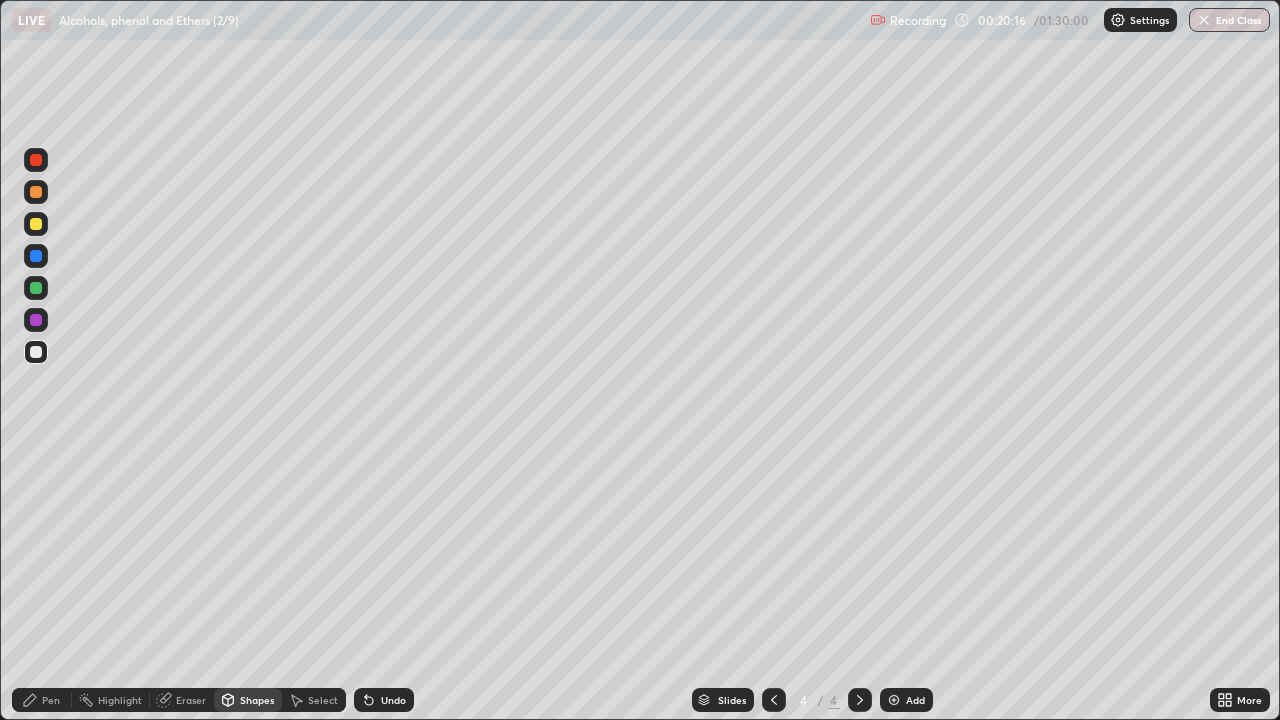 click at bounding box center [36, 160] 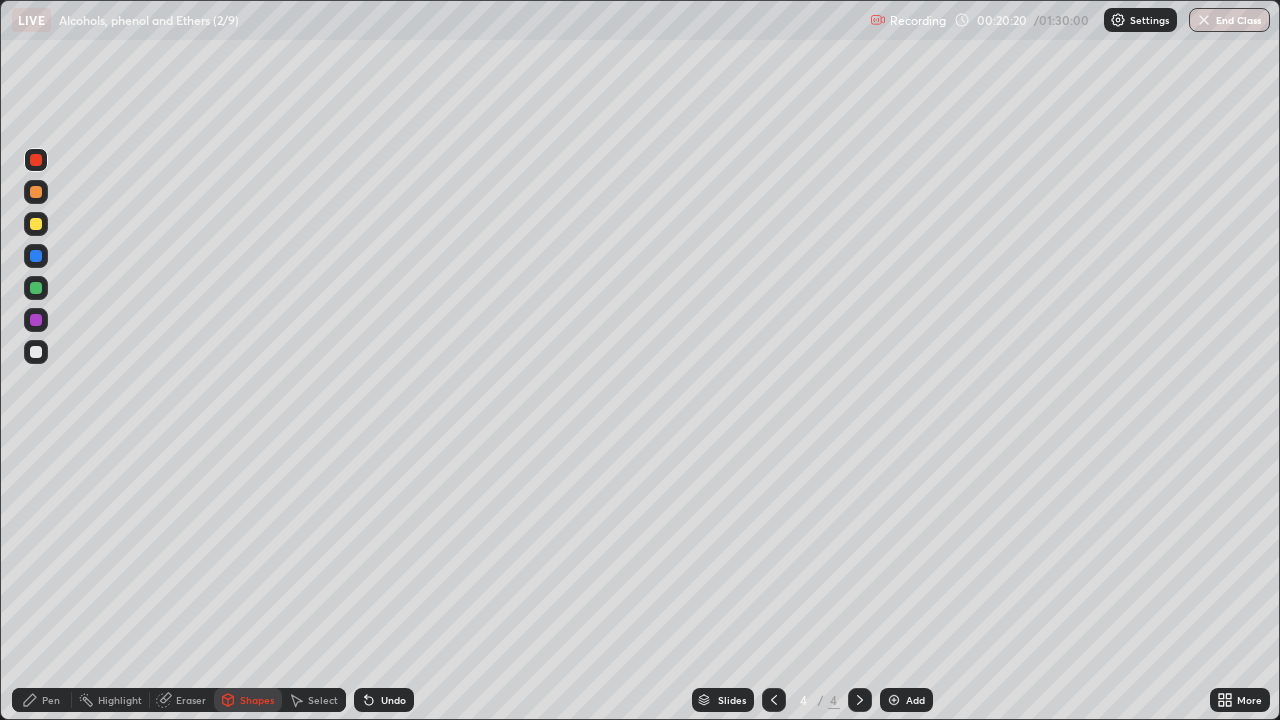 click on "Pen" at bounding box center (51, 700) 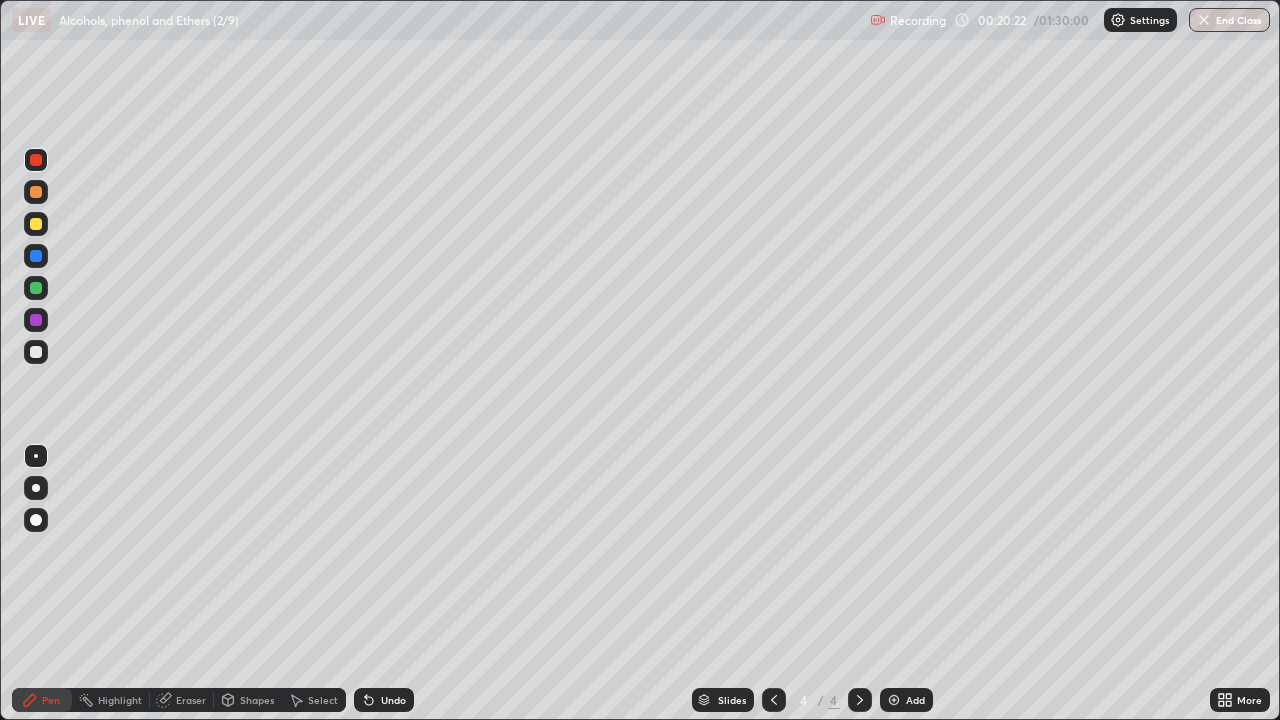 click at bounding box center [36, 352] 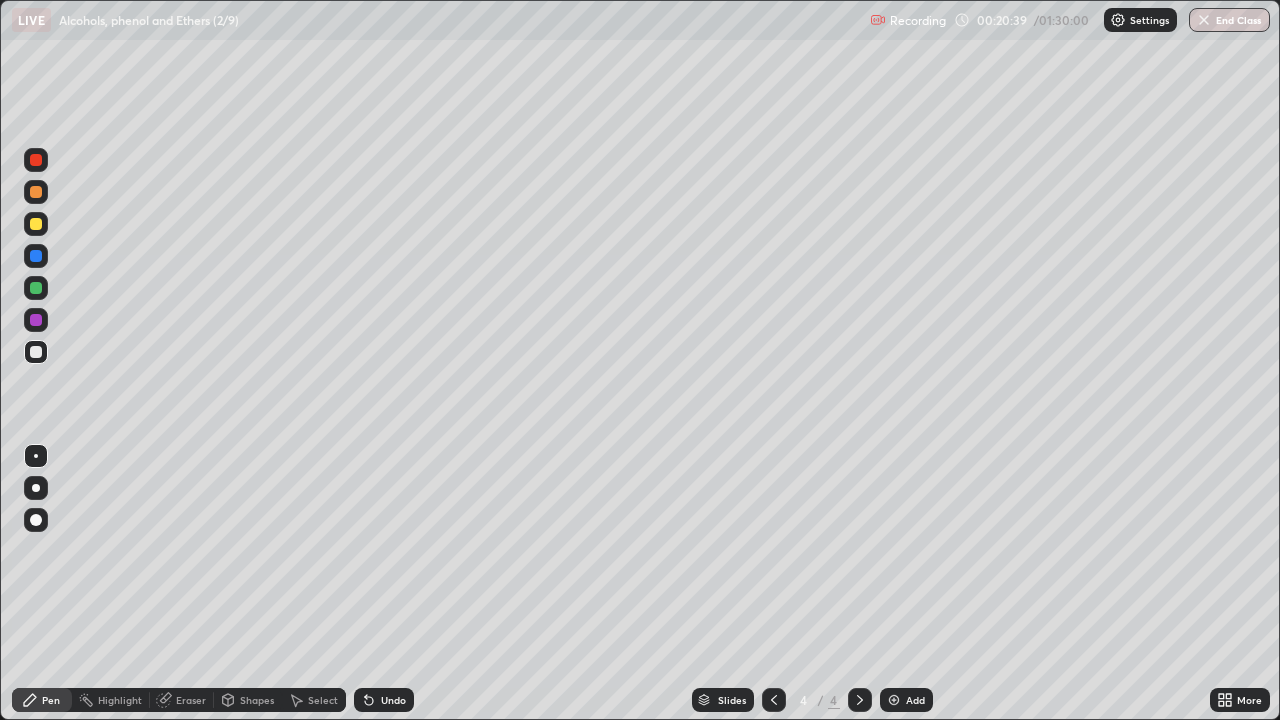 click at bounding box center [36, 320] 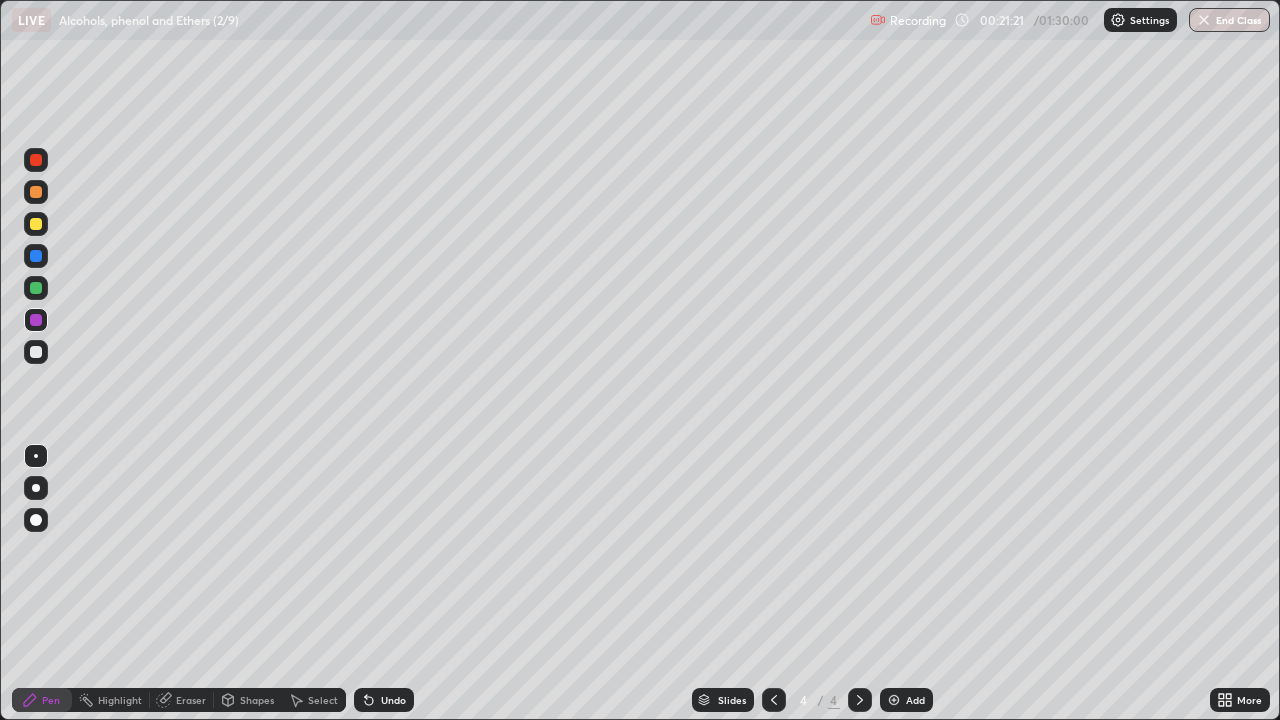 click on "Shapes" at bounding box center (257, 700) 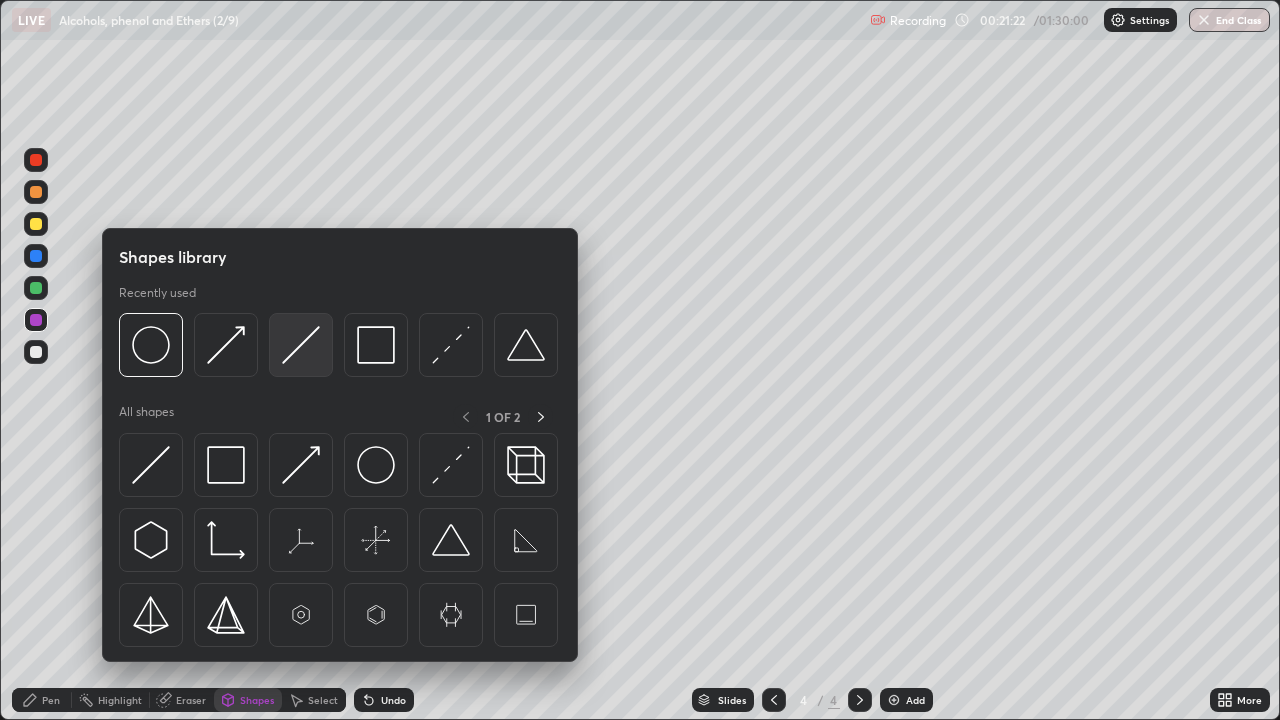 click at bounding box center (301, 345) 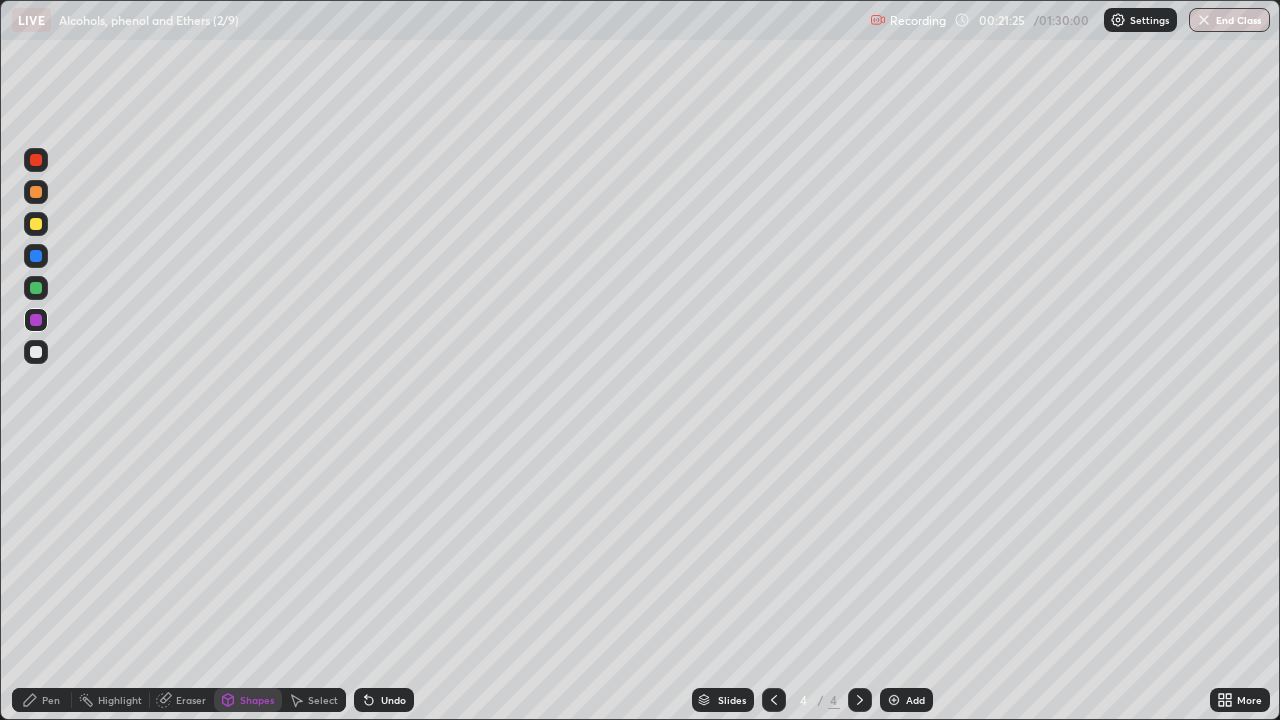click on "Pen" at bounding box center [51, 700] 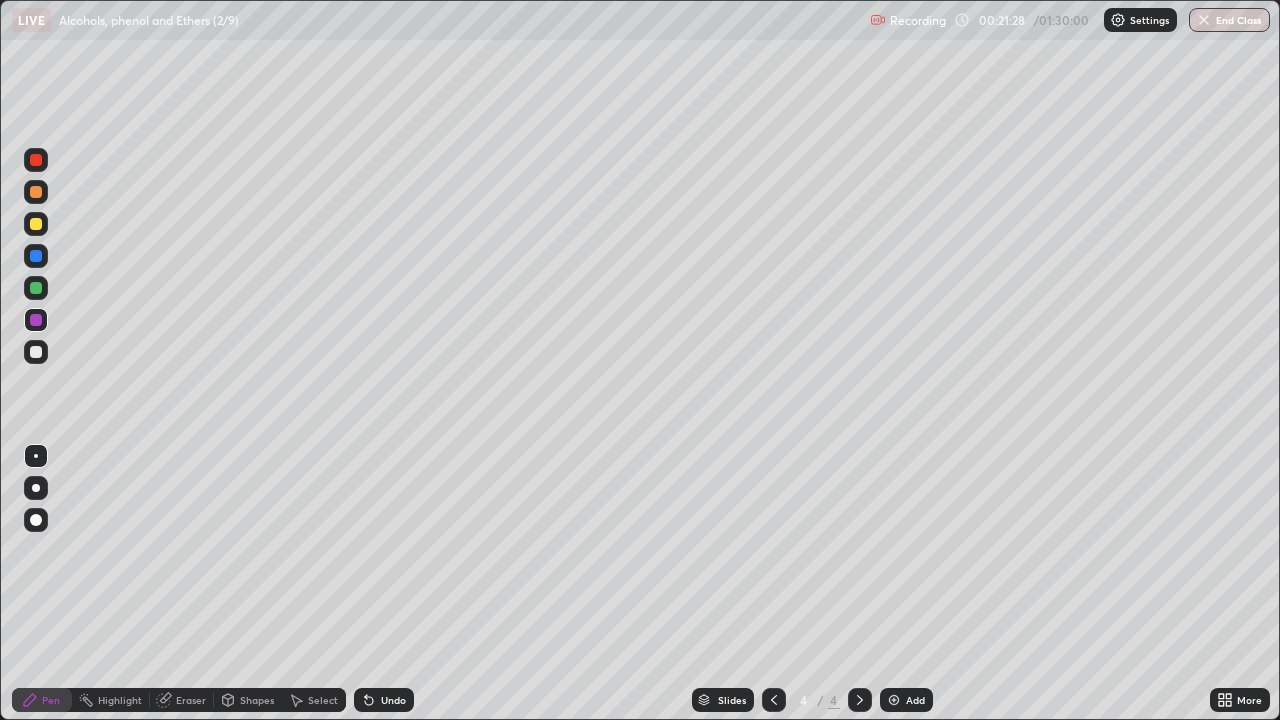 click at bounding box center (36, 192) 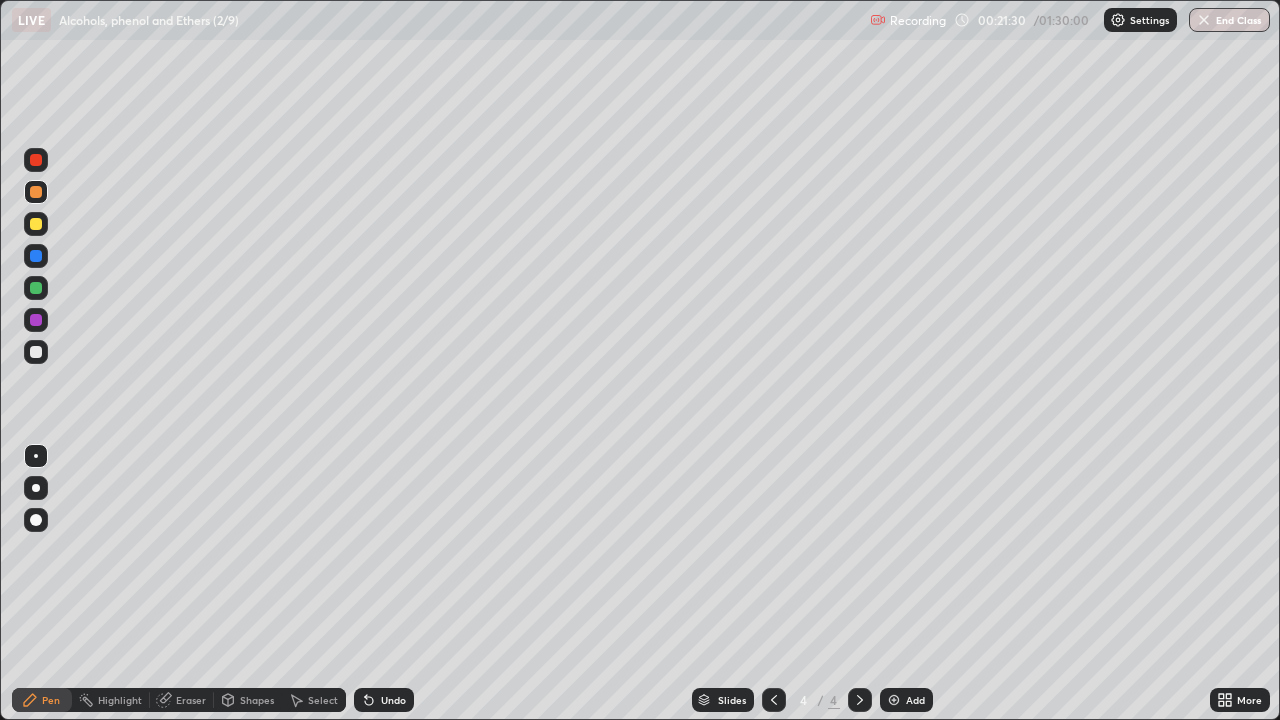 click on "Shapes" at bounding box center [257, 700] 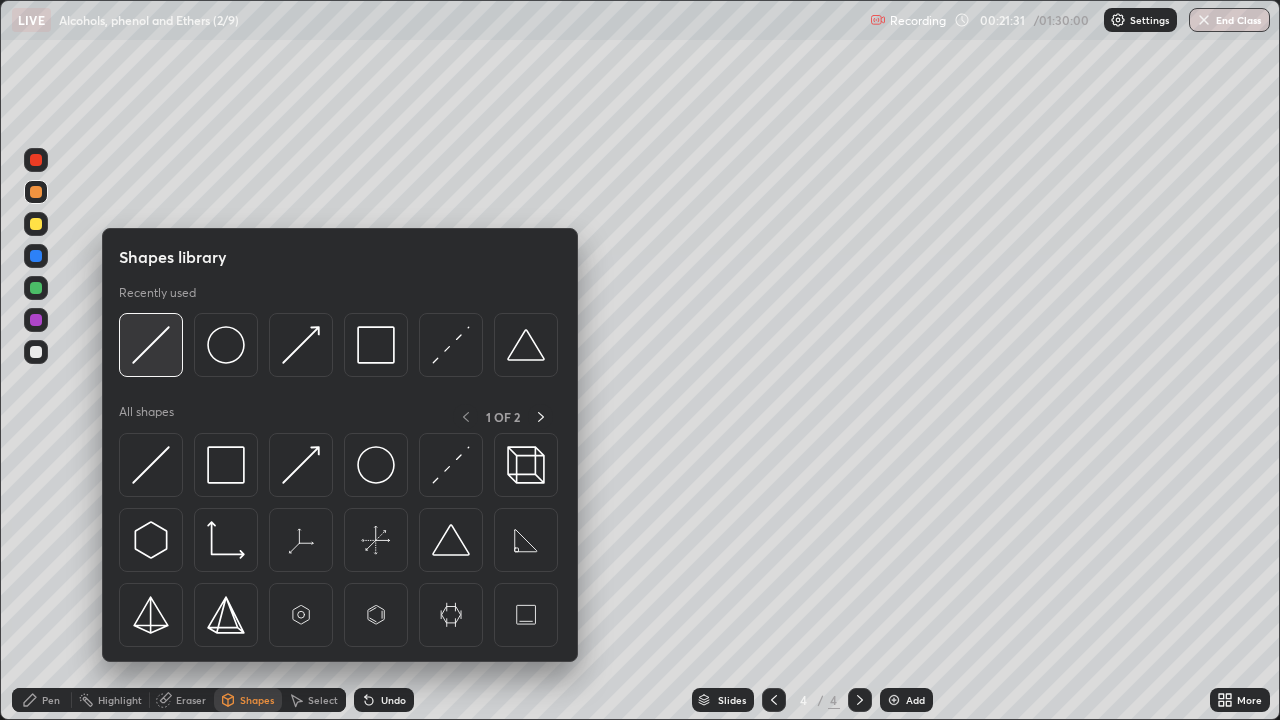 click at bounding box center [151, 345] 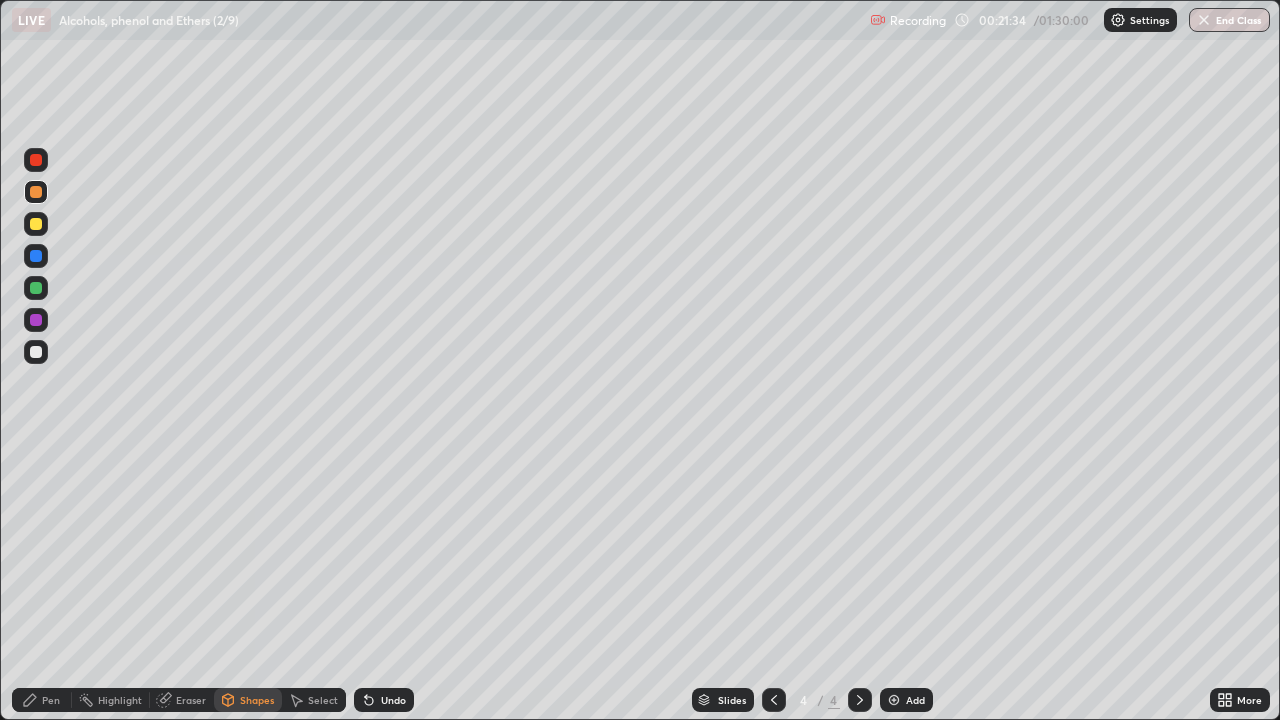 click on "Pen" at bounding box center [42, 700] 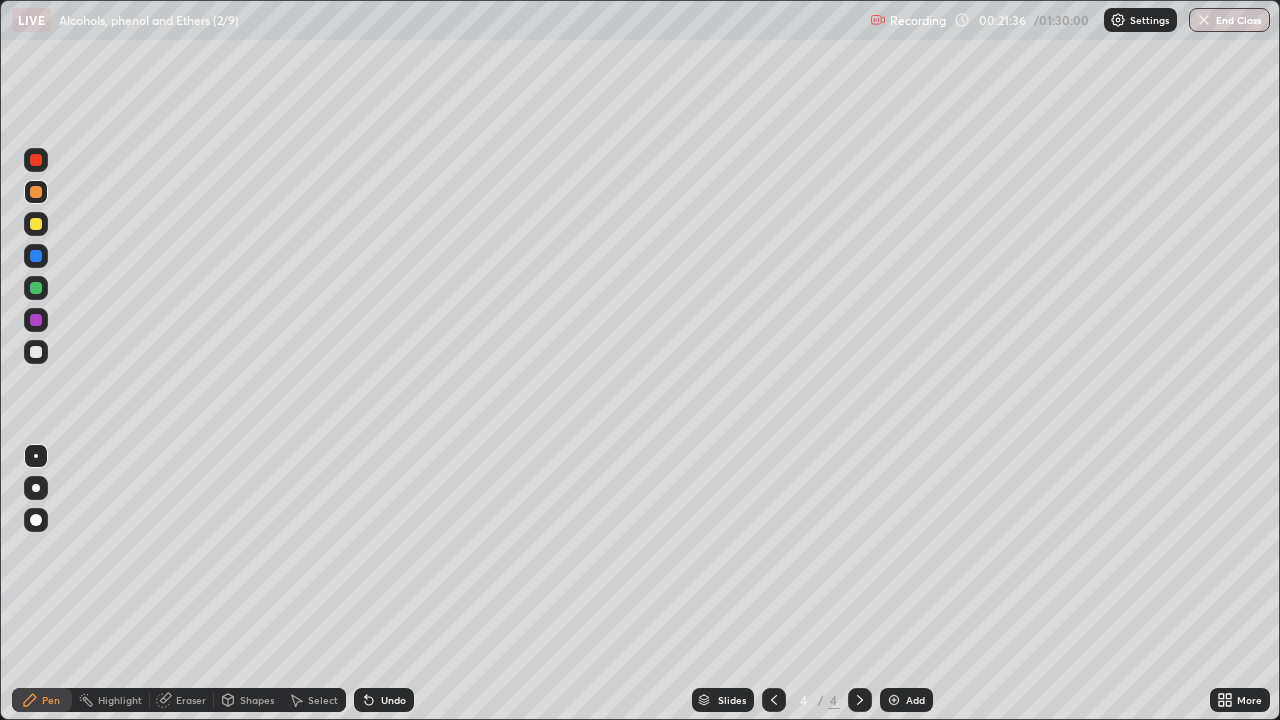 click at bounding box center (36, 352) 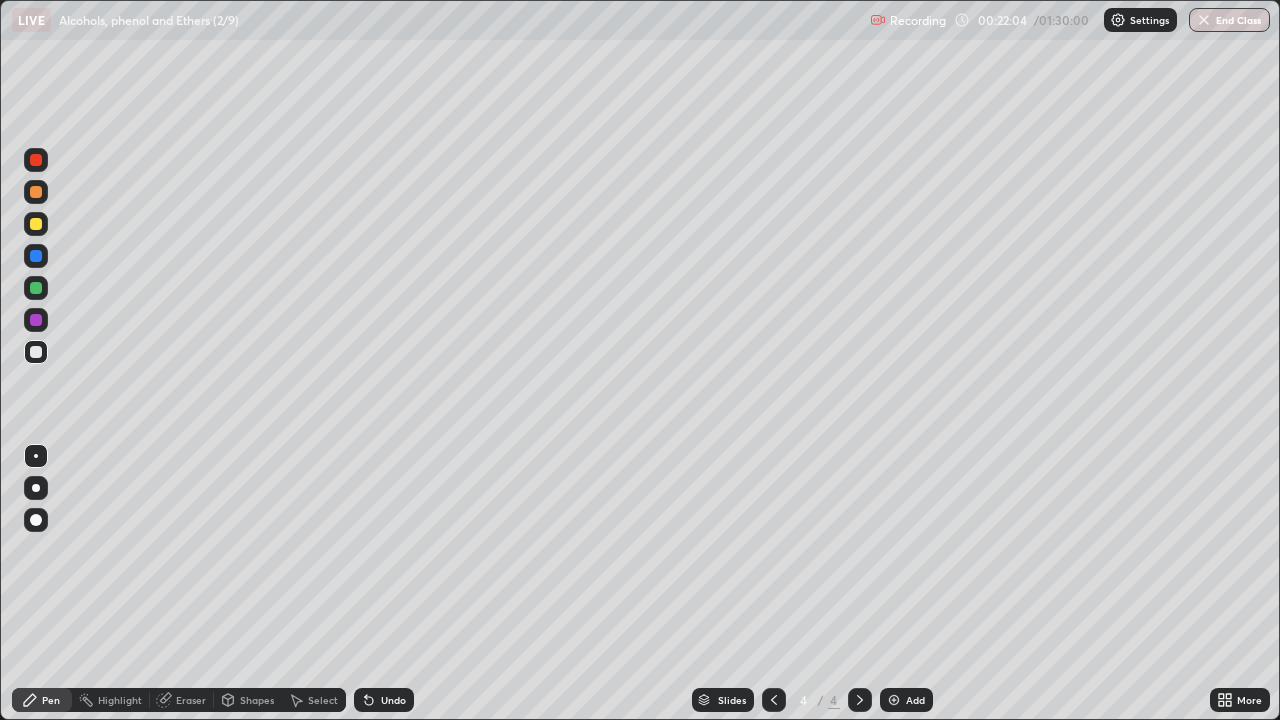 click 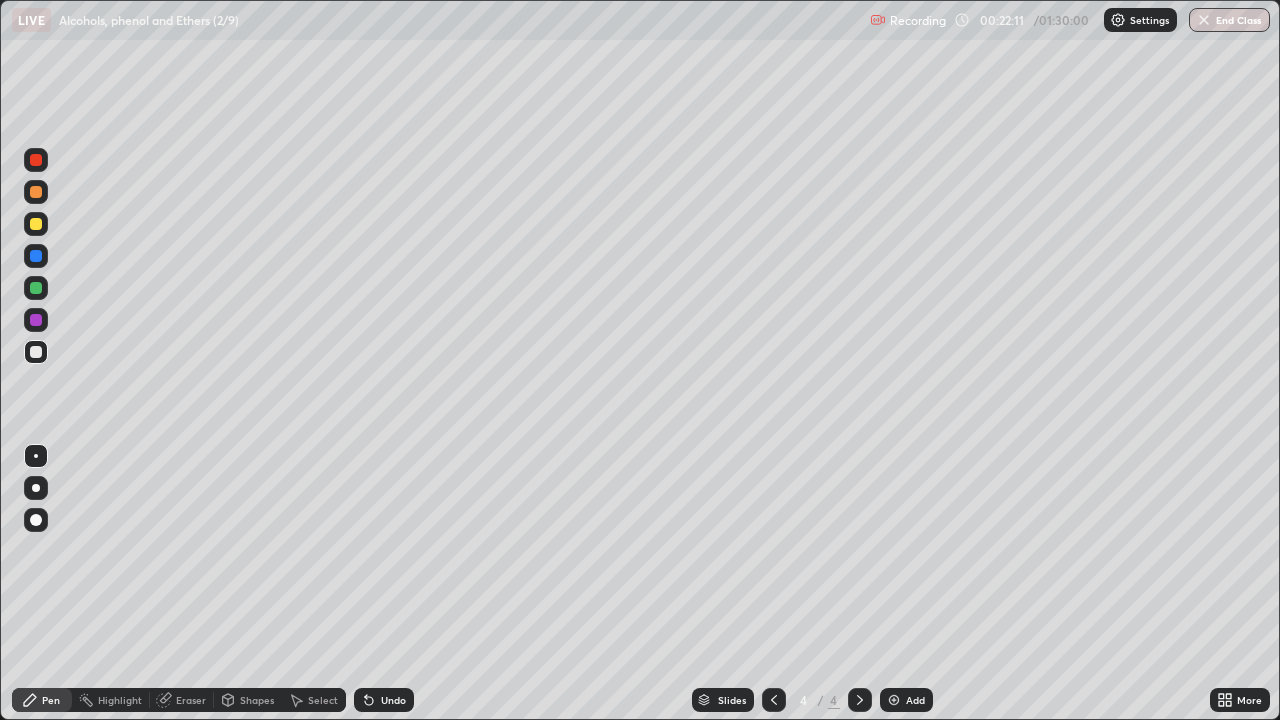 click on "Undo" at bounding box center [384, 700] 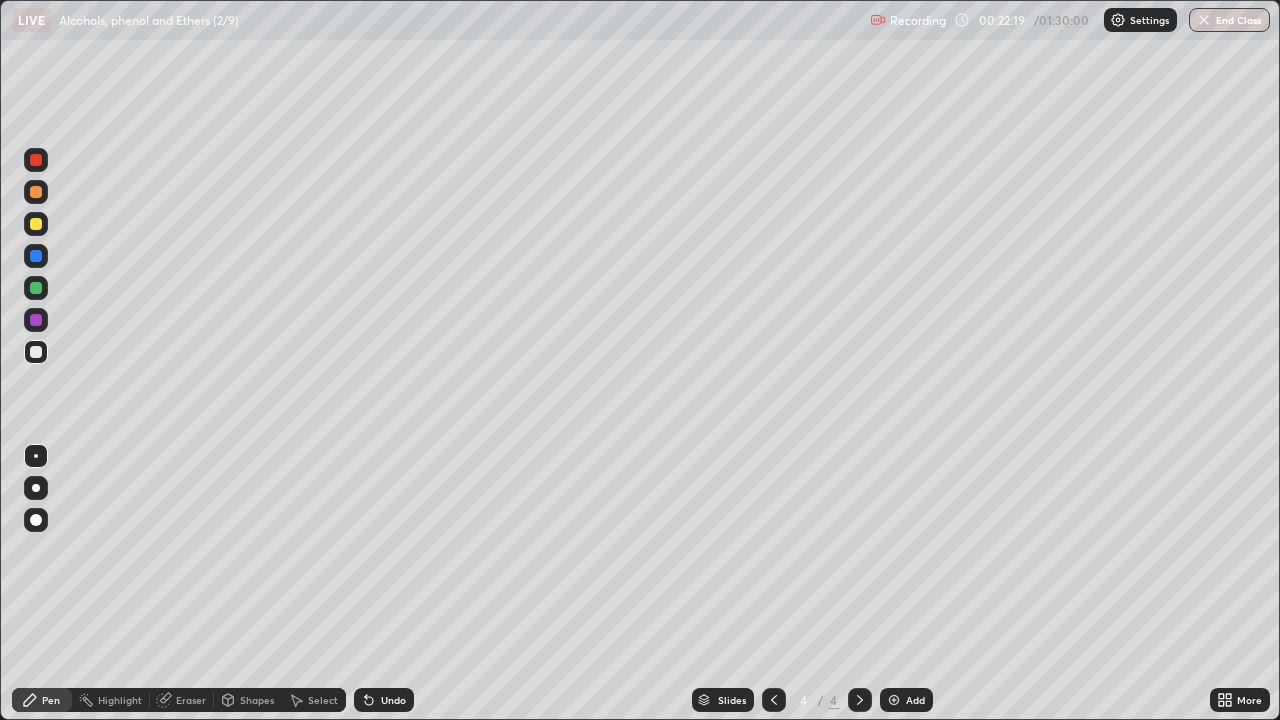click on "Shapes" at bounding box center (248, 700) 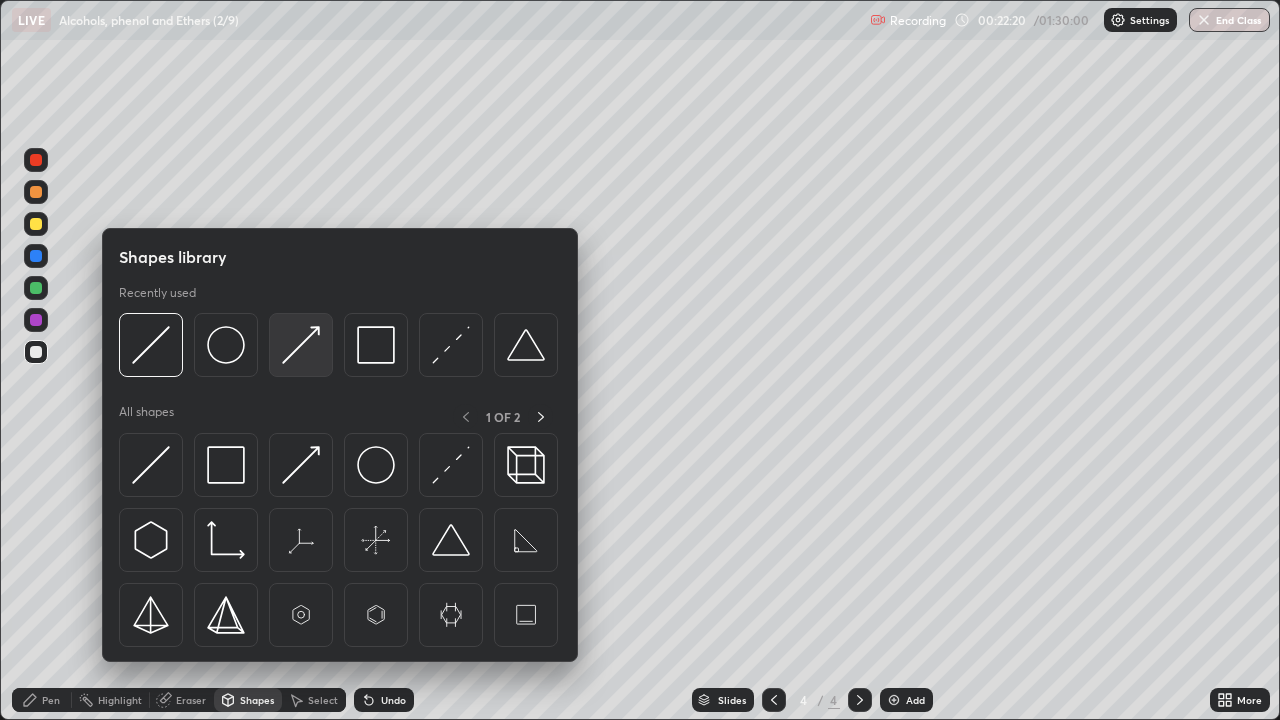 click at bounding box center [301, 345] 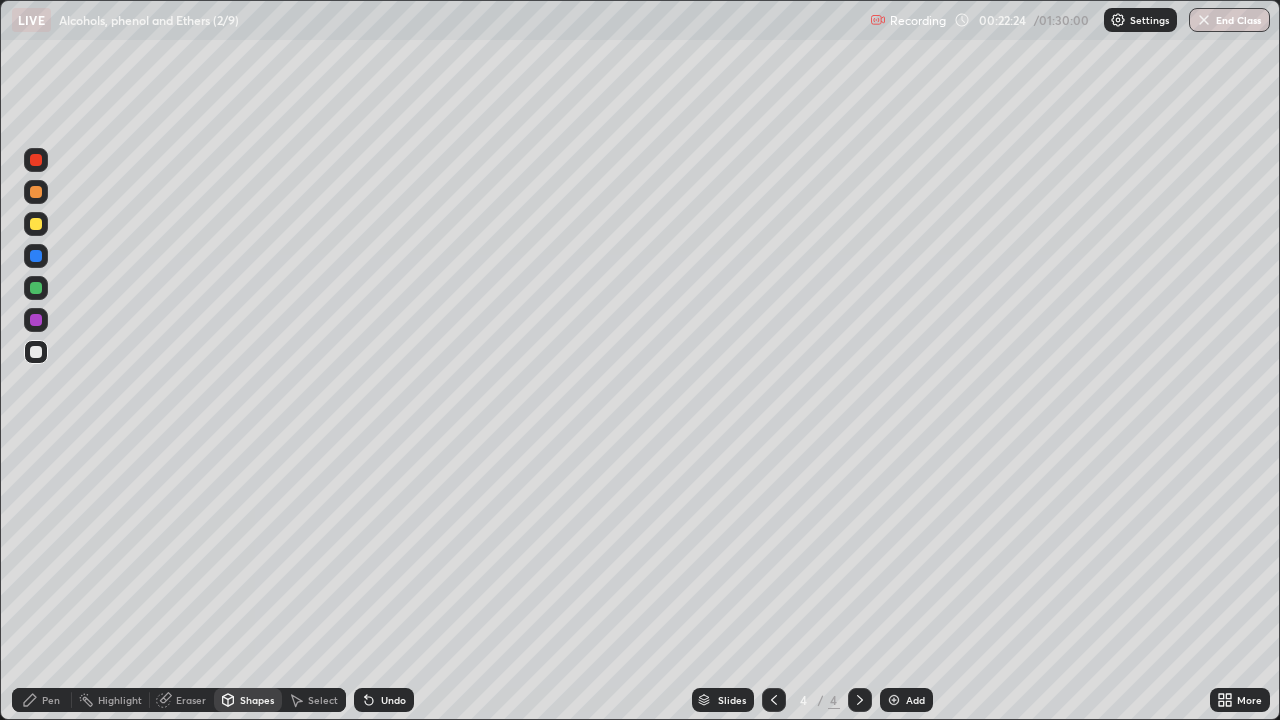 click on "Pen" at bounding box center (42, 700) 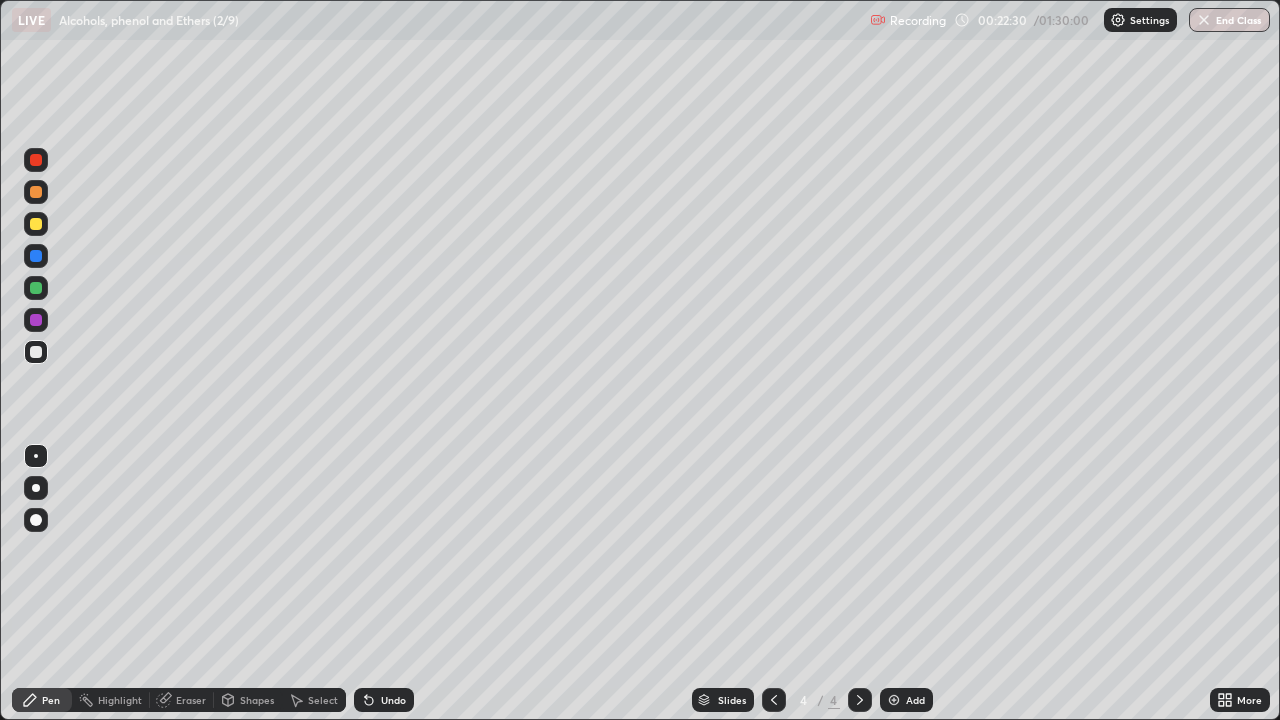 click on "Select" at bounding box center [314, 700] 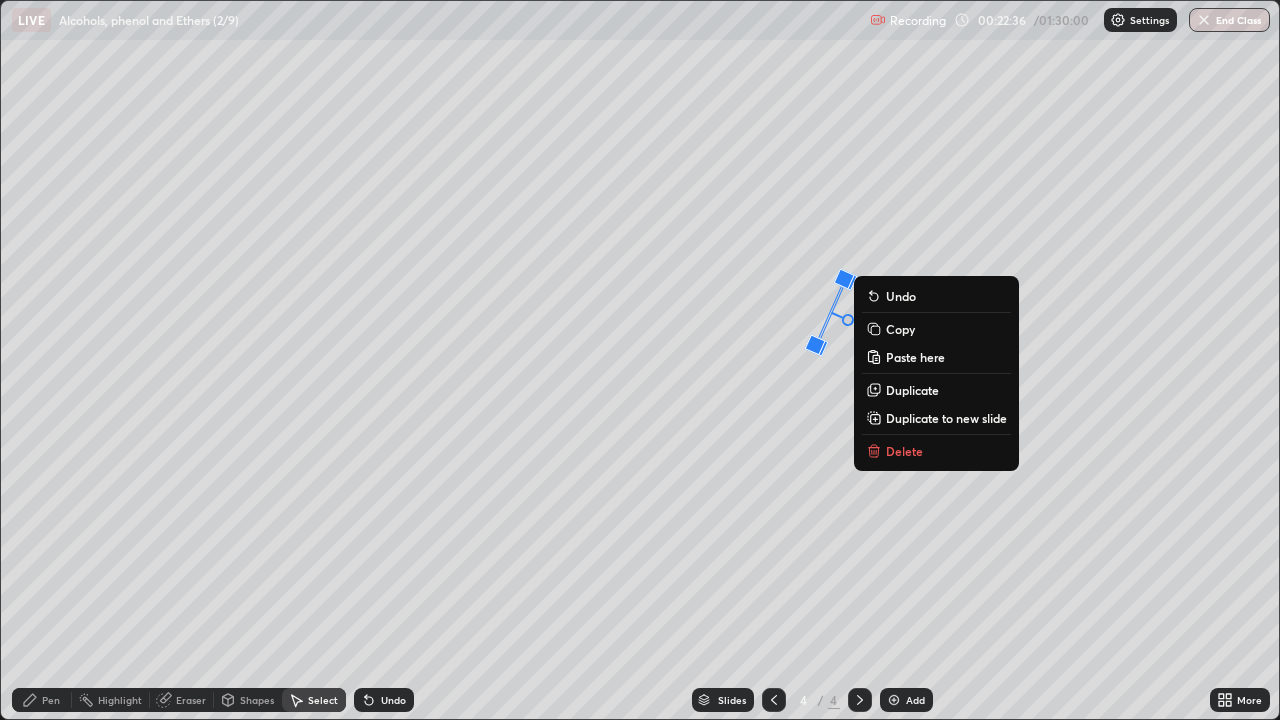 click on "Delete" at bounding box center [904, 451] 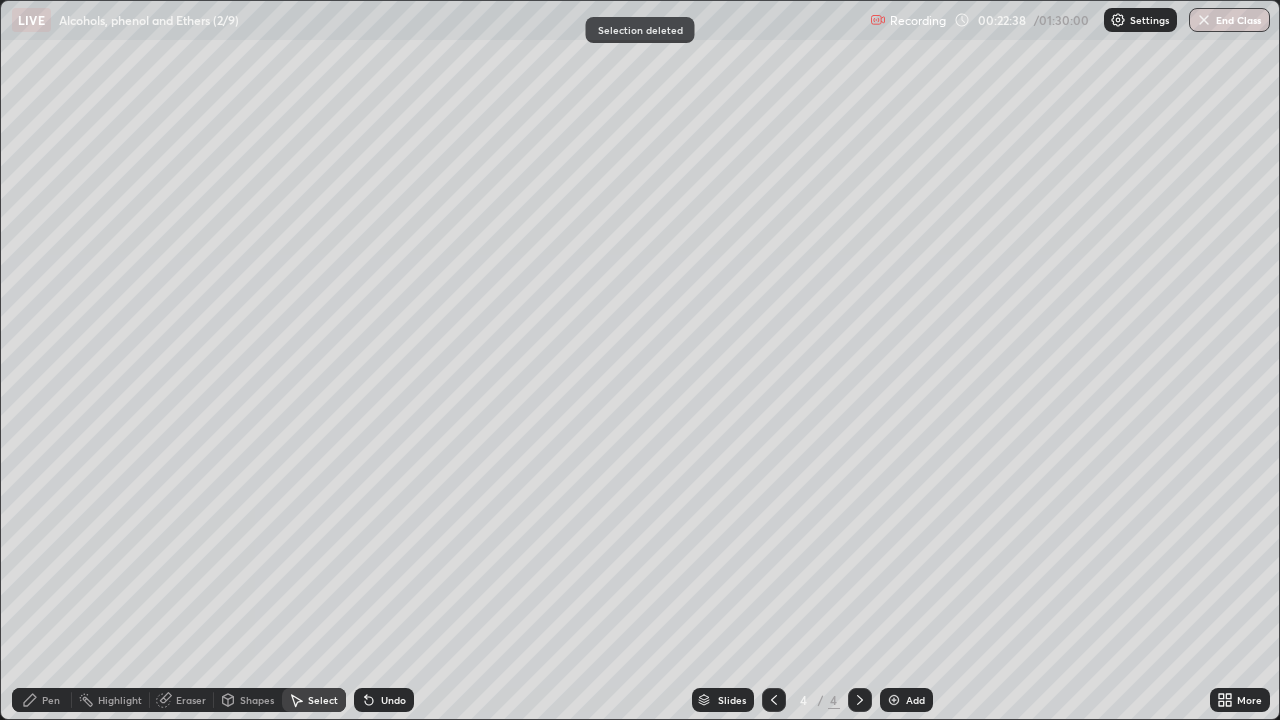 click on "Shapes" at bounding box center (257, 700) 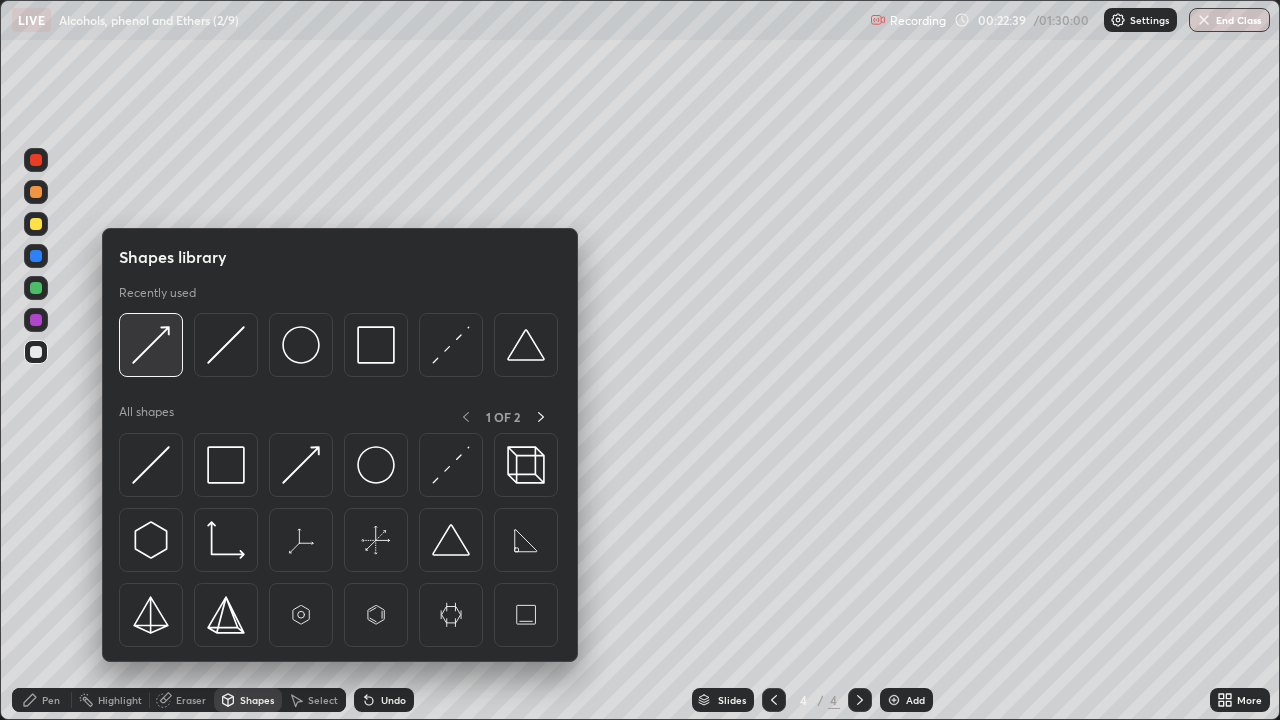 click at bounding box center [151, 345] 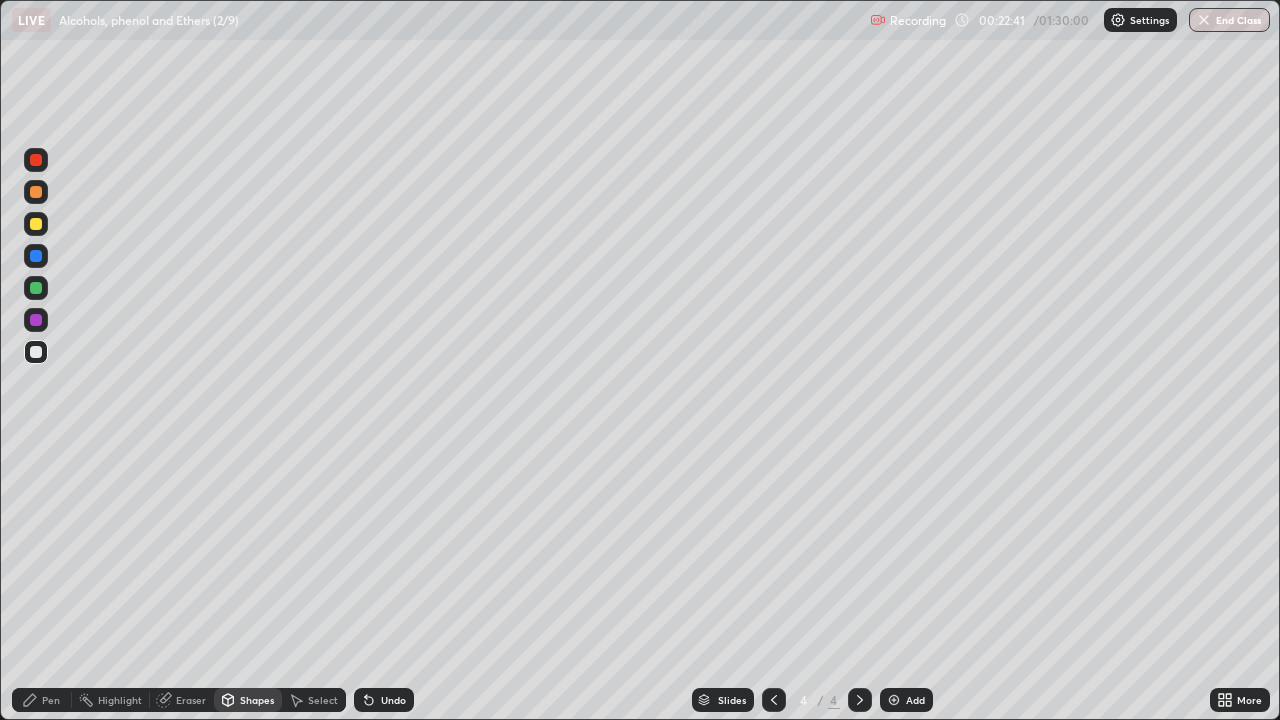 click on "Pen" at bounding box center [42, 700] 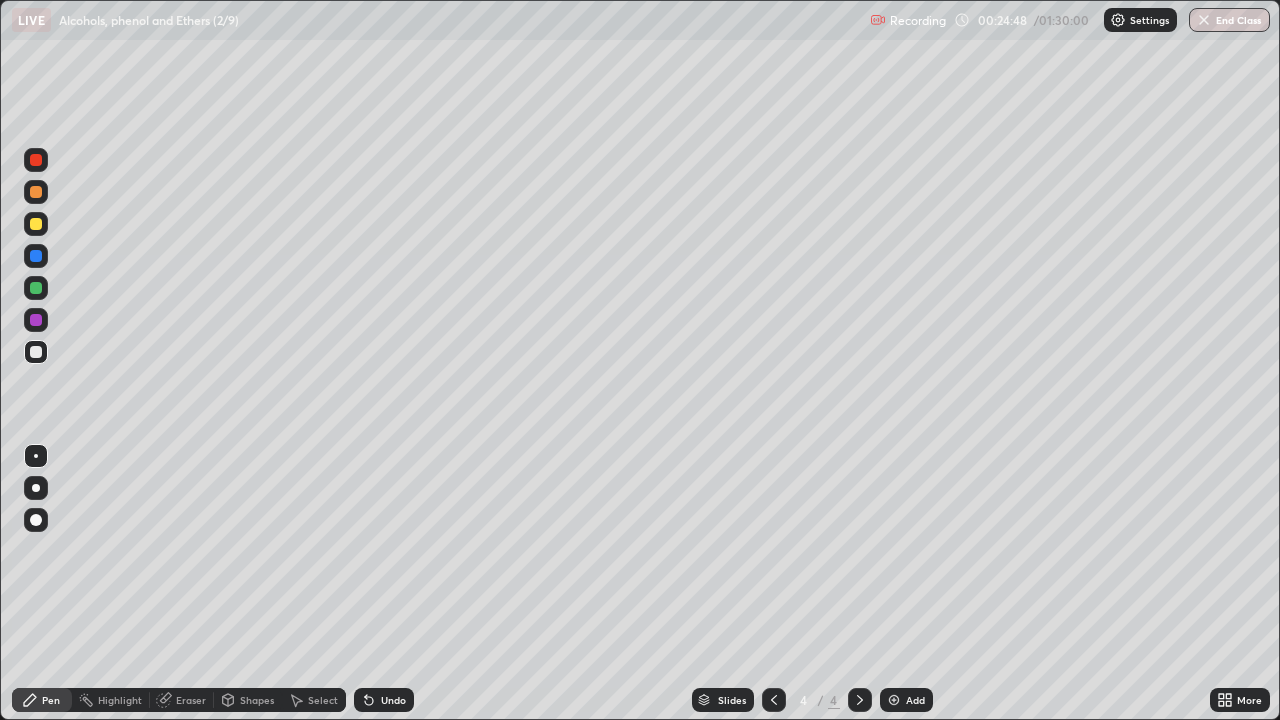 click at bounding box center (36, 224) 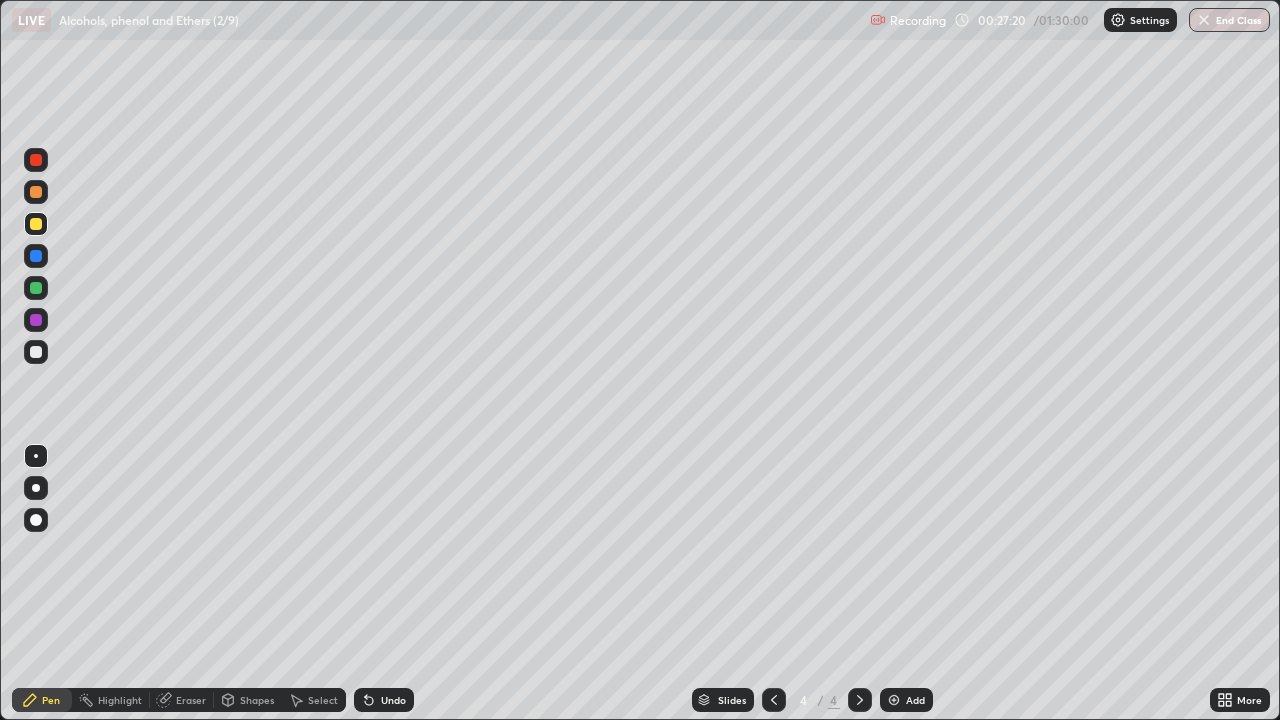 click at bounding box center (36, 352) 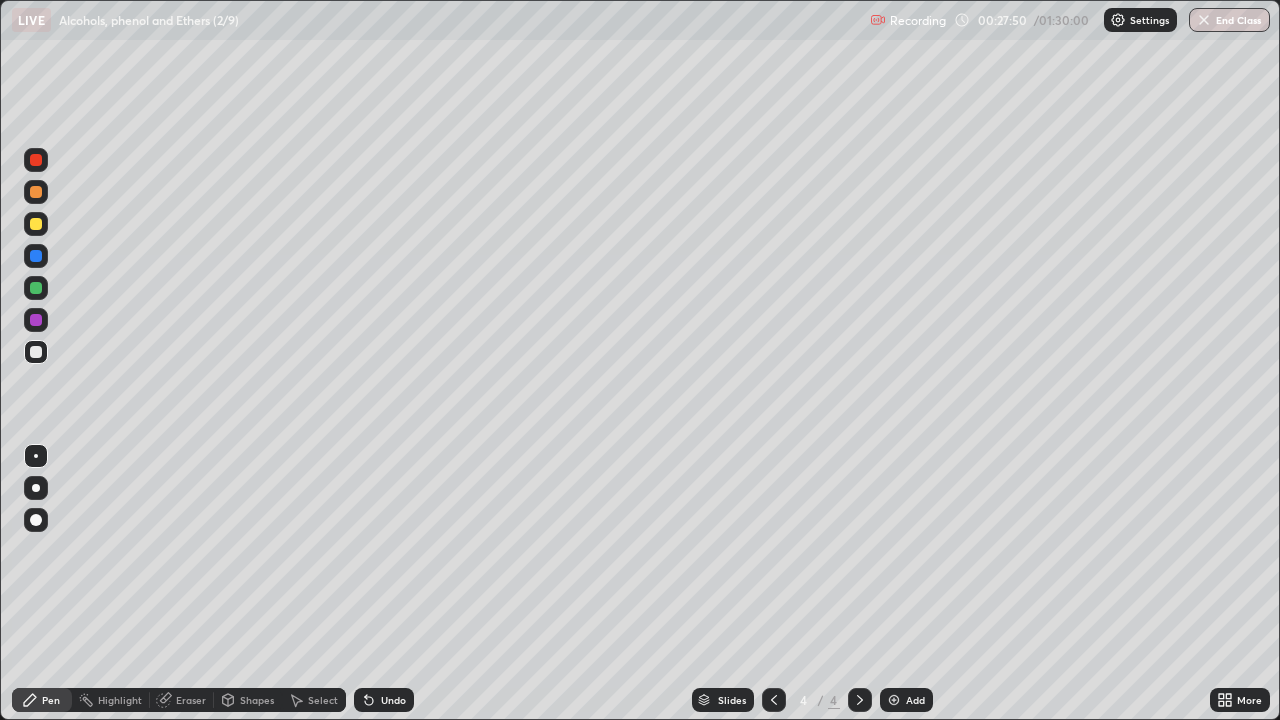 click on "Eraser" at bounding box center [191, 700] 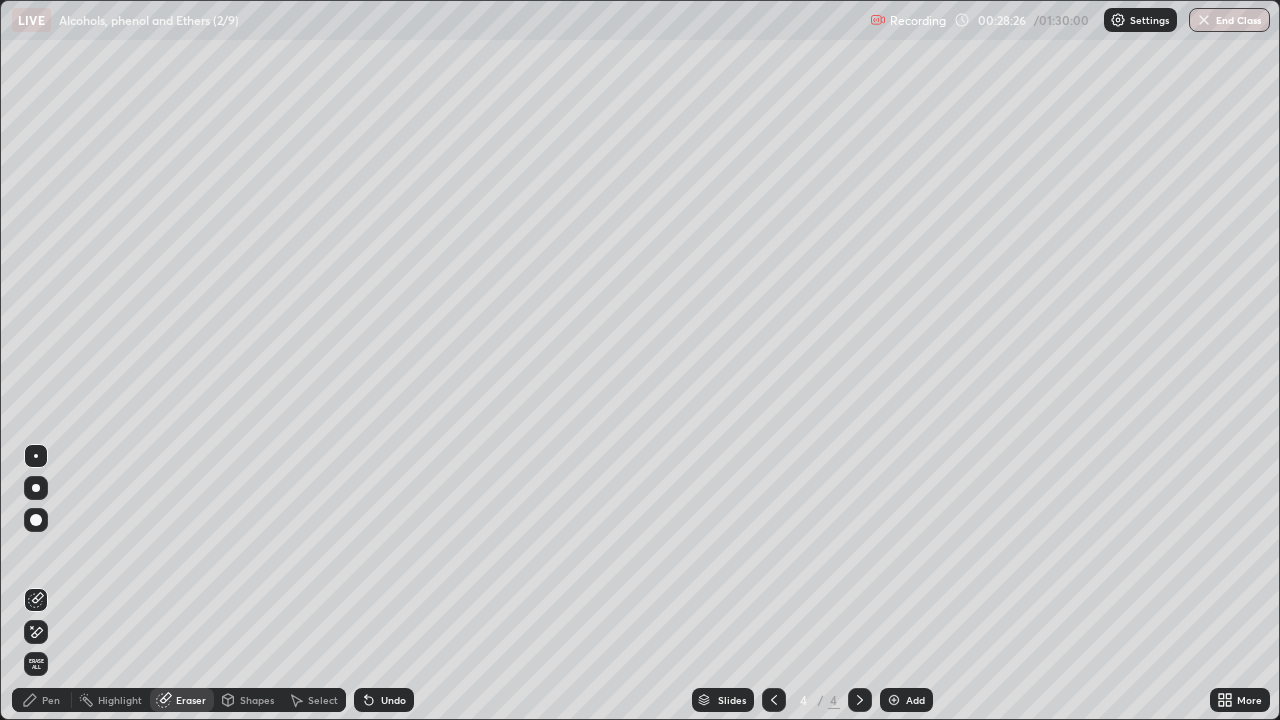 click 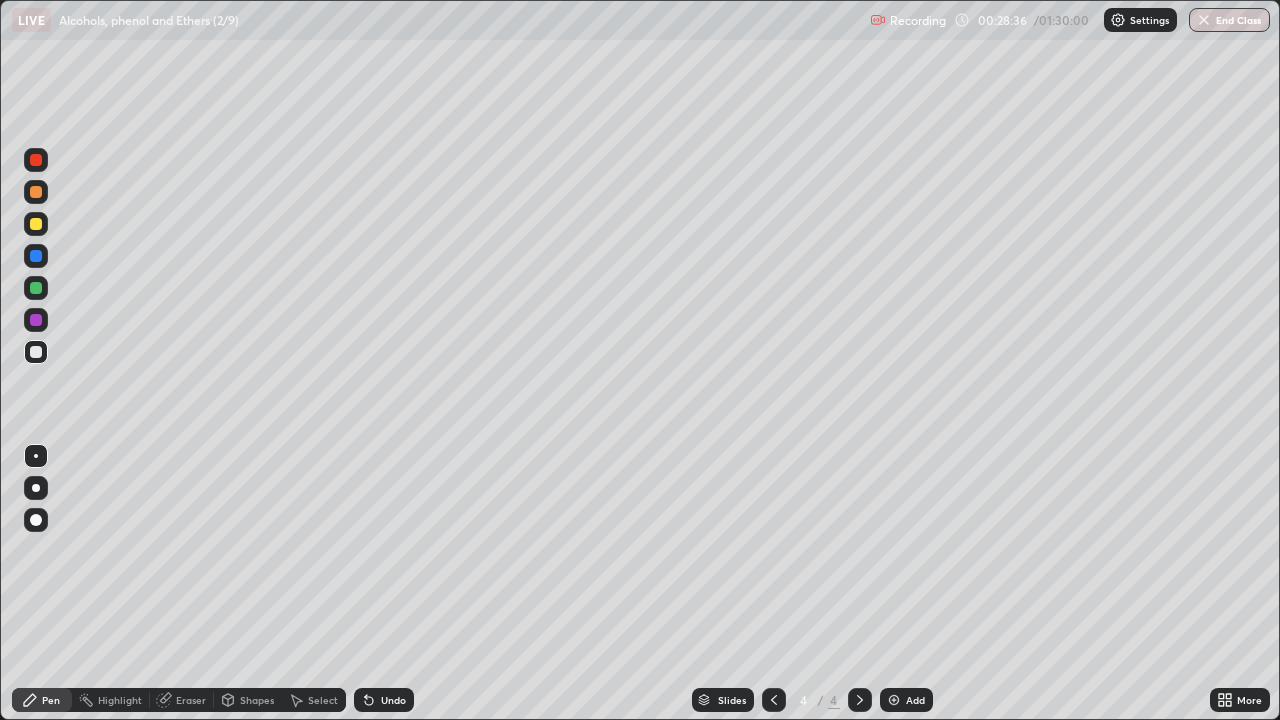 click on "Select" at bounding box center (323, 700) 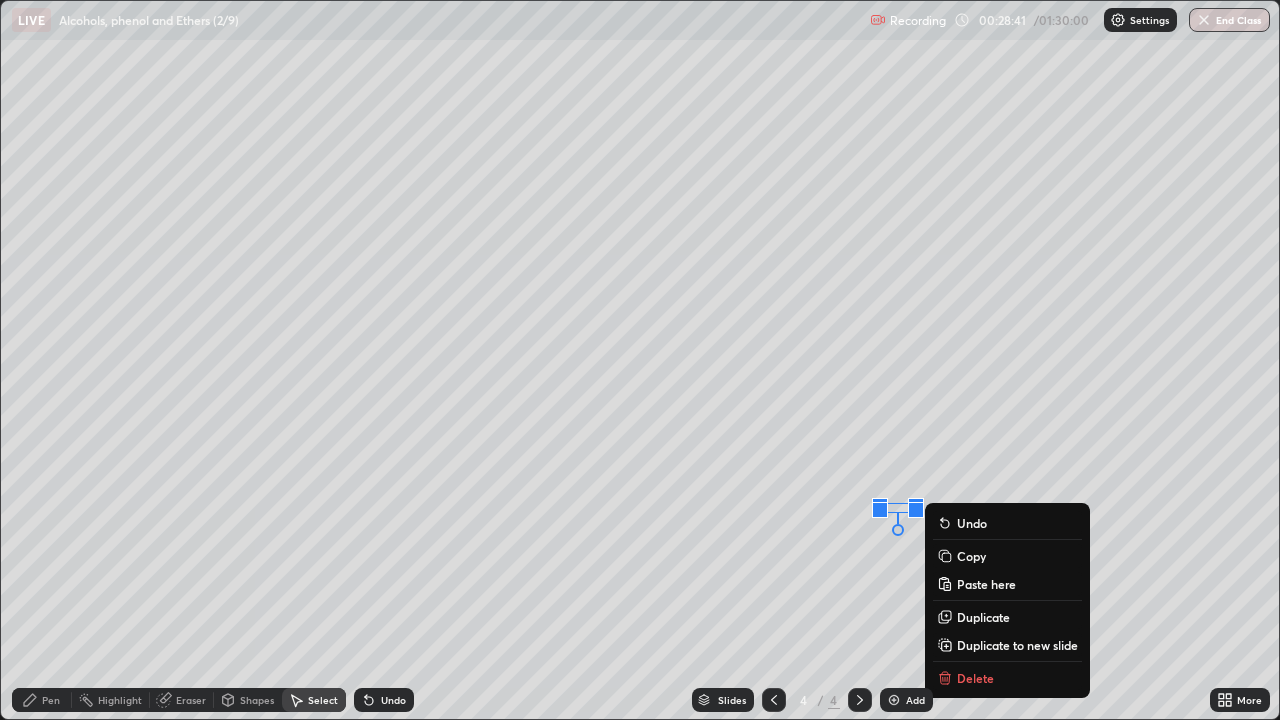 click 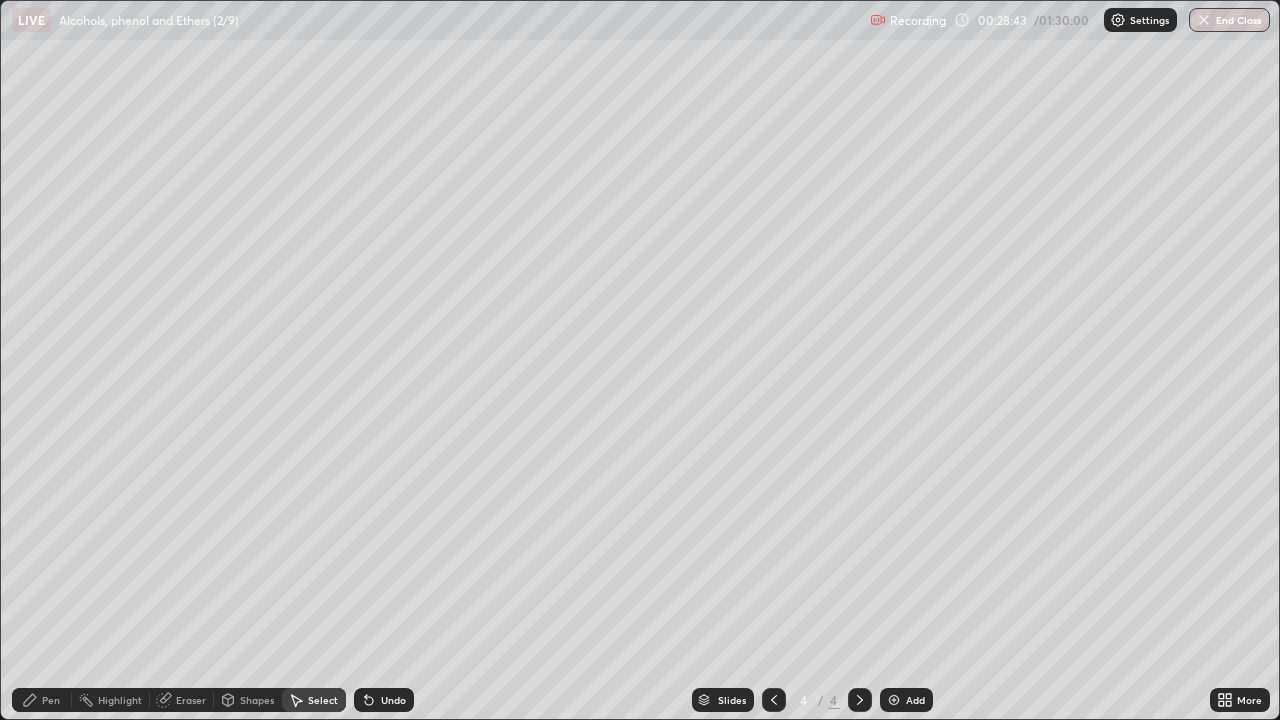 click on "Eraser" at bounding box center [182, 700] 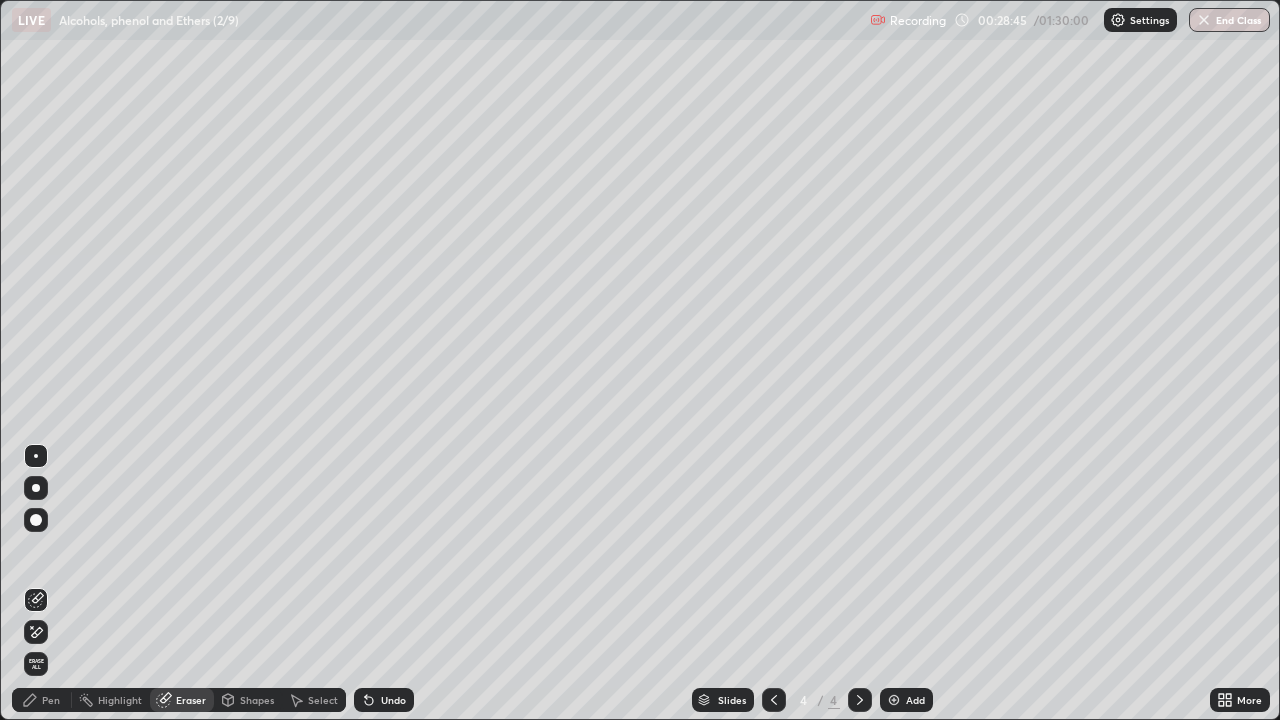 click on "Pen" at bounding box center (51, 700) 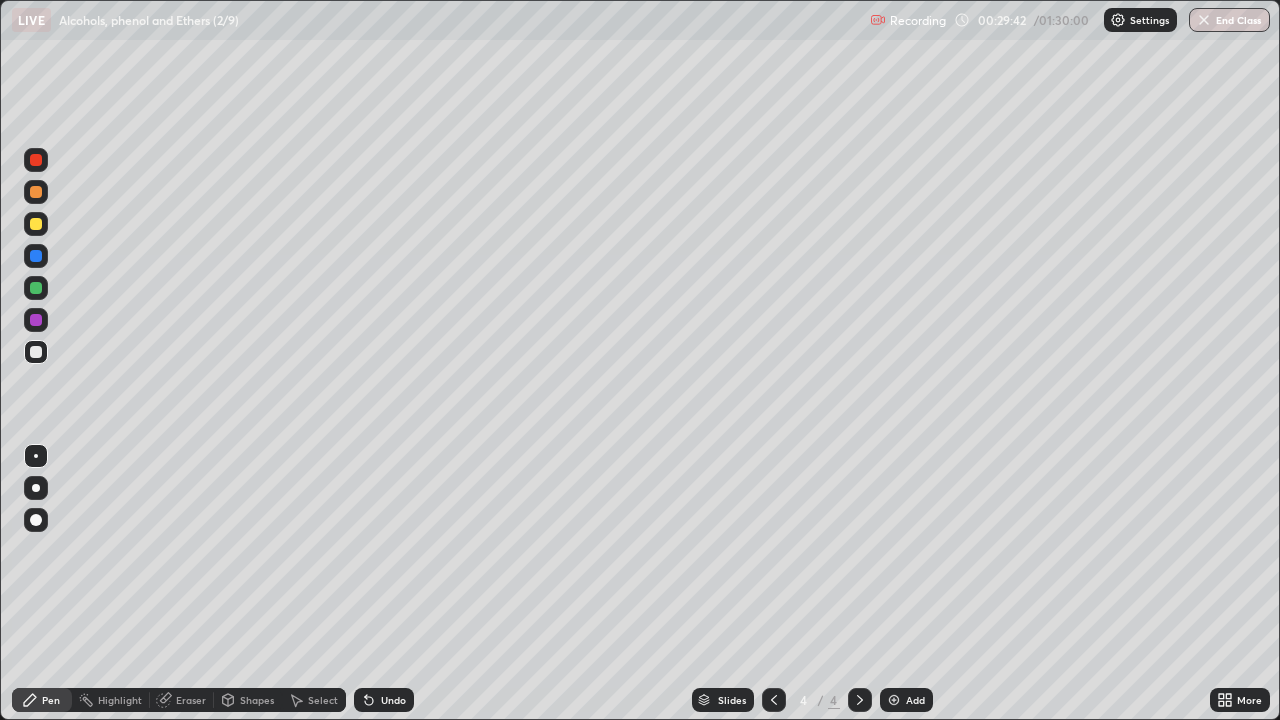 click on "Shapes" at bounding box center (257, 700) 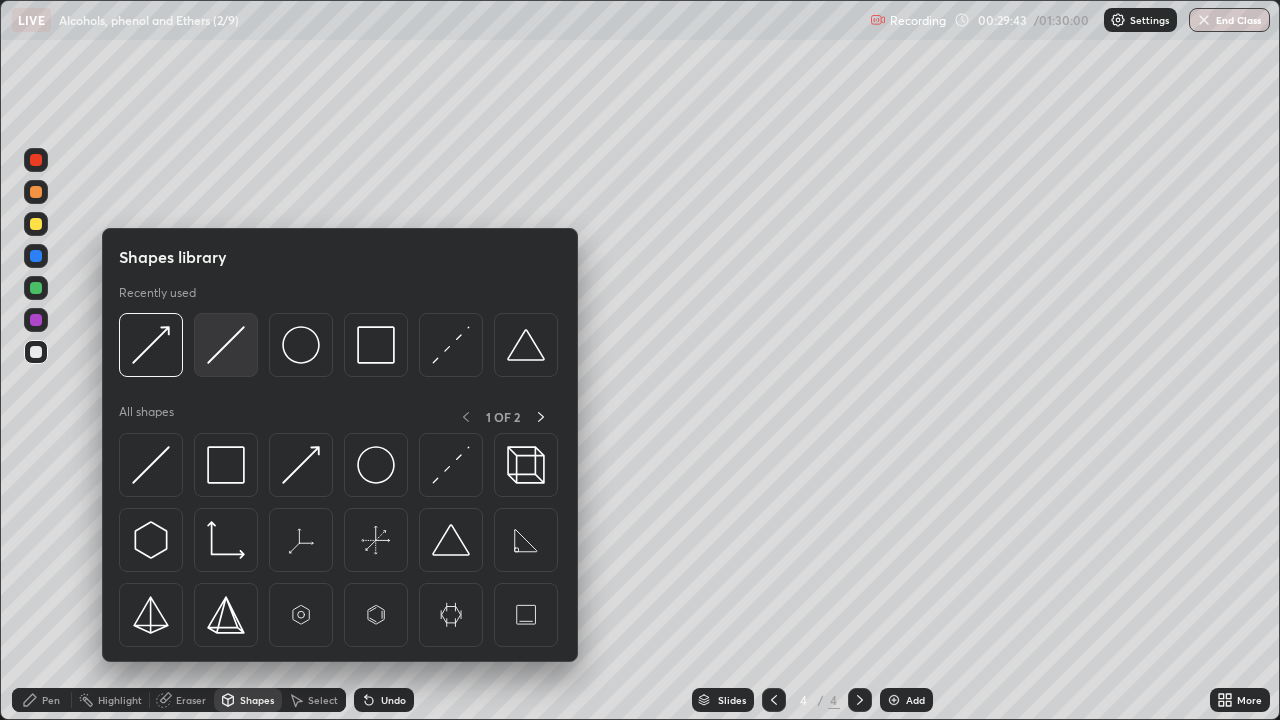 click at bounding box center [226, 345] 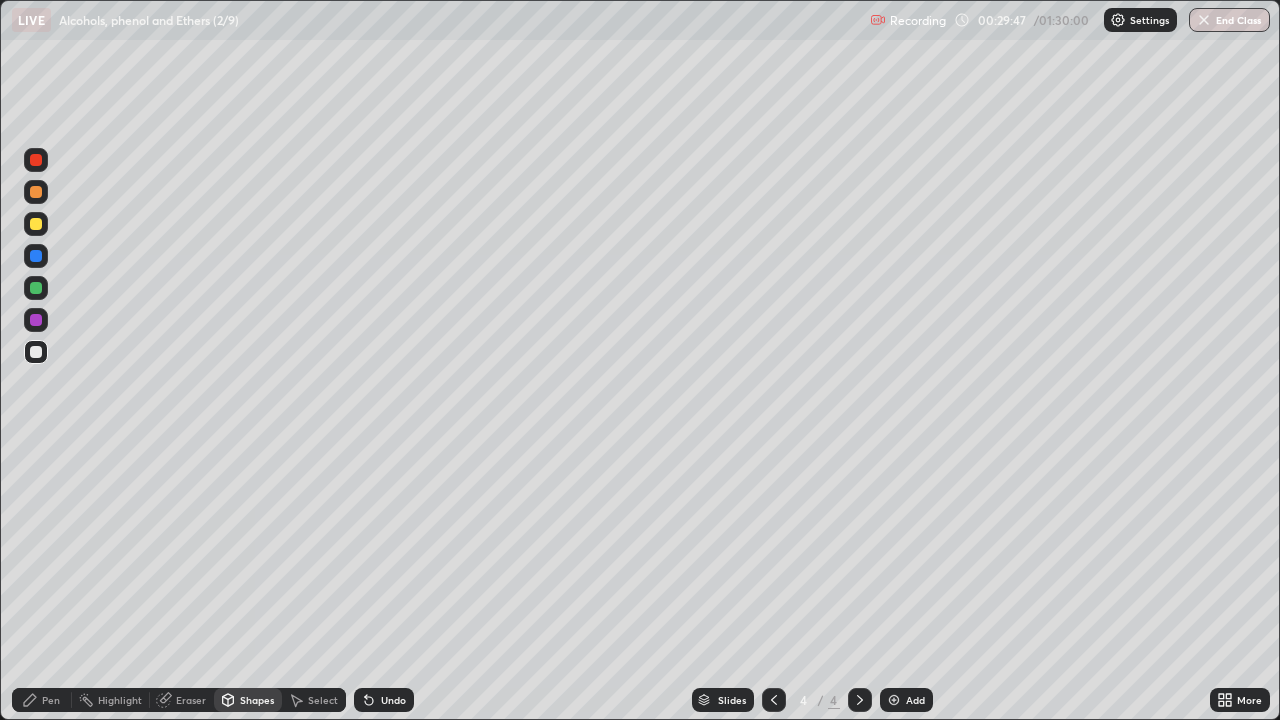 click on "Pen" at bounding box center [51, 700] 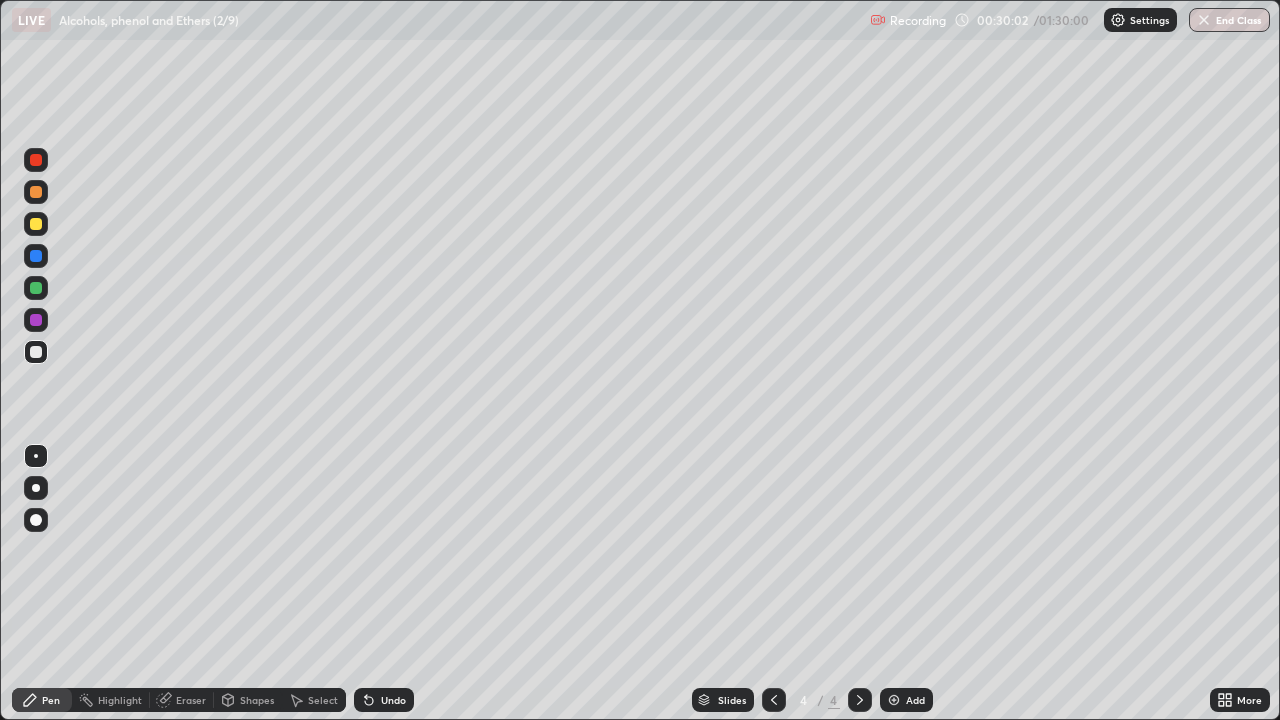 click on "Shapes" at bounding box center (257, 700) 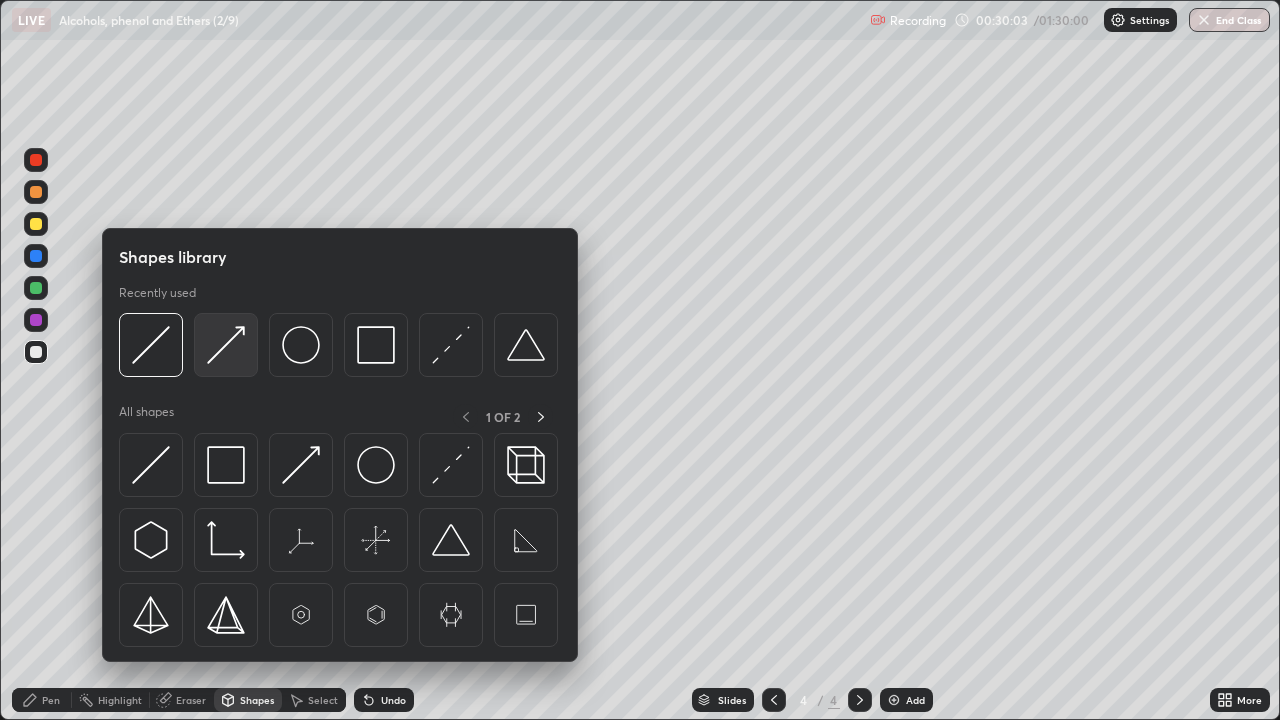 click at bounding box center [226, 345] 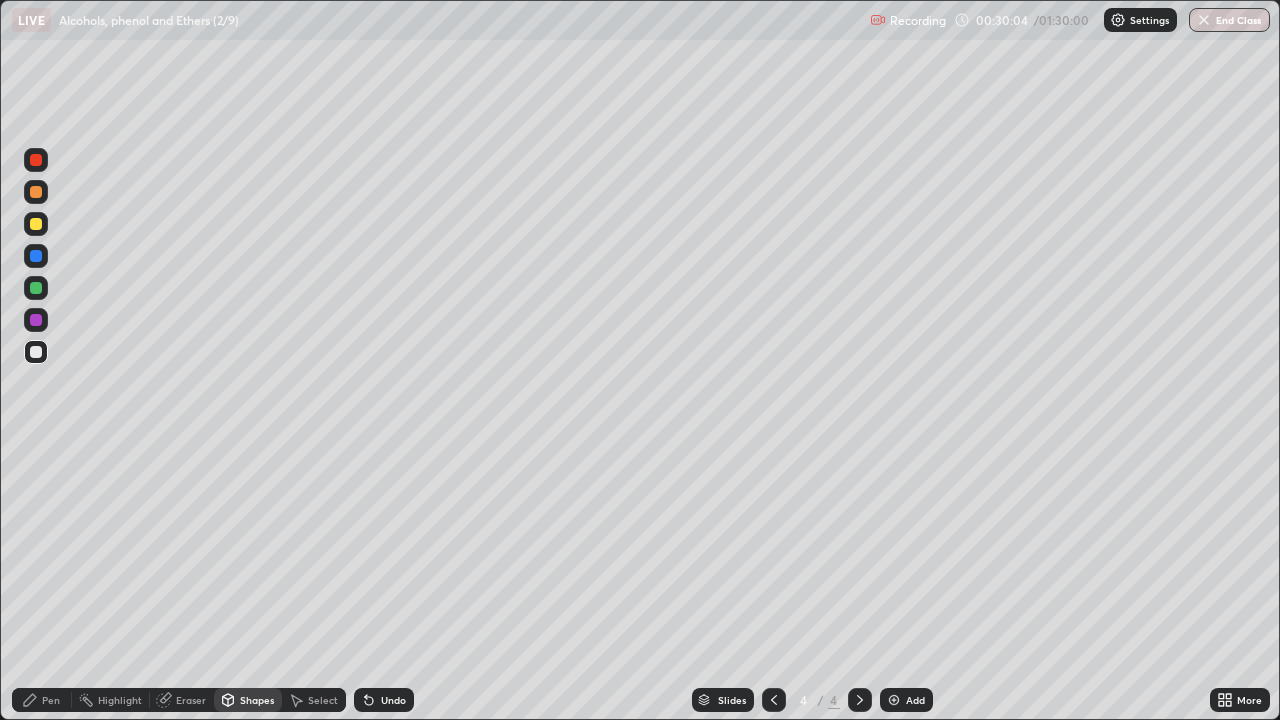 click at bounding box center [36, 224] 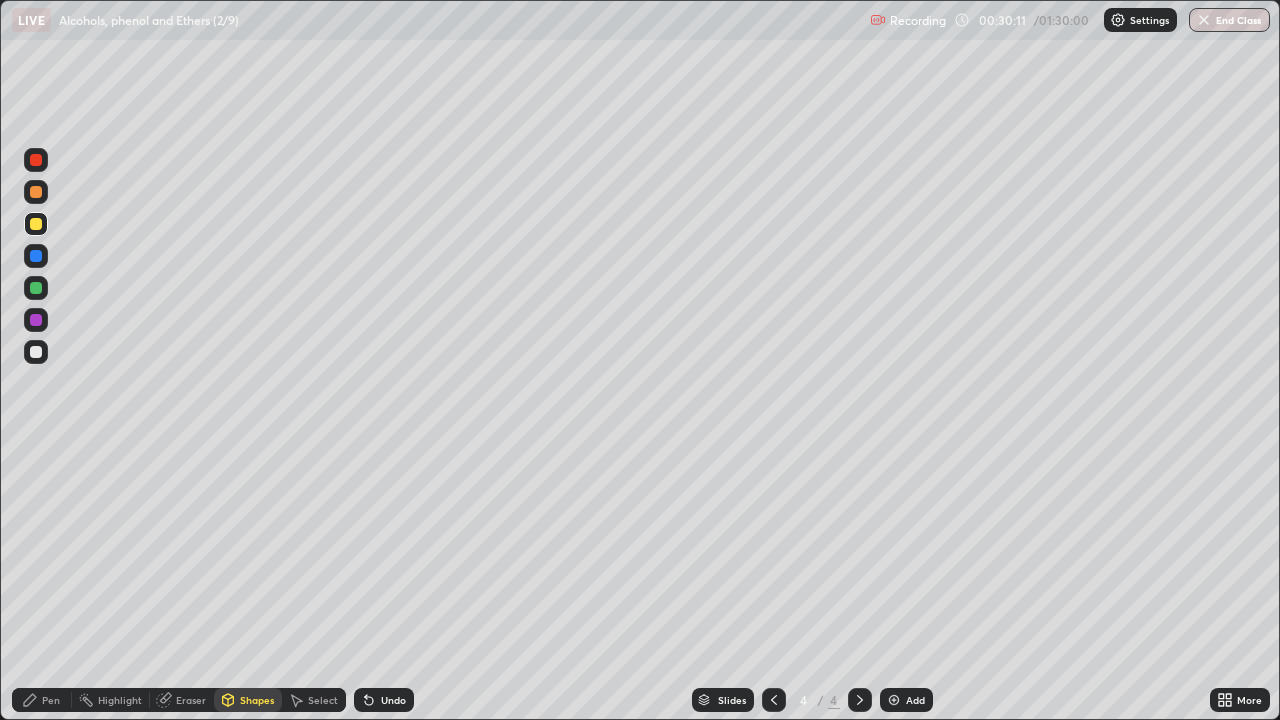 click on "Pen" at bounding box center [51, 700] 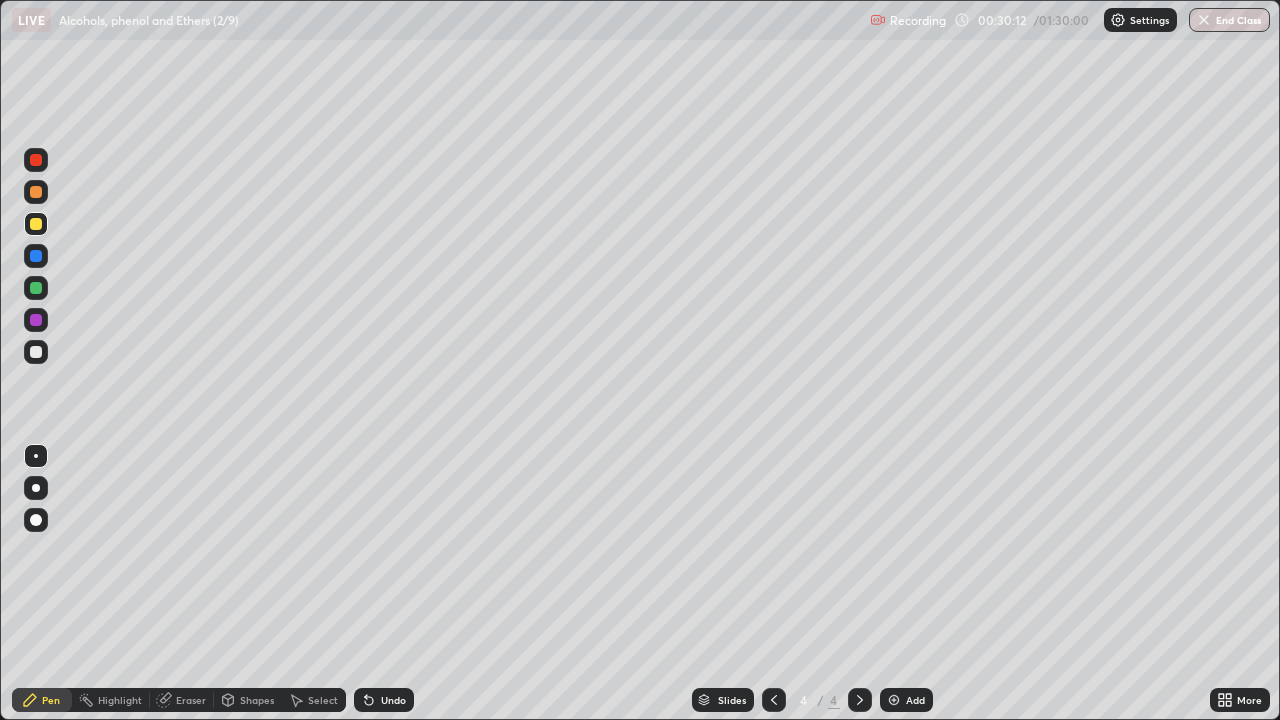 click at bounding box center (36, 352) 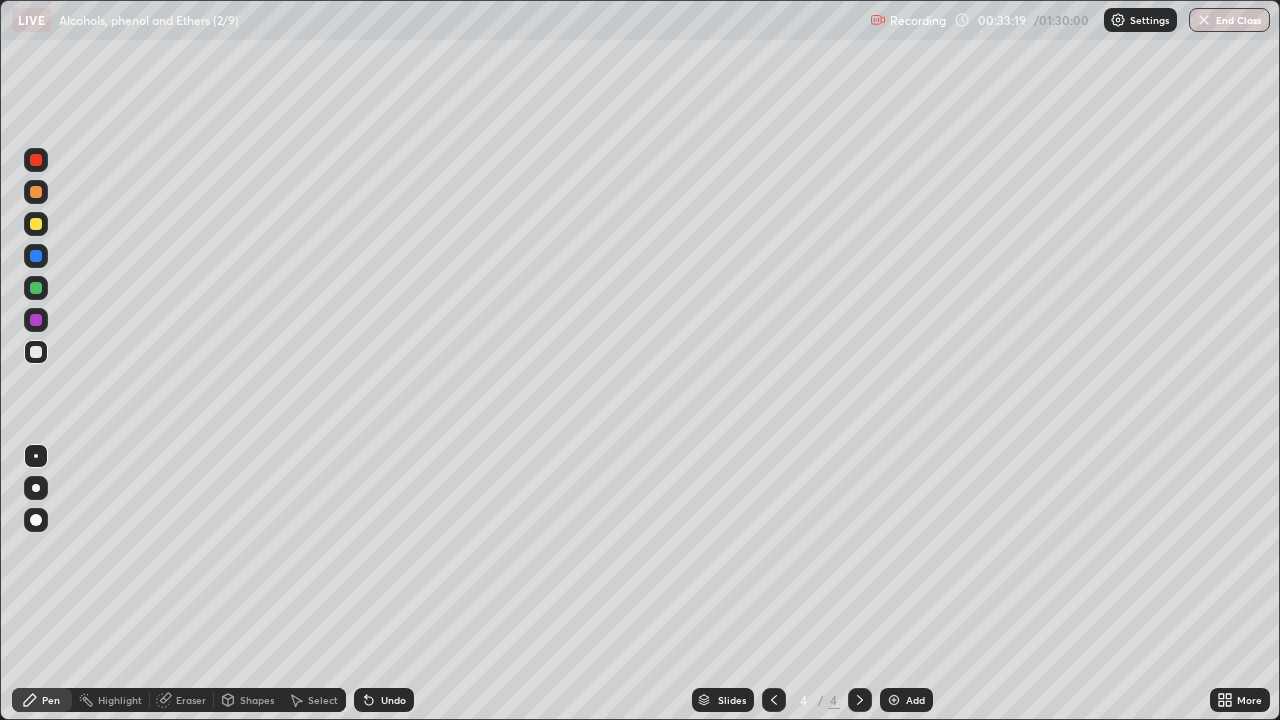 click on "Add" at bounding box center (906, 700) 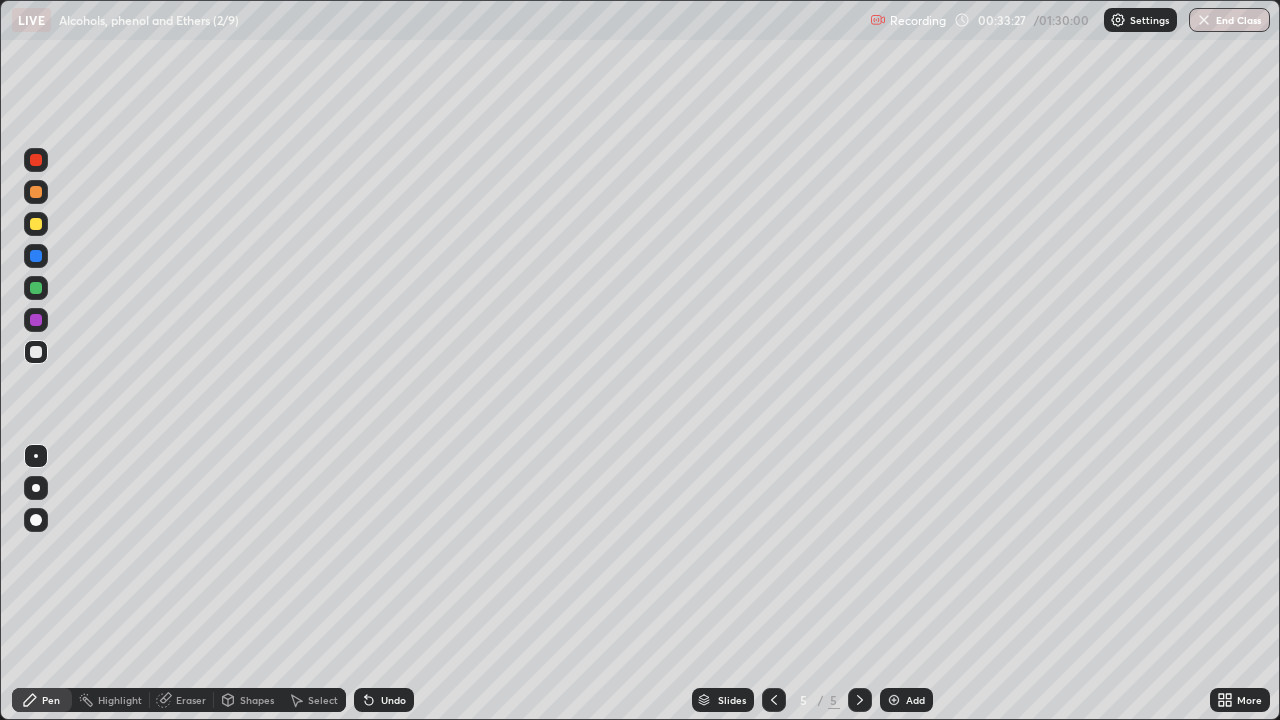 click at bounding box center [36, 160] 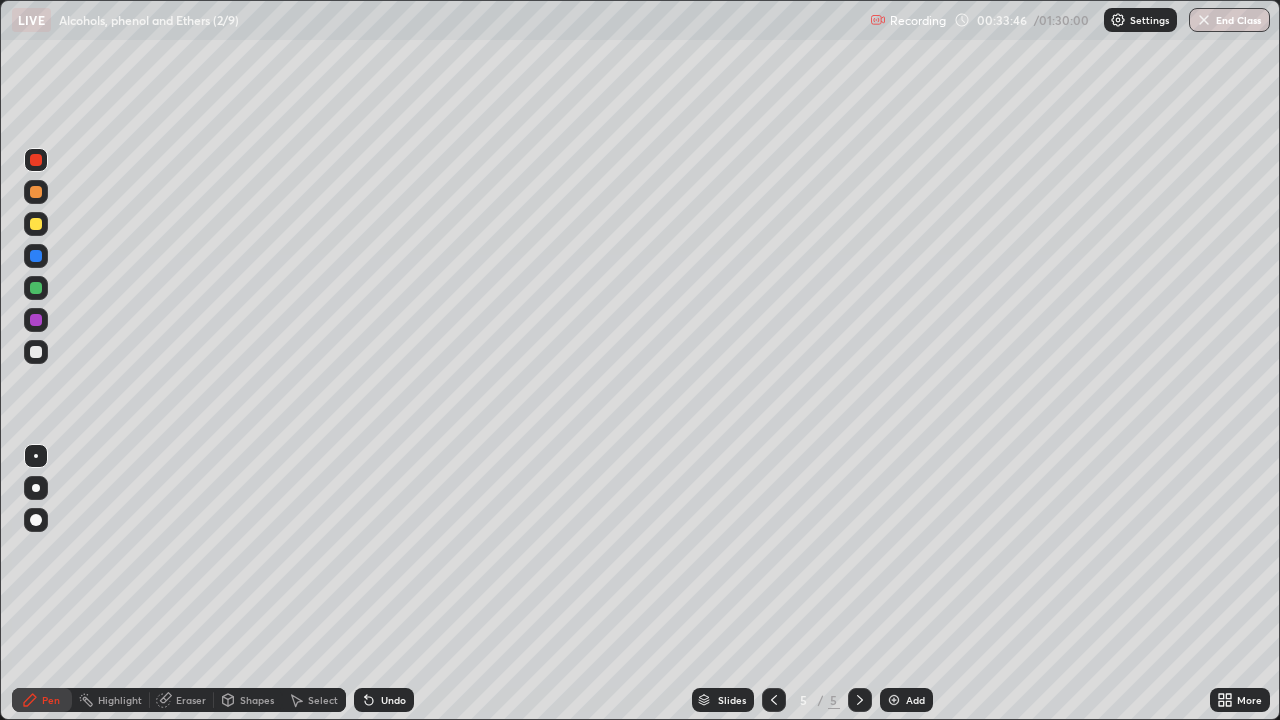 click on "Shapes" at bounding box center [257, 700] 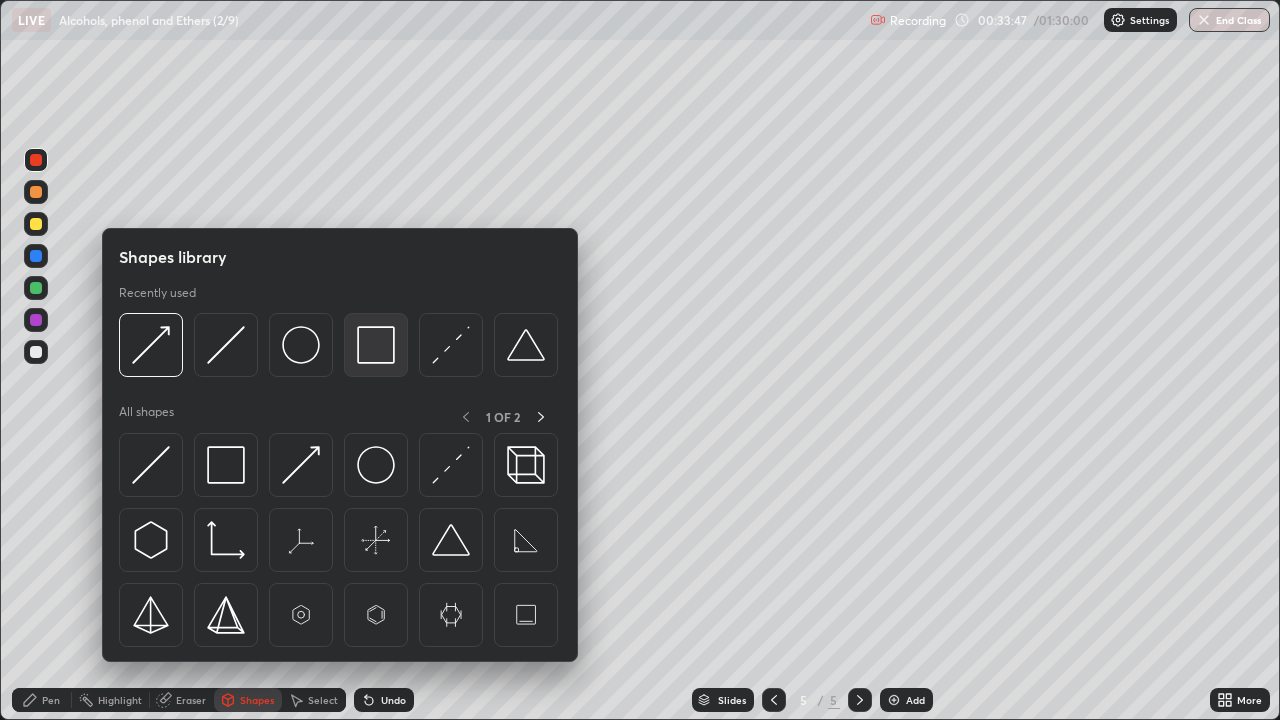 click at bounding box center [376, 345] 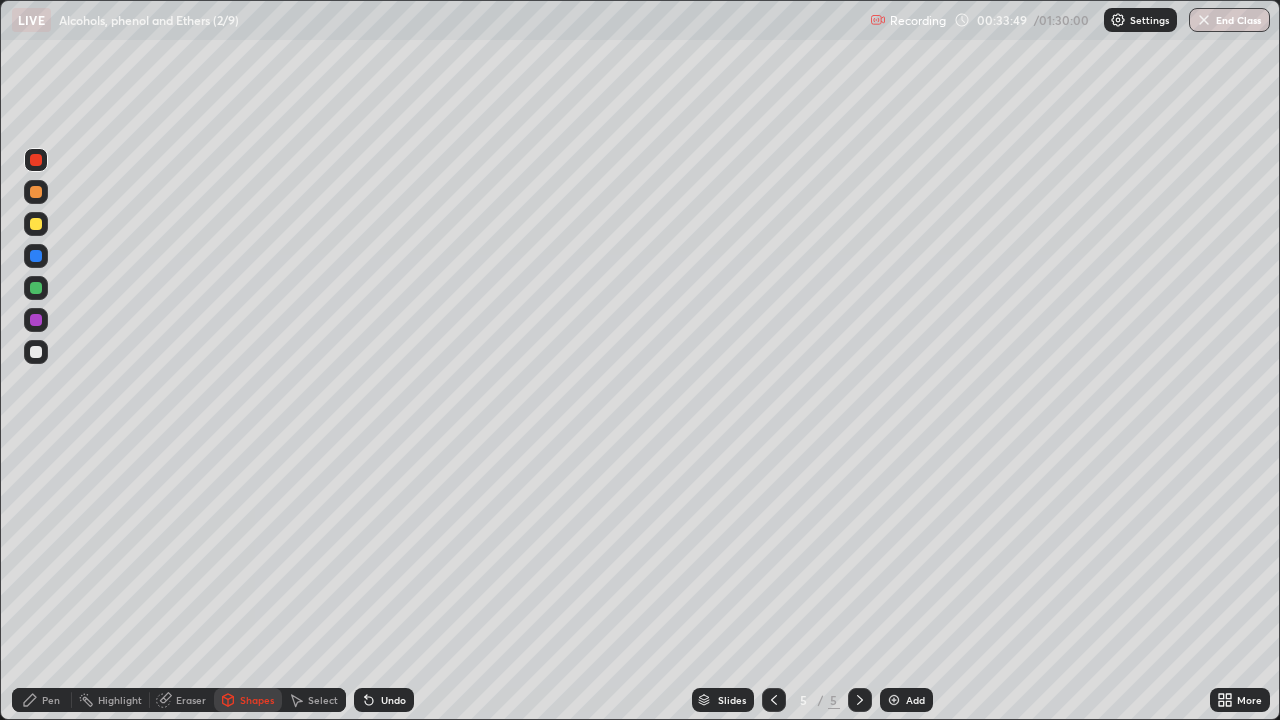 click at bounding box center (36, 320) 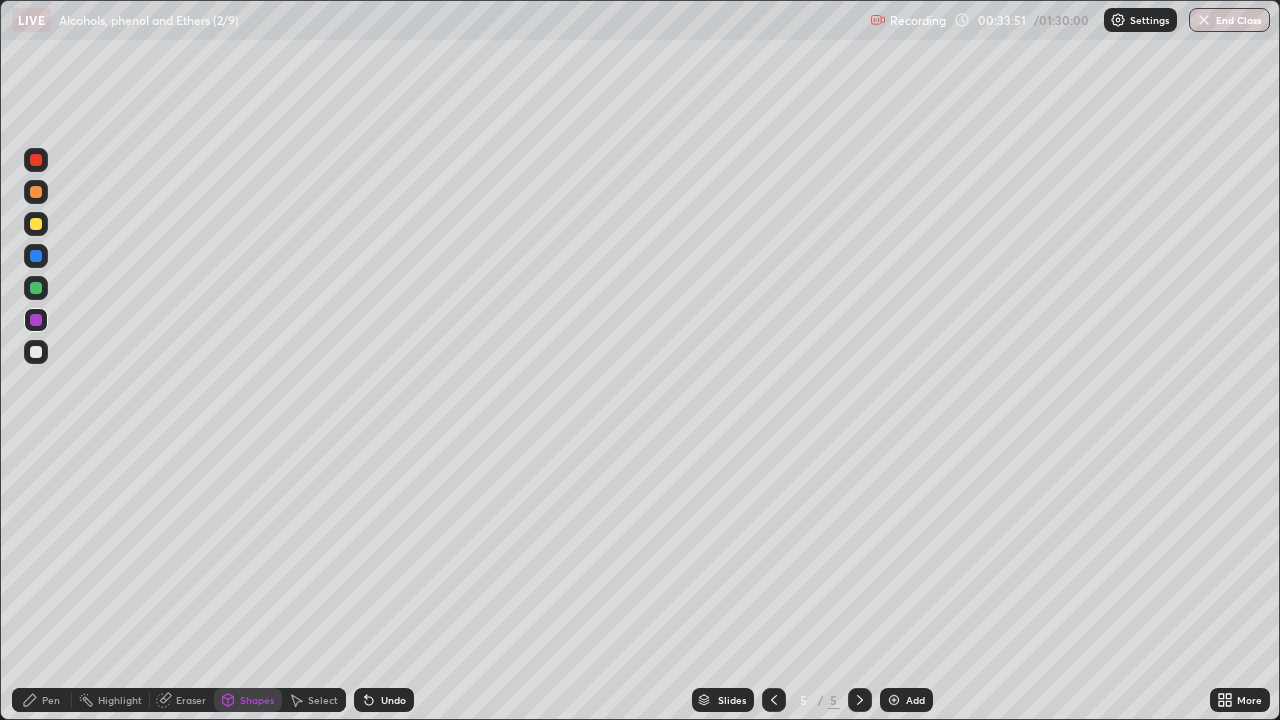 click on "Shapes" at bounding box center (257, 700) 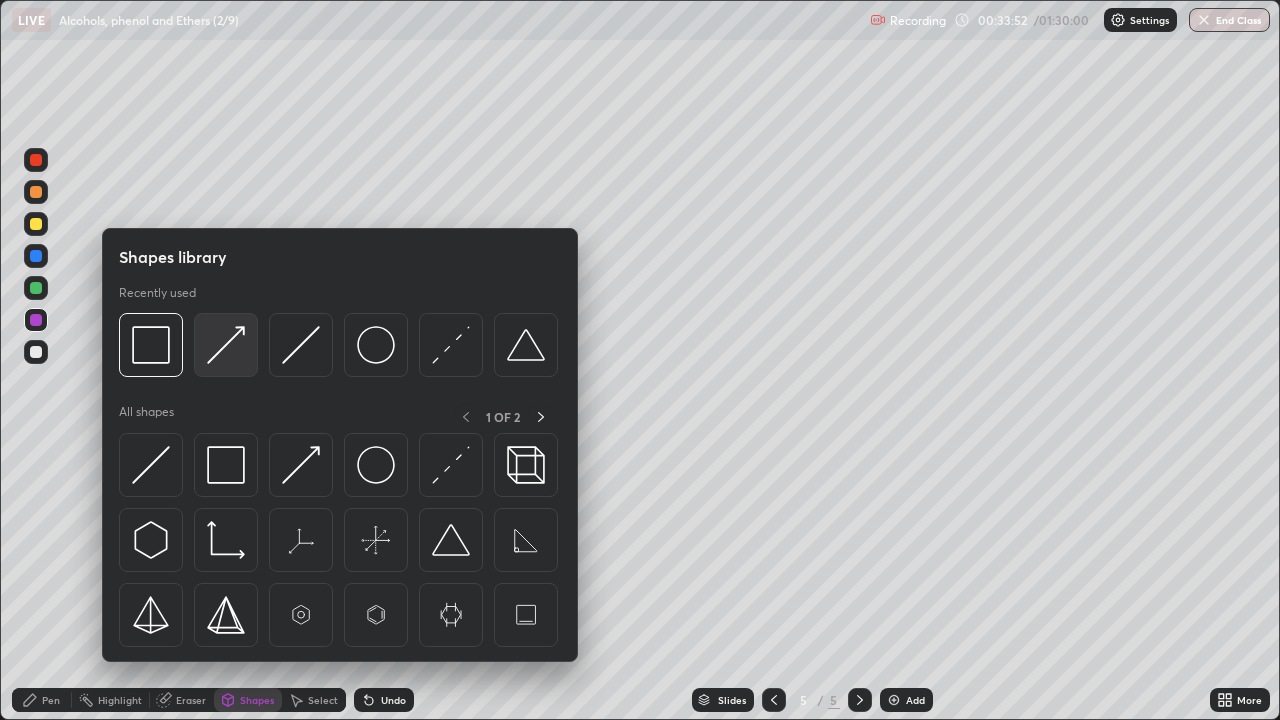 click at bounding box center [226, 345] 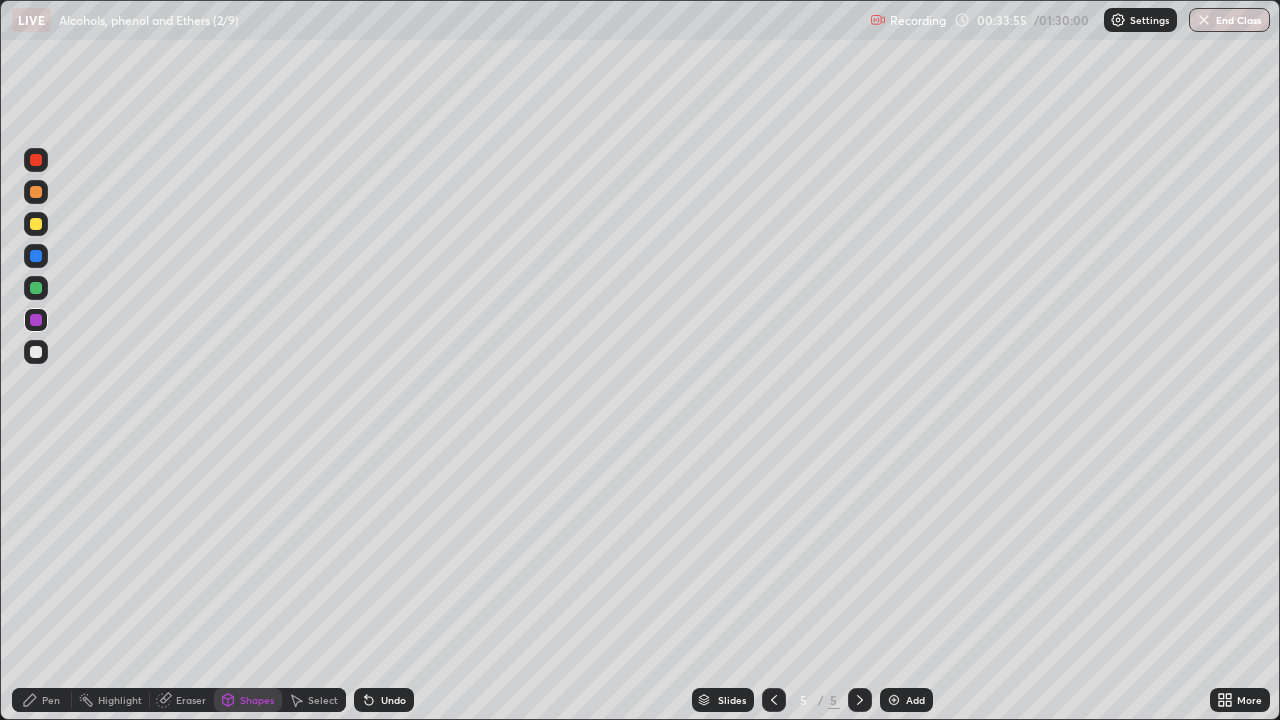 click on "Pen" at bounding box center [51, 700] 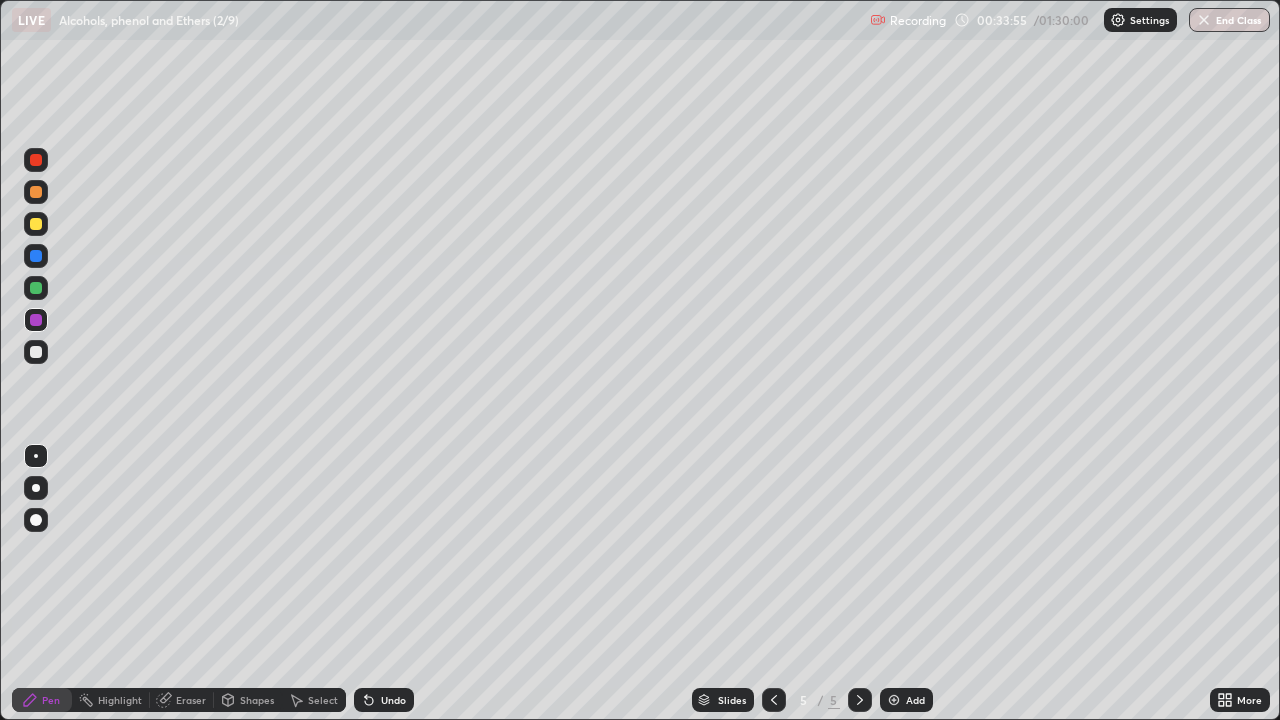 click at bounding box center [36, 352] 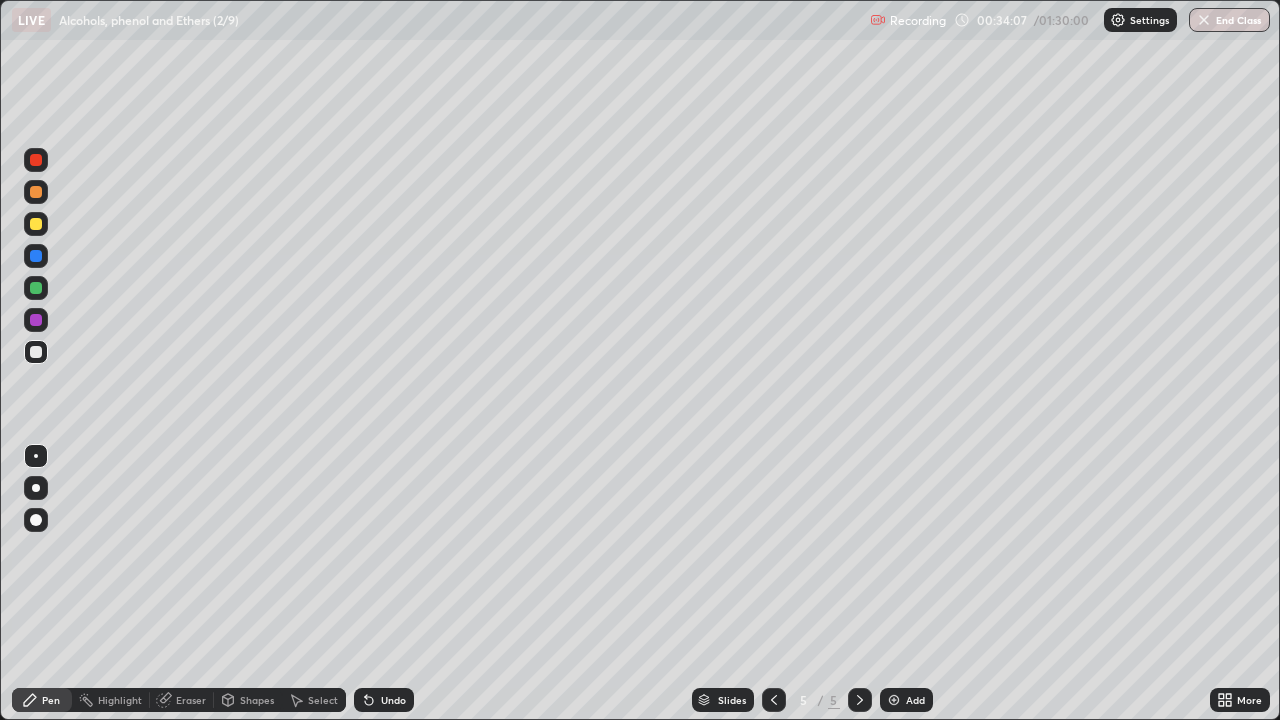 click 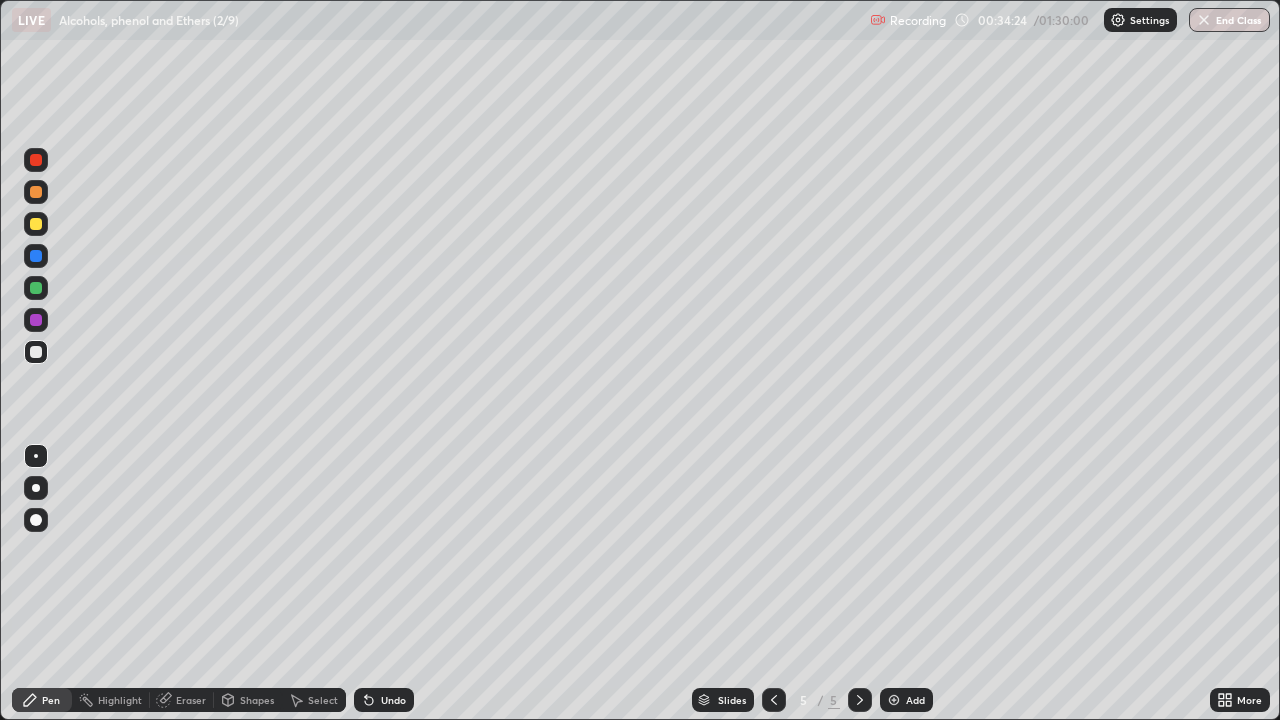 click at bounding box center [36, 288] 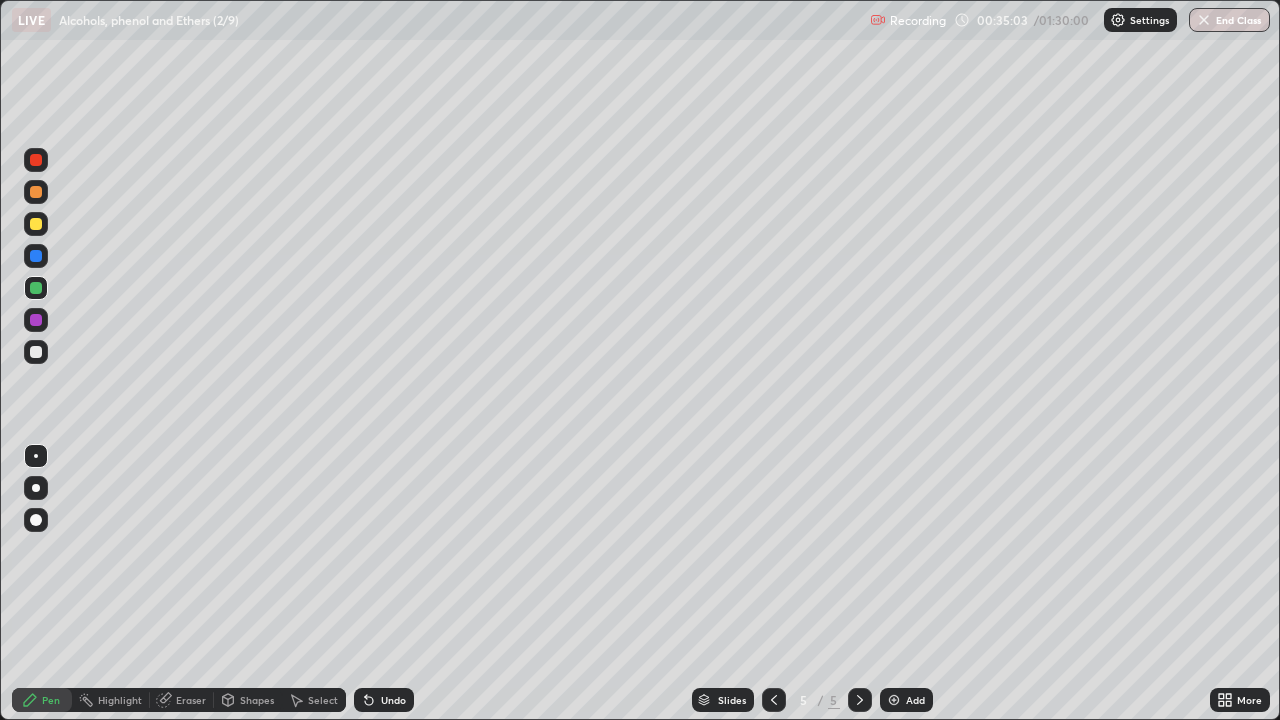 click at bounding box center [36, 352] 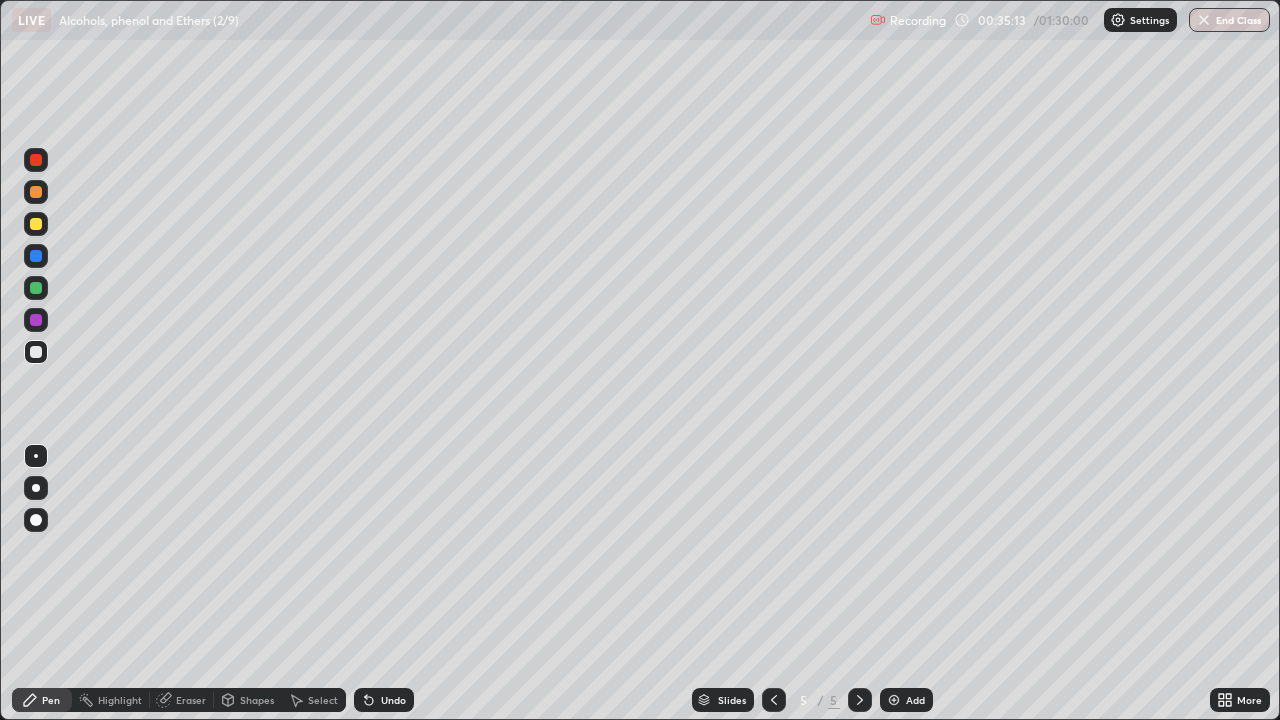 click on "LIVE Alcohols, phenol and Ethers (2/9)" at bounding box center (437, 20) 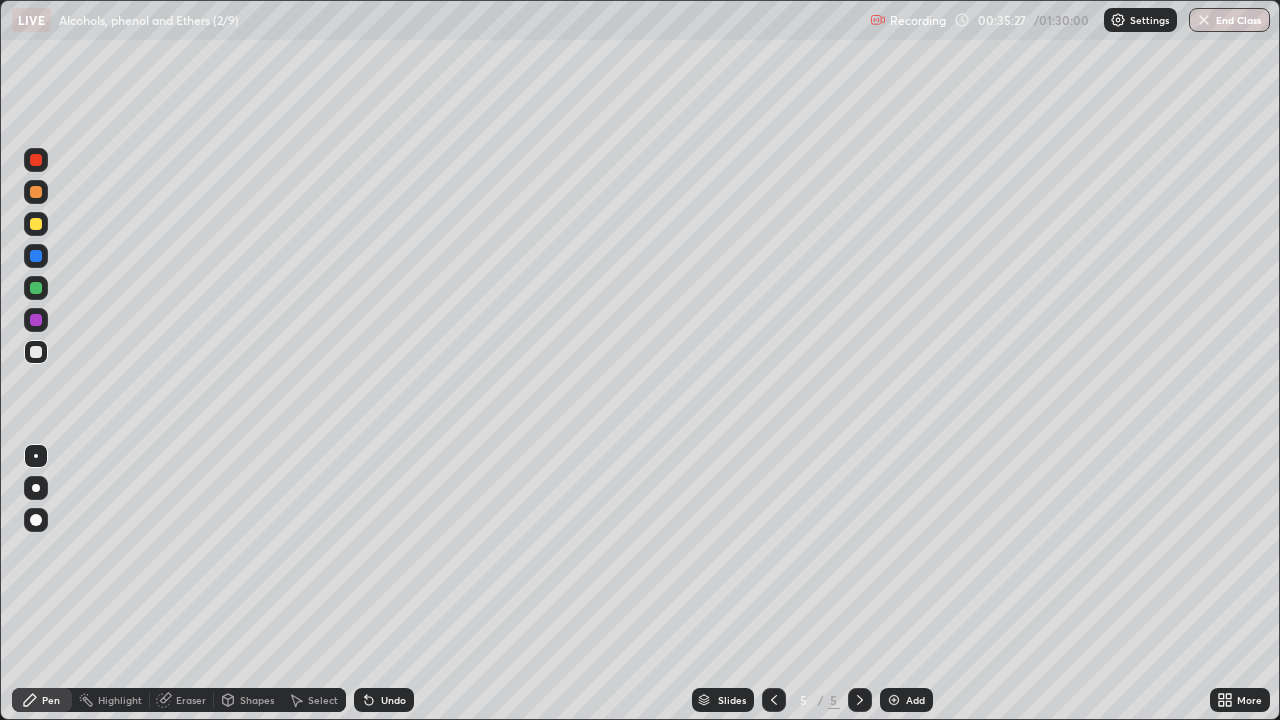 click at bounding box center [36, 160] 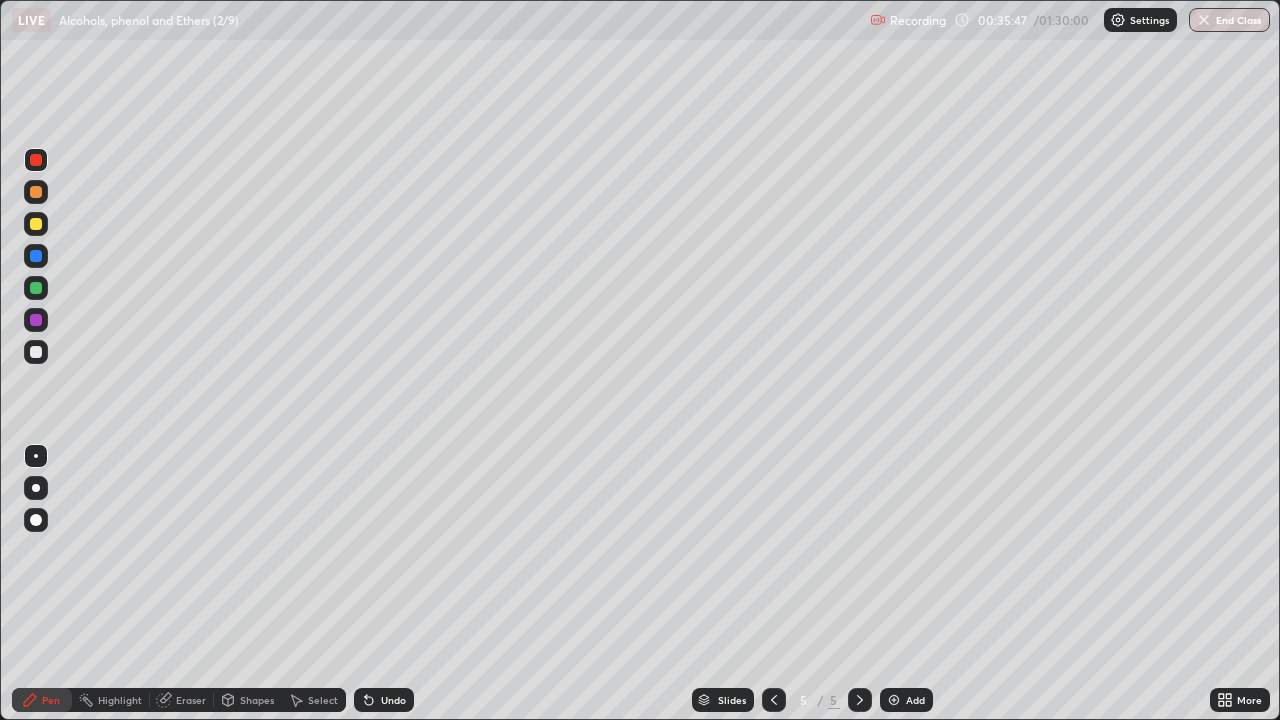 click at bounding box center (36, 352) 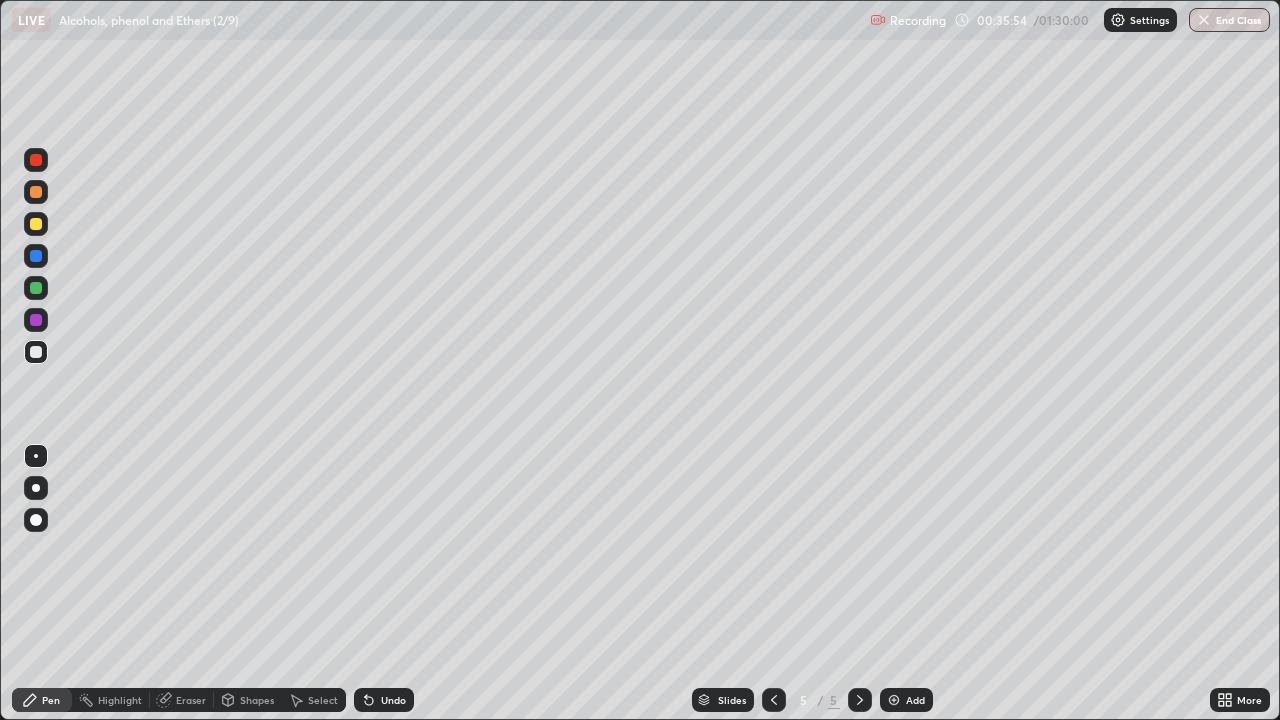 click on "Shapes" at bounding box center [248, 700] 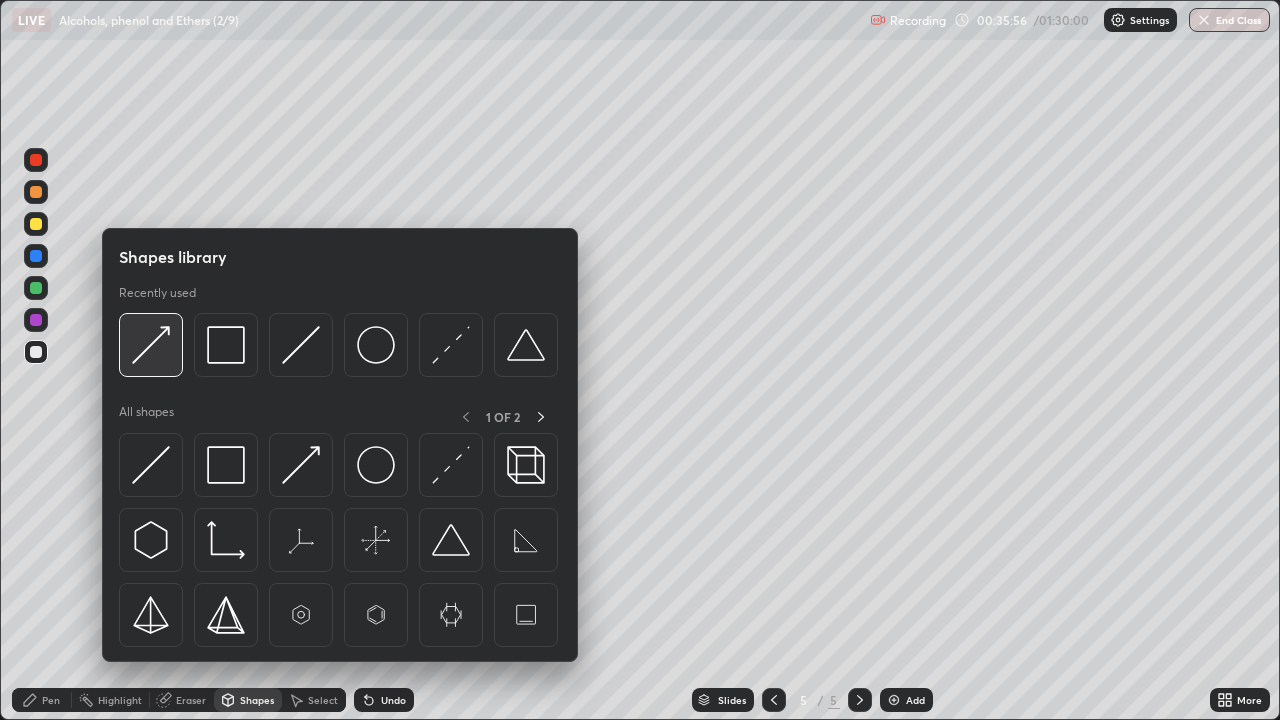 click at bounding box center [151, 345] 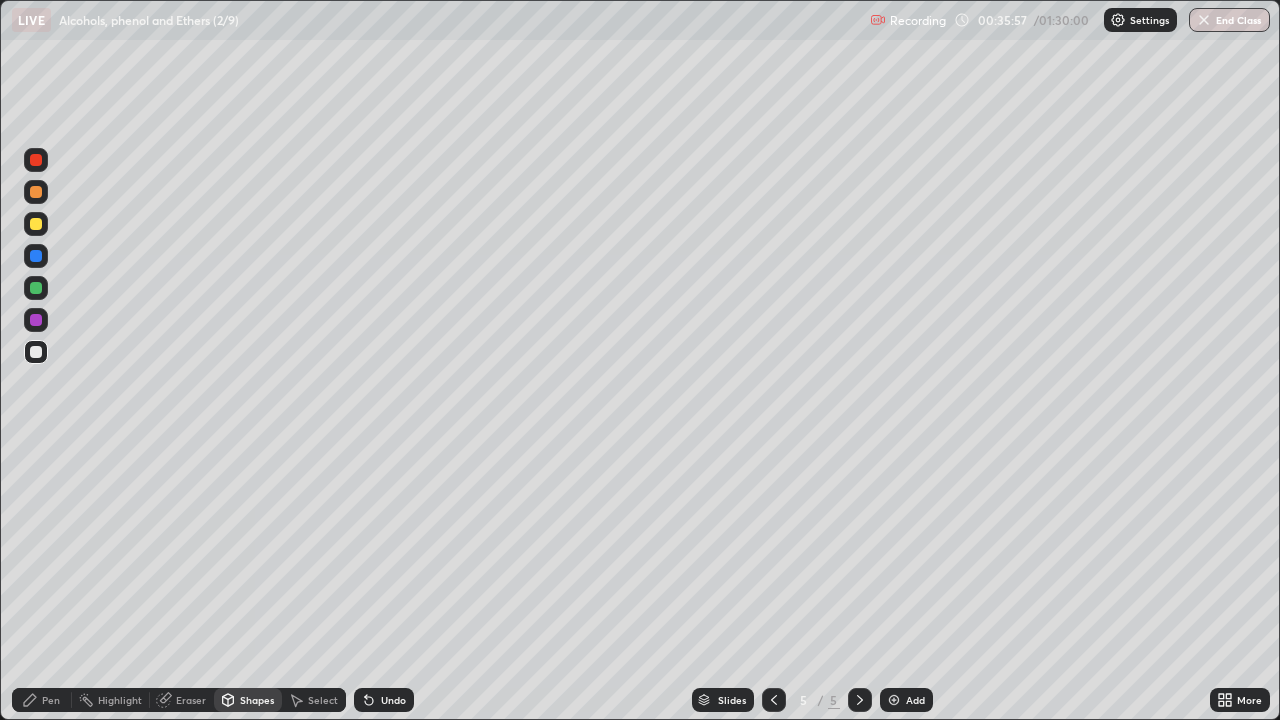 click on "Pen" at bounding box center [42, 700] 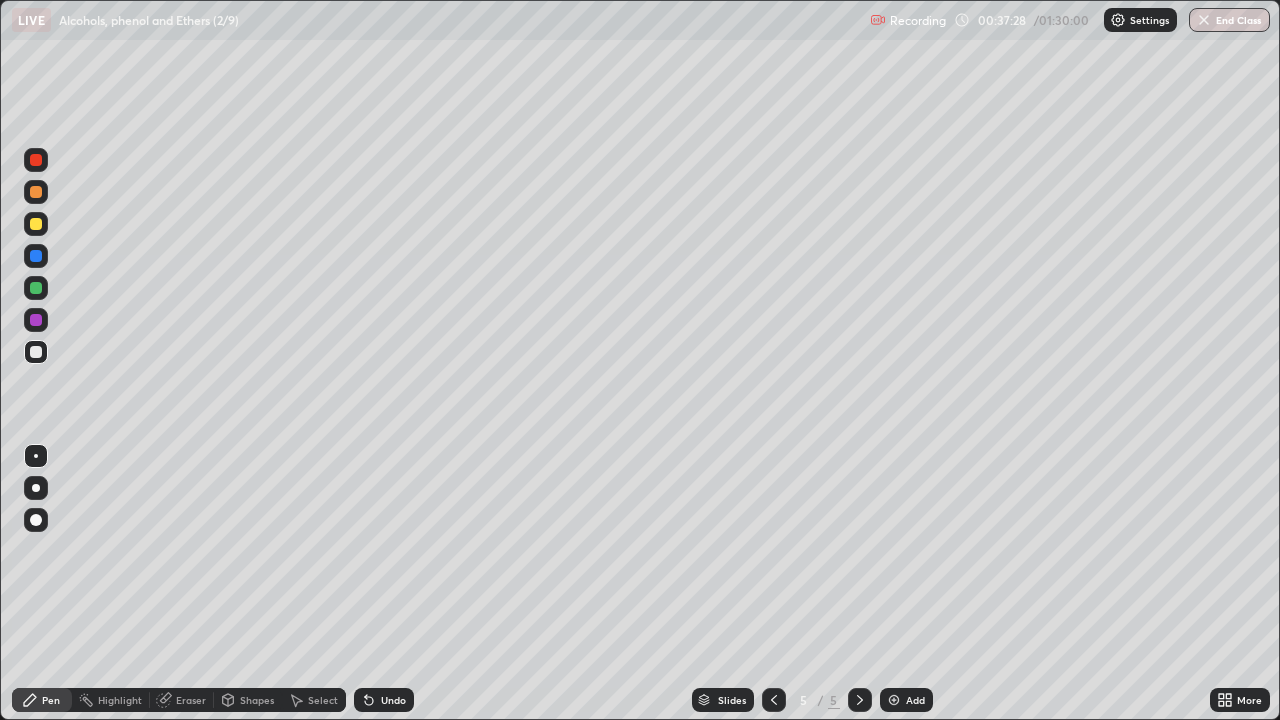 click on "Shapes" at bounding box center [257, 700] 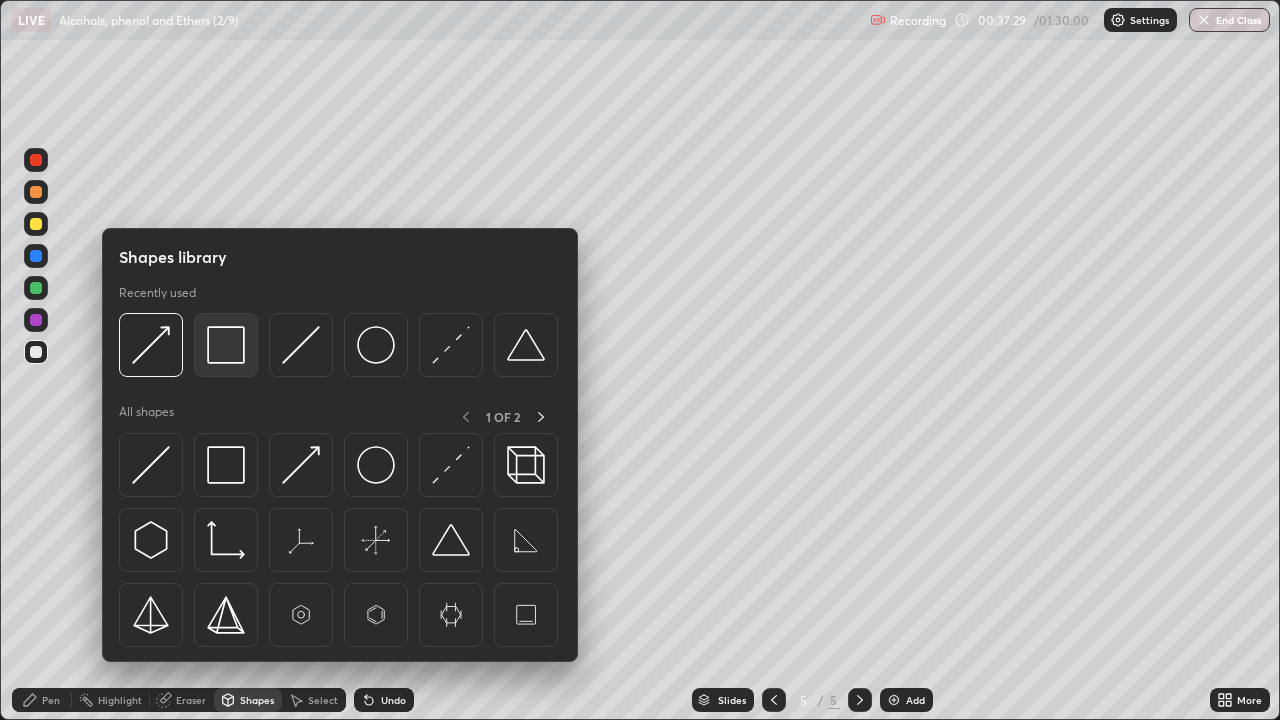 click at bounding box center (226, 345) 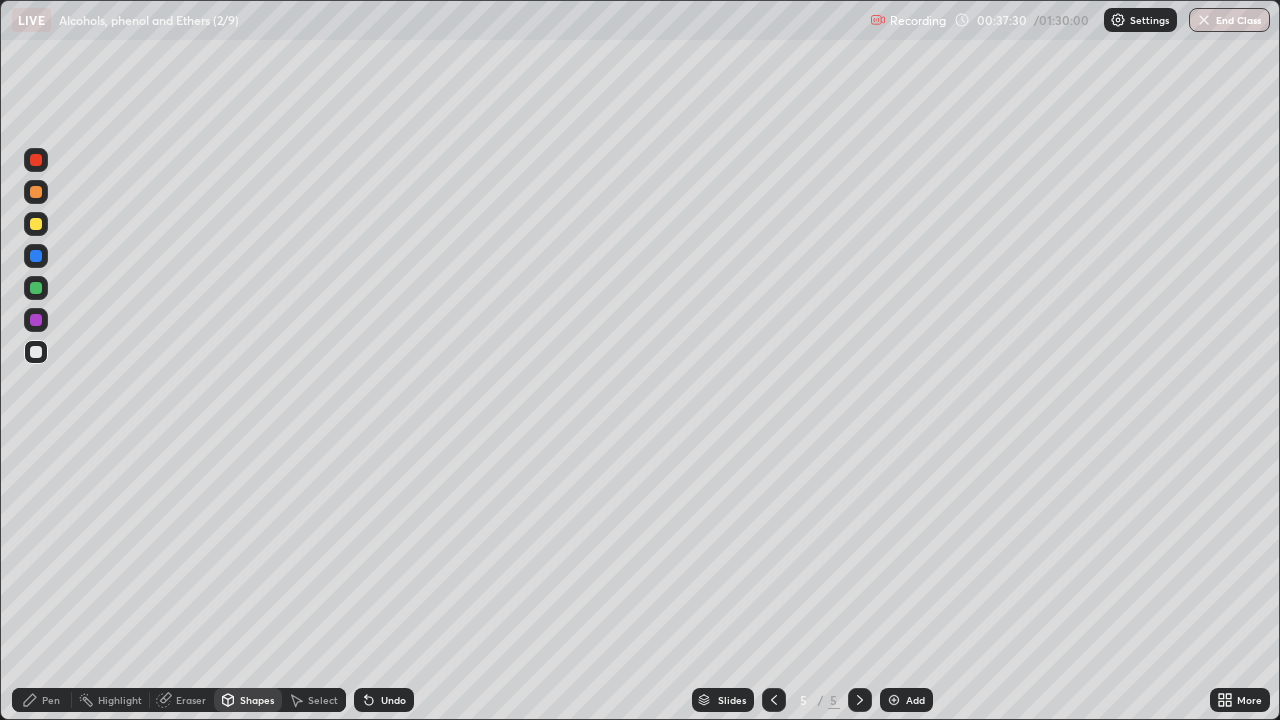 click at bounding box center [36, 320] 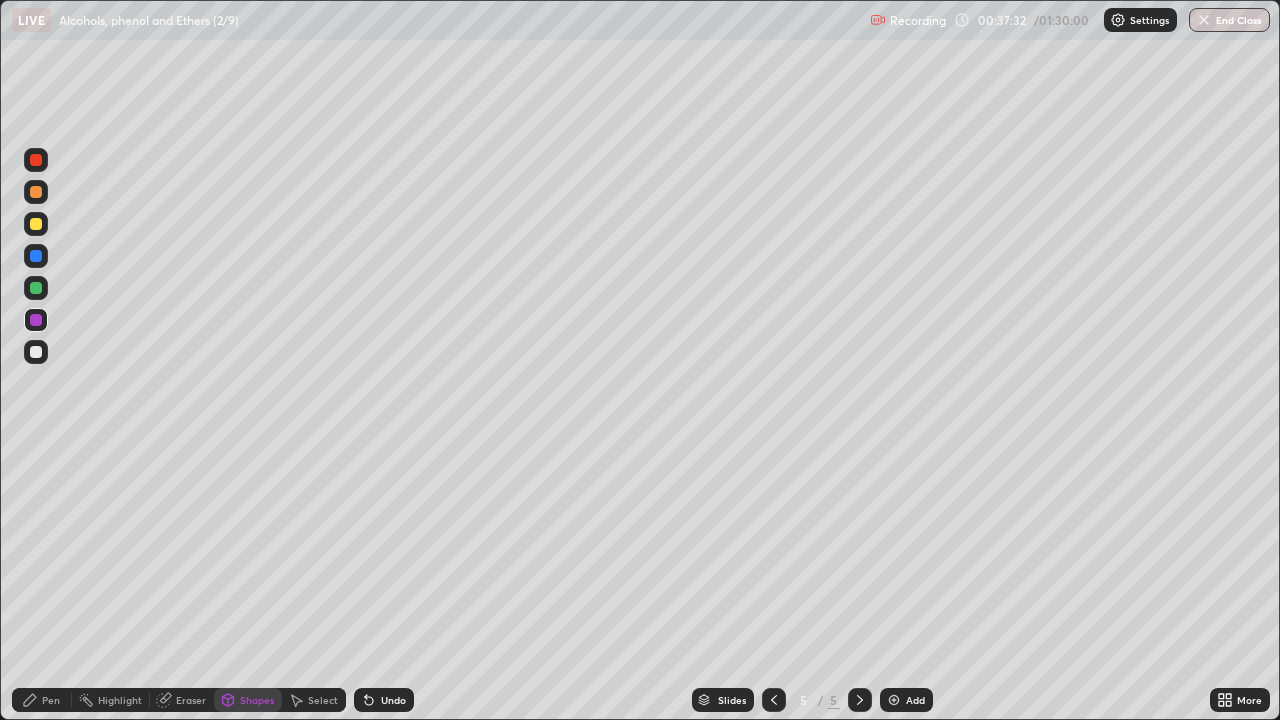 click 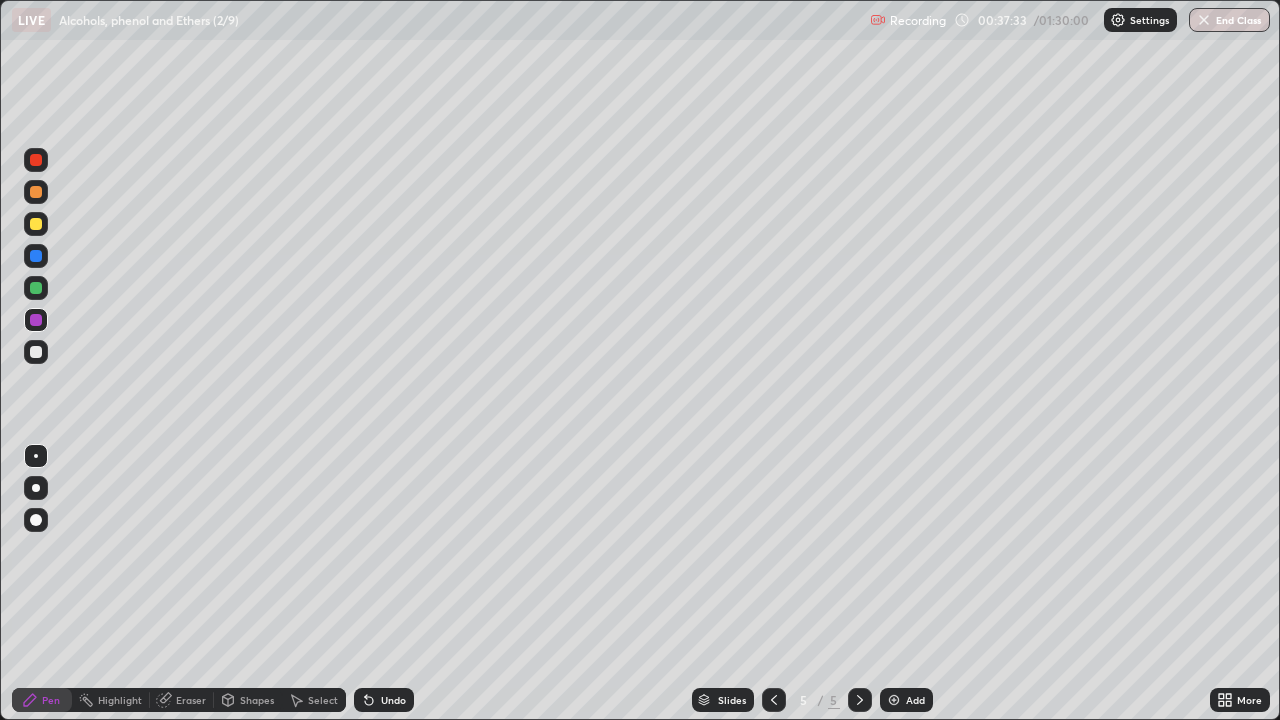 click at bounding box center (36, 352) 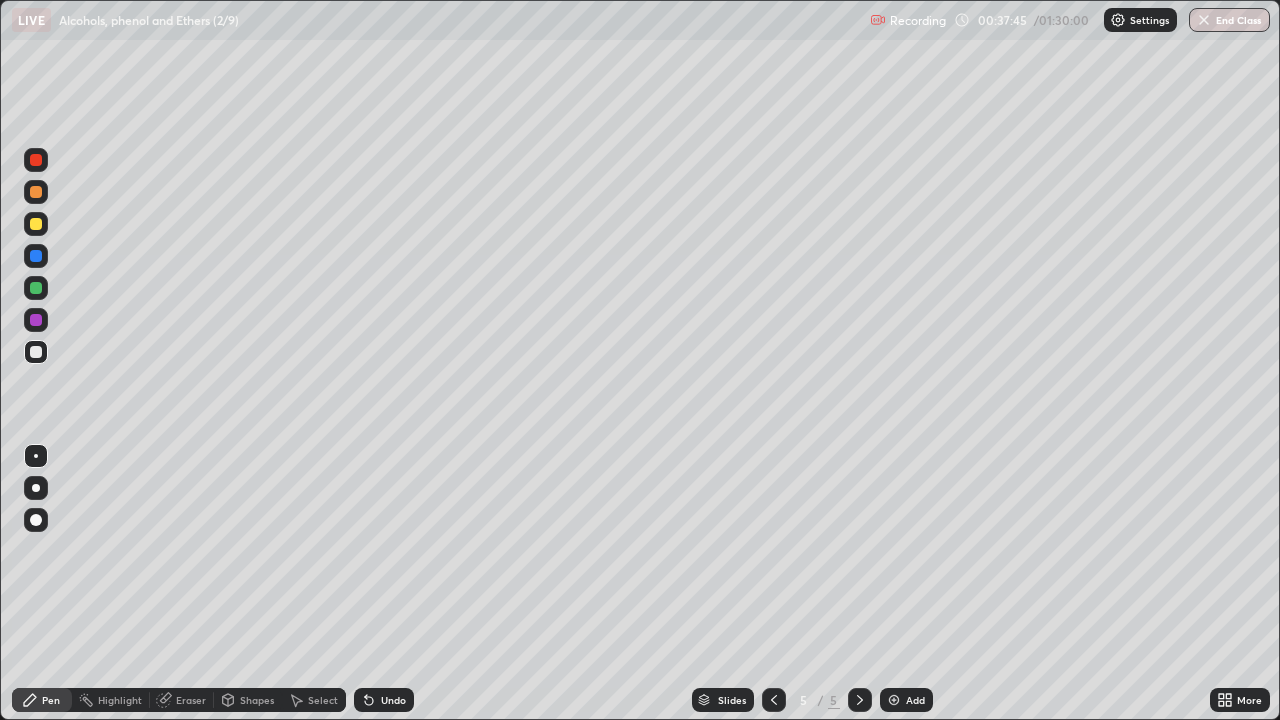 click on "Eraser" at bounding box center [191, 700] 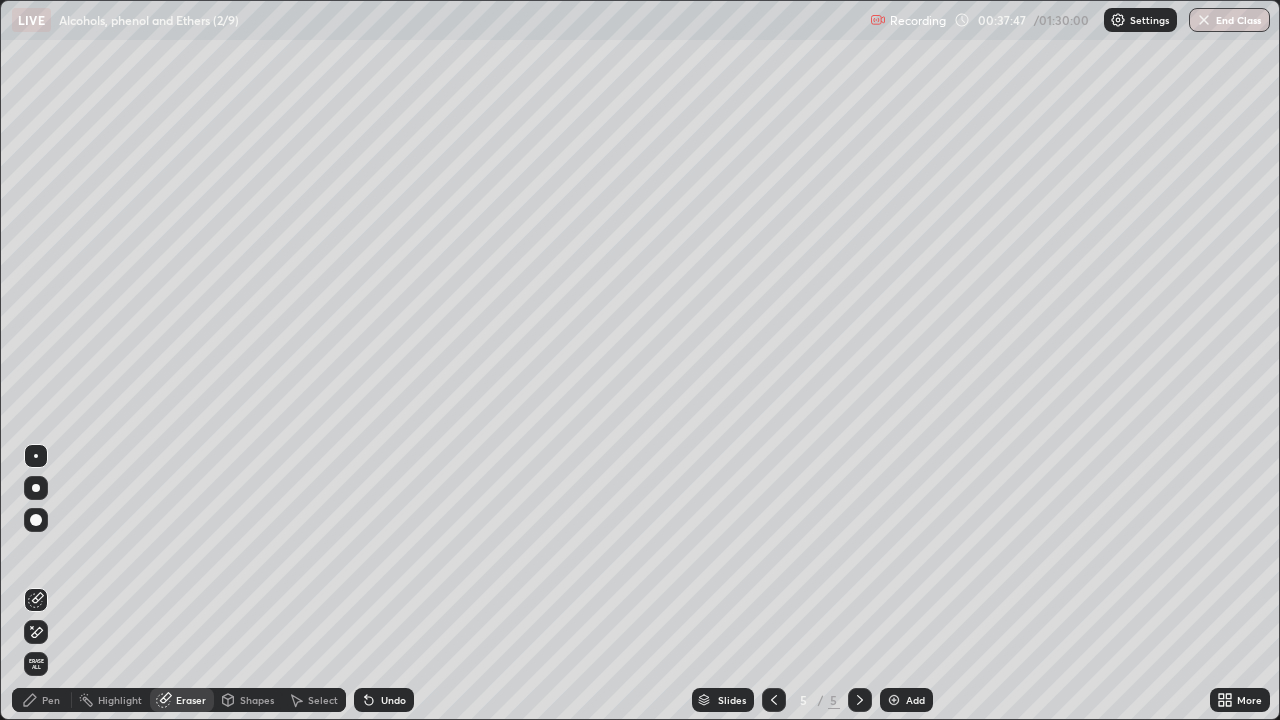 click on "Pen" at bounding box center [51, 700] 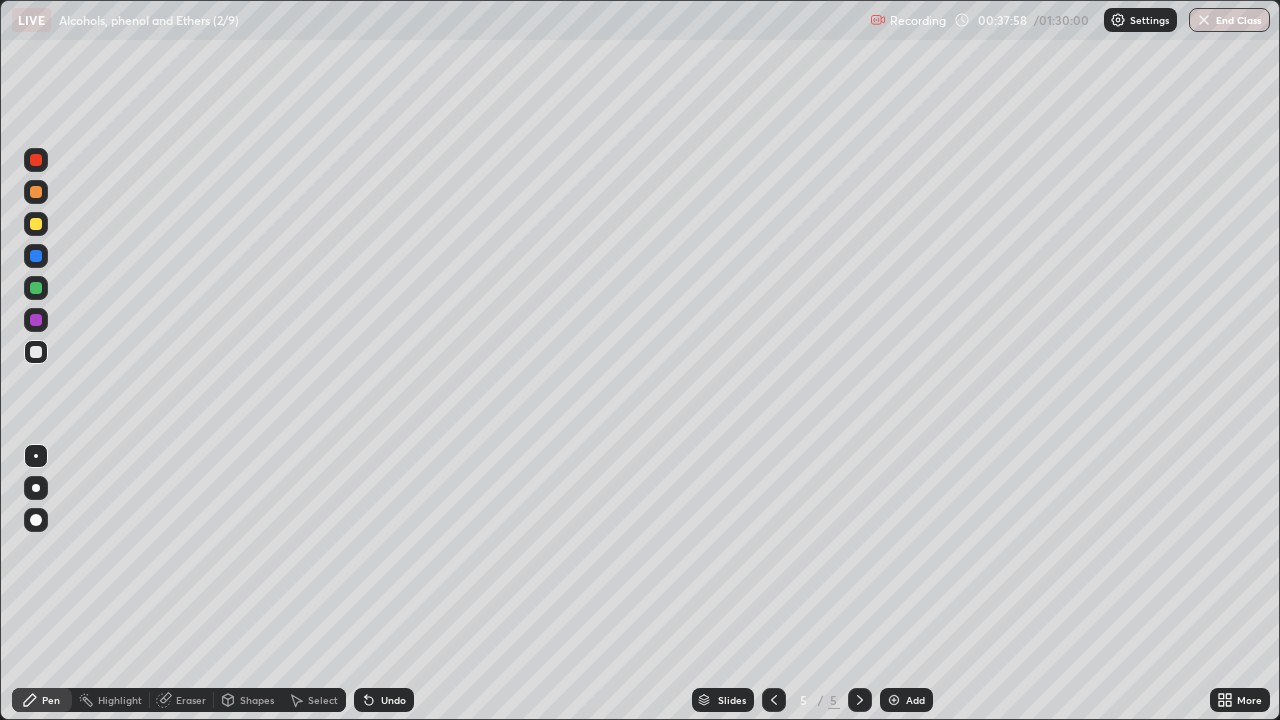 click at bounding box center [36, 288] 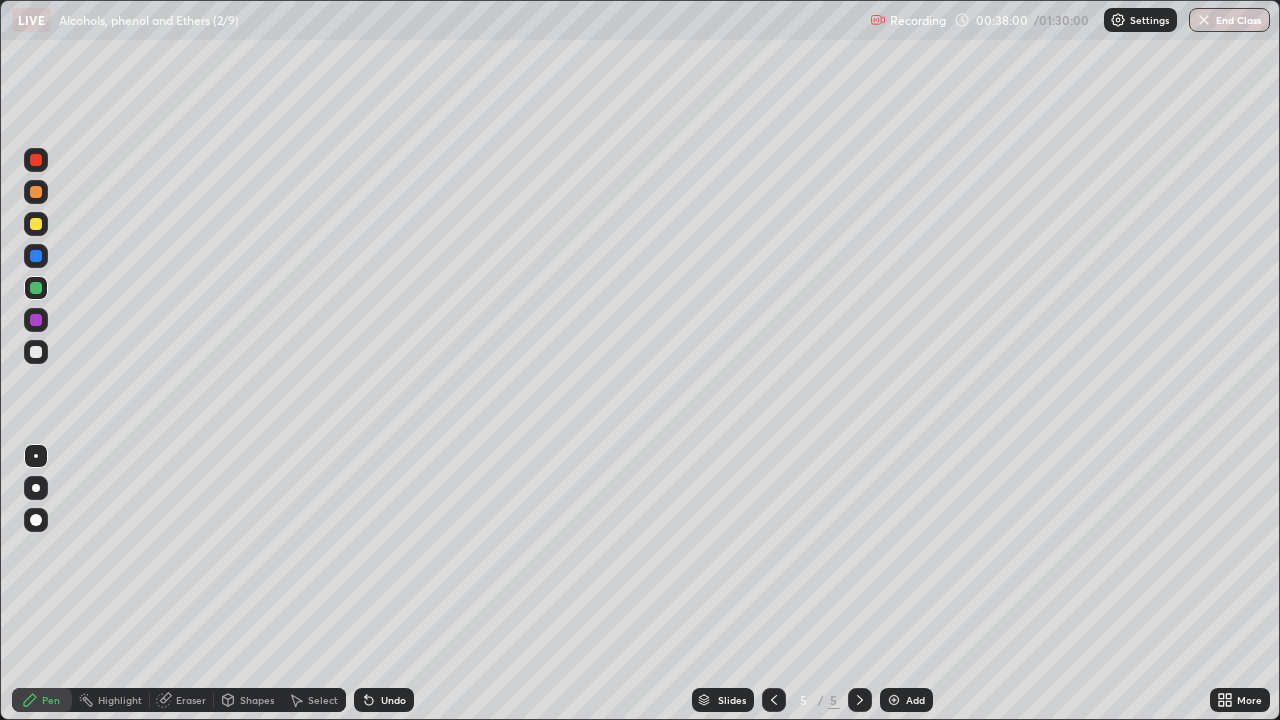 click at bounding box center (36, 352) 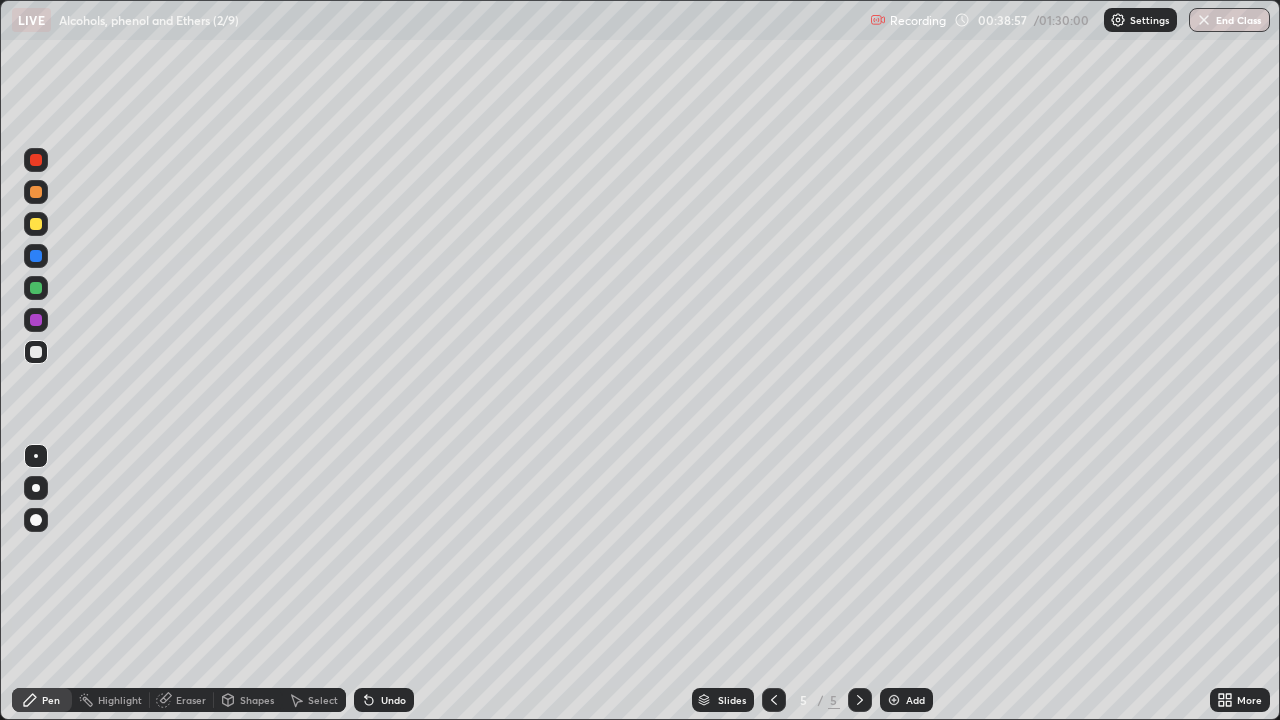 click on "Shapes" at bounding box center (257, 700) 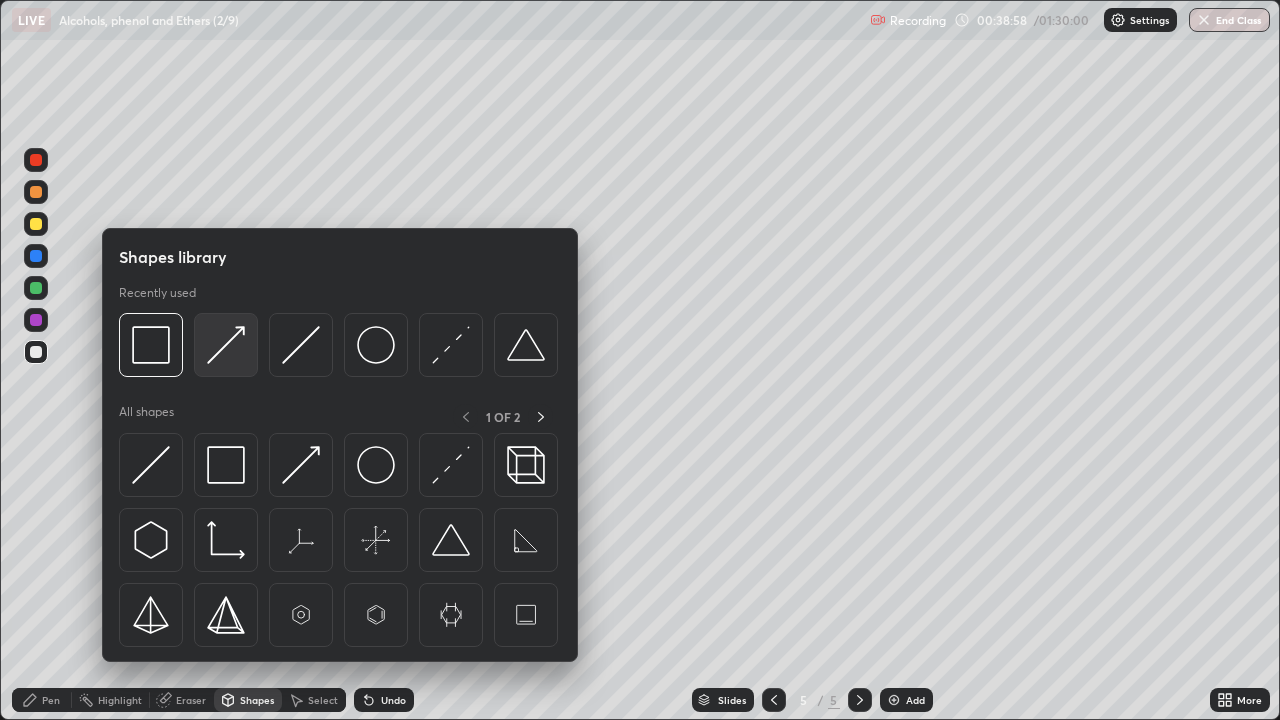 click at bounding box center [226, 345] 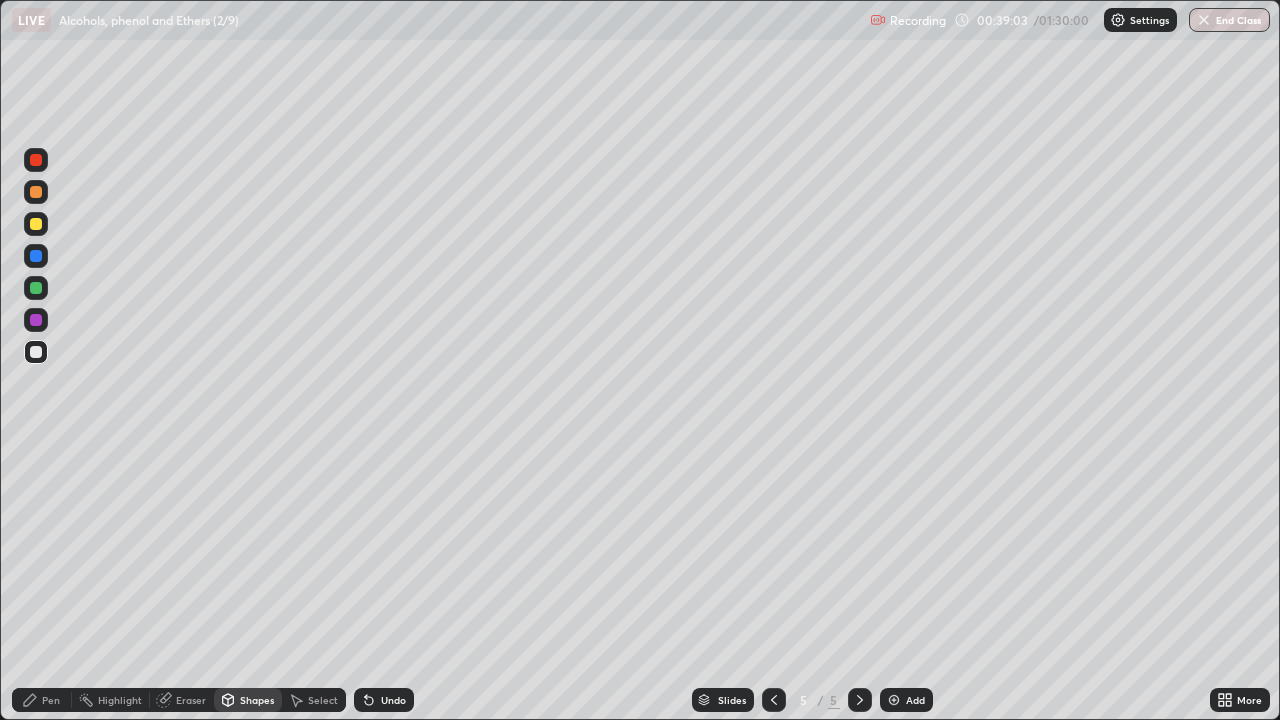 click on "Pen" at bounding box center (42, 700) 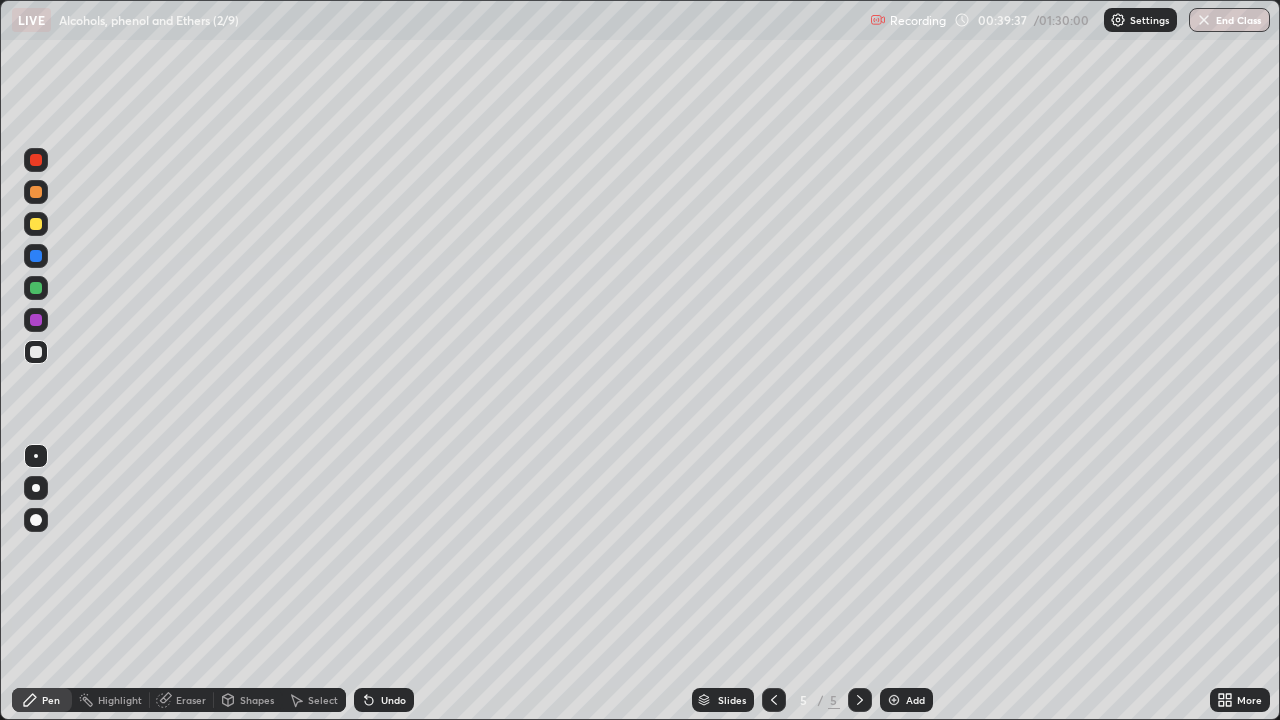 click at bounding box center [36, 224] 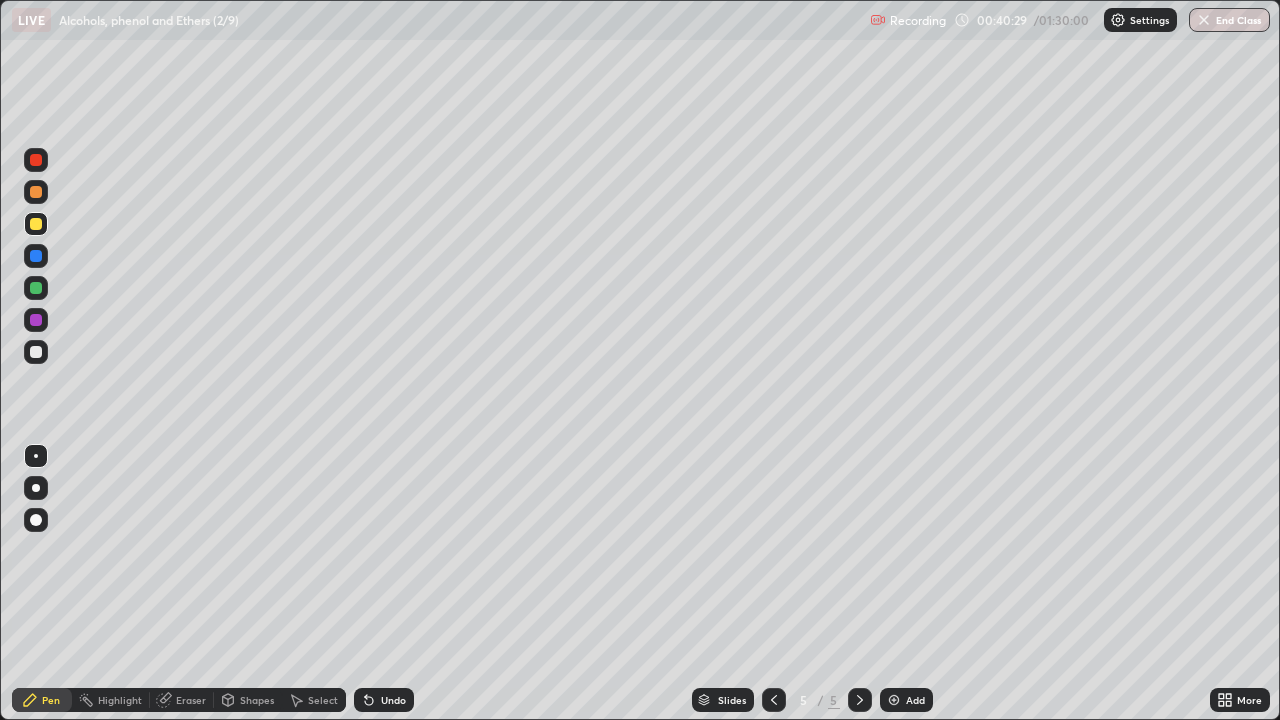click at bounding box center (36, 352) 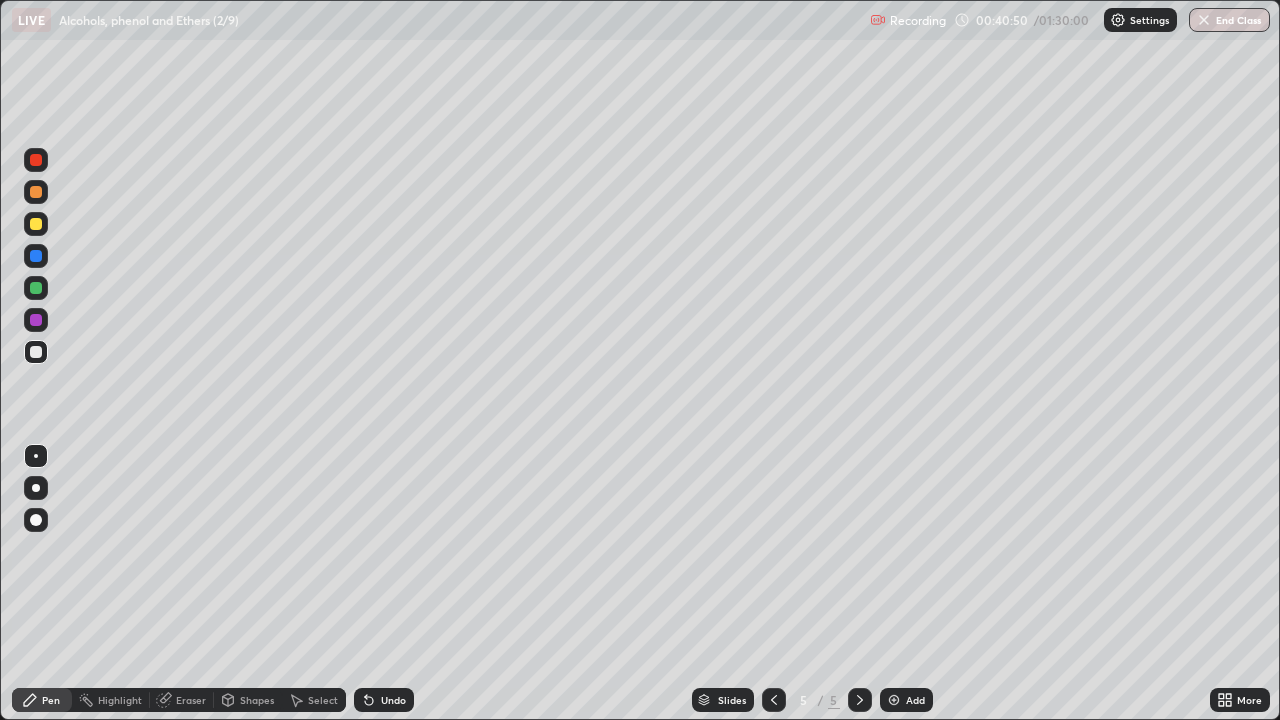 click at bounding box center [36, 256] 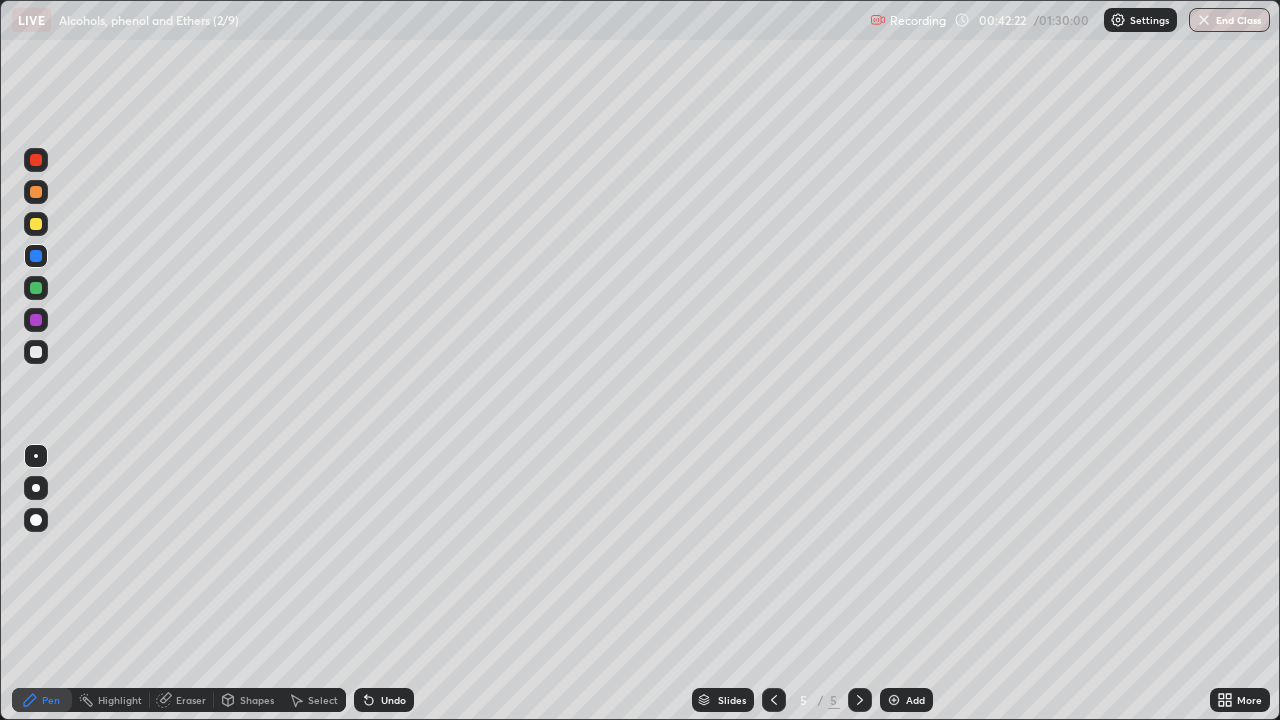click at bounding box center [36, 160] 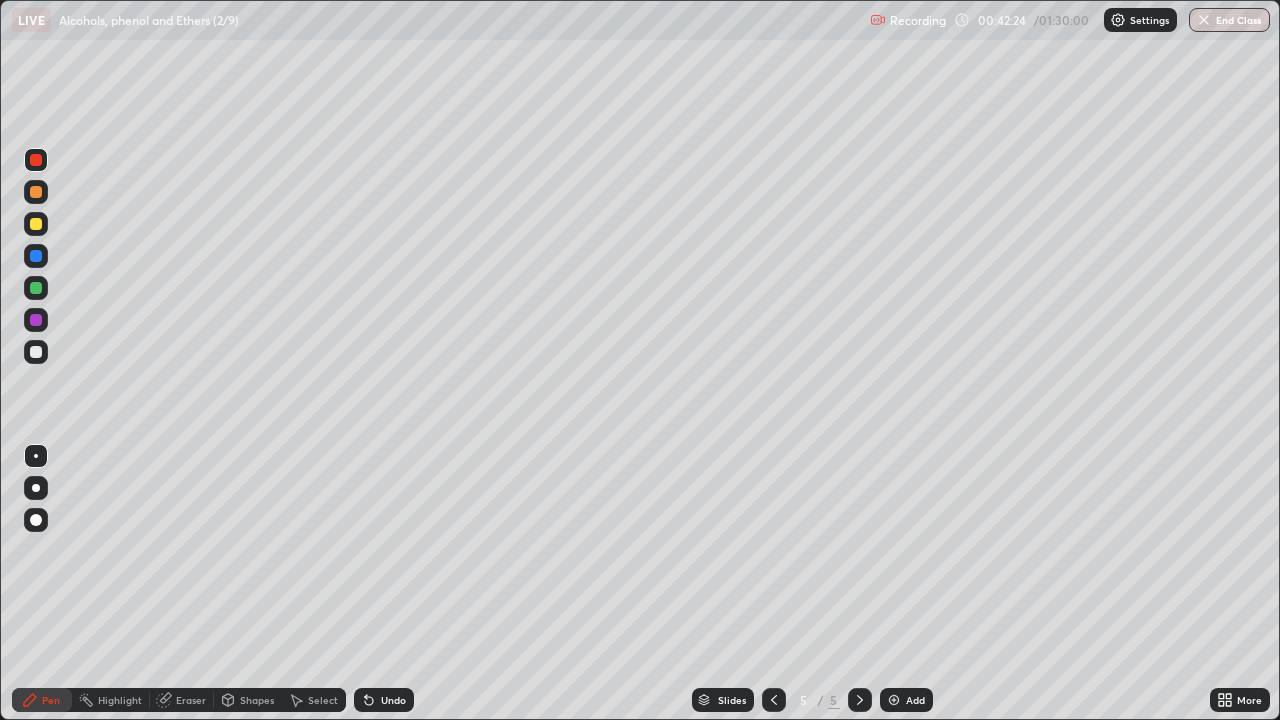 click at bounding box center [36, 192] 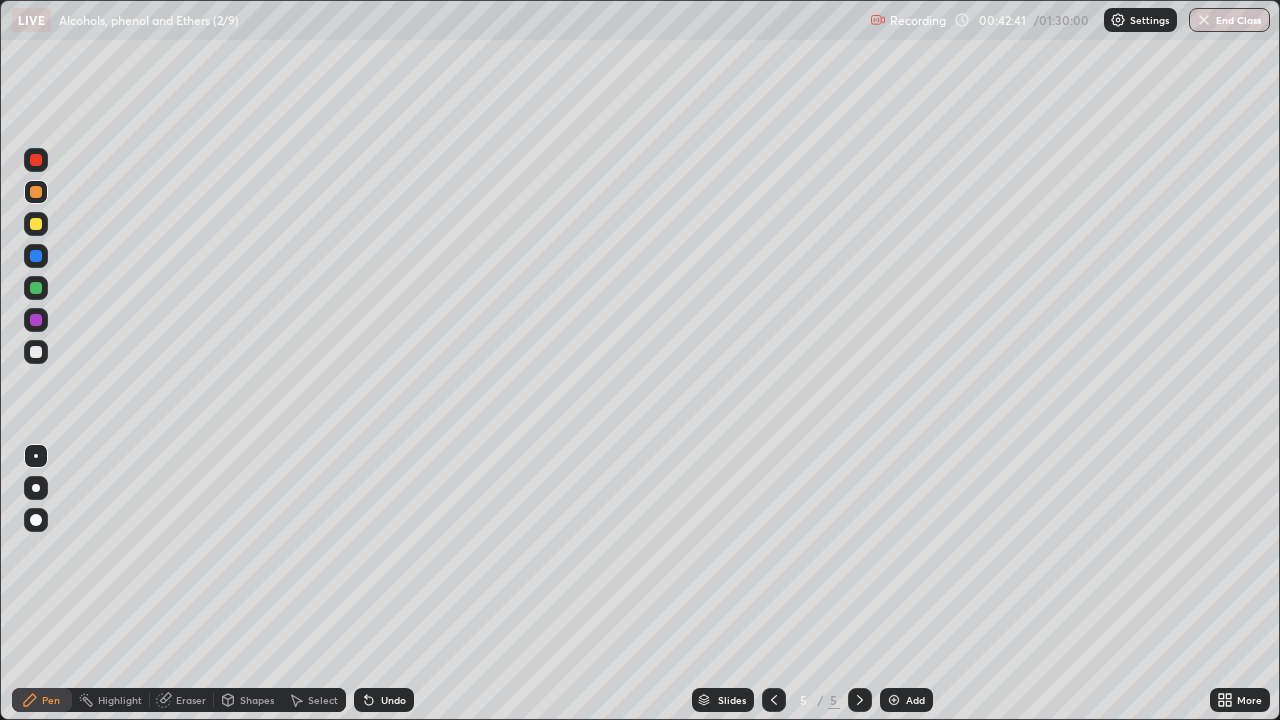click at bounding box center [36, 160] 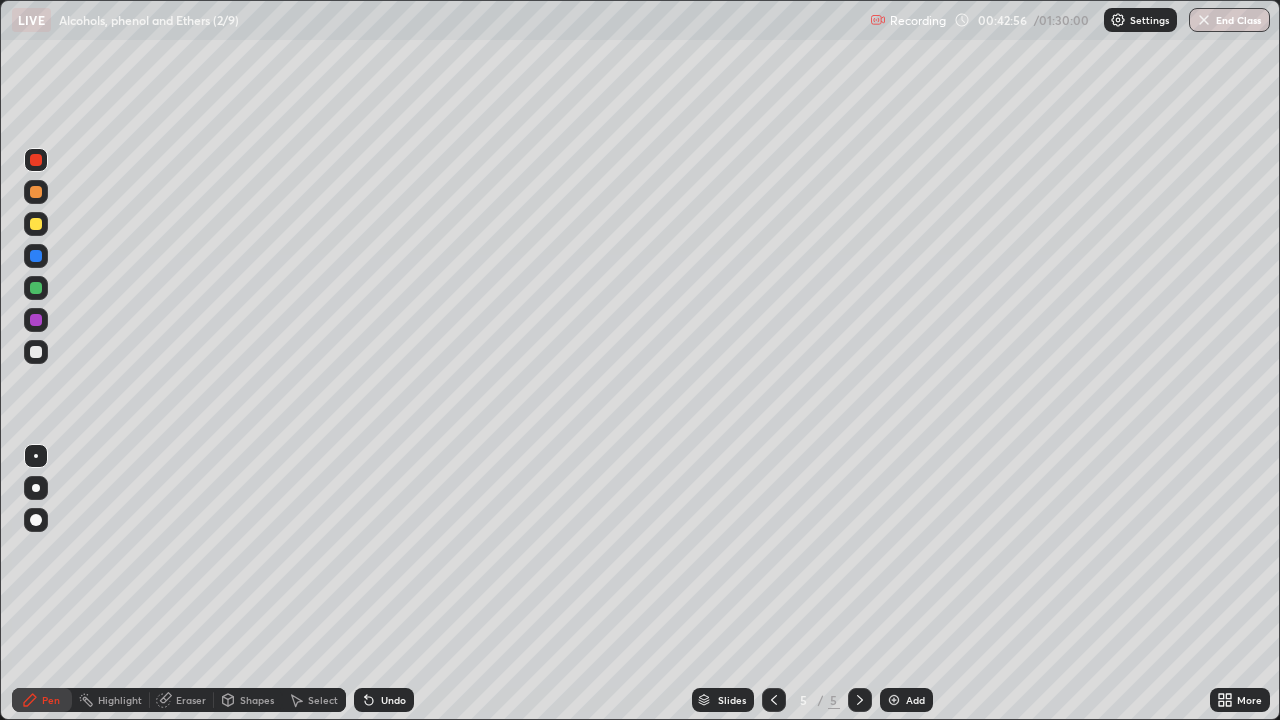 click at bounding box center [36, 352] 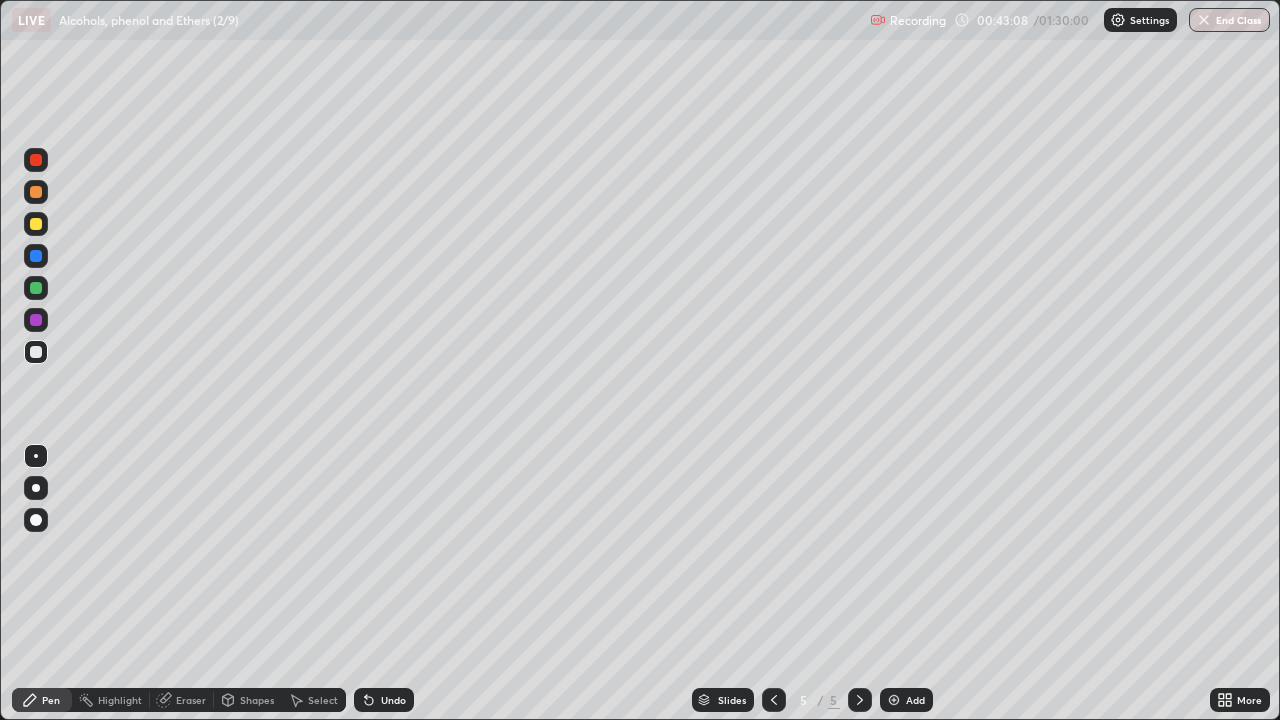 click 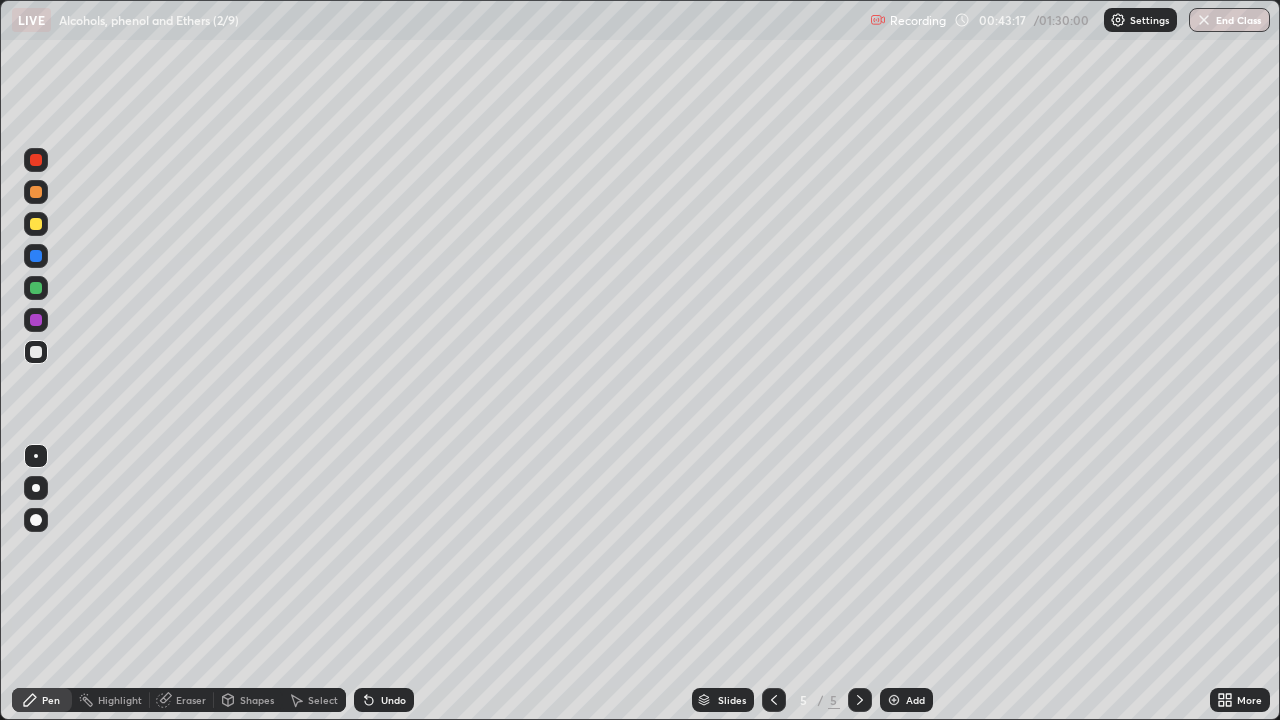 click at bounding box center (36, 320) 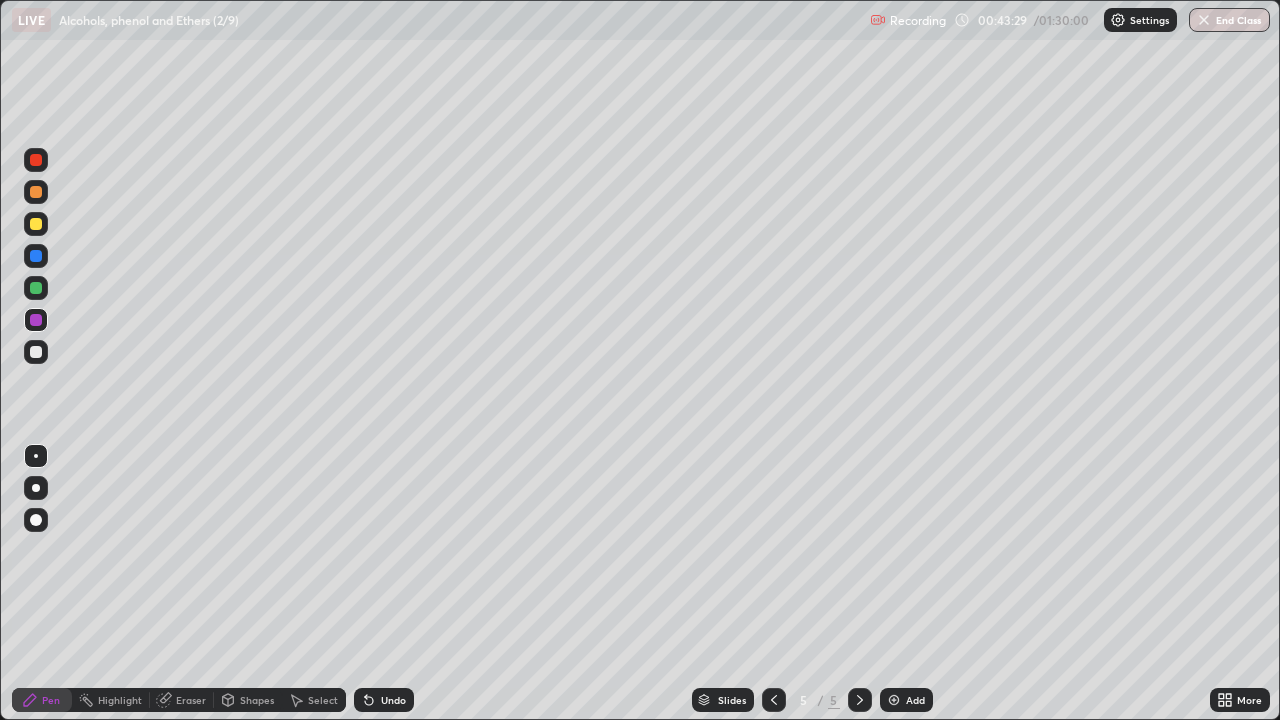 click at bounding box center [36, 224] 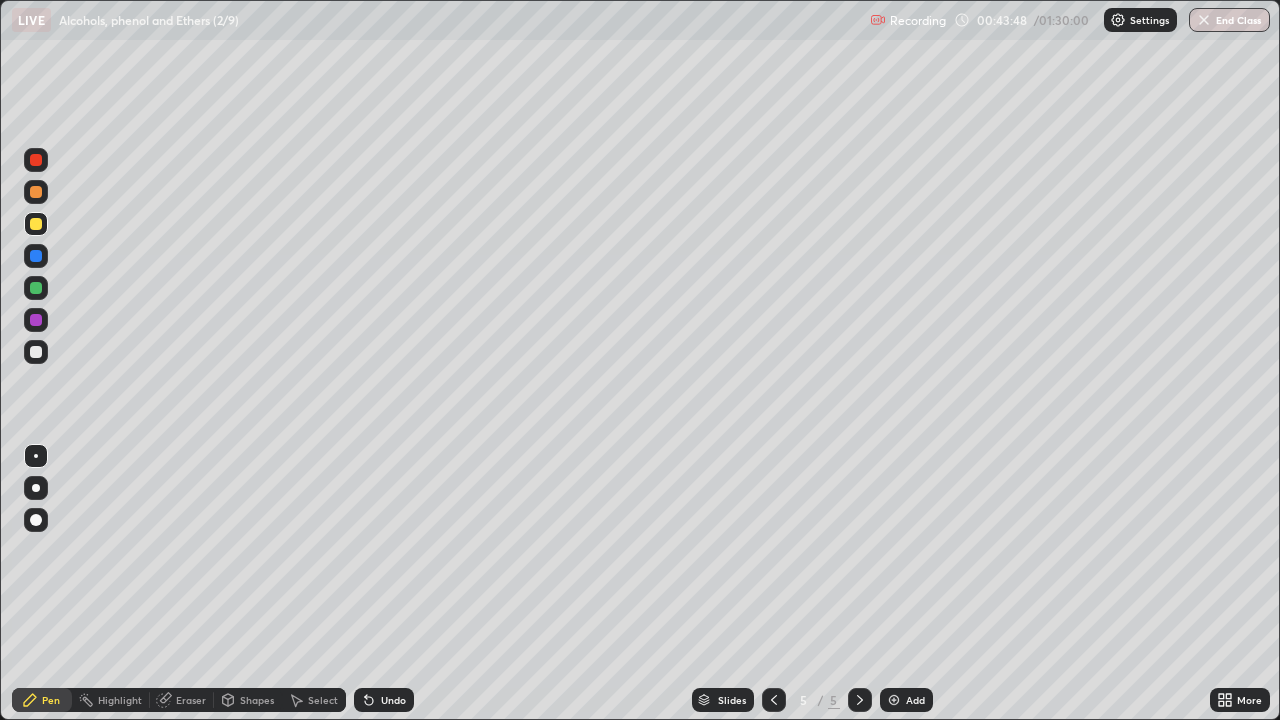 click at bounding box center [36, 352] 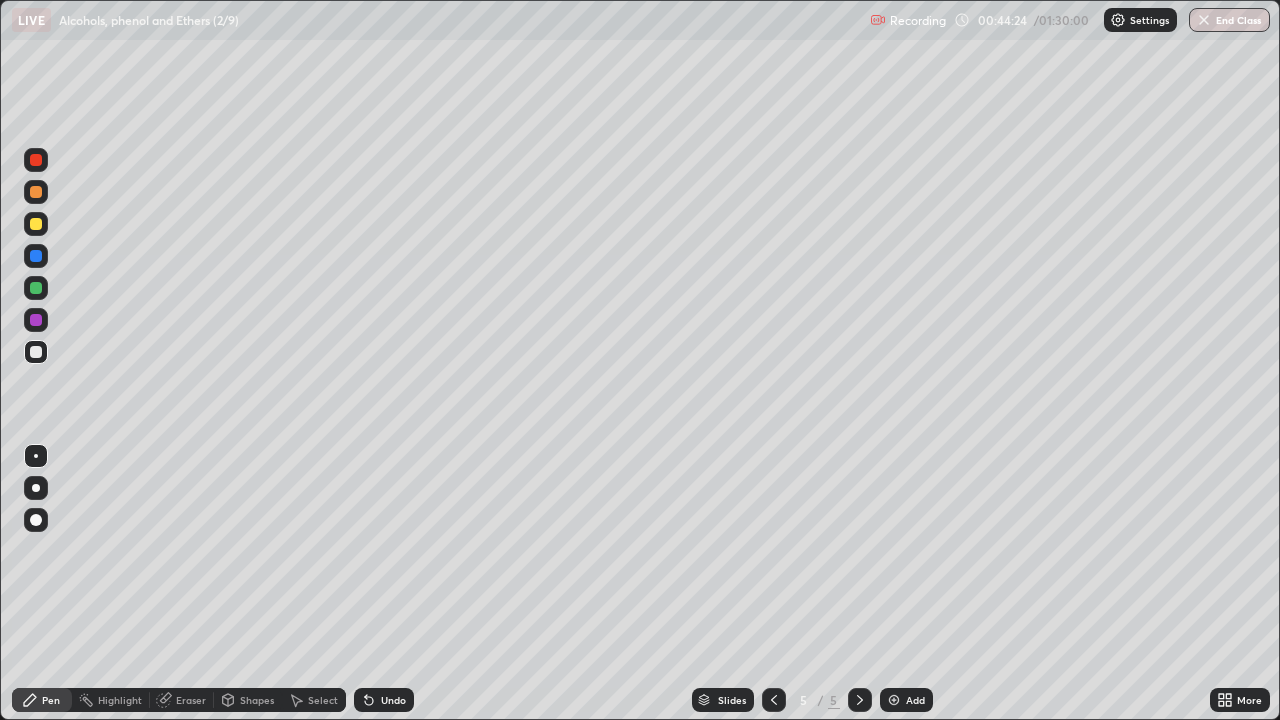 click at bounding box center [36, 288] 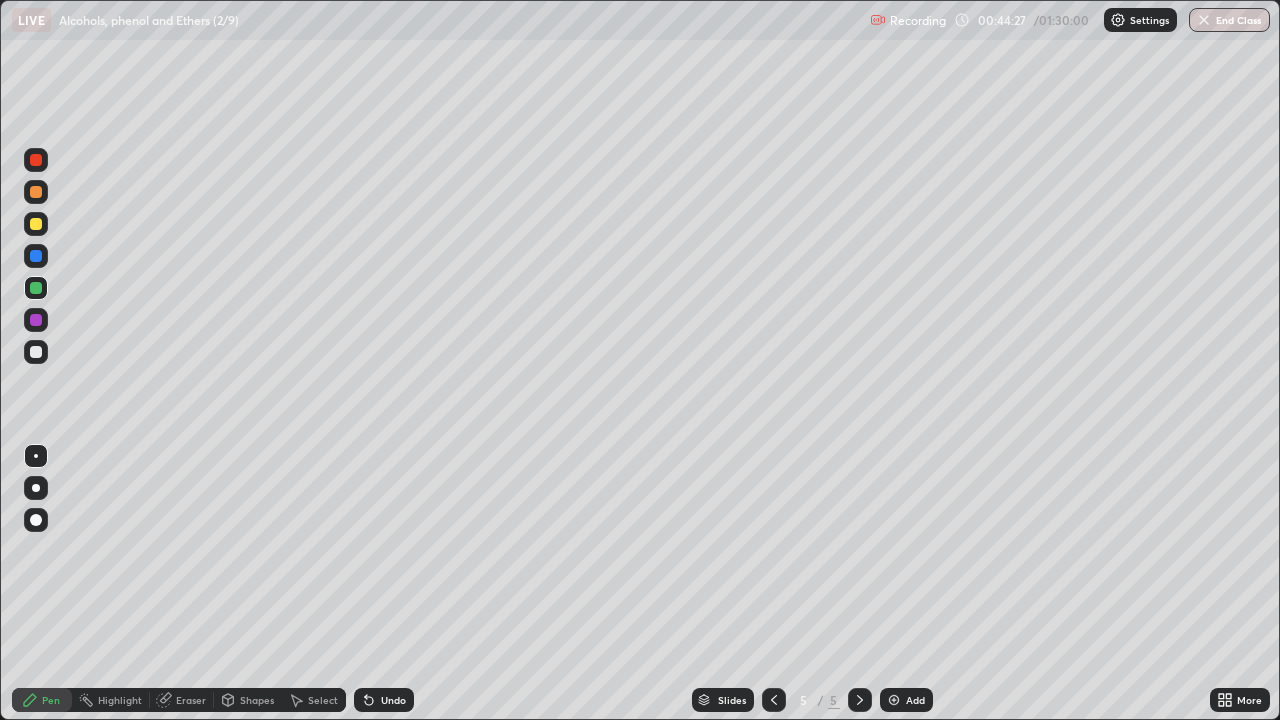 click at bounding box center [36, 352] 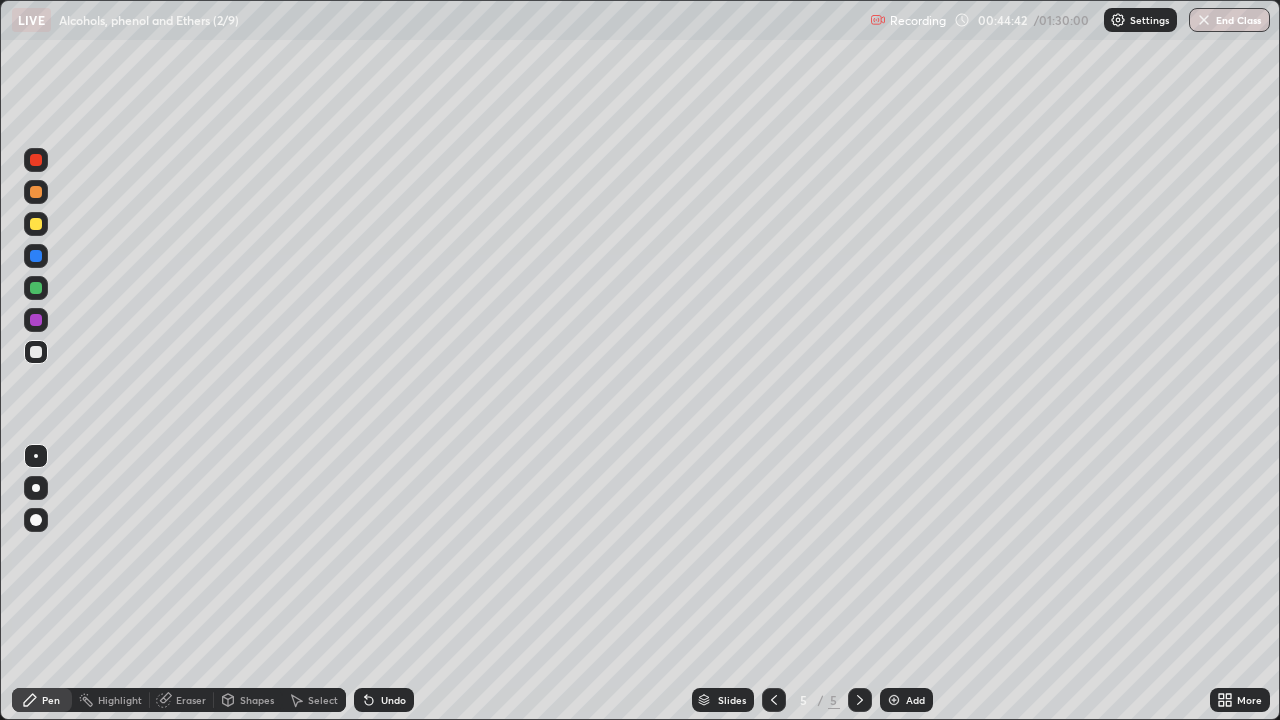 click at bounding box center [36, 256] 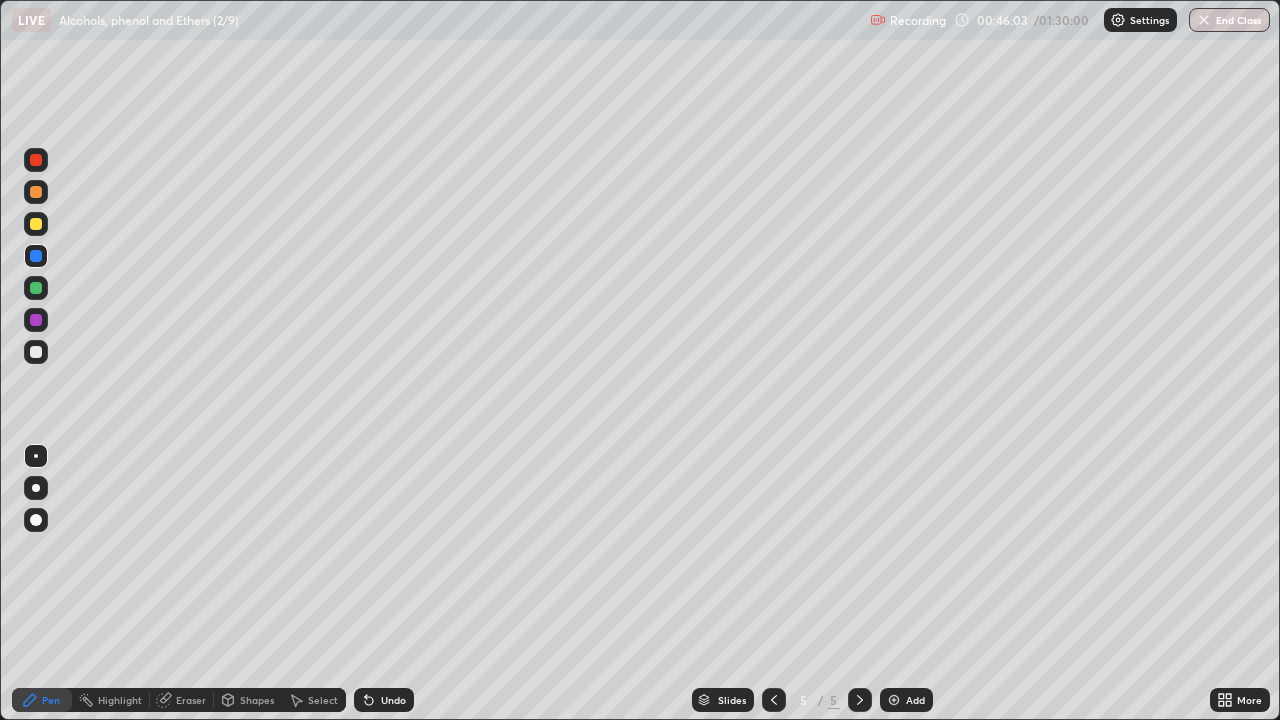click on "Shapes" at bounding box center [248, 700] 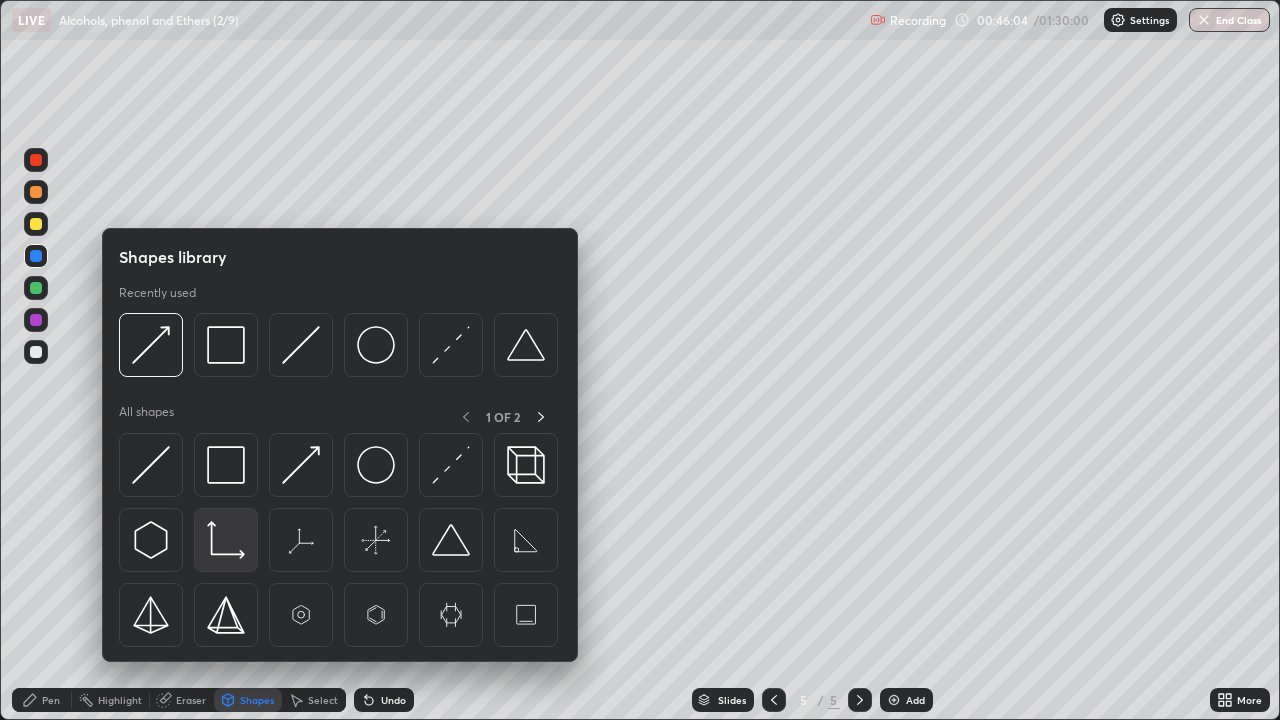 click at bounding box center [226, 540] 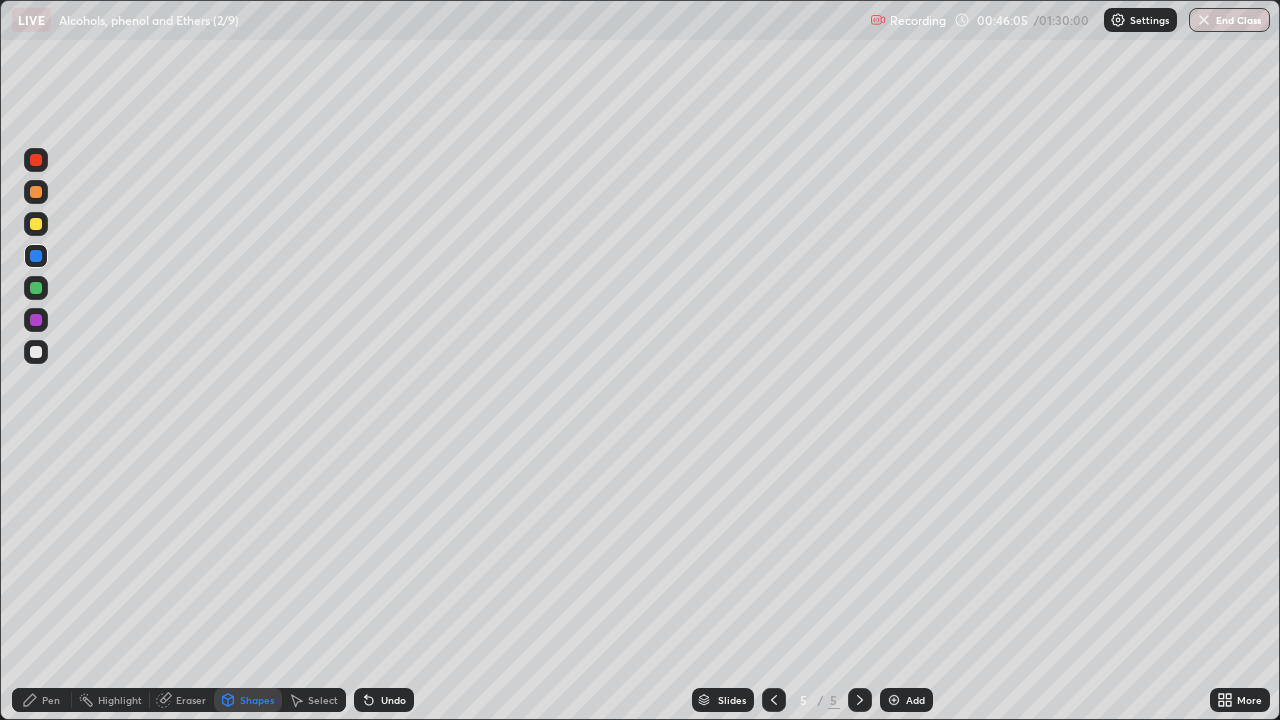 click at bounding box center [36, 352] 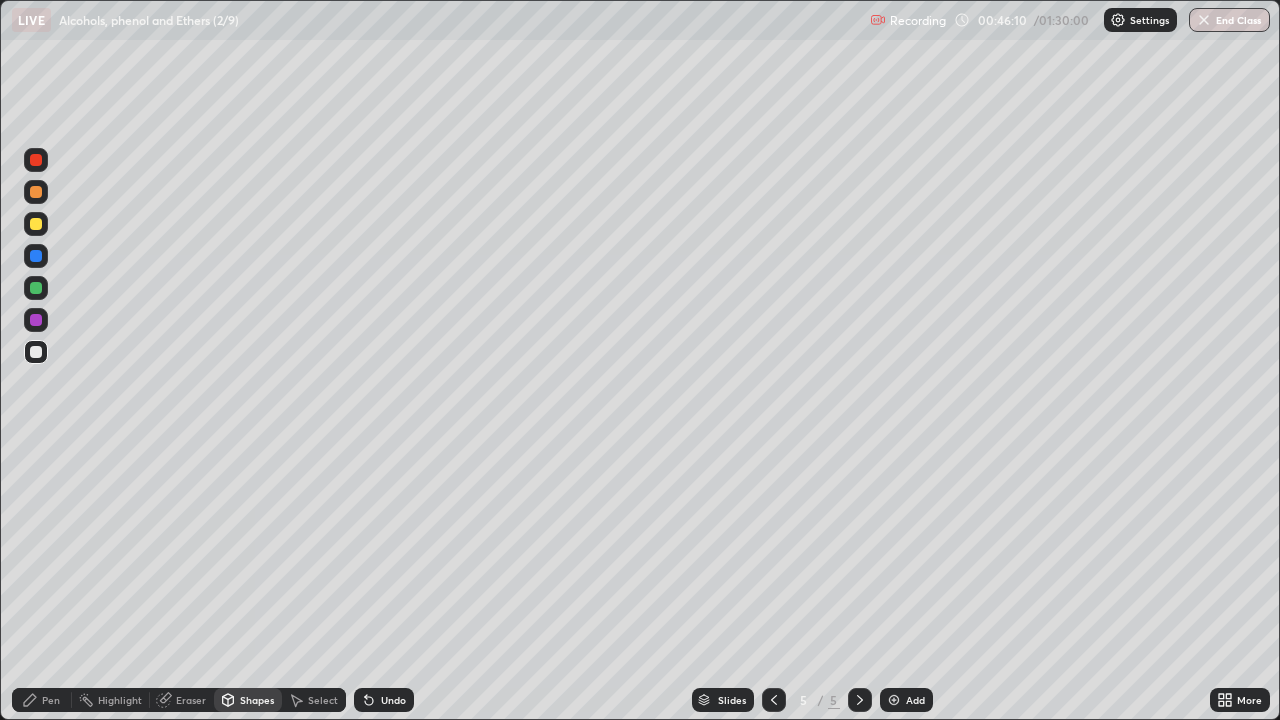 click on "Shapes" at bounding box center (248, 700) 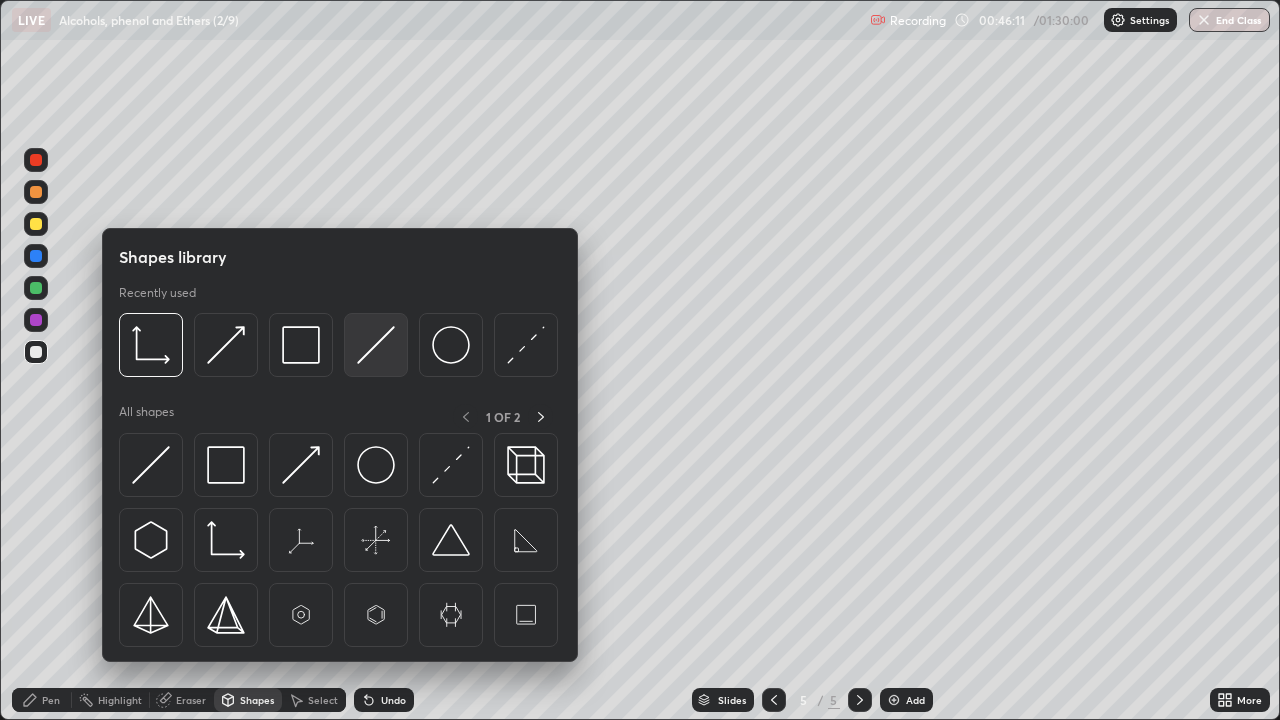 click at bounding box center (376, 345) 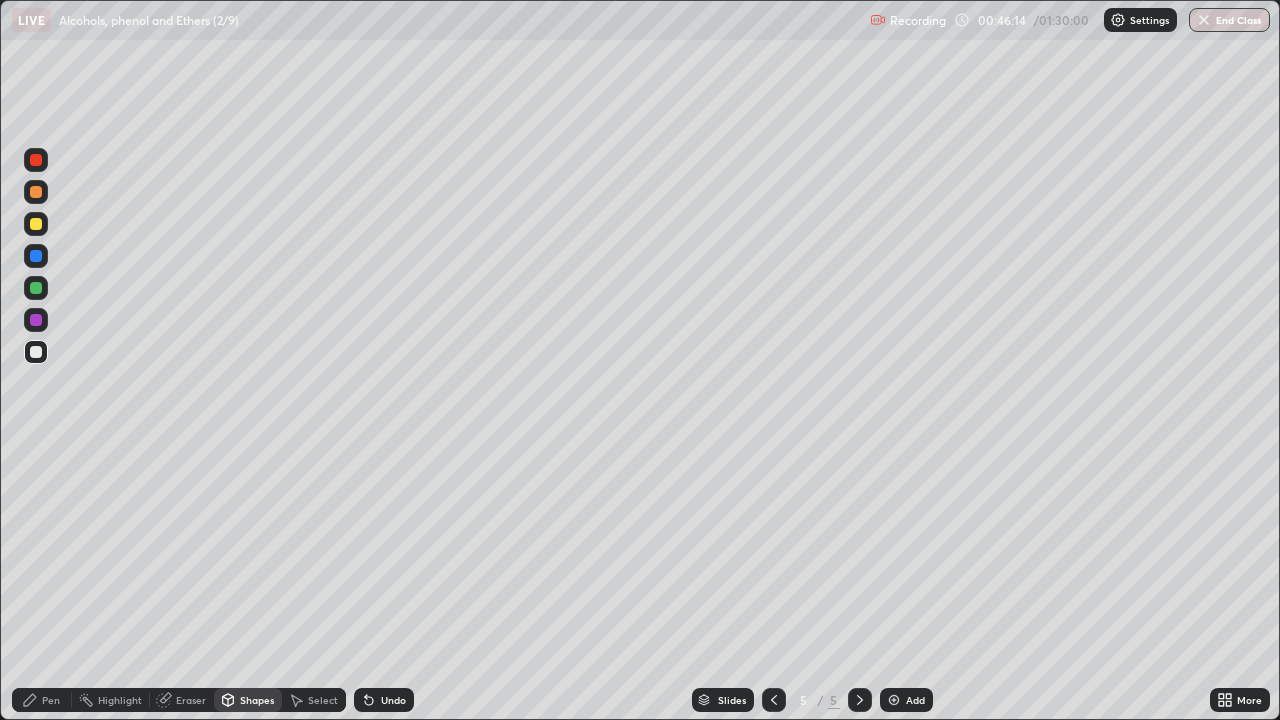 click on "Pen" at bounding box center (51, 700) 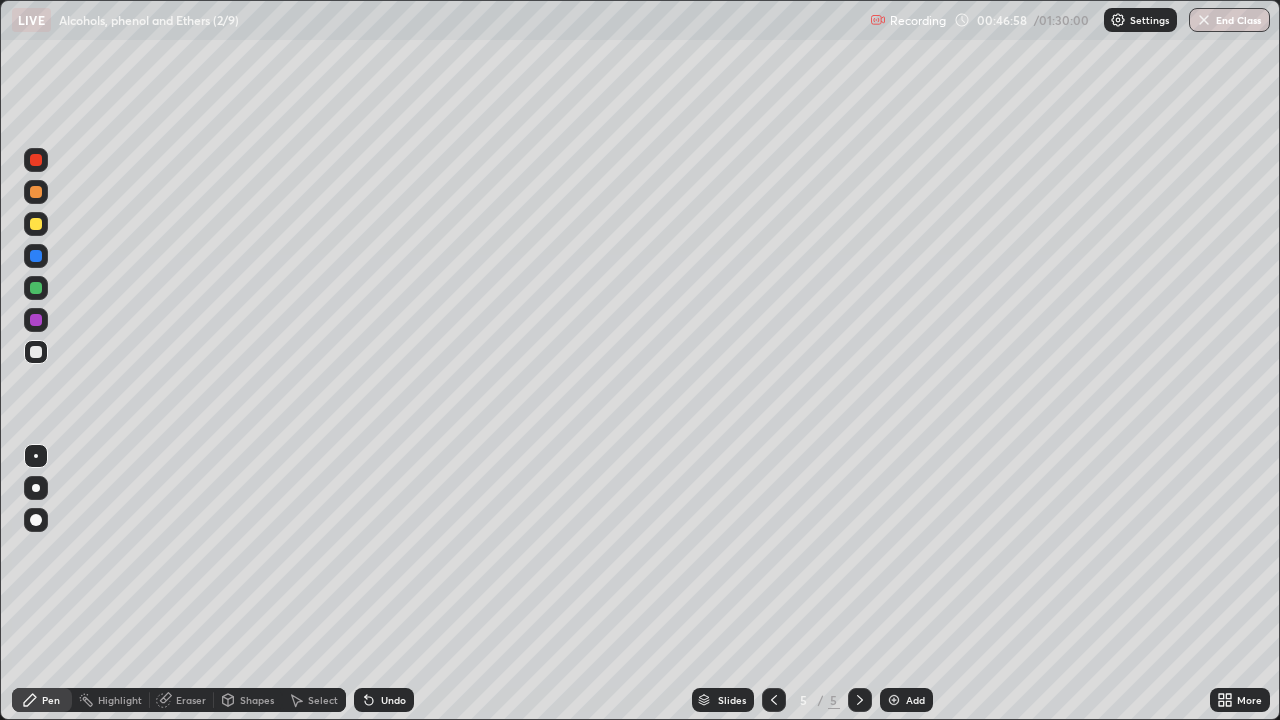 click on "Shapes" at bounding box center (257, 700) 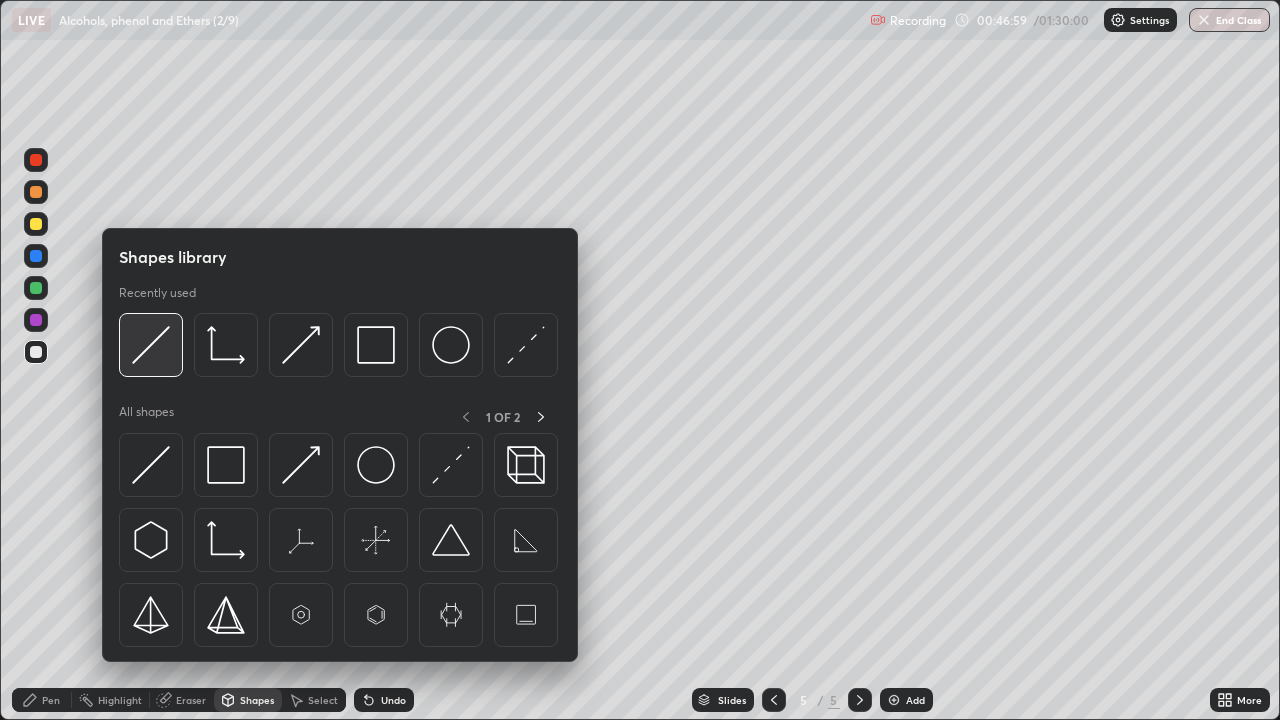 click at bounding box center [151, 345] 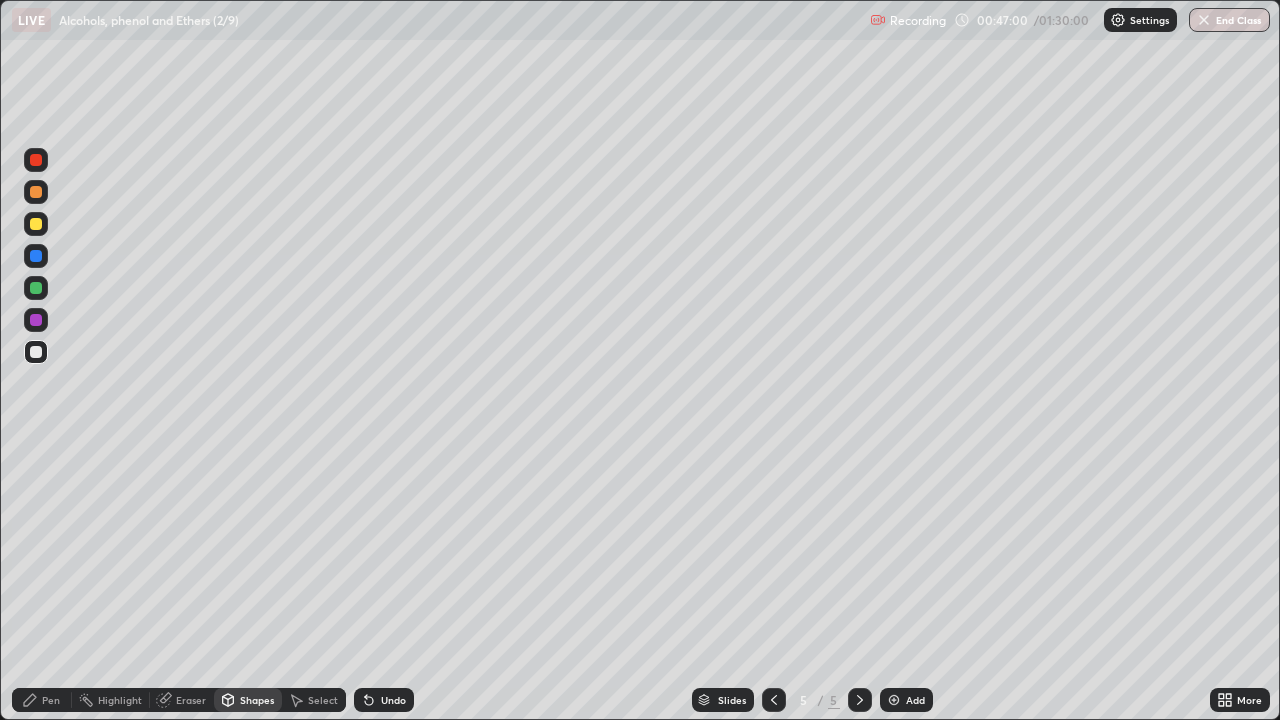 click at bounding box center (36, 320) 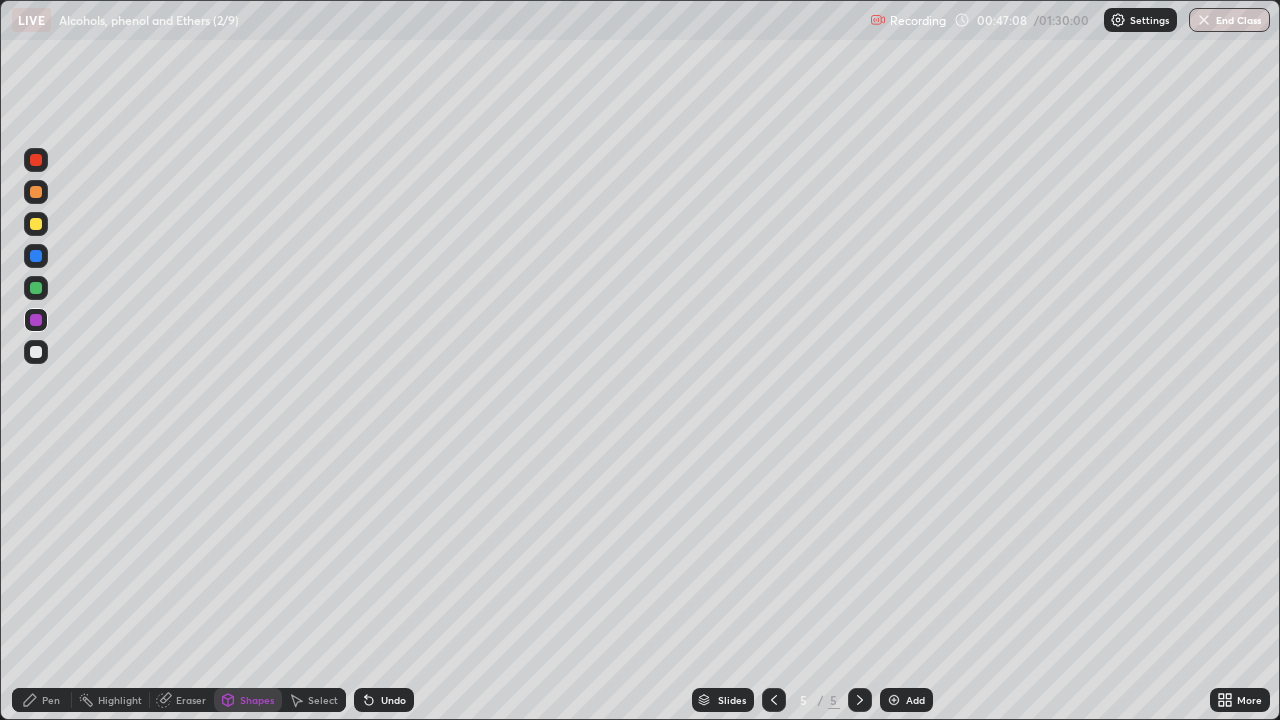 click on "Pen" at bounding box center (51, 700) 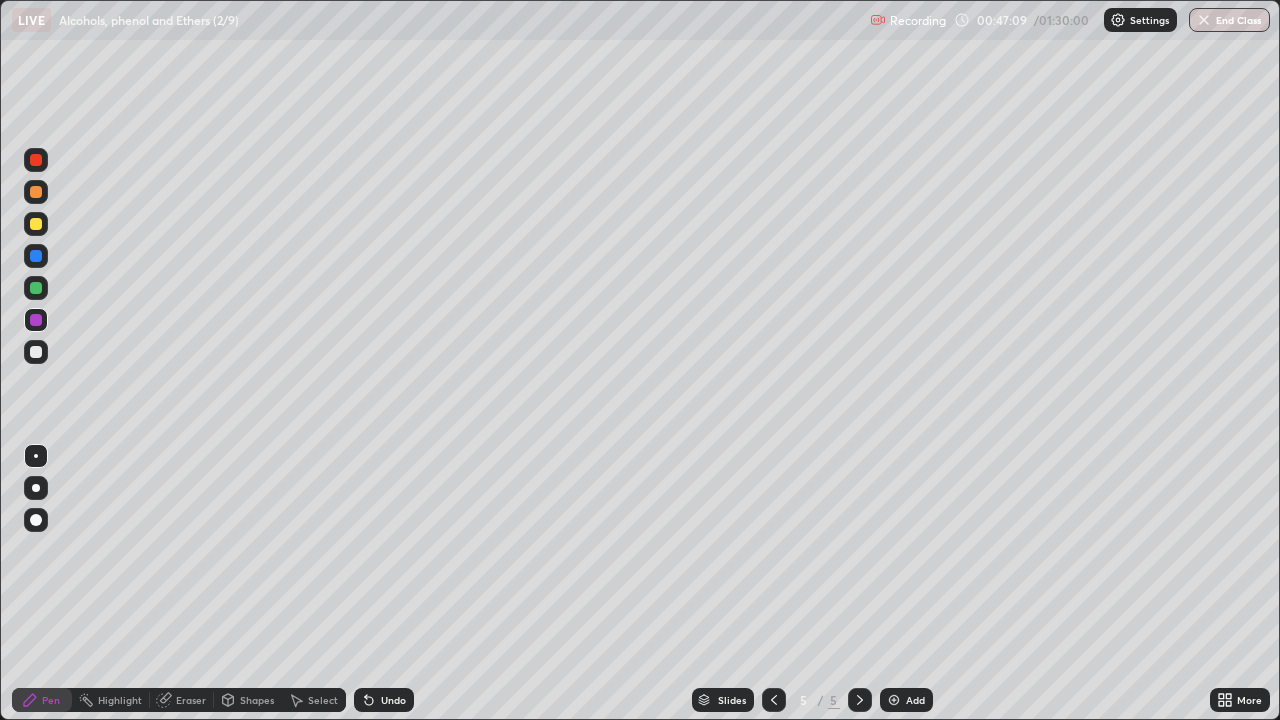 click at bounding box center [36, 160] 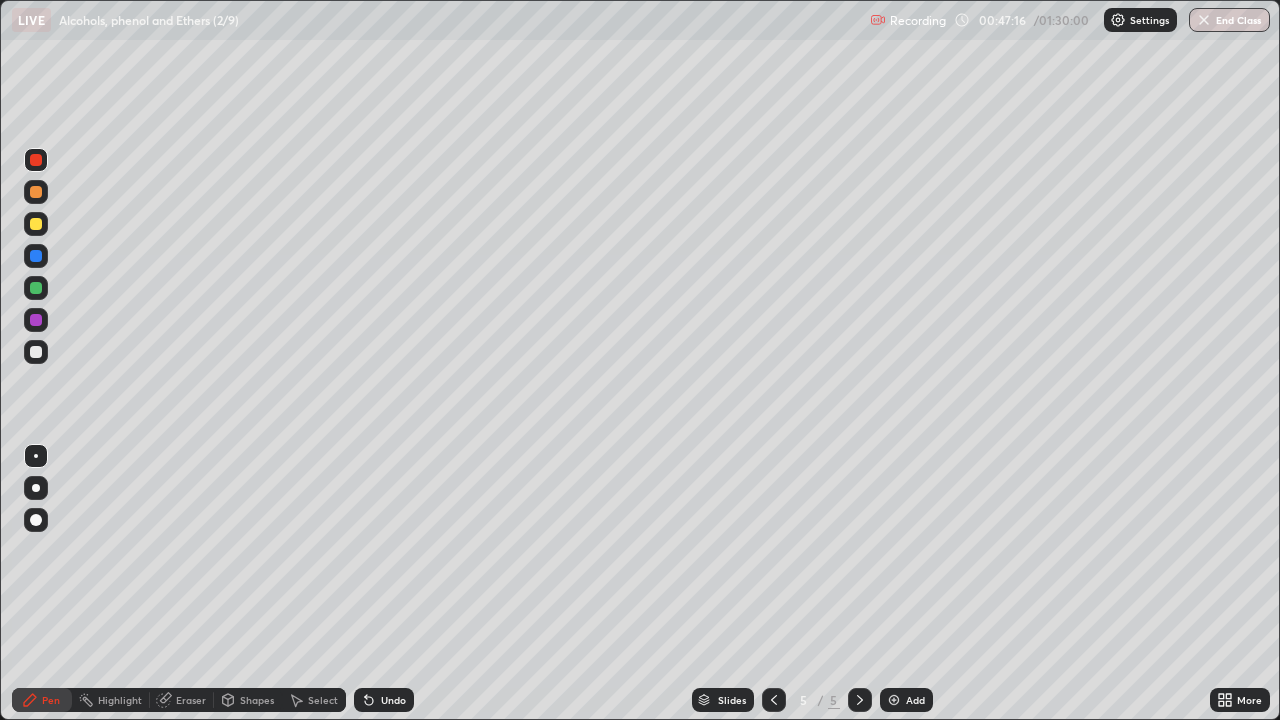 click on "Shapes" at bounding box center (248, 700) 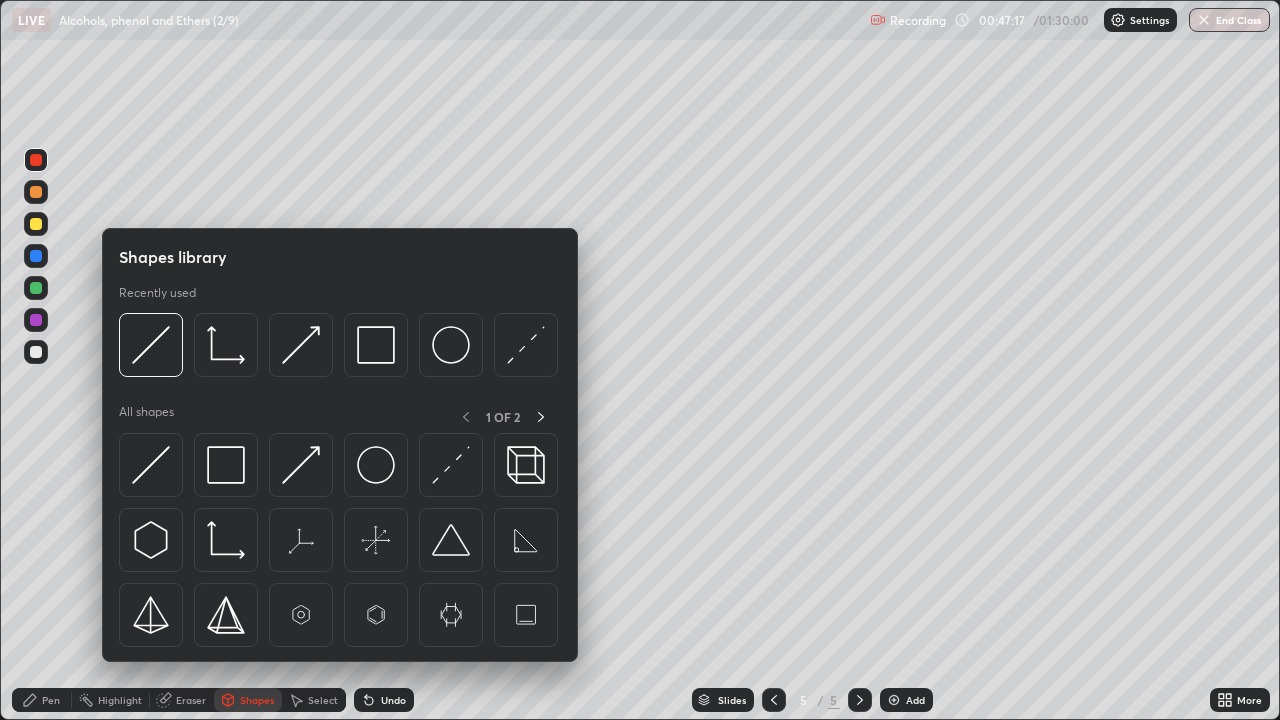 click at bounding box center [36, 352] 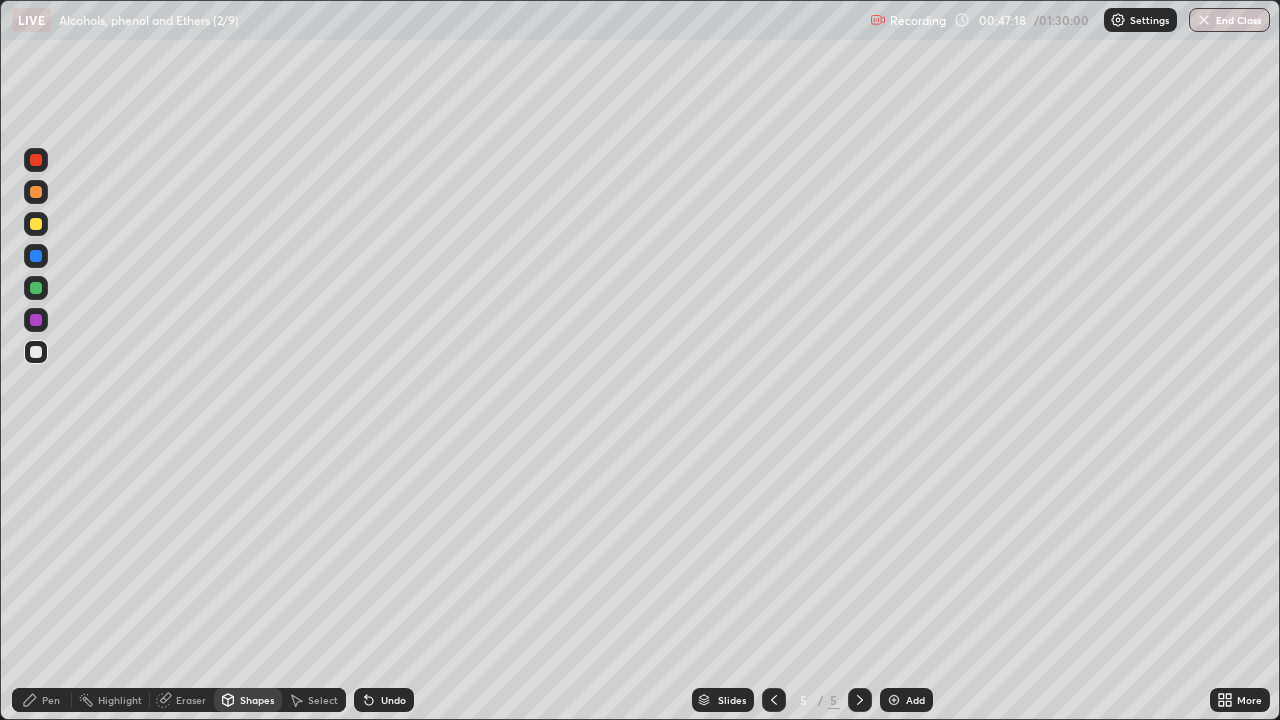 click on "Pen" at bounding box center (51, 700) 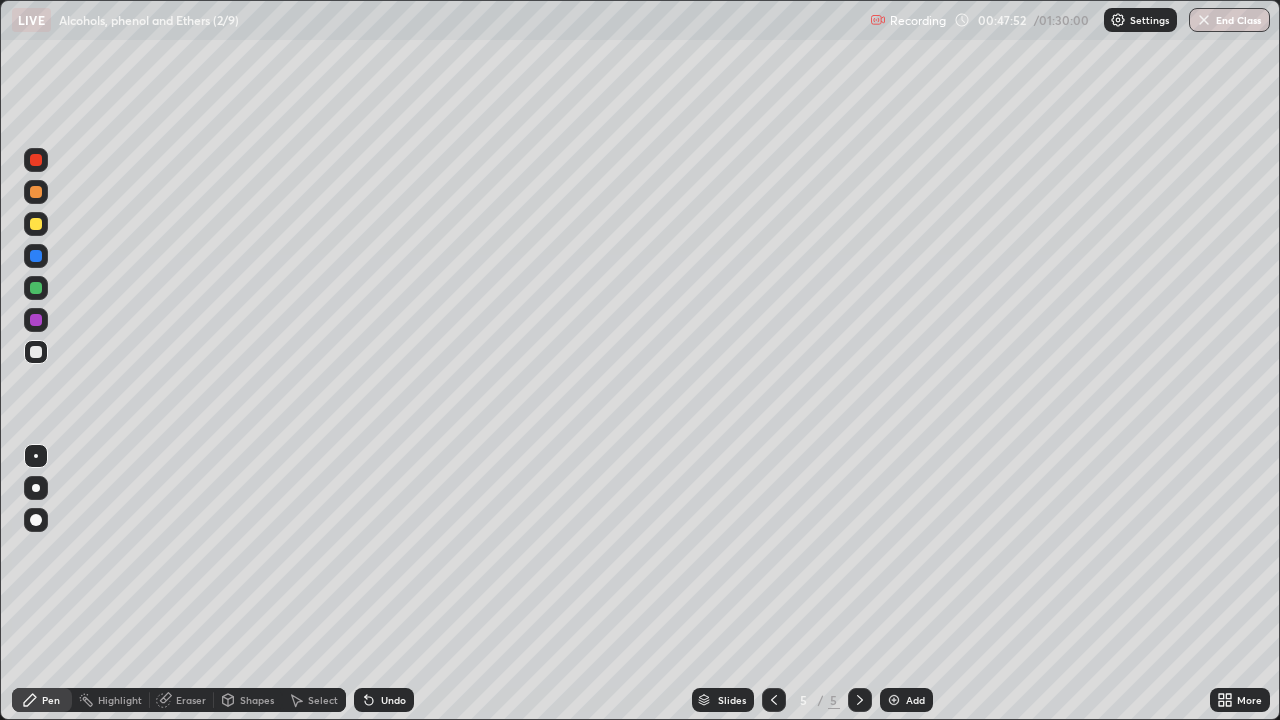 click at bounding box center (36, 224) 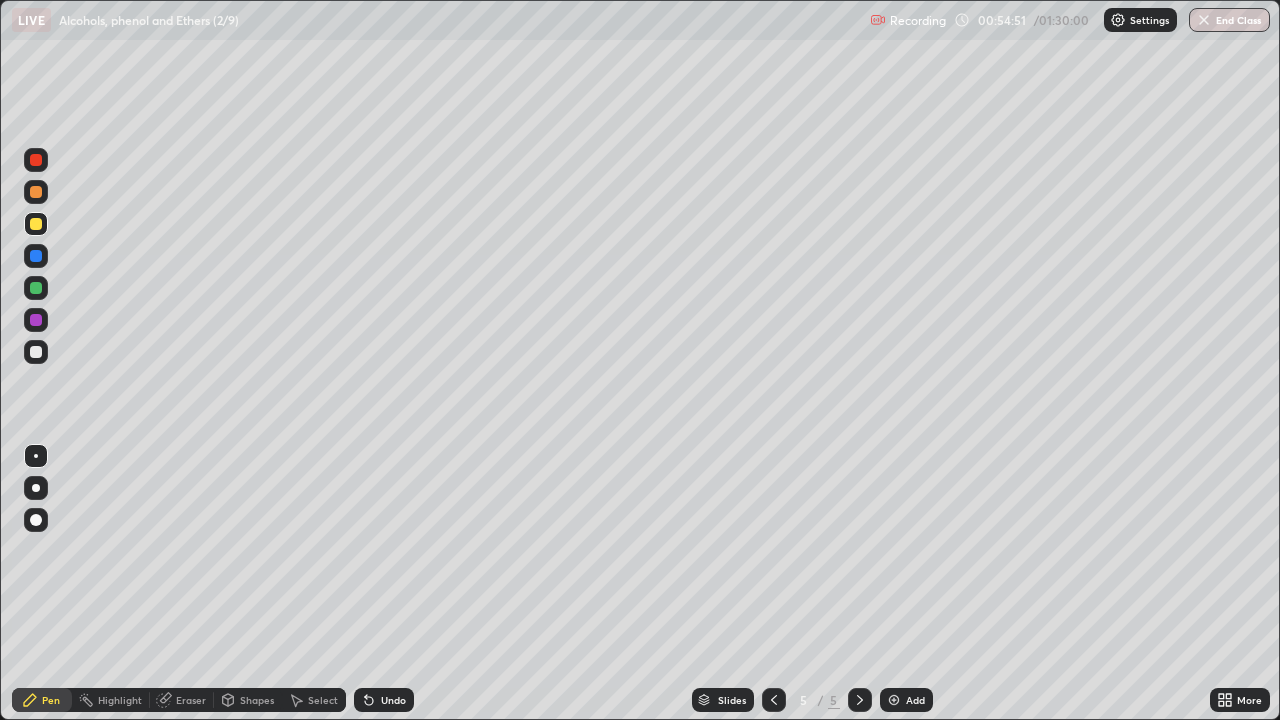 click at bounding box center [36, 352] 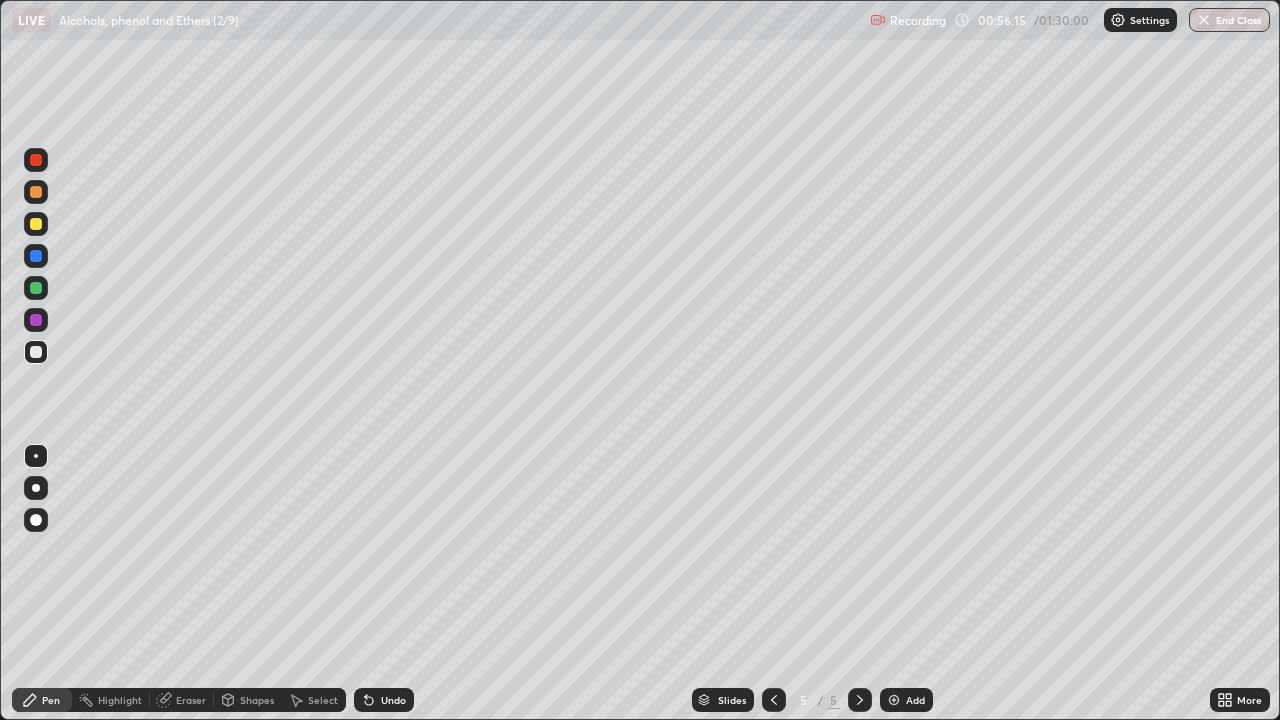 click at bounding box center [894, 700] 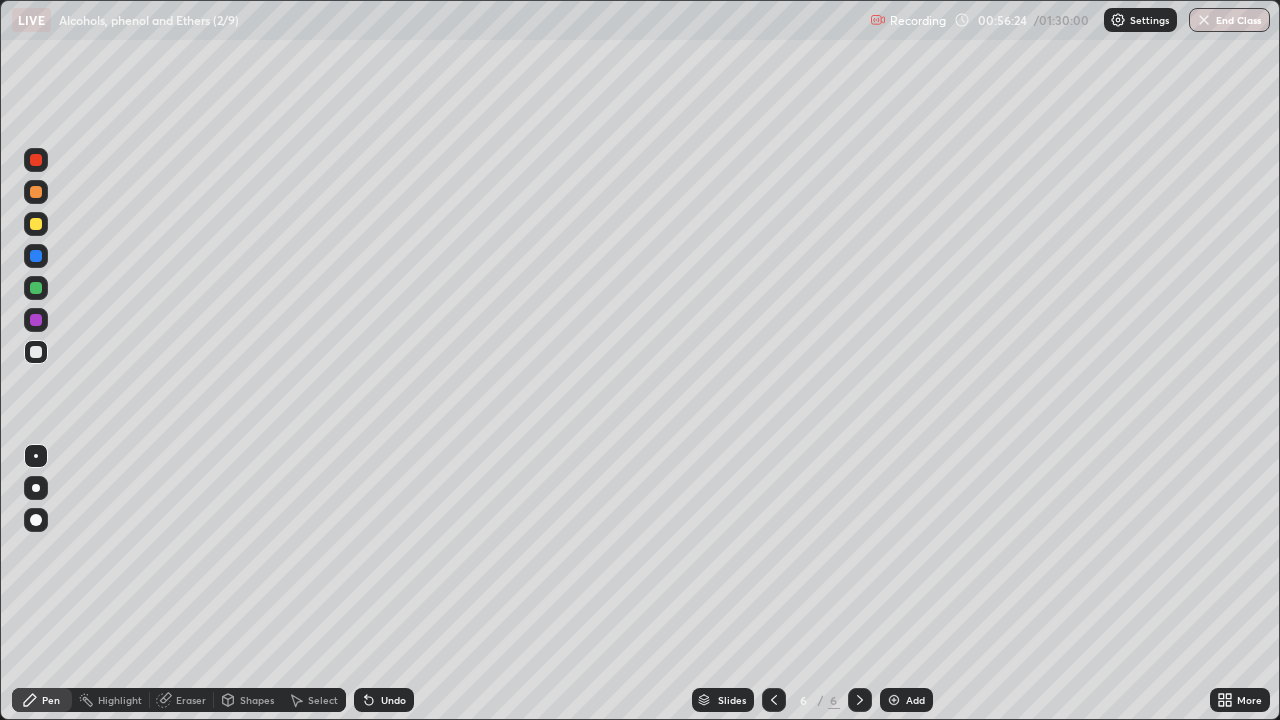 click at bounding box center (36, 160) 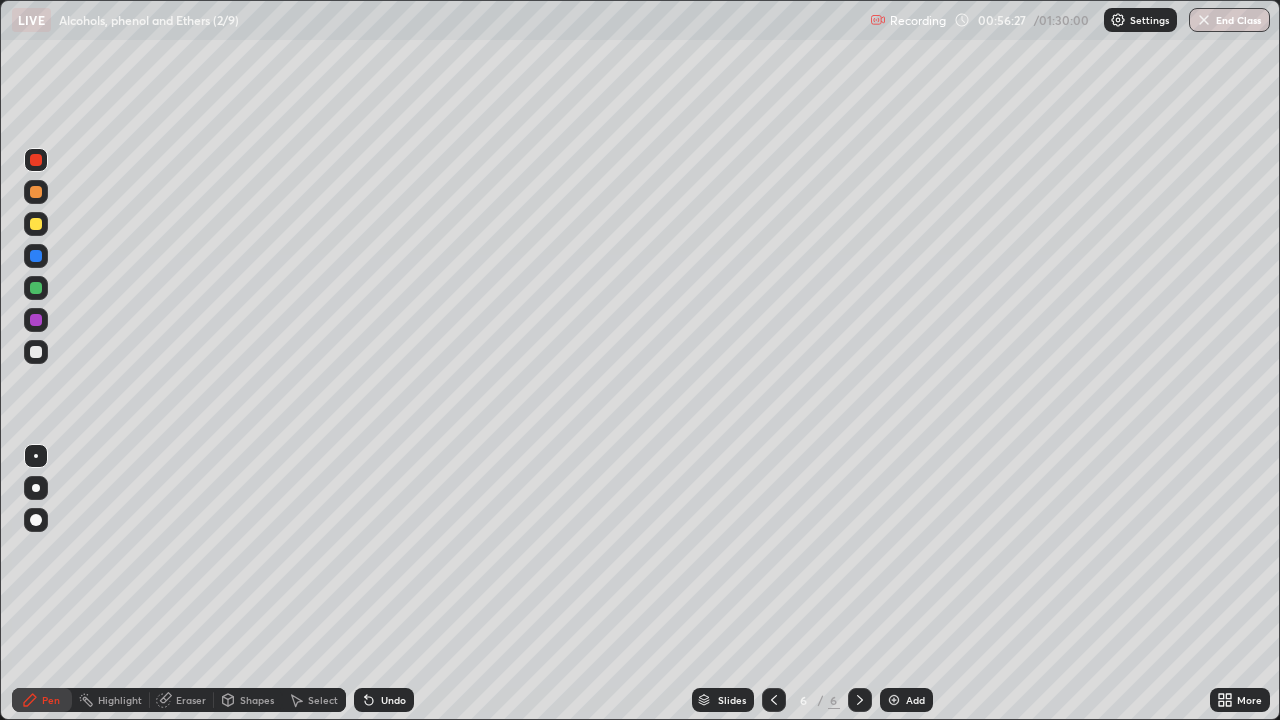 click at bounding box center (36, 352) 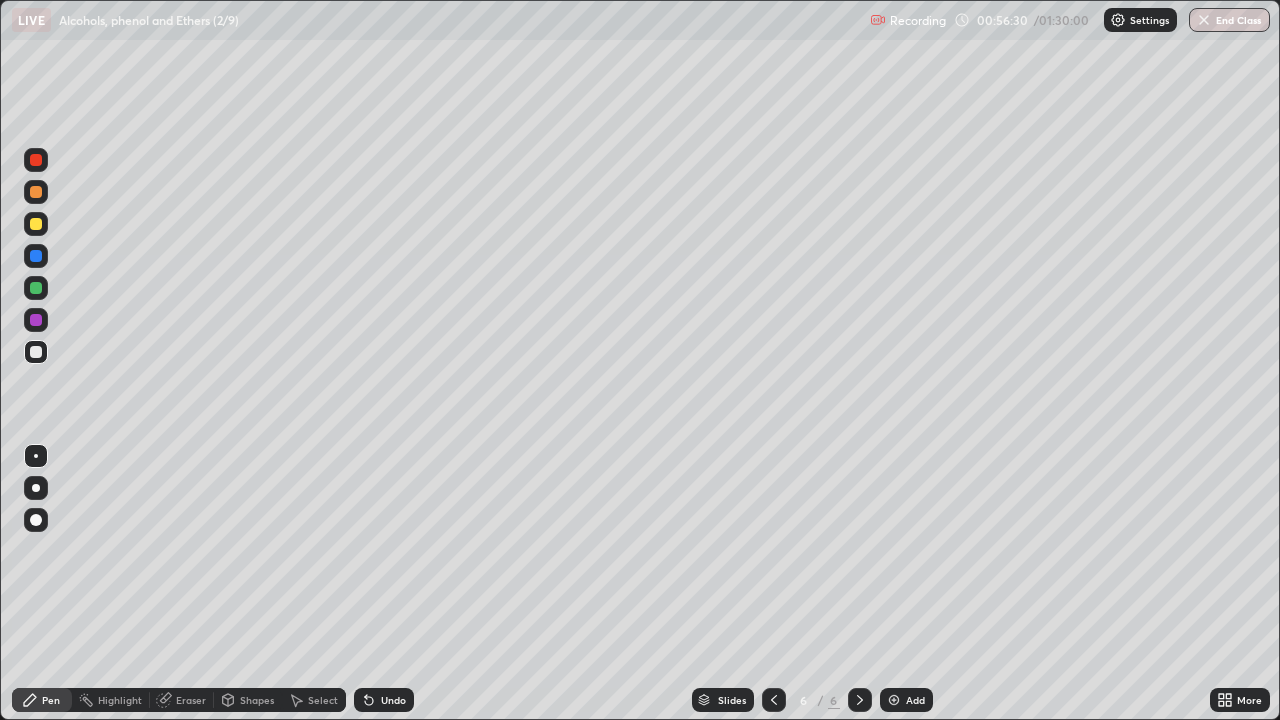 click 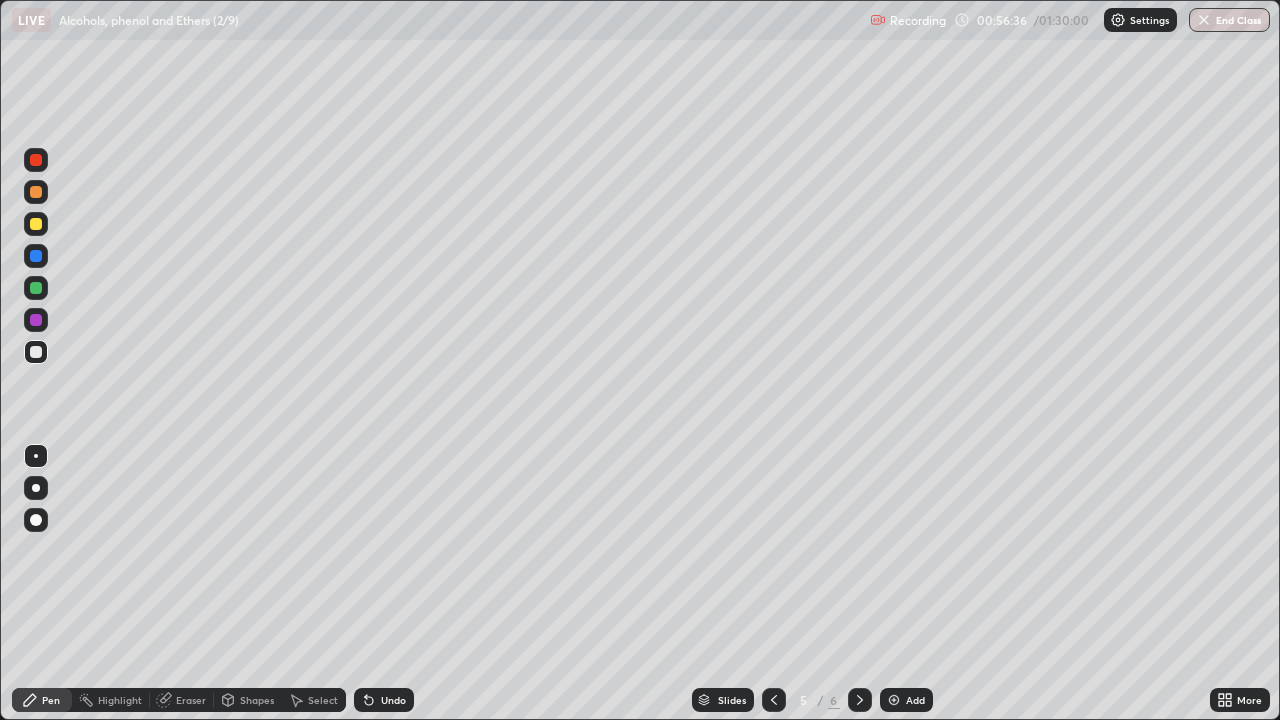 click 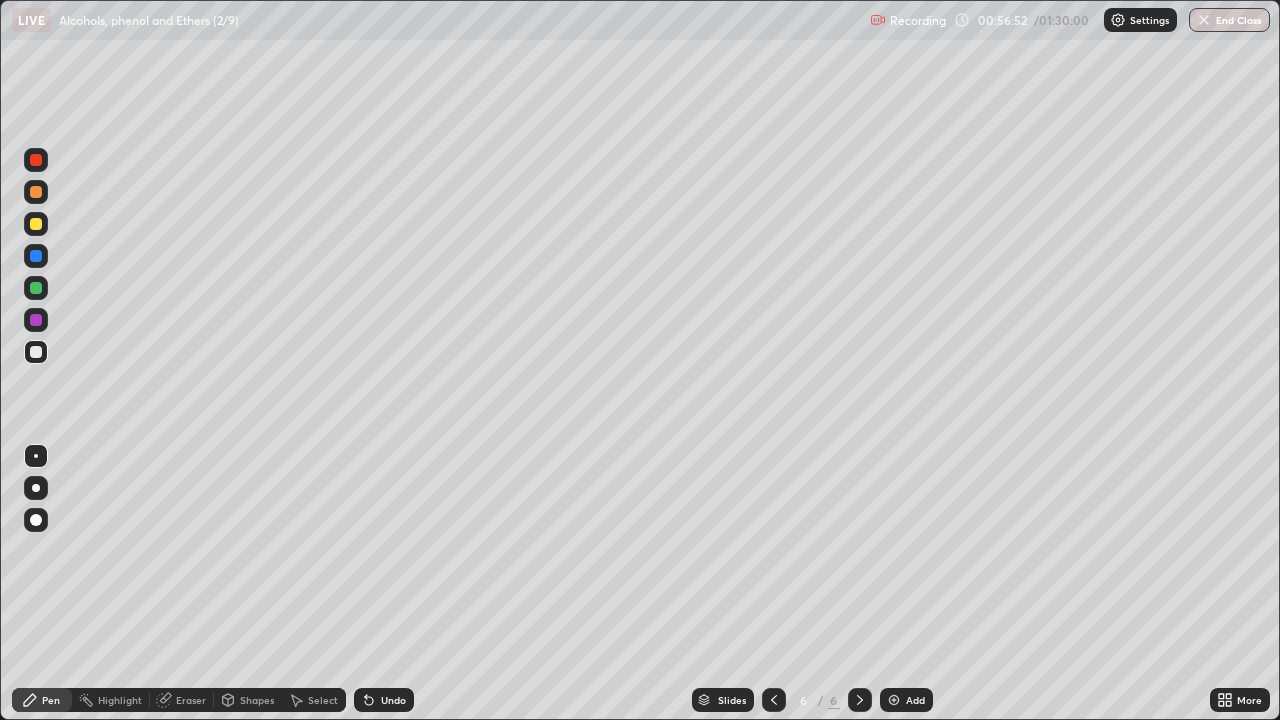 click at bounding box center [774, 700] 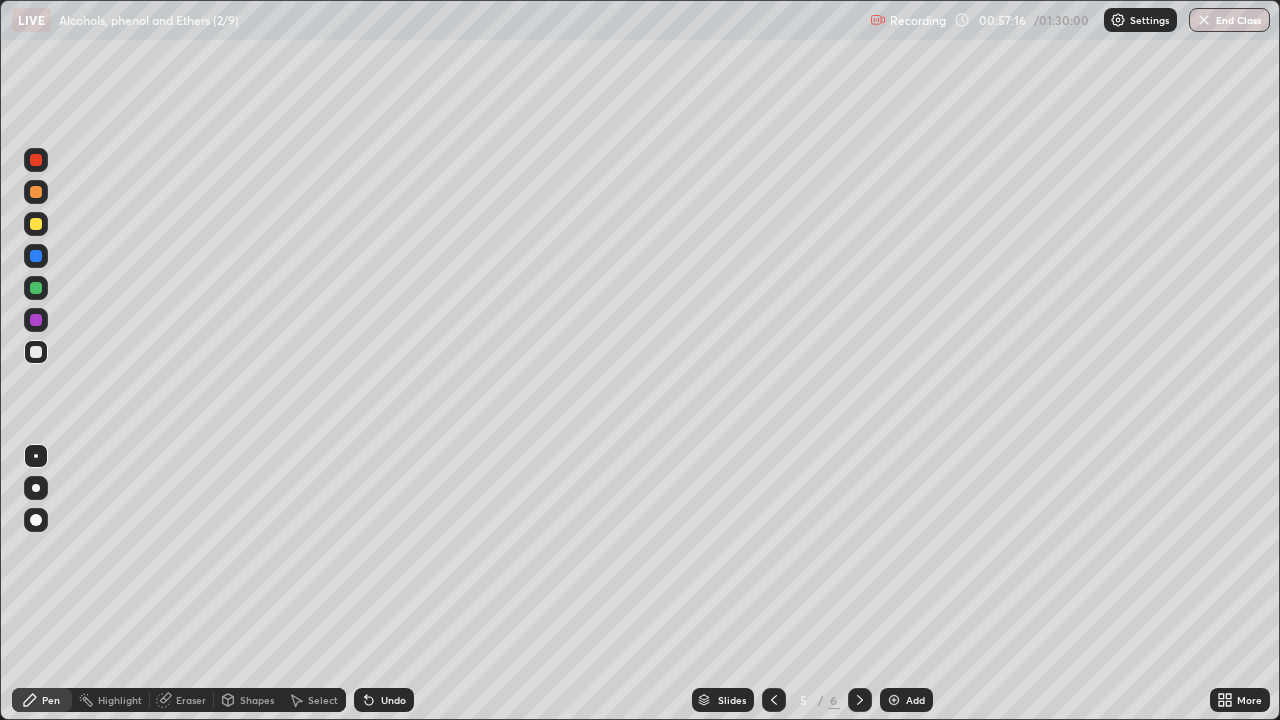 click 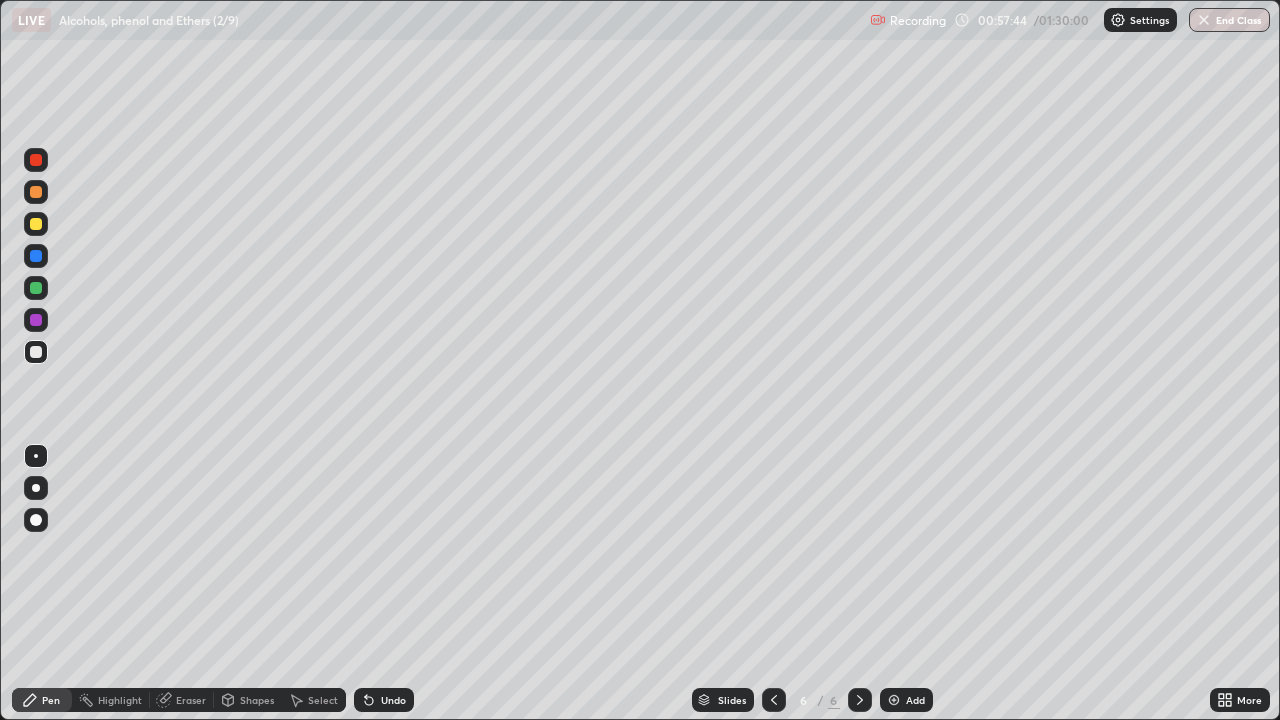 click 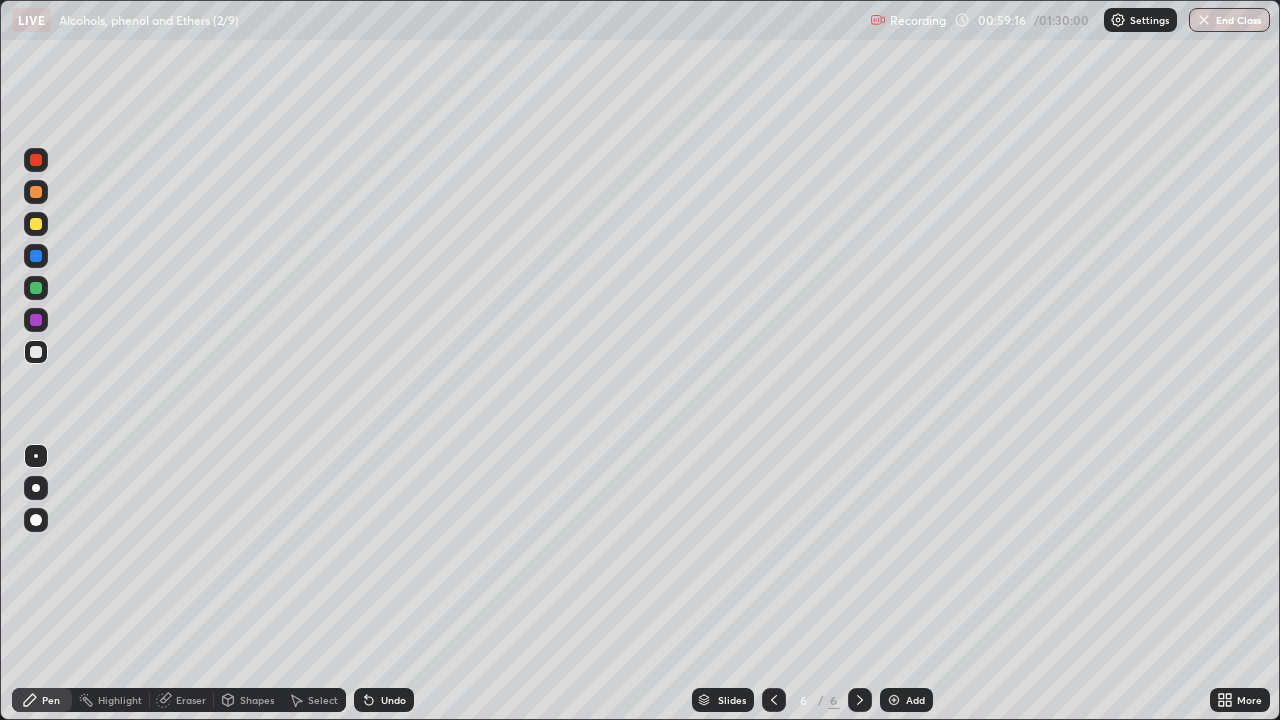 click 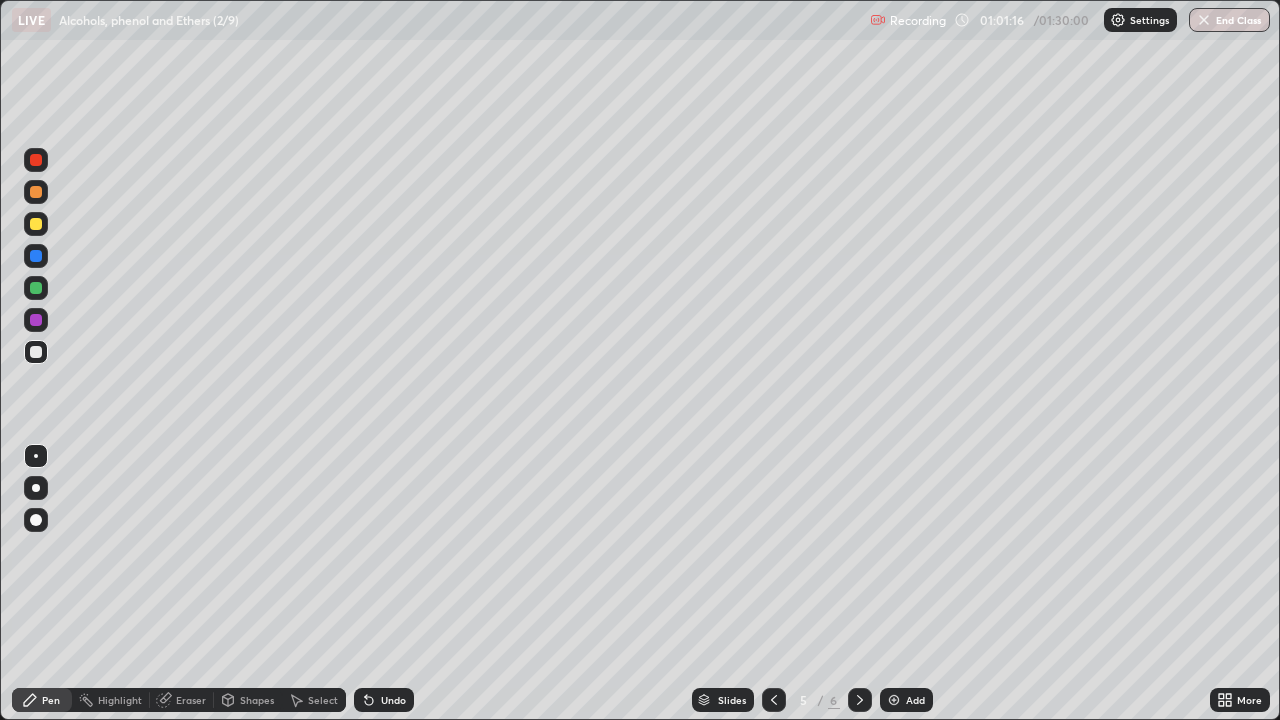 click at bounding box center [36, 352] 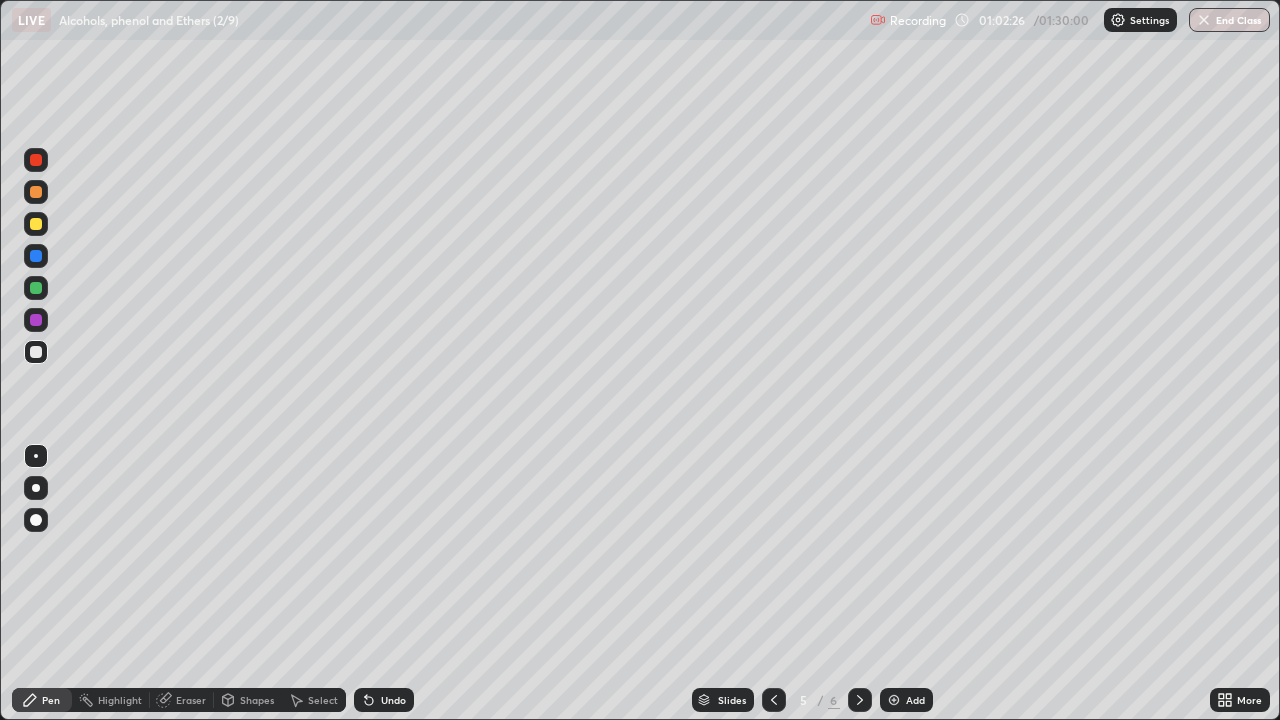 click 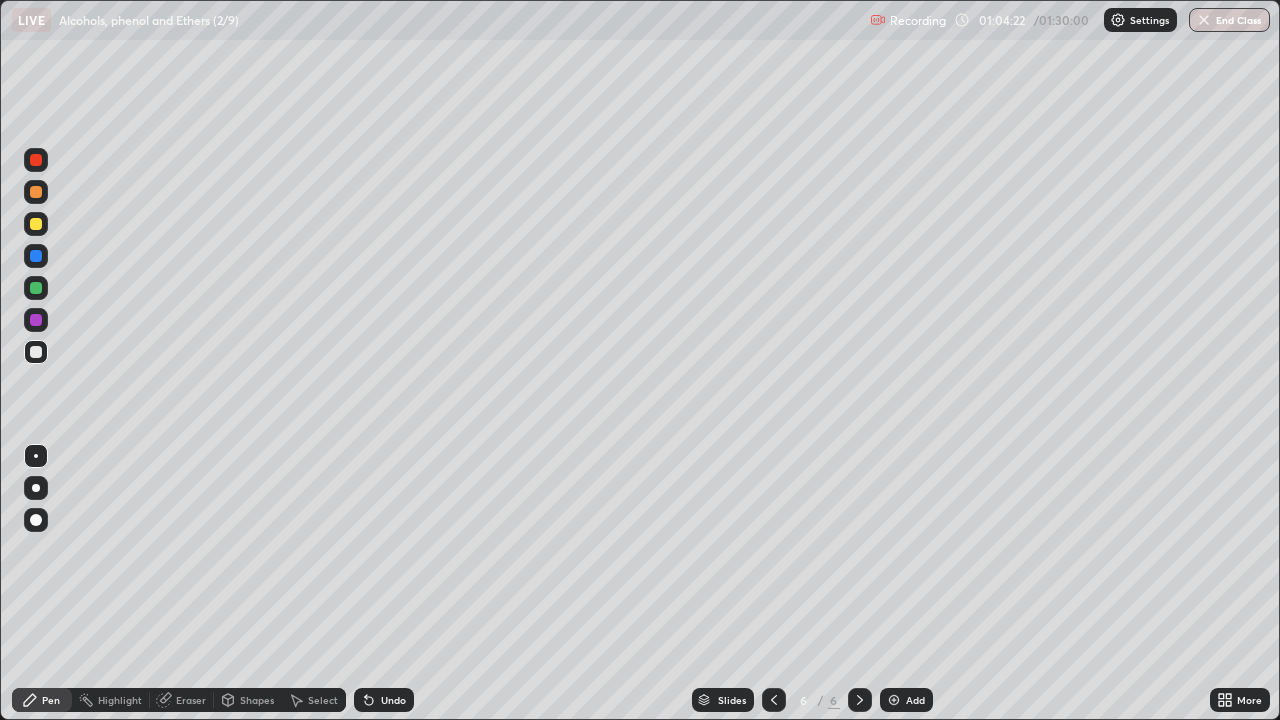 click on "Shapes" at bounding box center [257, 700] 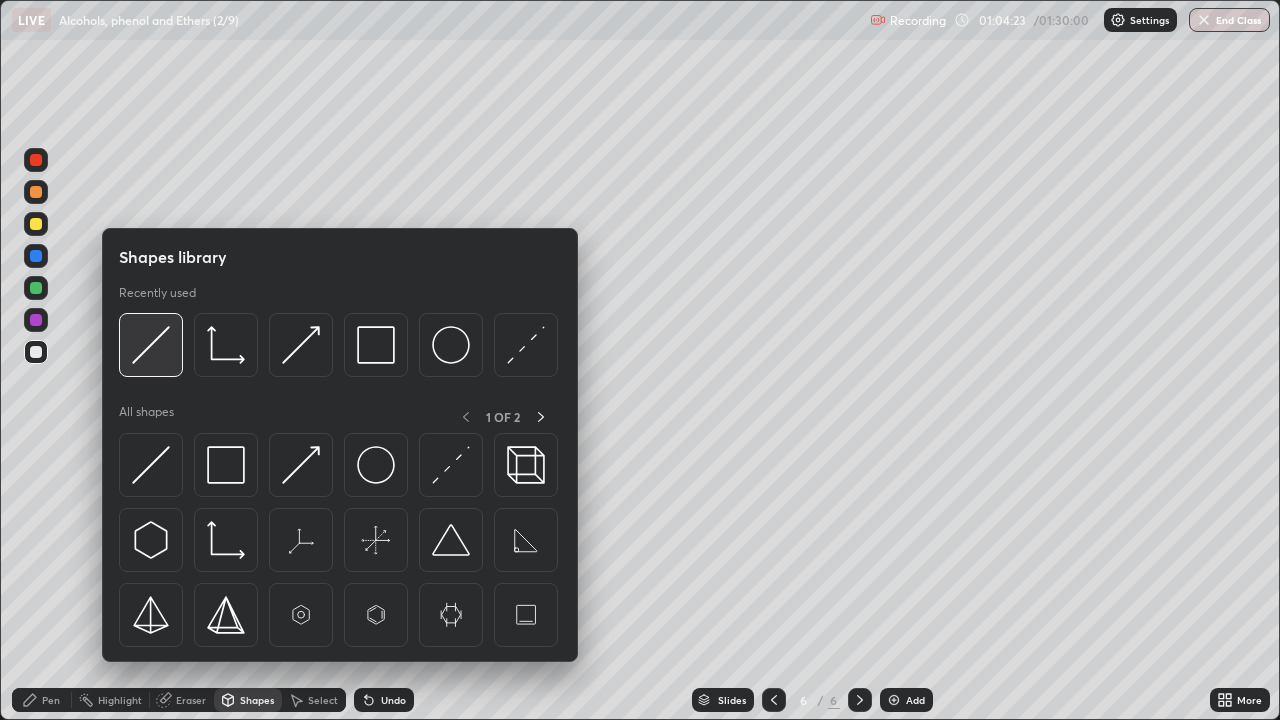 click at bounding box center [151, 345] 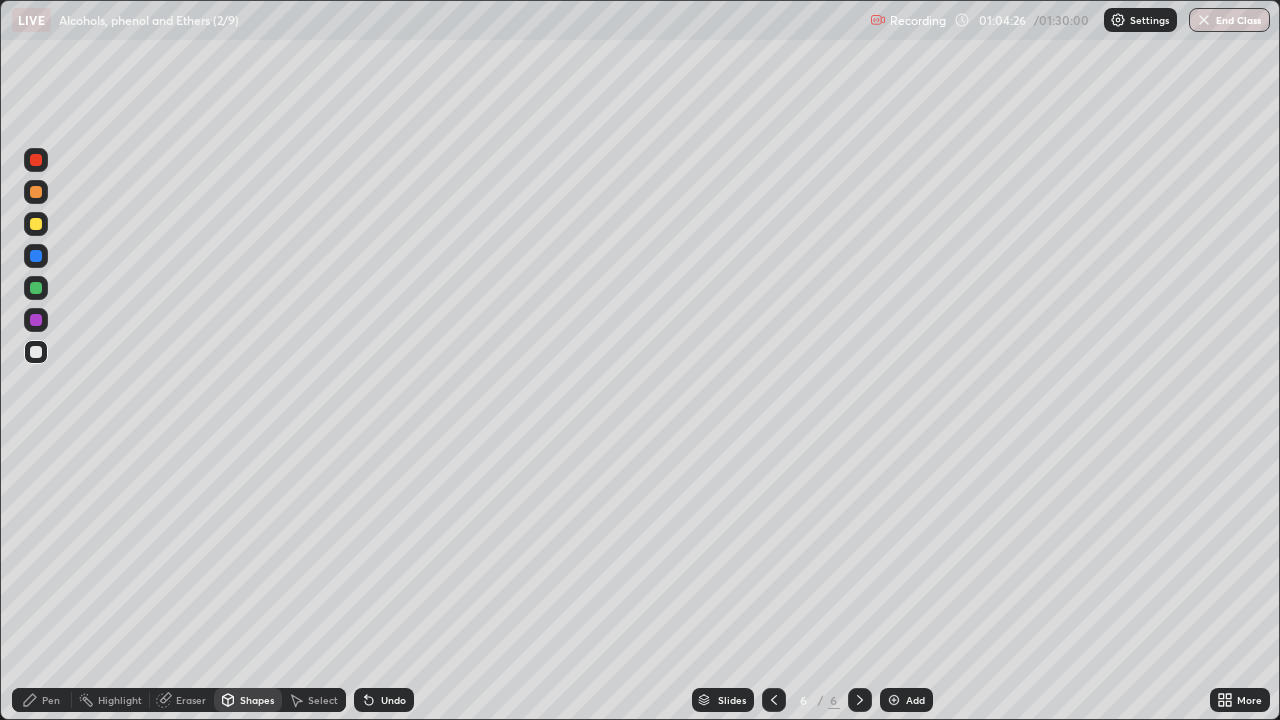 click on "Pen" at bounding box center (51, 700) 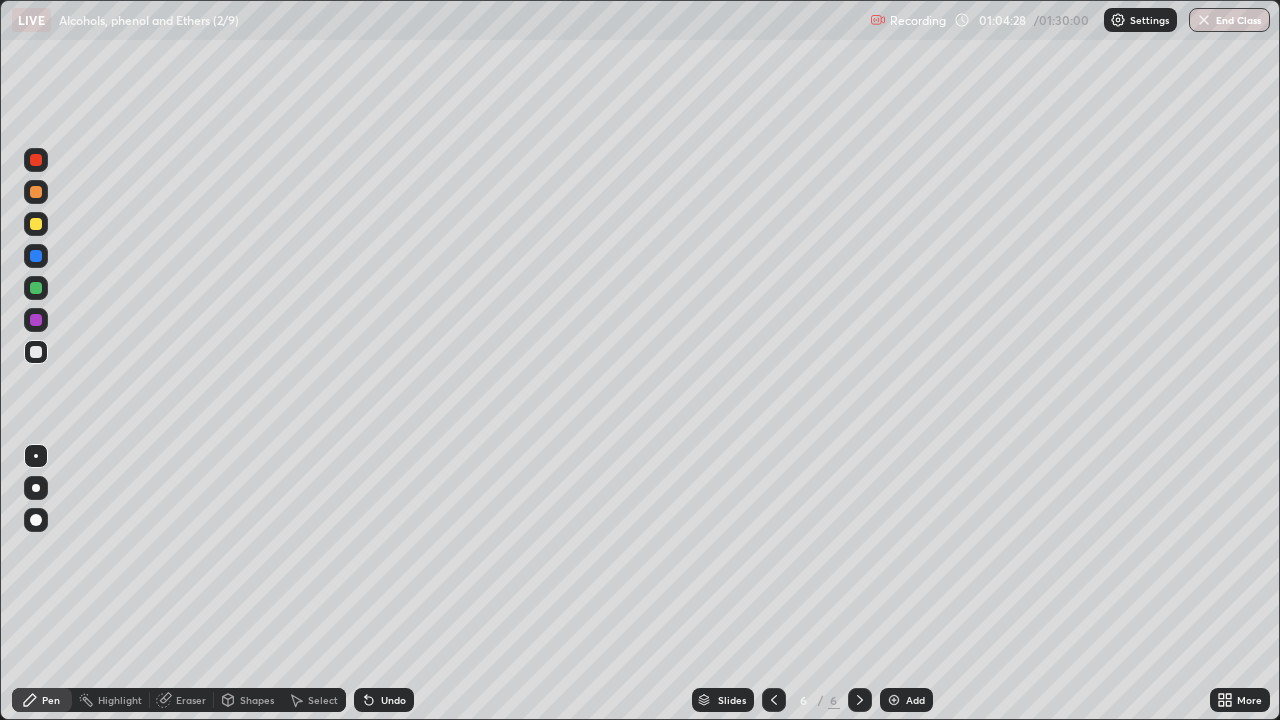click 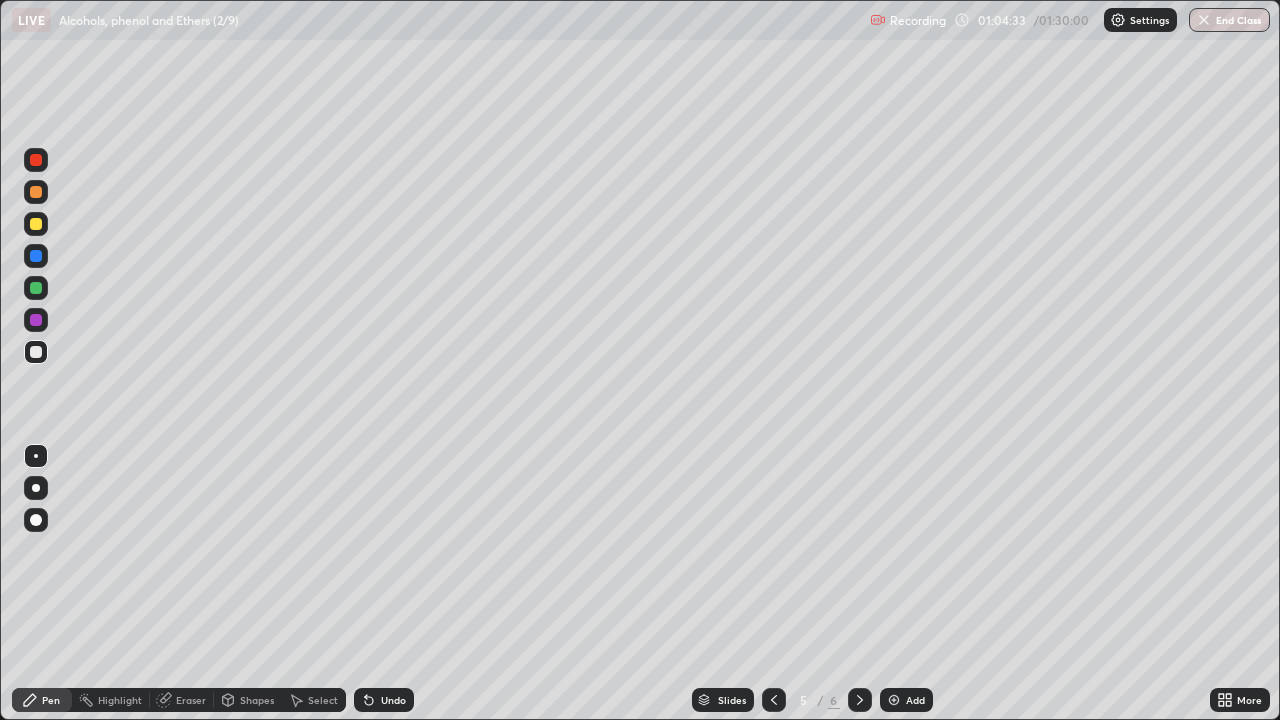 click 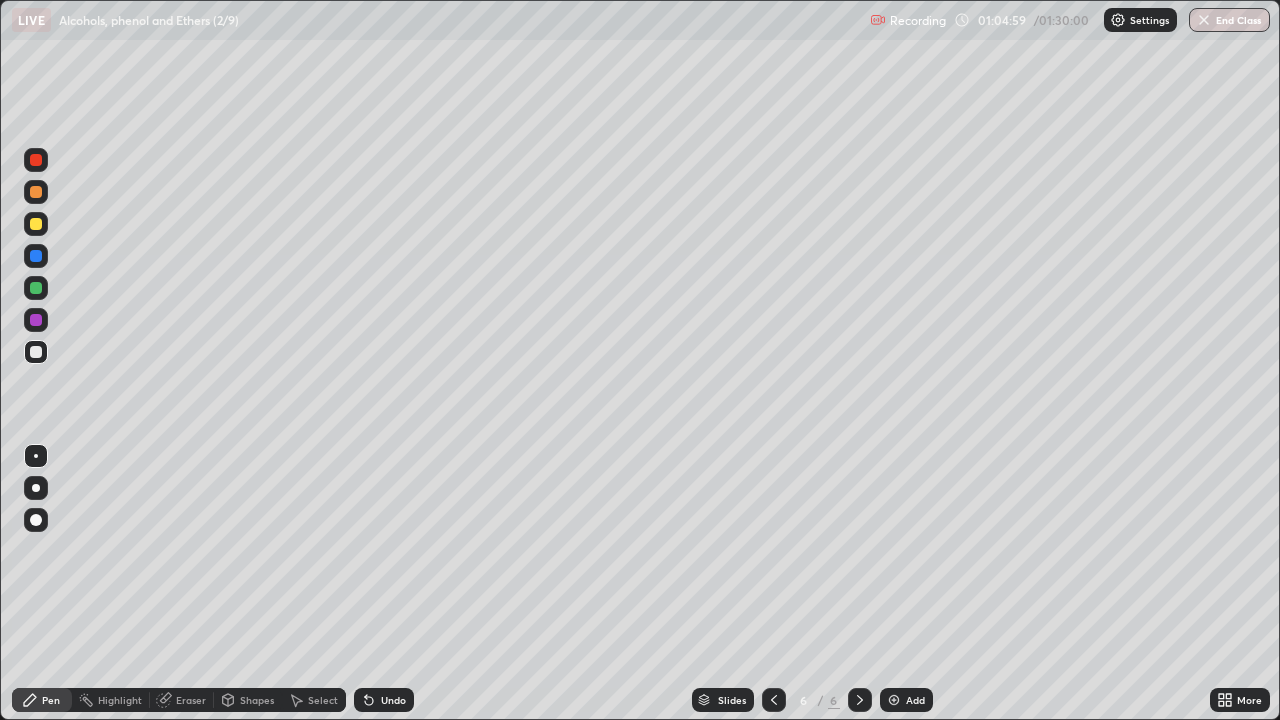 click at bounding box center [36, 224] 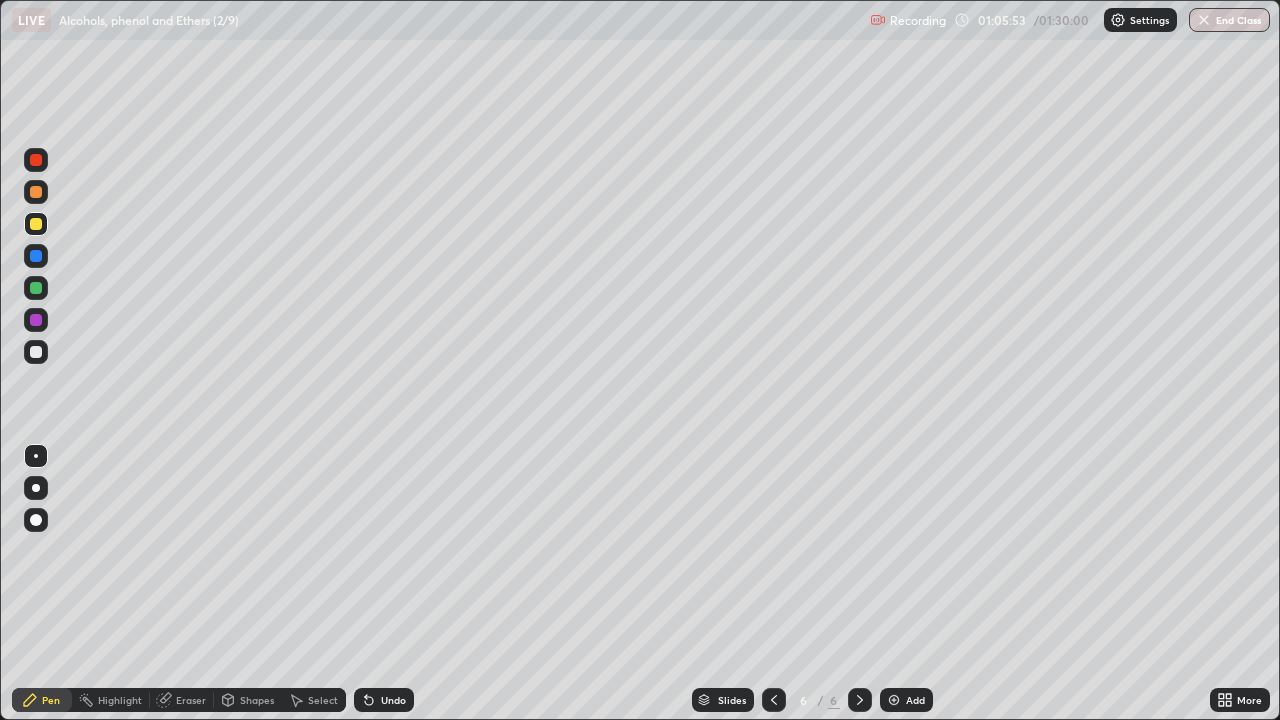 click at bounding box center [36, 352] 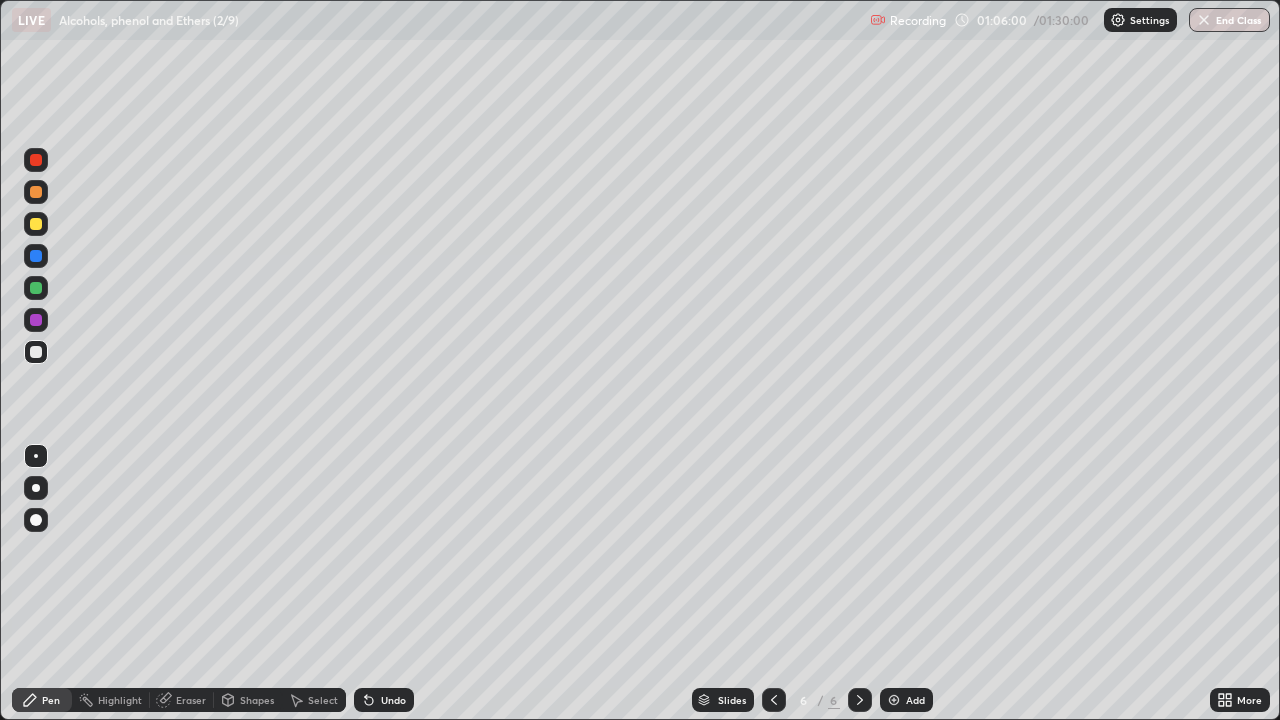 click at bounding box center (894, 700) 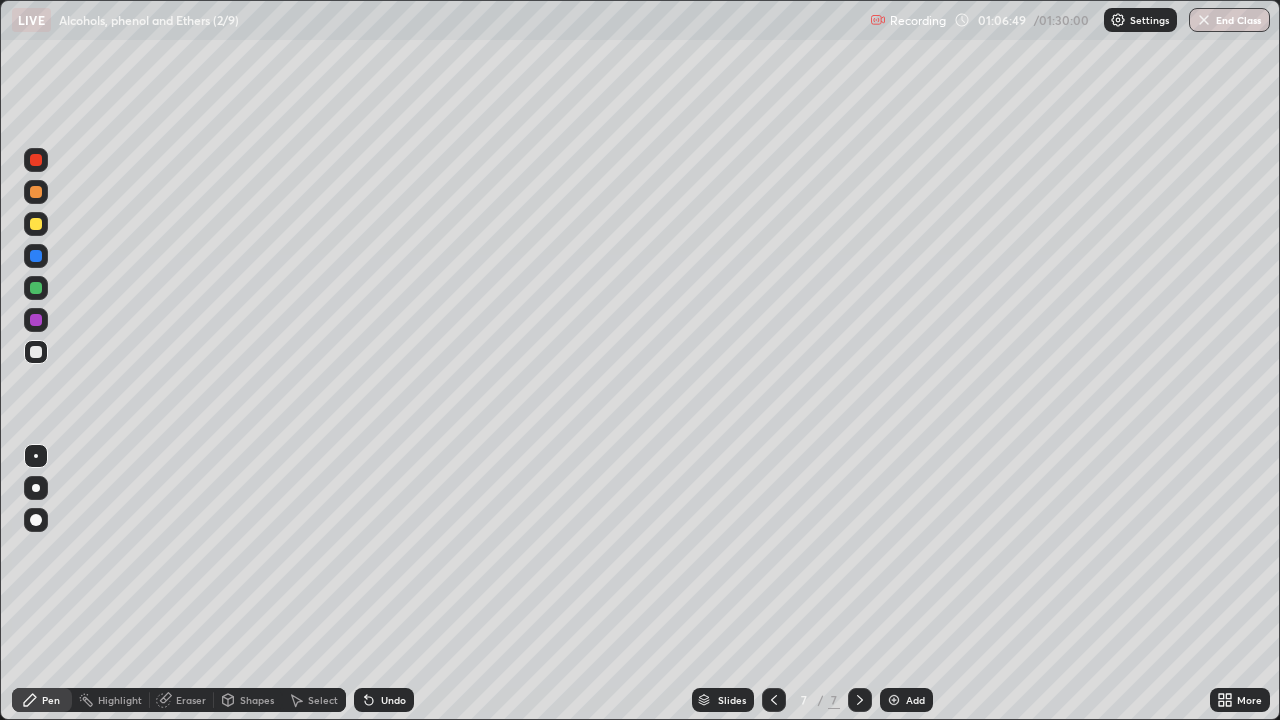 click on "Shapes" at bounding box center [257, 700] 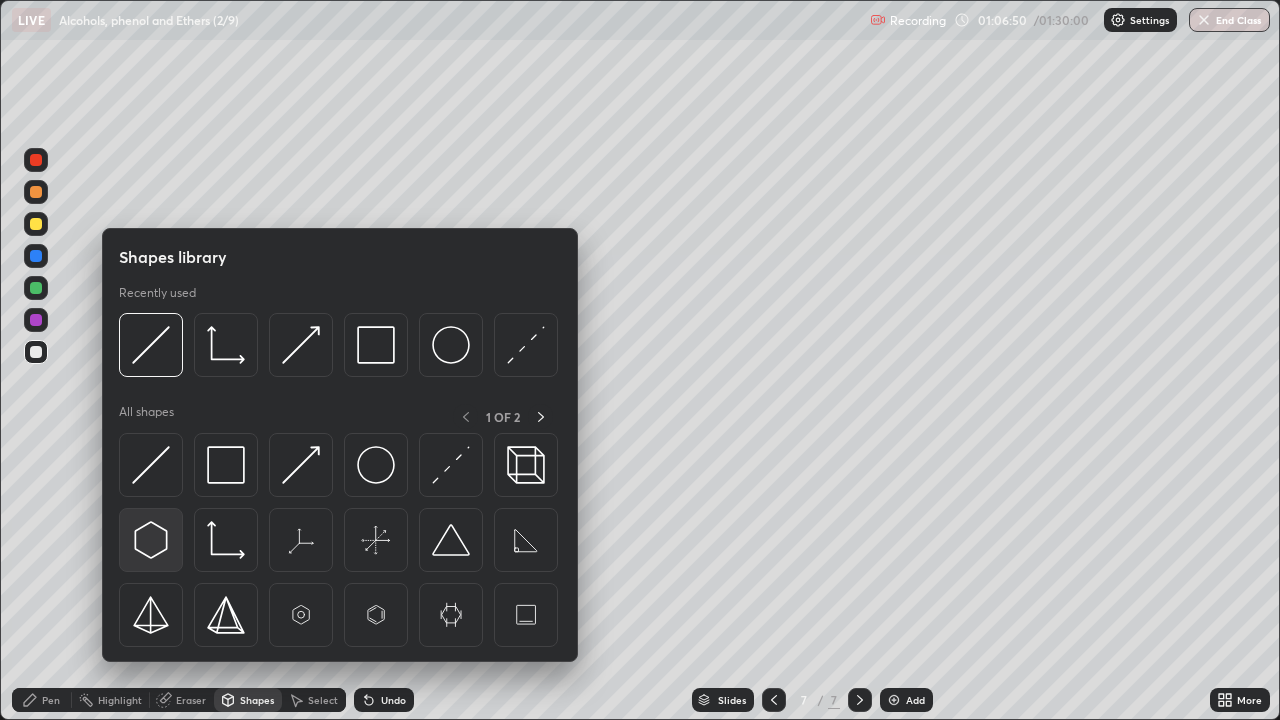 click at bounding box center (151, 540) 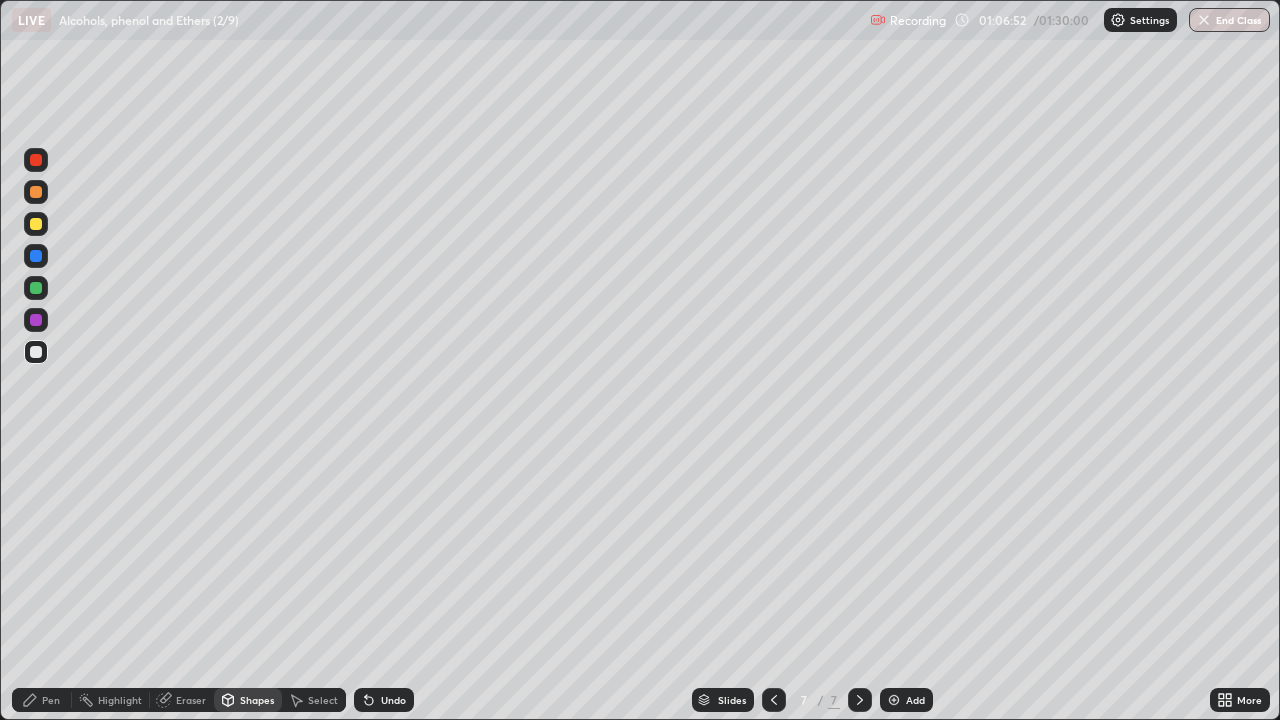 click on "Shapes" at bounding box center (257, 700) 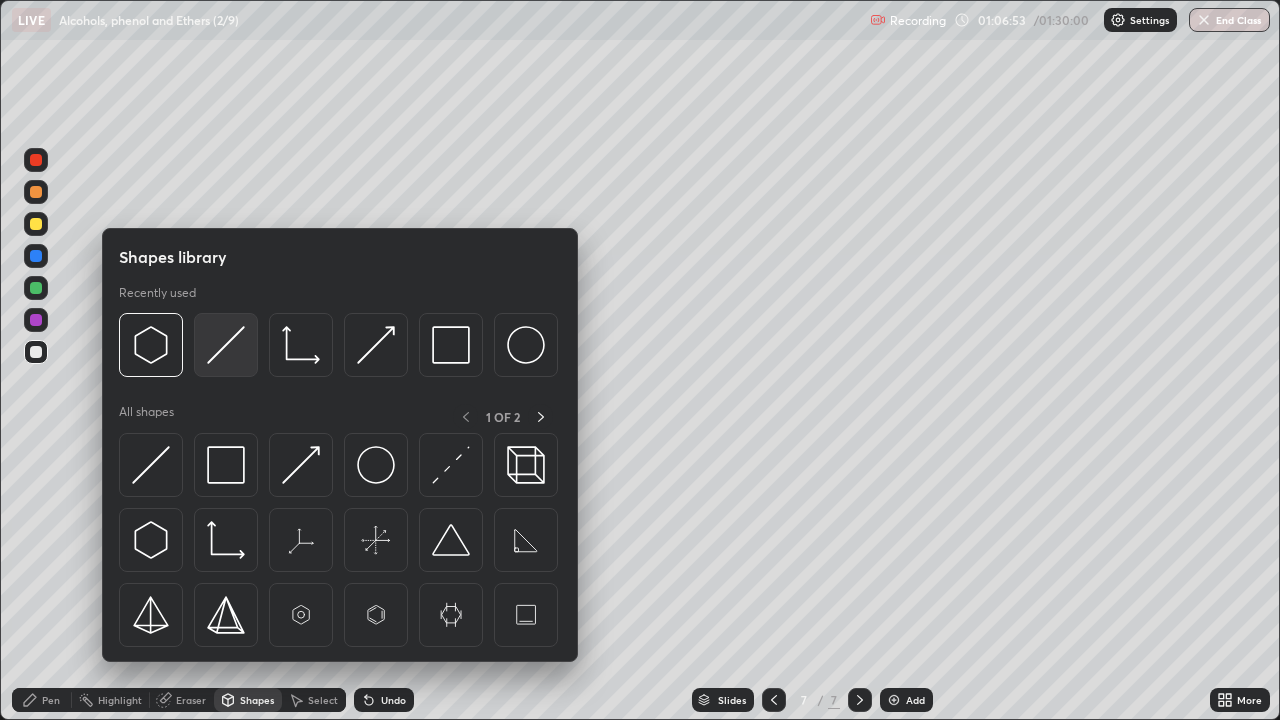 click at bounding box center [226, 345] 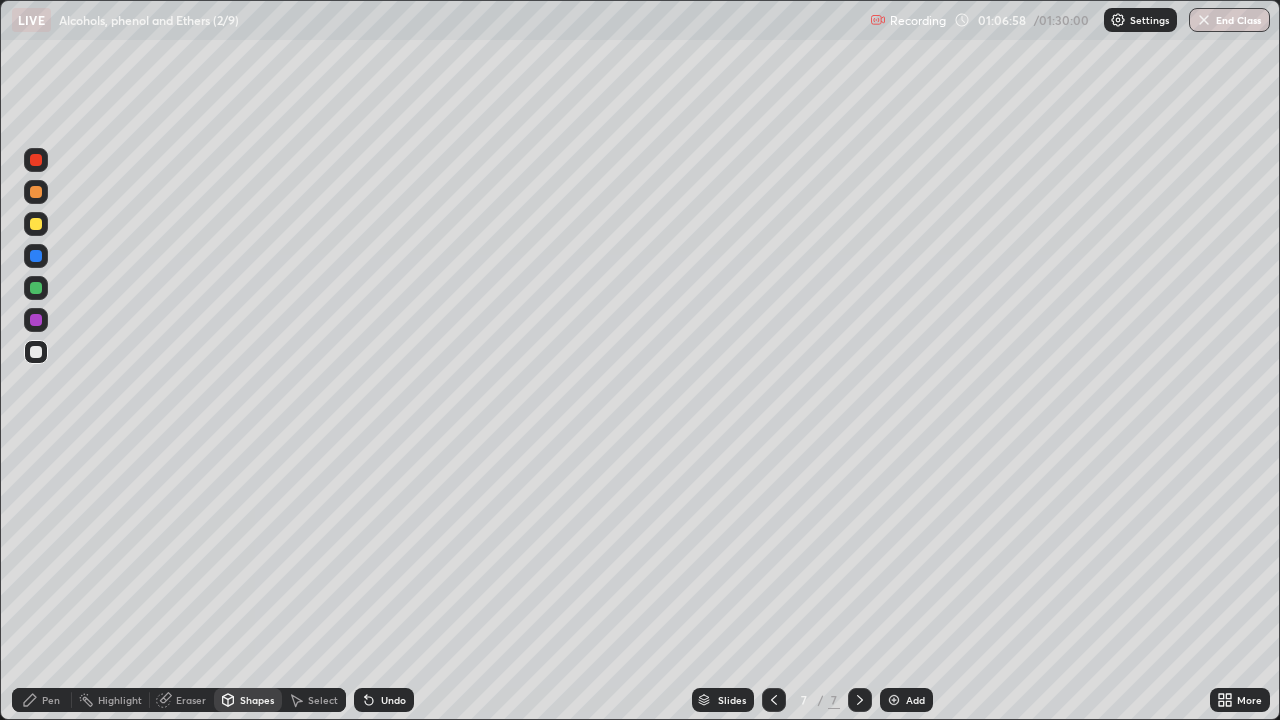 click on "Pen" at bounding box center (51, 700) 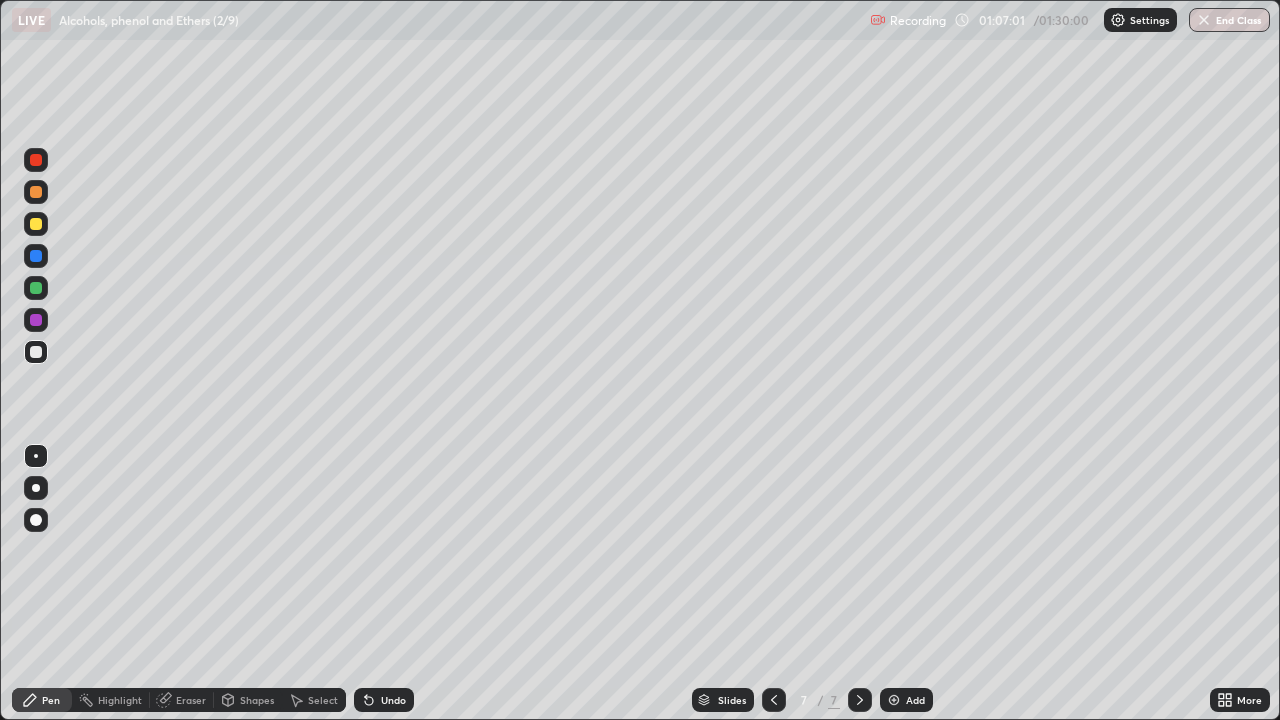 click on "Select" at bounding box center [323, 700] 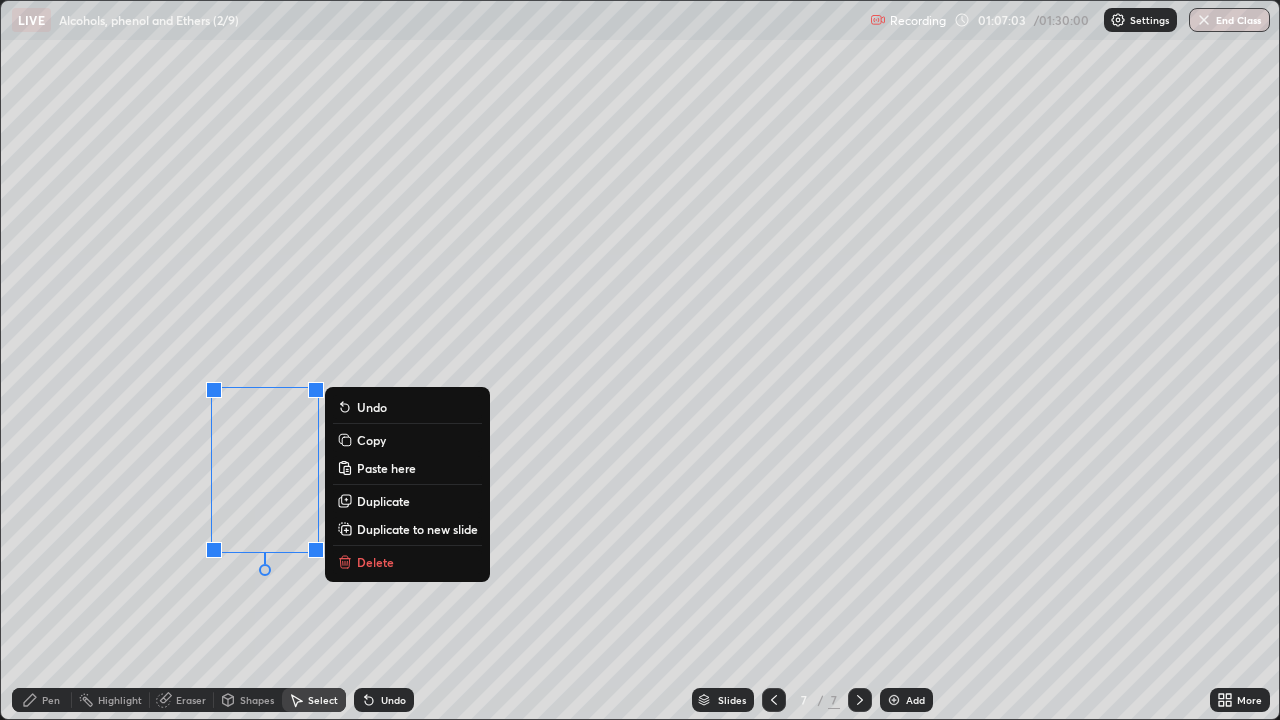 click on "Copy" at bounding box center (371, 440) 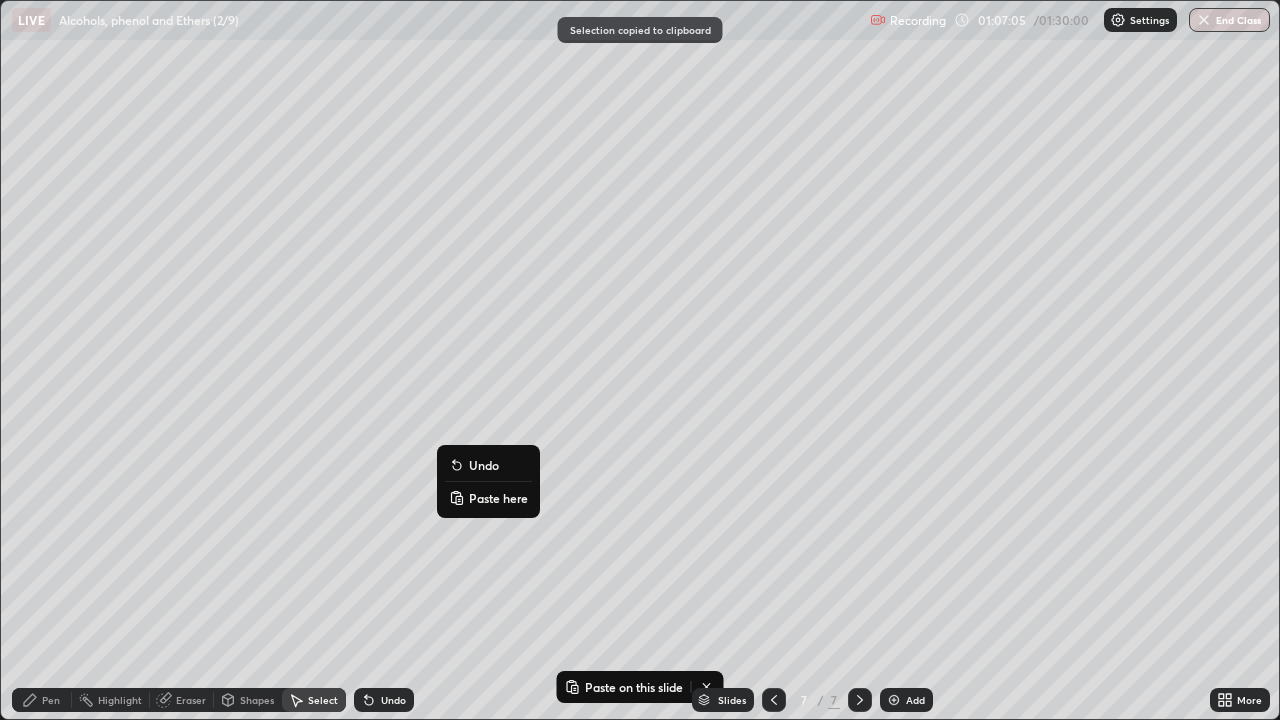 click on "Paste here" at bounding box center (498, 498) 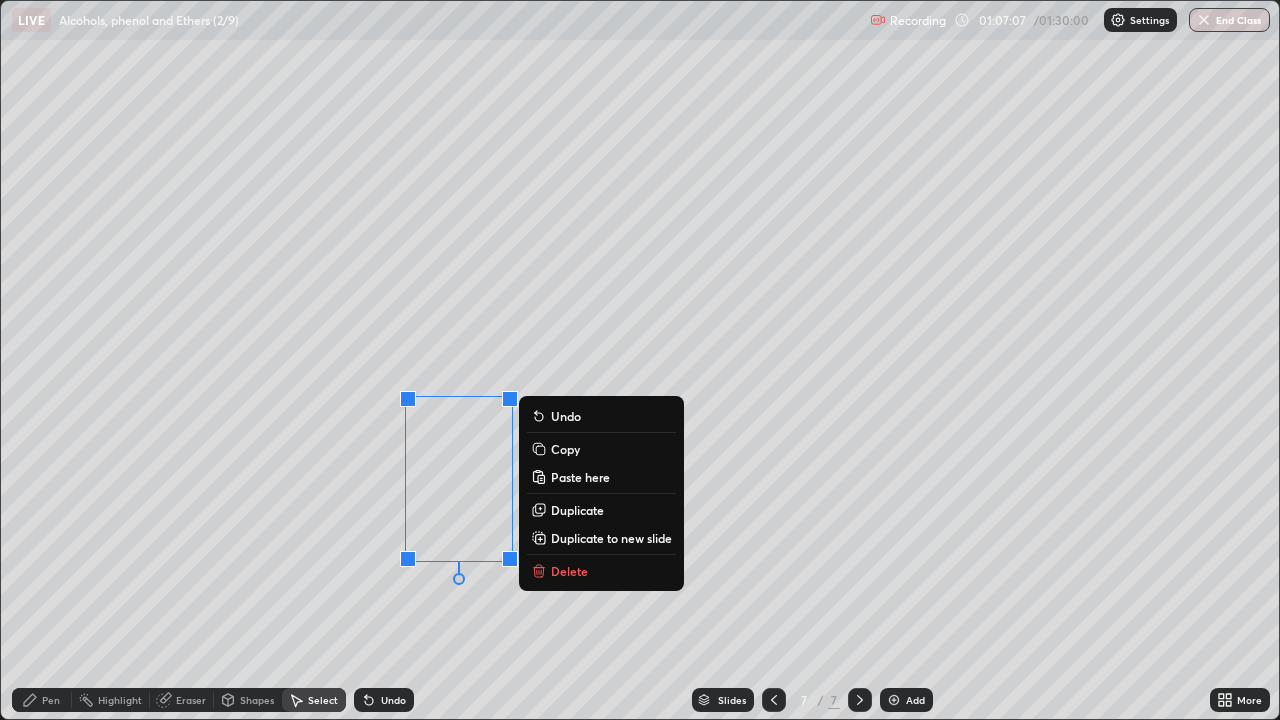 click on "0 ° Undo Copy Paste here Duplicate Duplicate to new slide Delete" at bounding box center (640, 360) 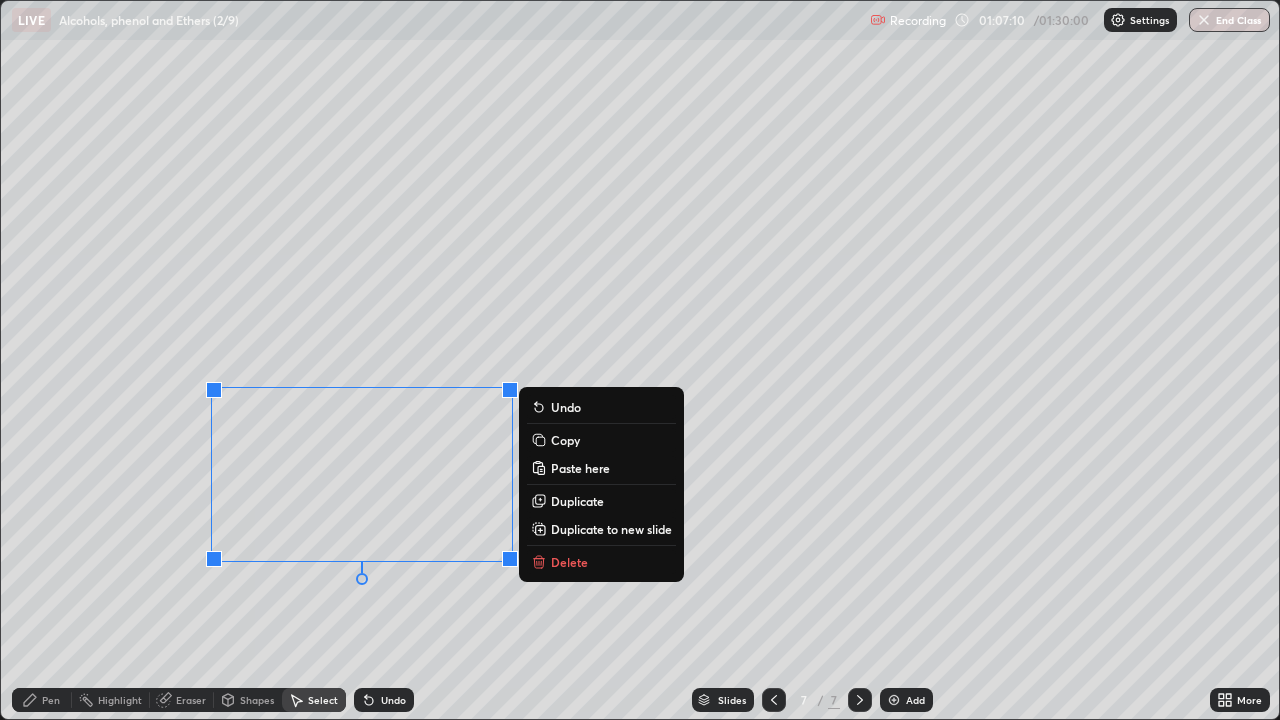 click on "Copy" at bounding box center [565, 440] 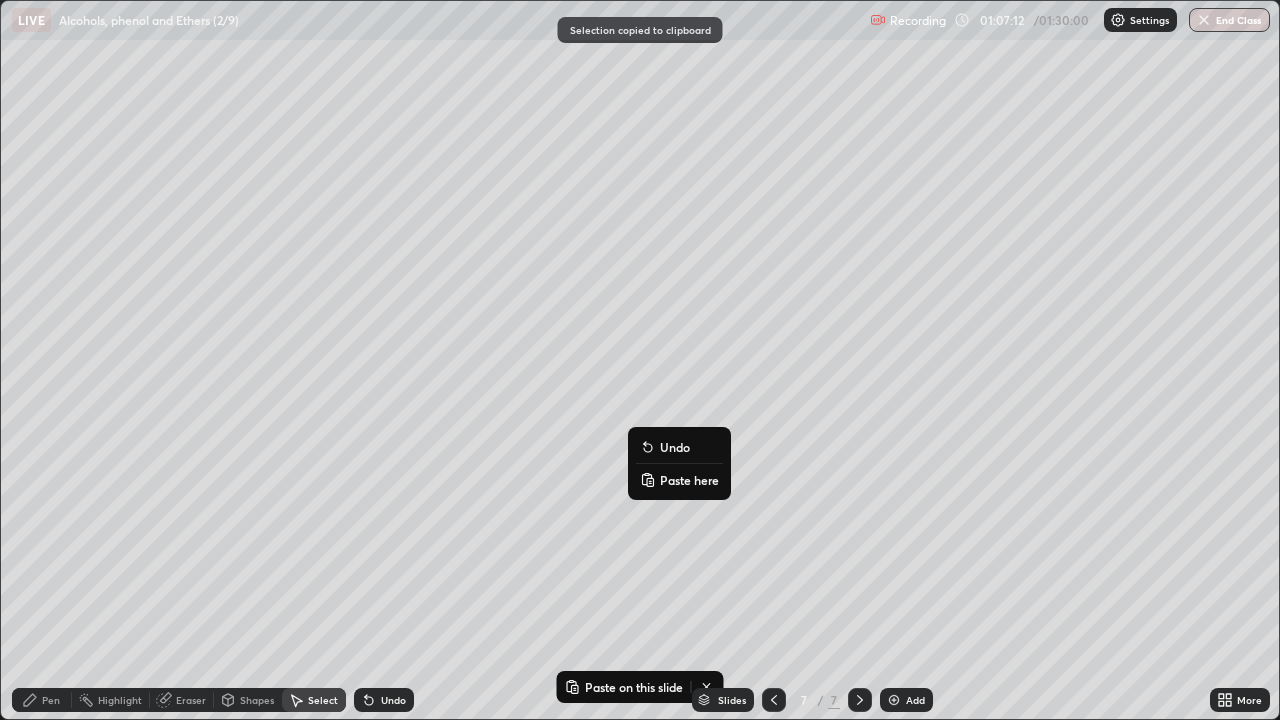 click on "Paste here" at bounding box center [689, 480] 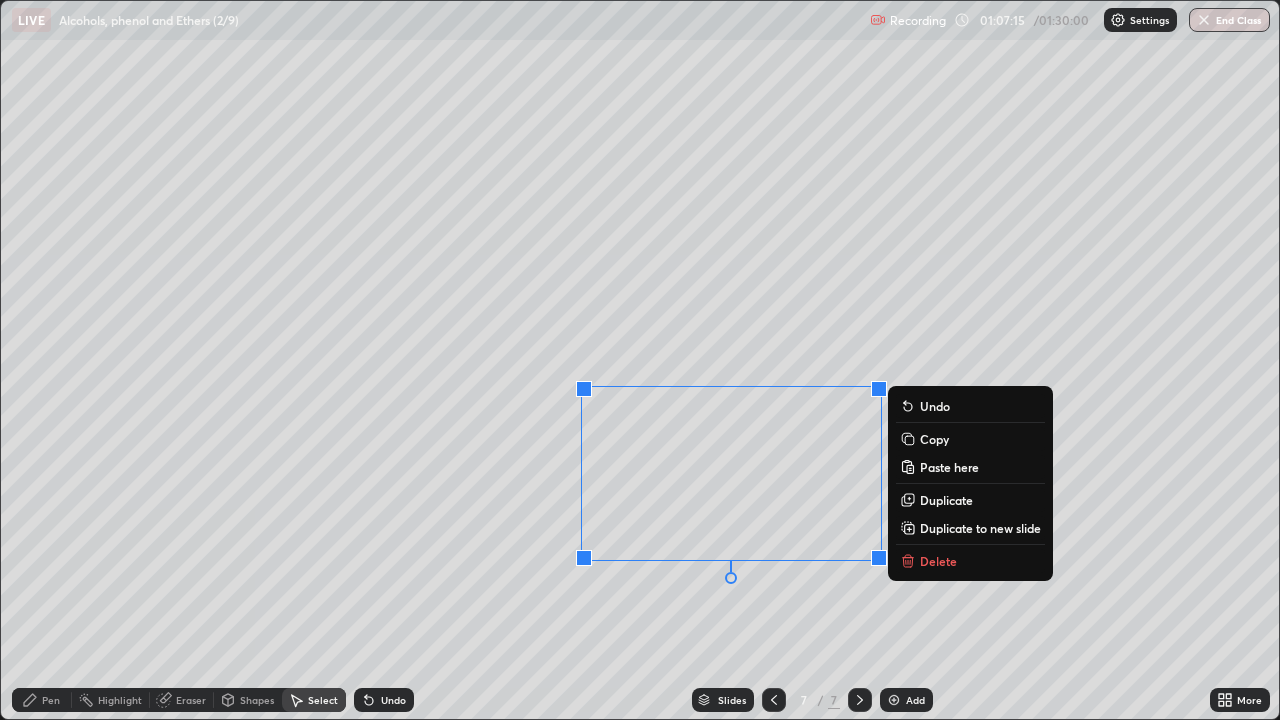 click on "Pen" at bounding box center (42, 700) 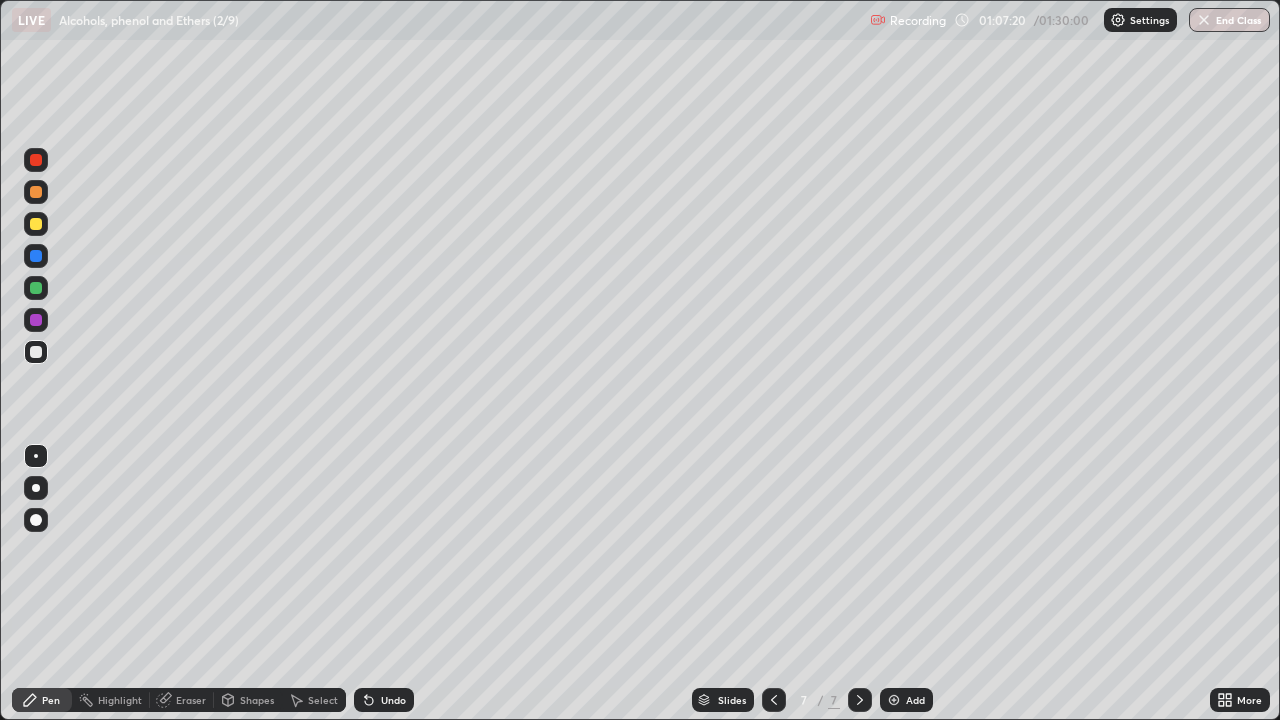 click on "Eraser" at bounding box center (182, 700) 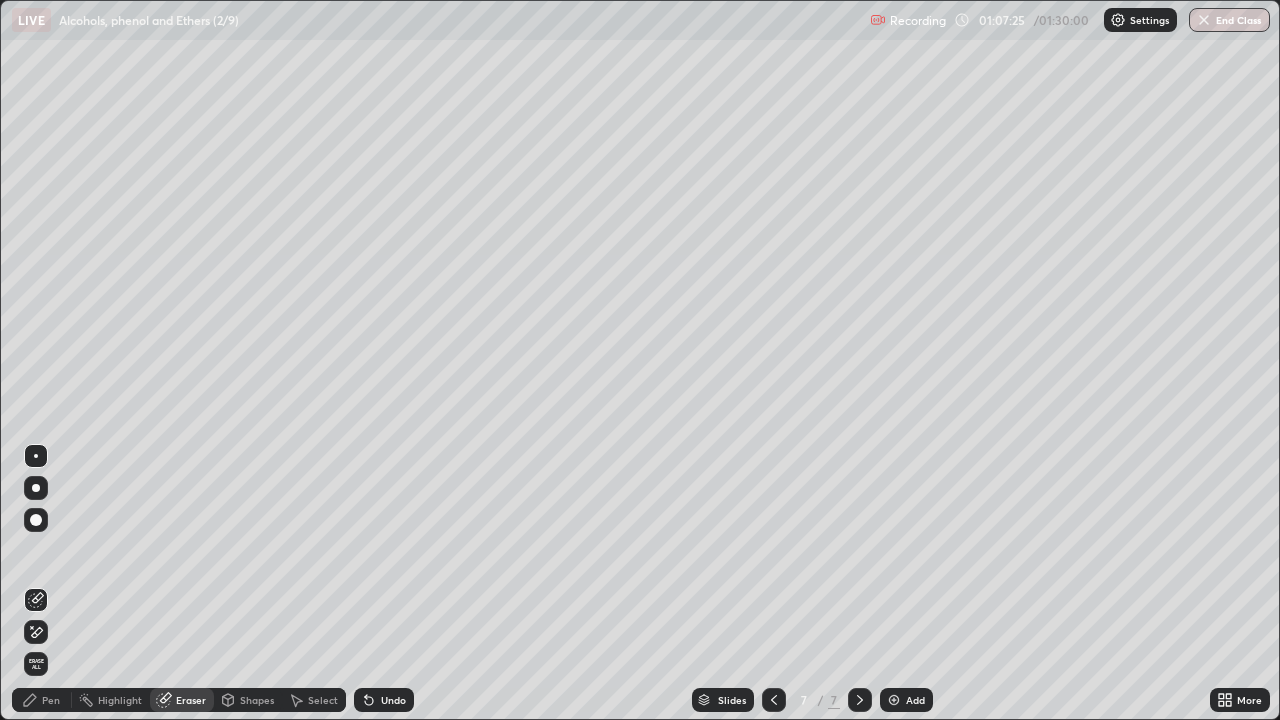 click on "Pen" at bounding box center [51, 700] 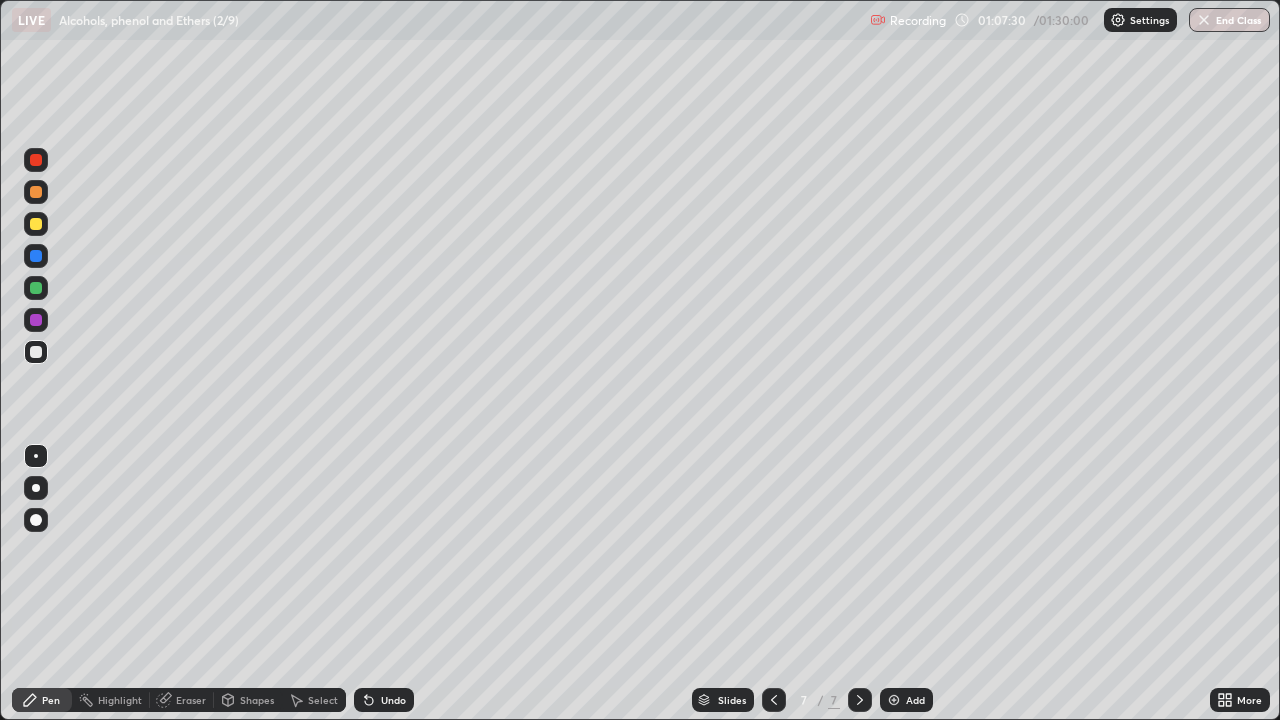 click at bounding box center (36, 352) 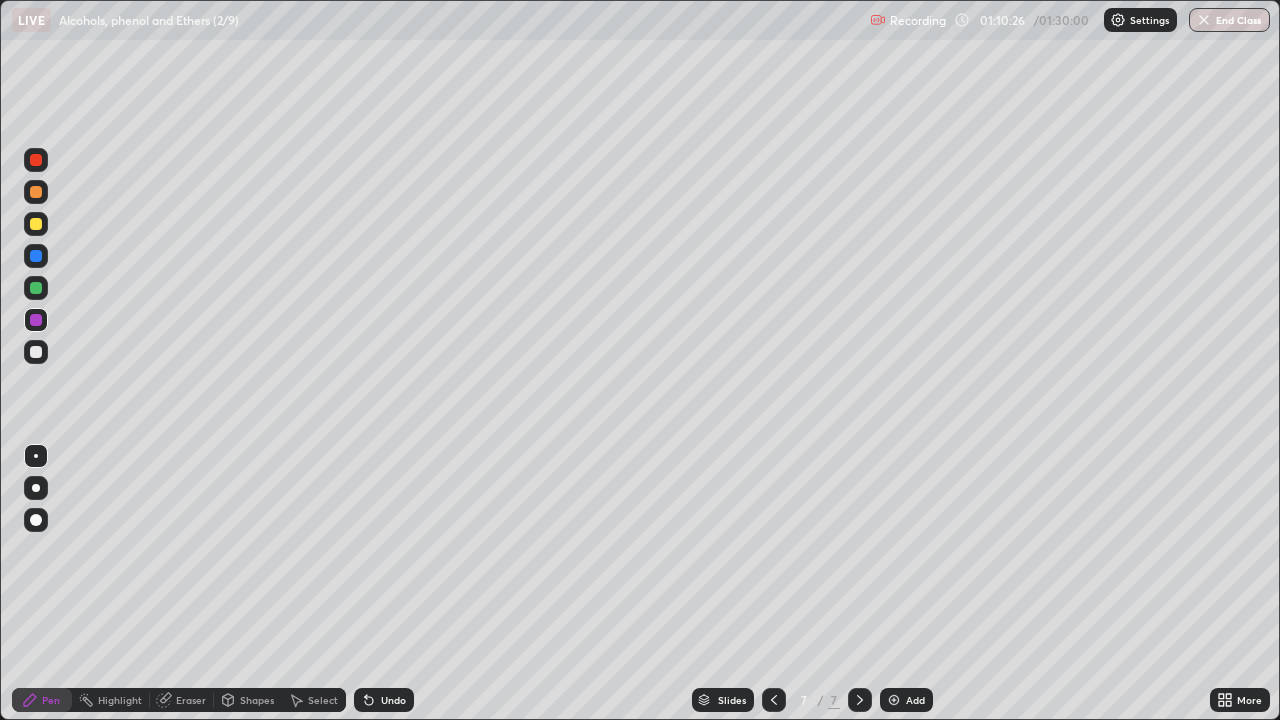 click on "Shapes" at bounding box center [257, 700] 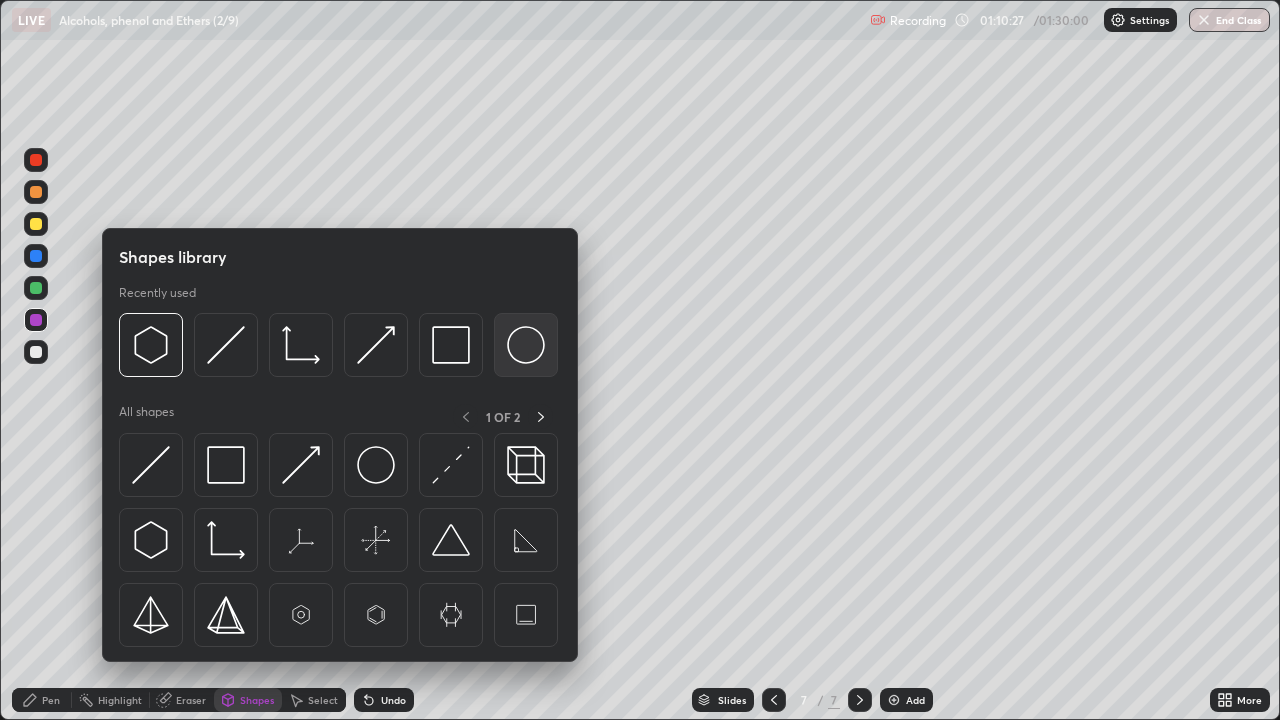 click at bounding box center (526, 345) 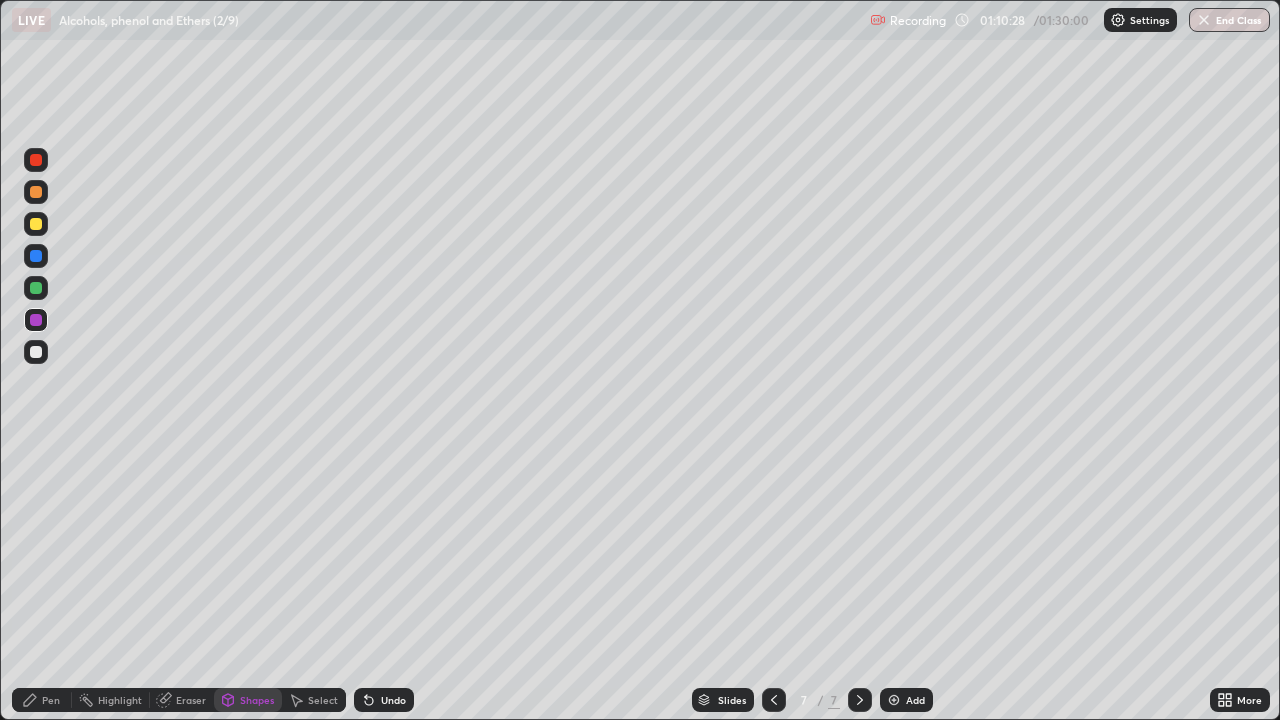 click at bounding box center [36, 160] 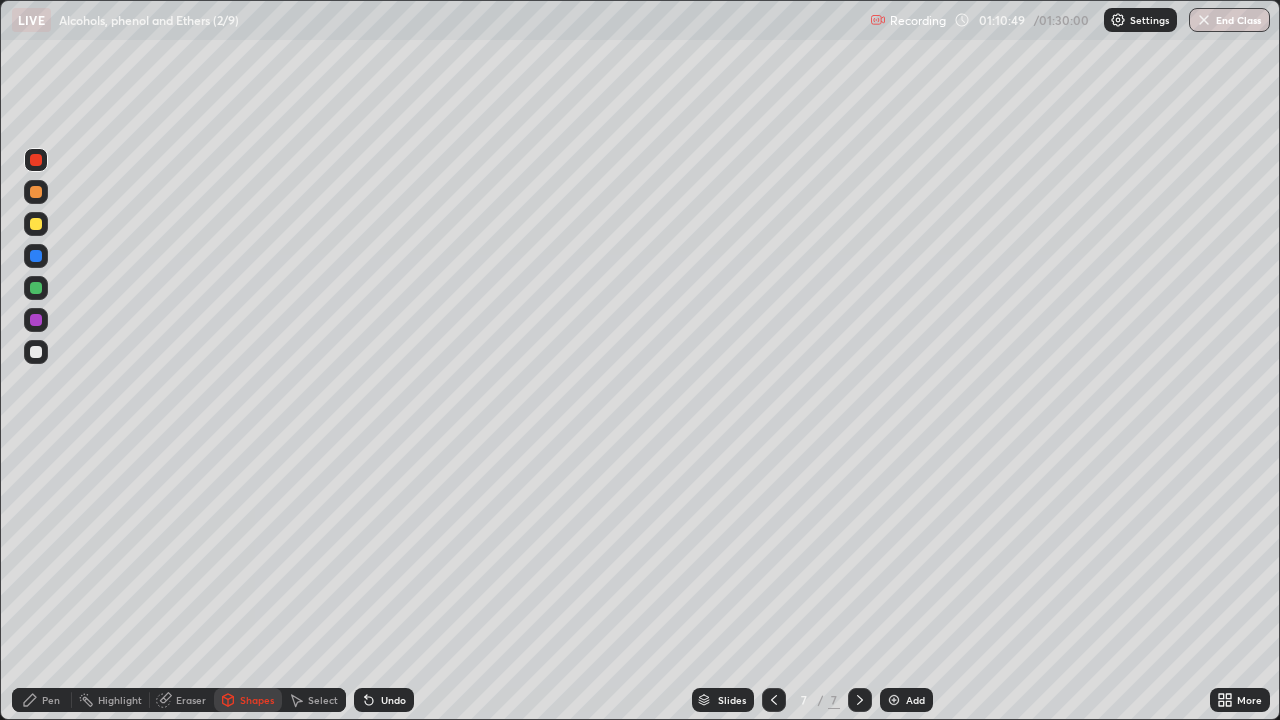 click on "Pen" at bounding box center (42, 700) 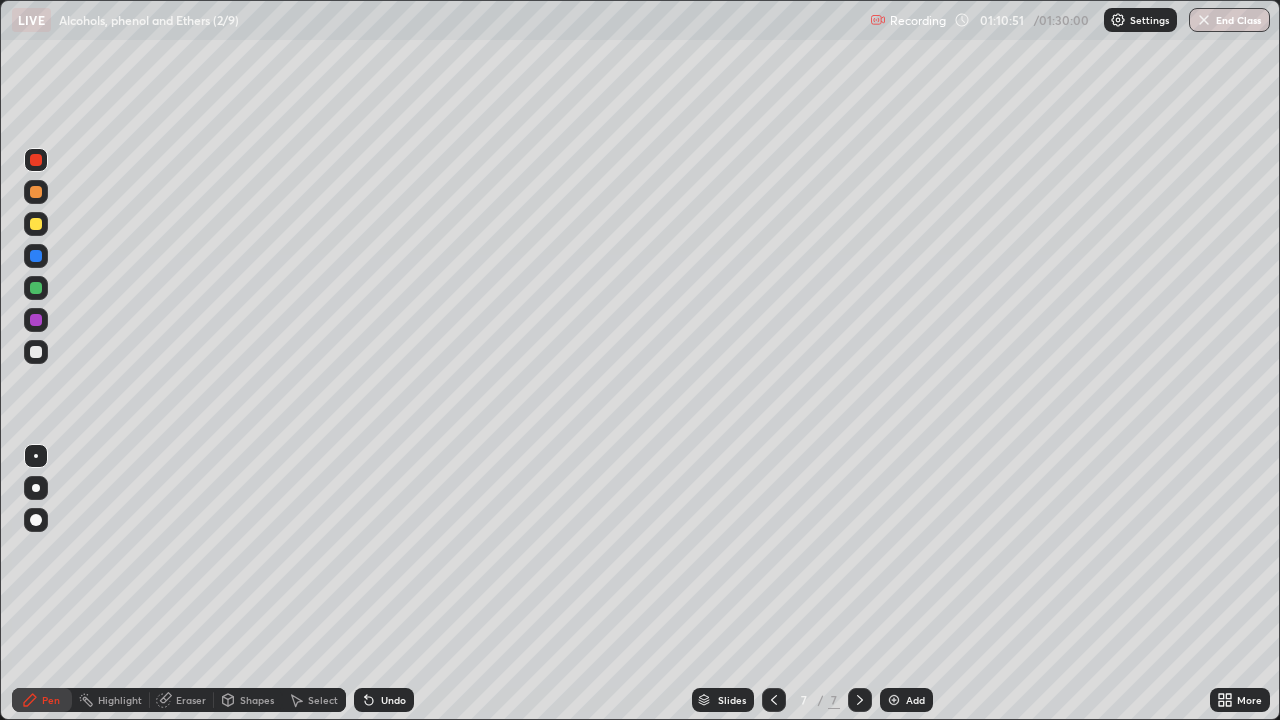 click at bounding box center [36, 320] 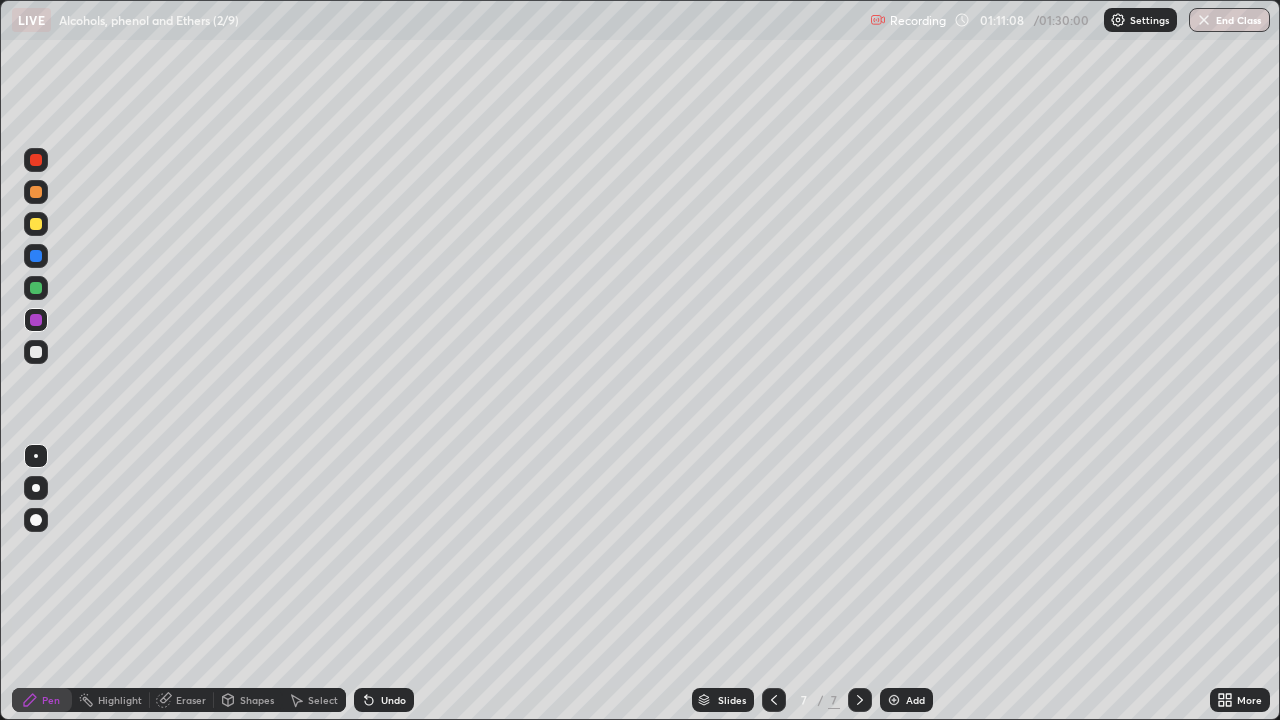 click at bounding box center [36, 288] 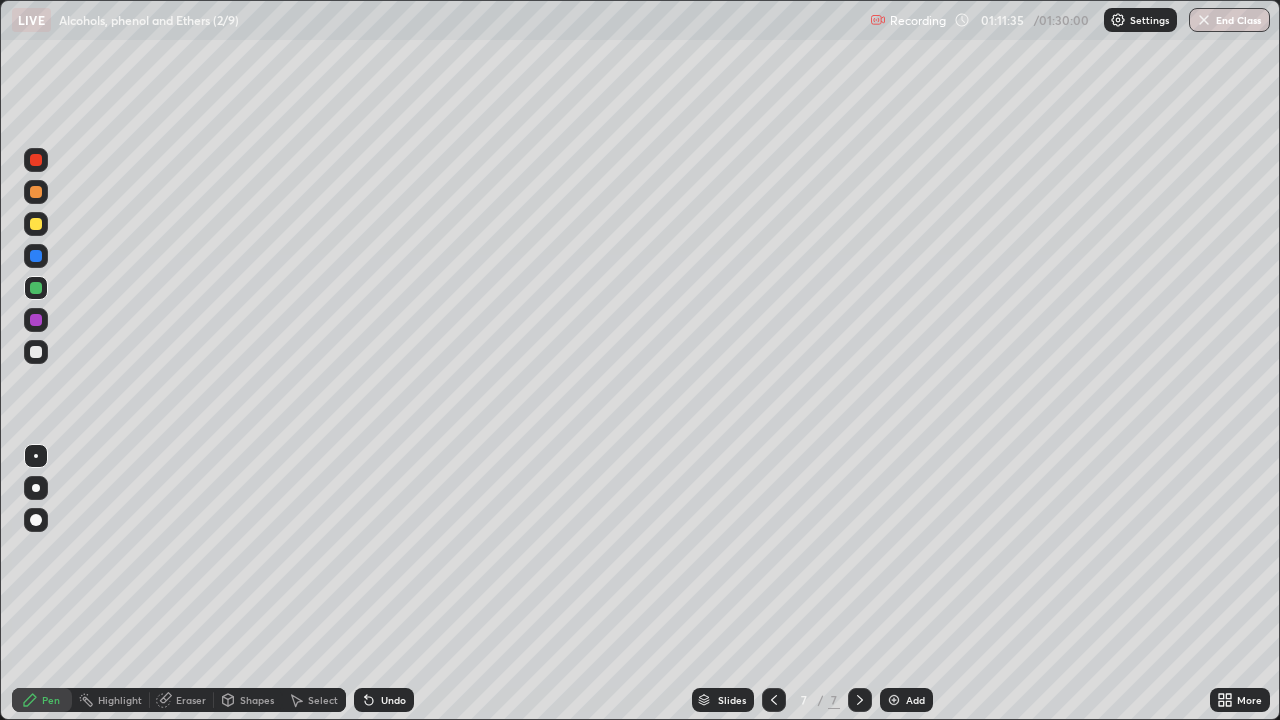 click at bounding box center [36, 352] 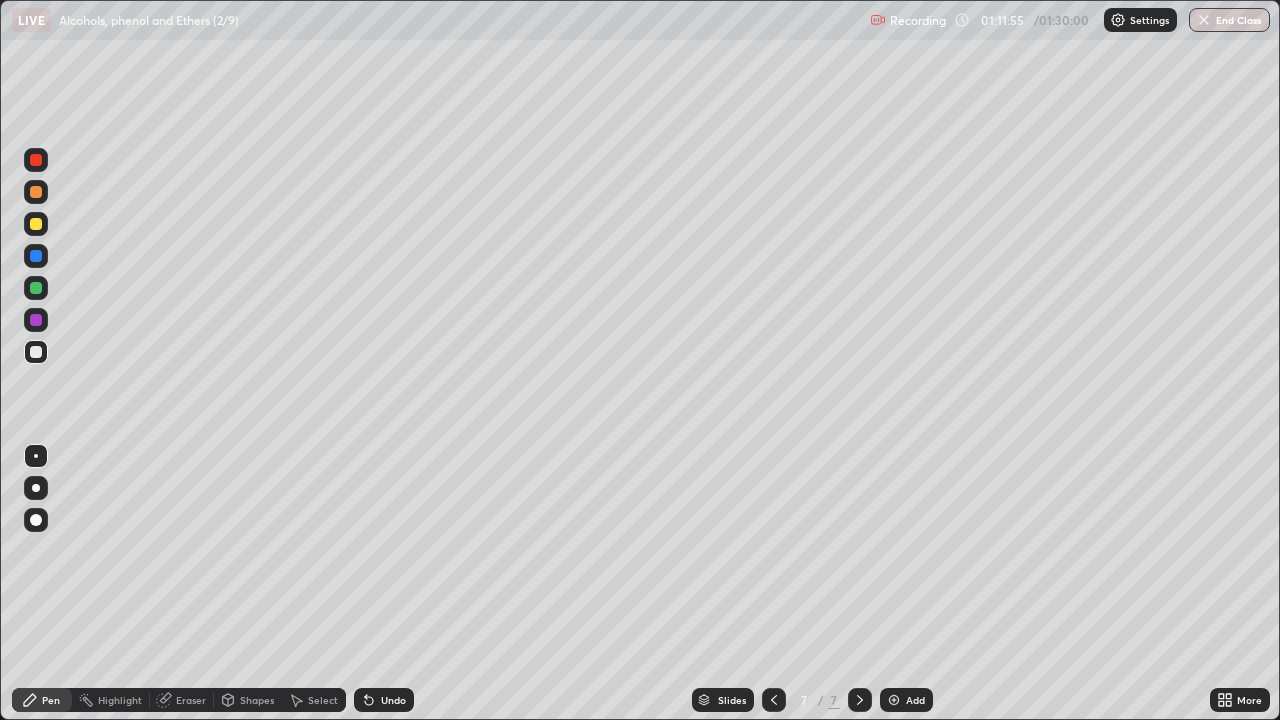 click on "Shapes" at bounding box center (257, 700) 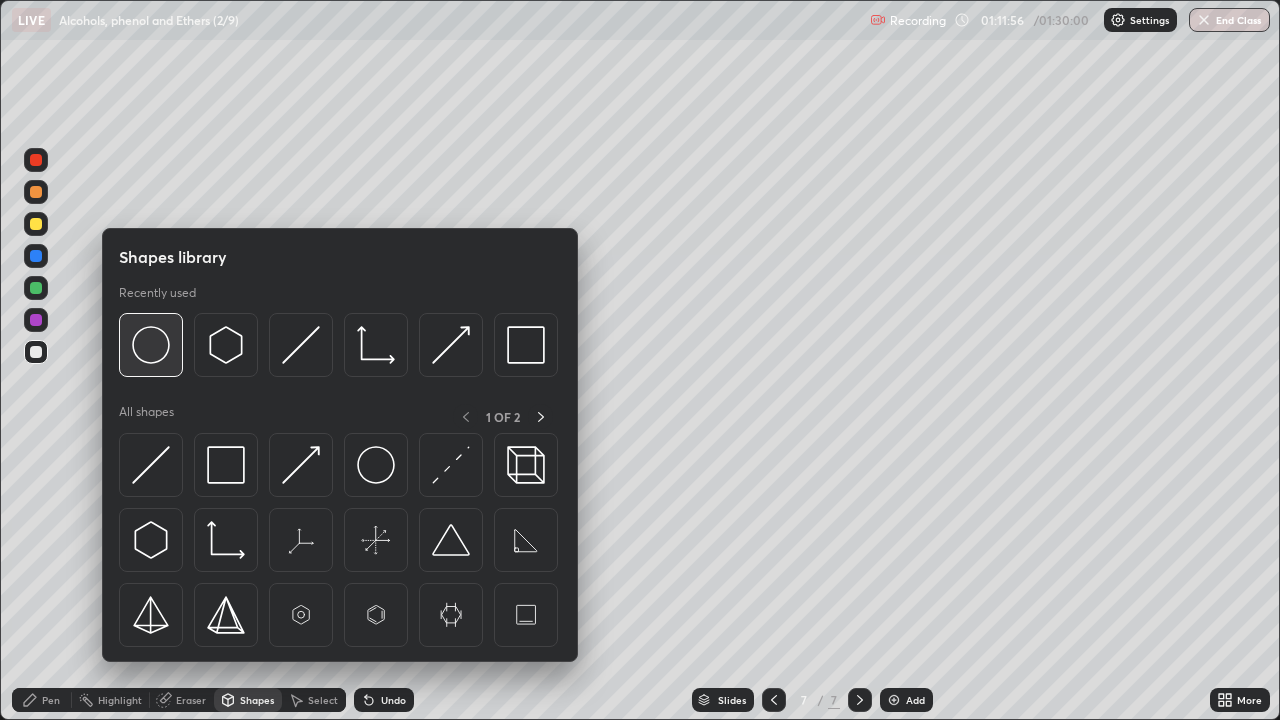 click at bounding box center (151, 345) 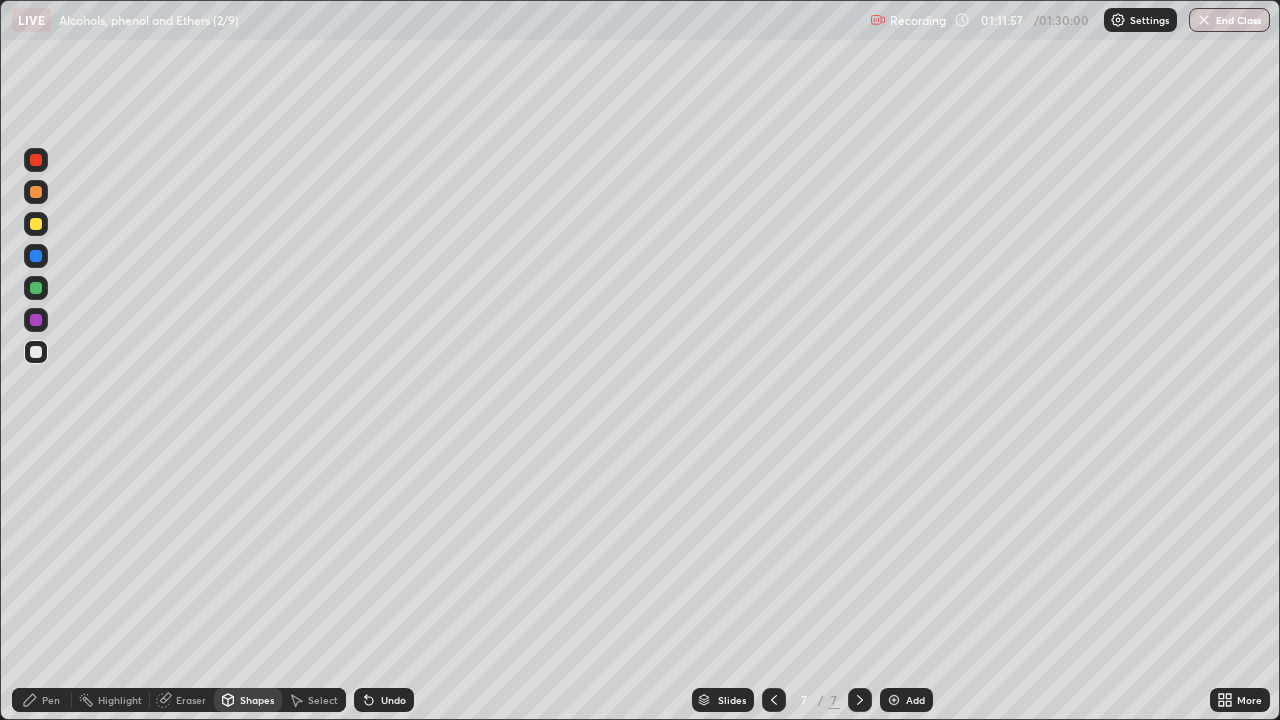 click at bounding box center [36, 288] 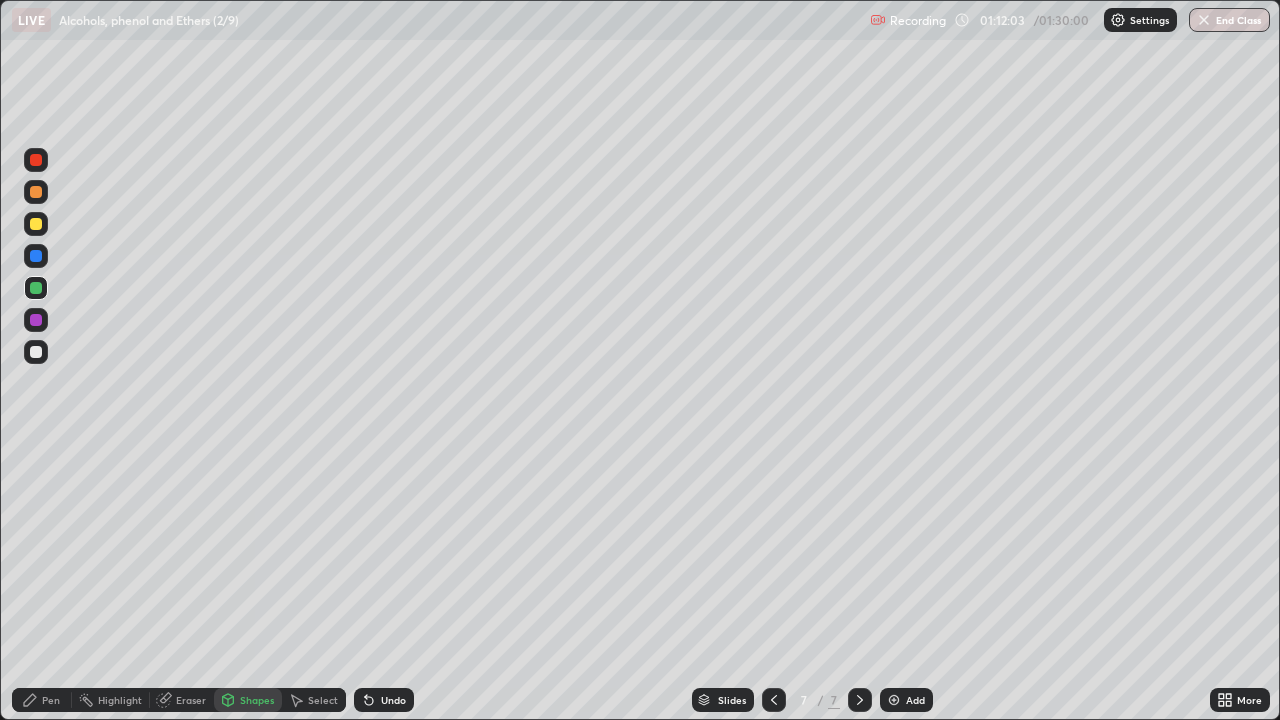 click on "Pen" at bounding box center (51, 700) 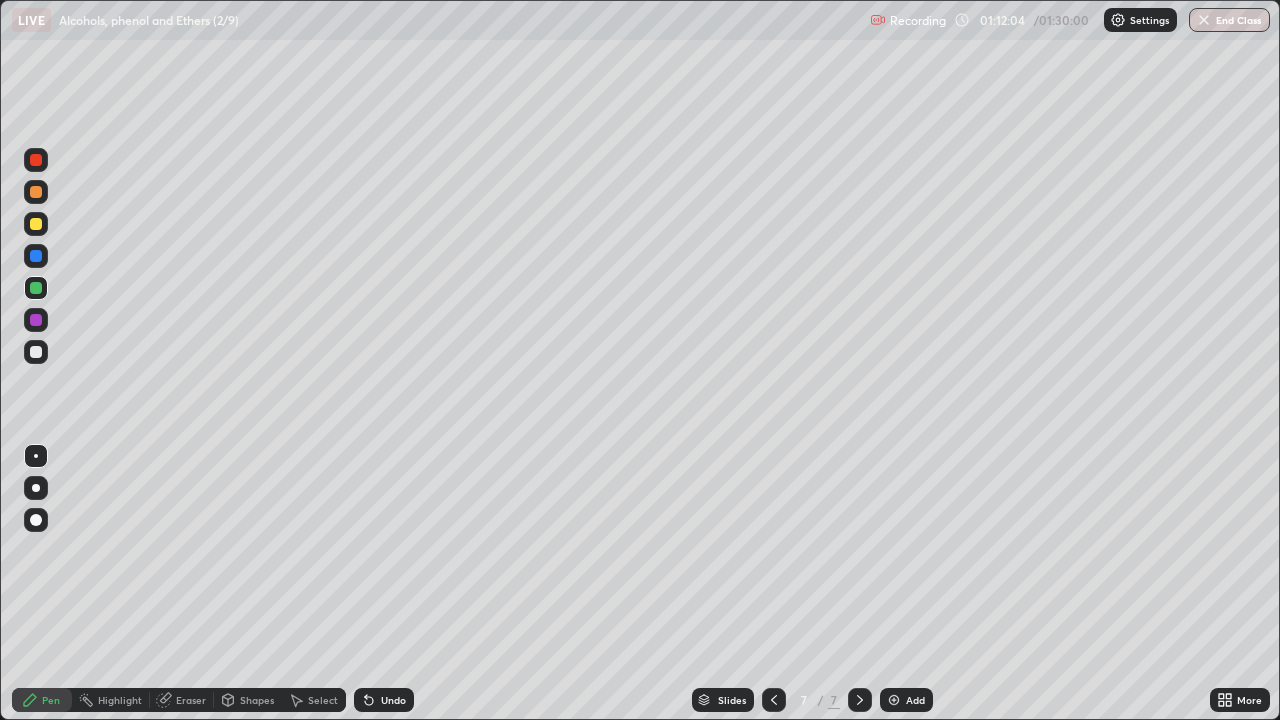 click at bounding box center (36, 352) 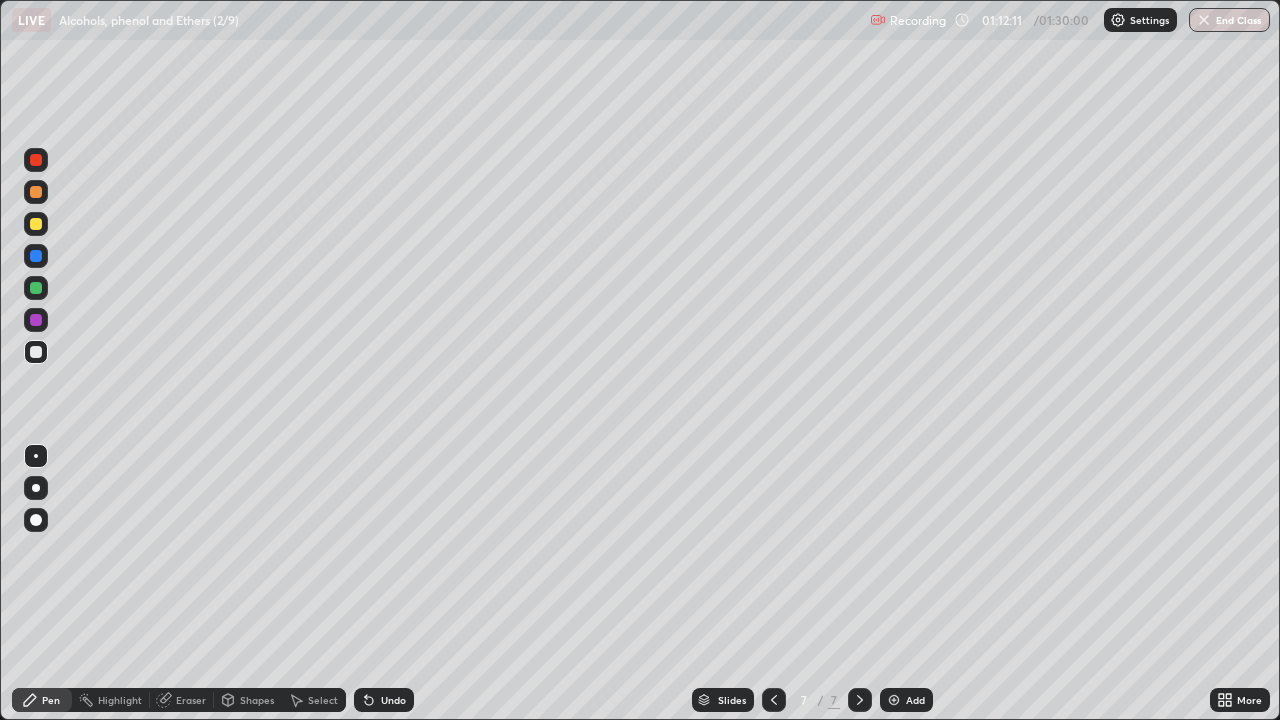 click at bounding box center (36, 224) 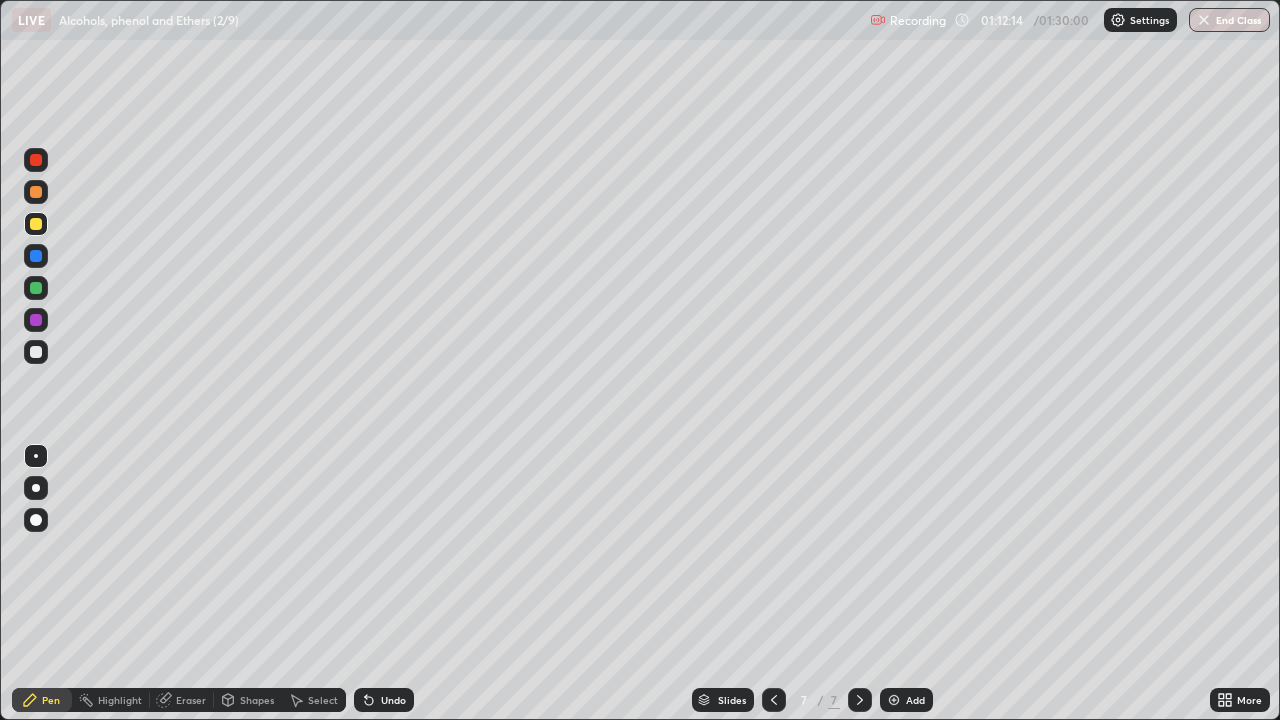 click on "Eraser" at bounding box center (191, 700) 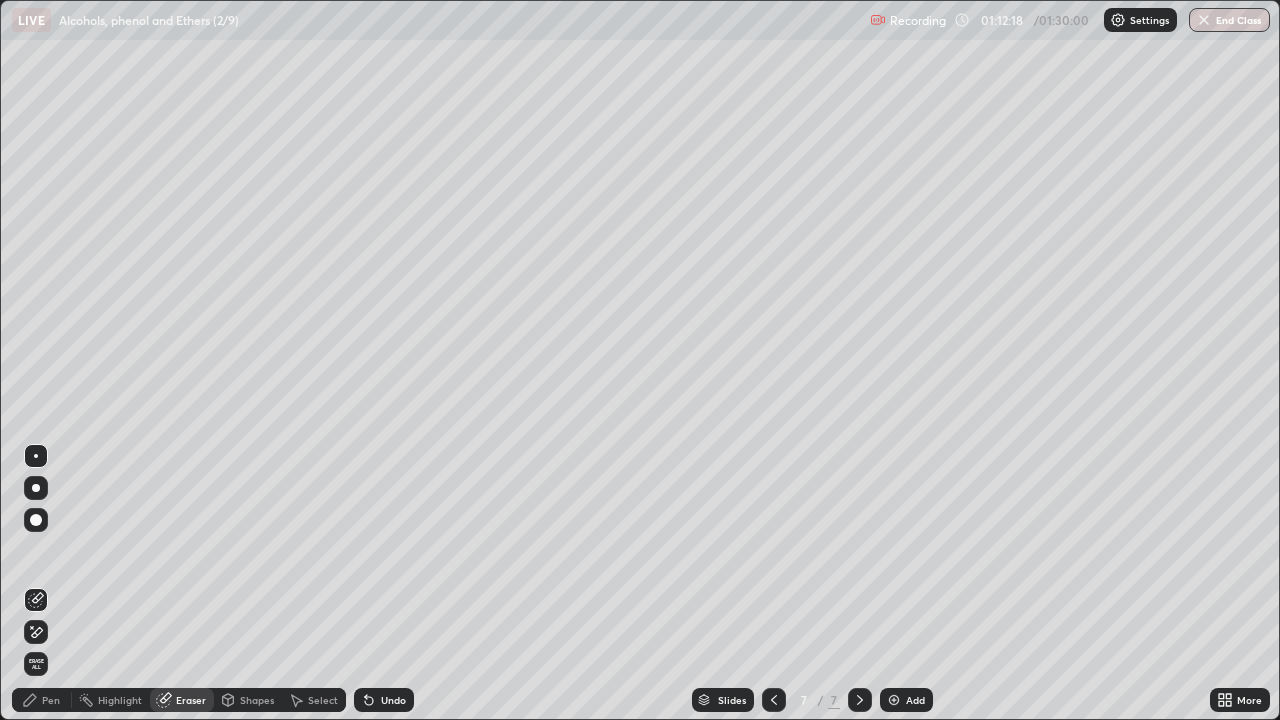 click on "Pen" at bounding box center [51, 700] 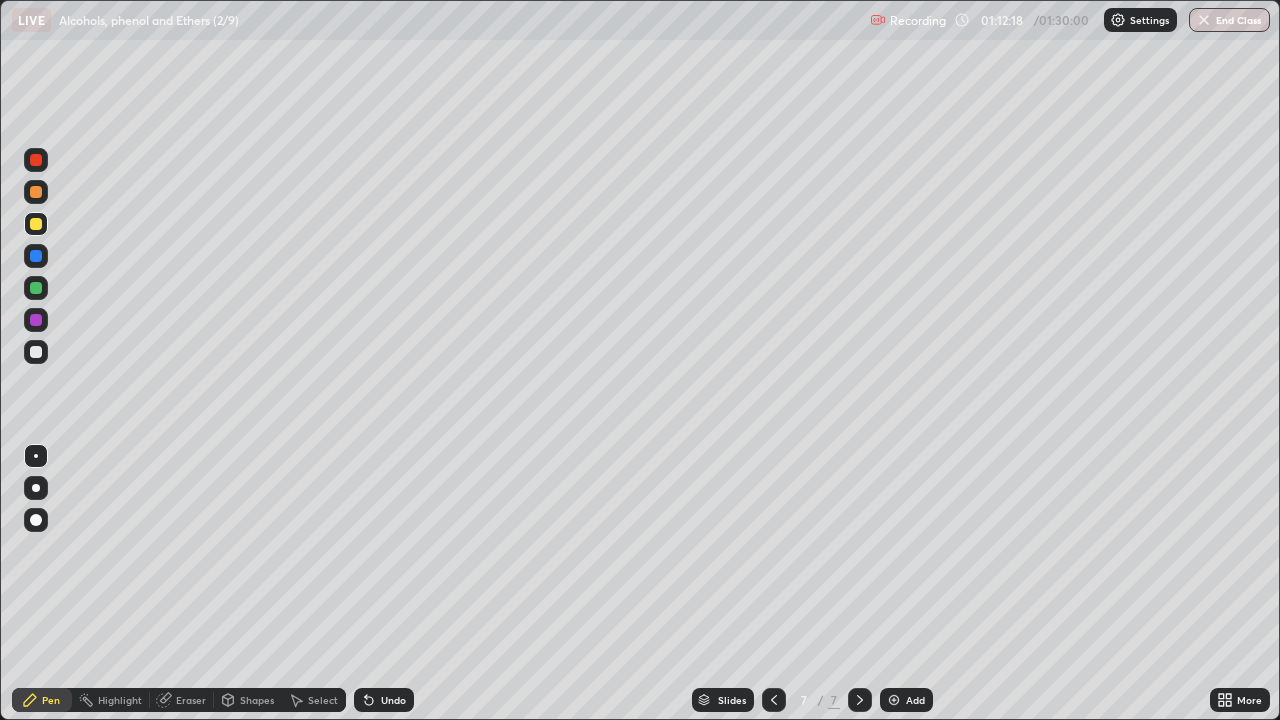 click at bounding box center (36, 352) 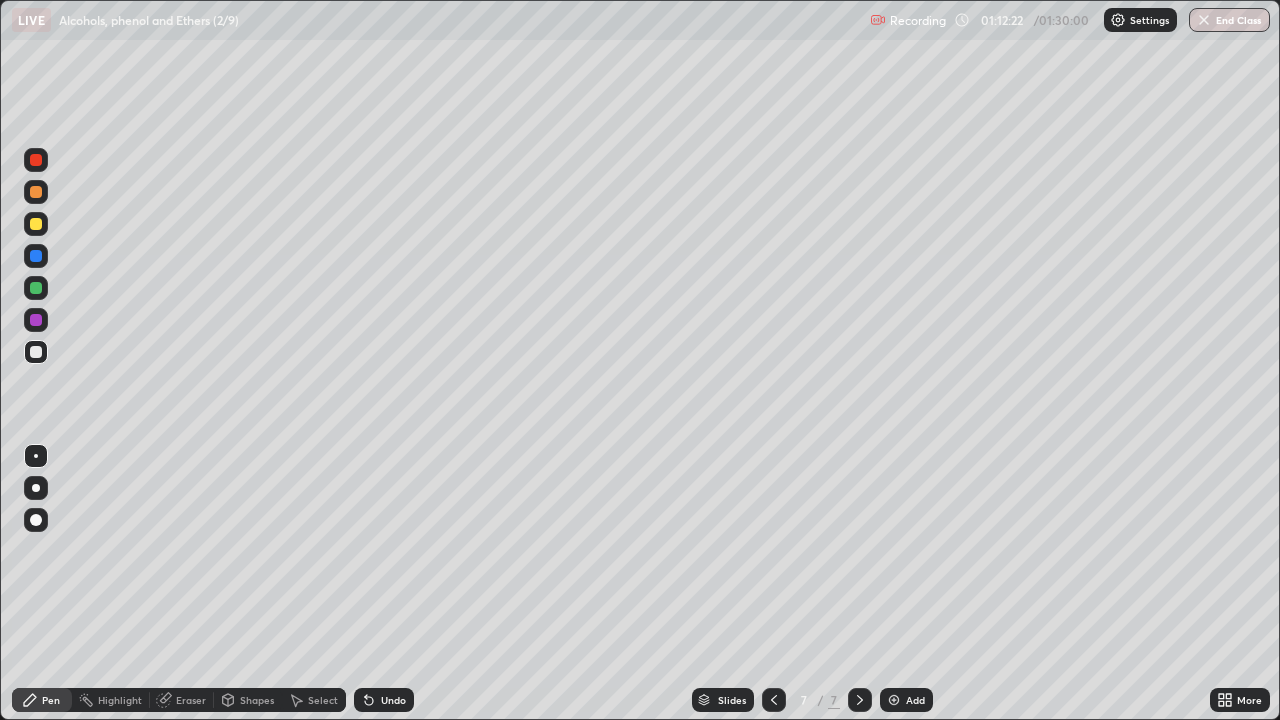 click 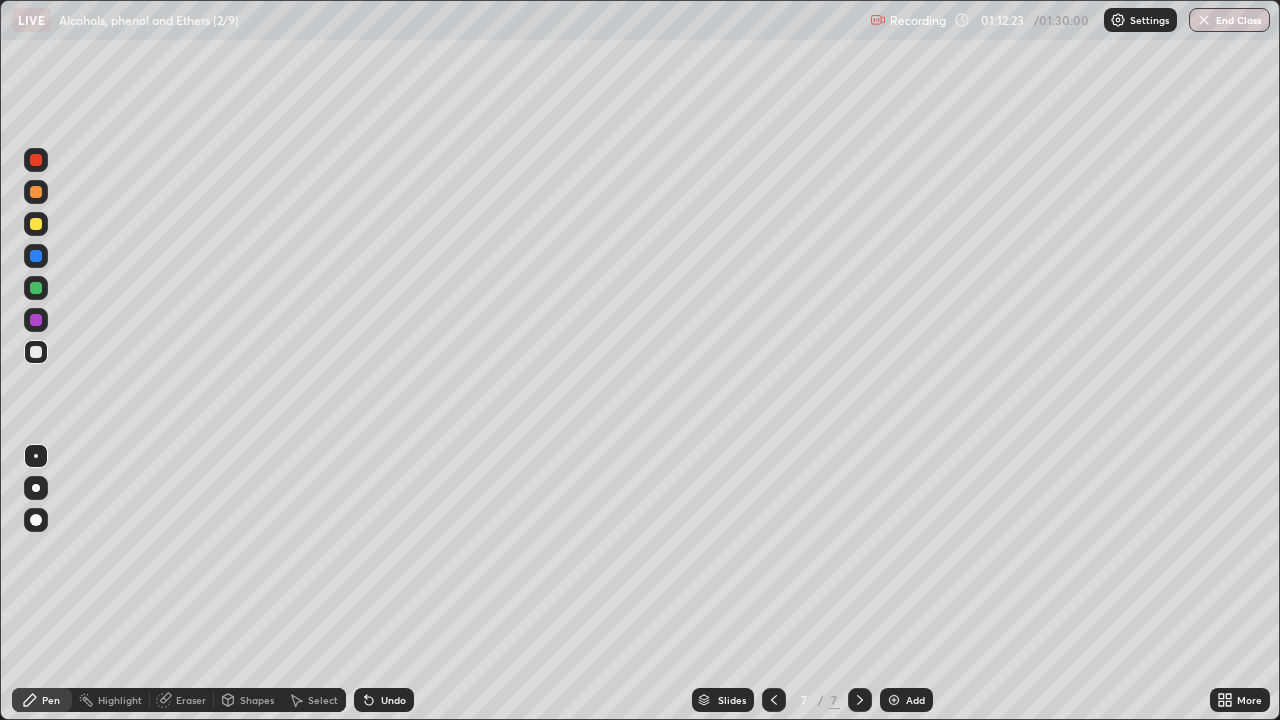 click 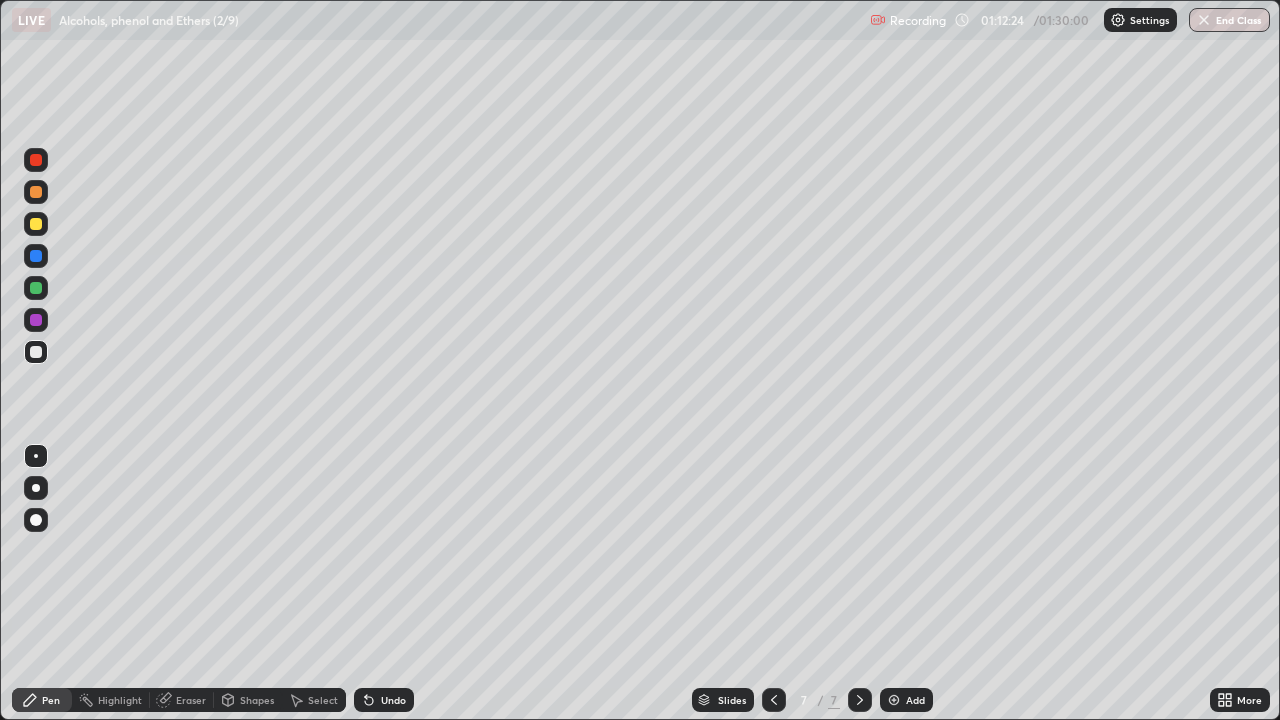 click 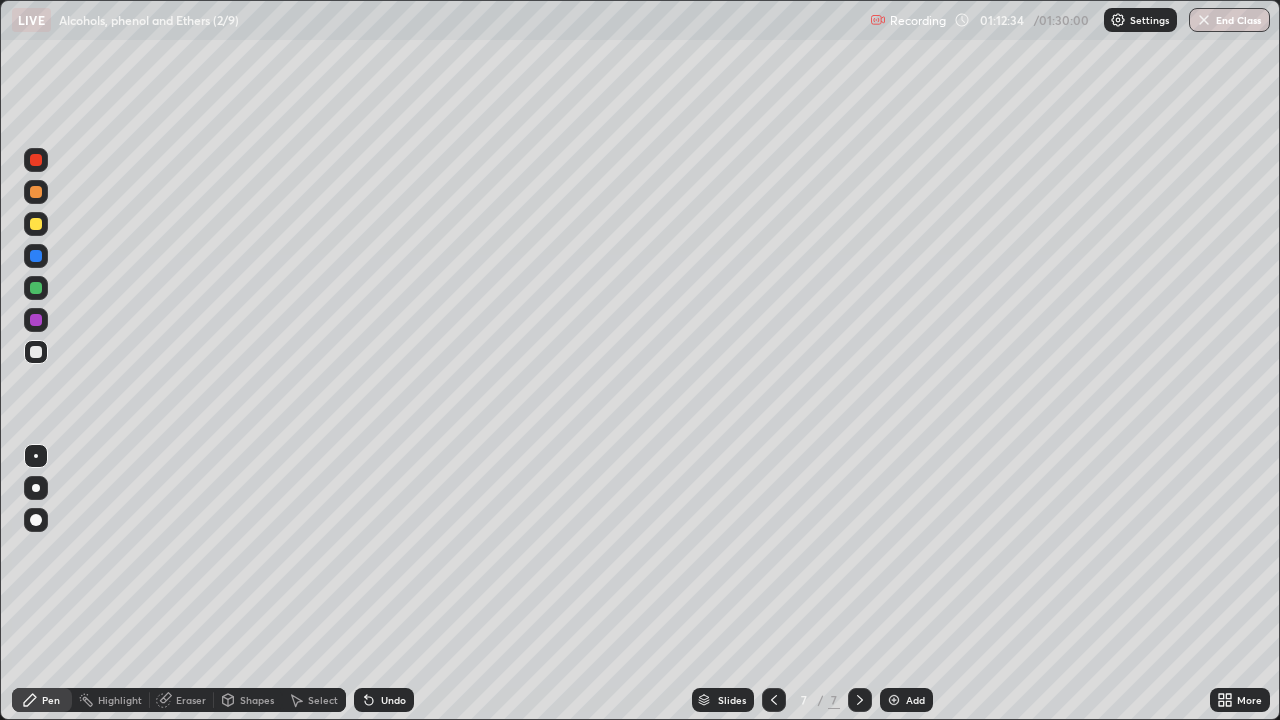 click at bounding box center (36, 288) 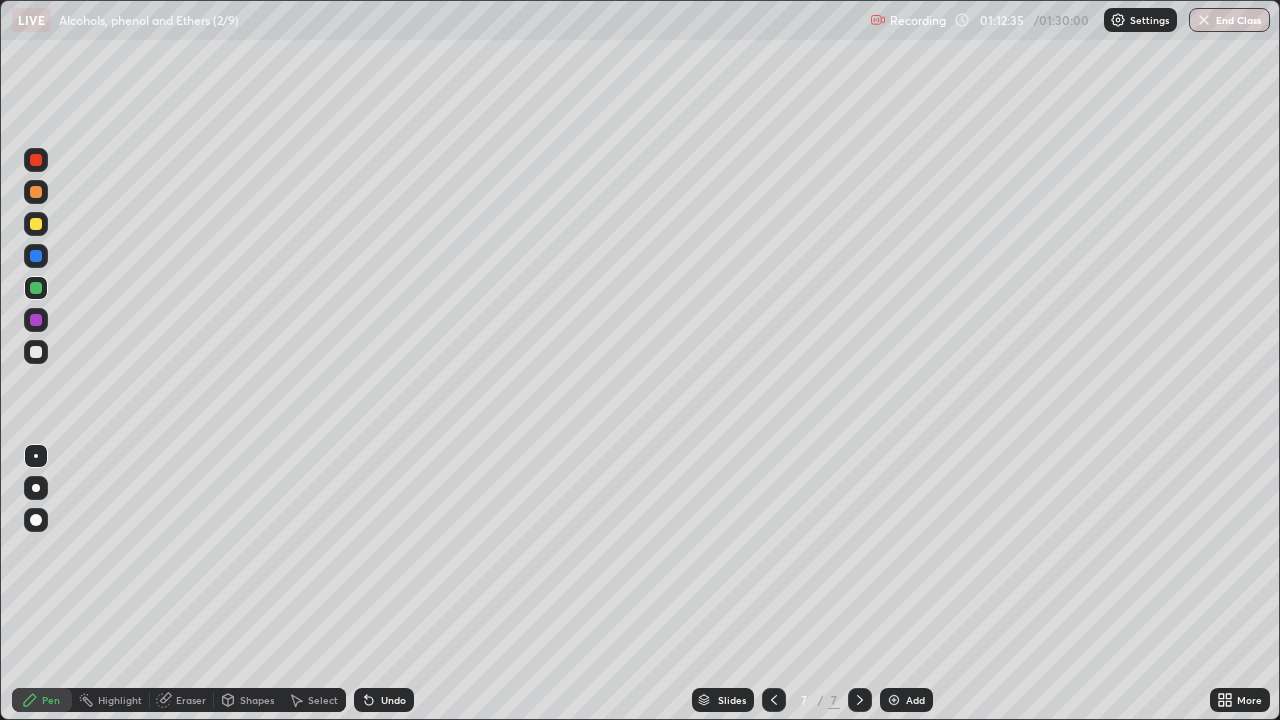 click at bounding box center [36, 224] 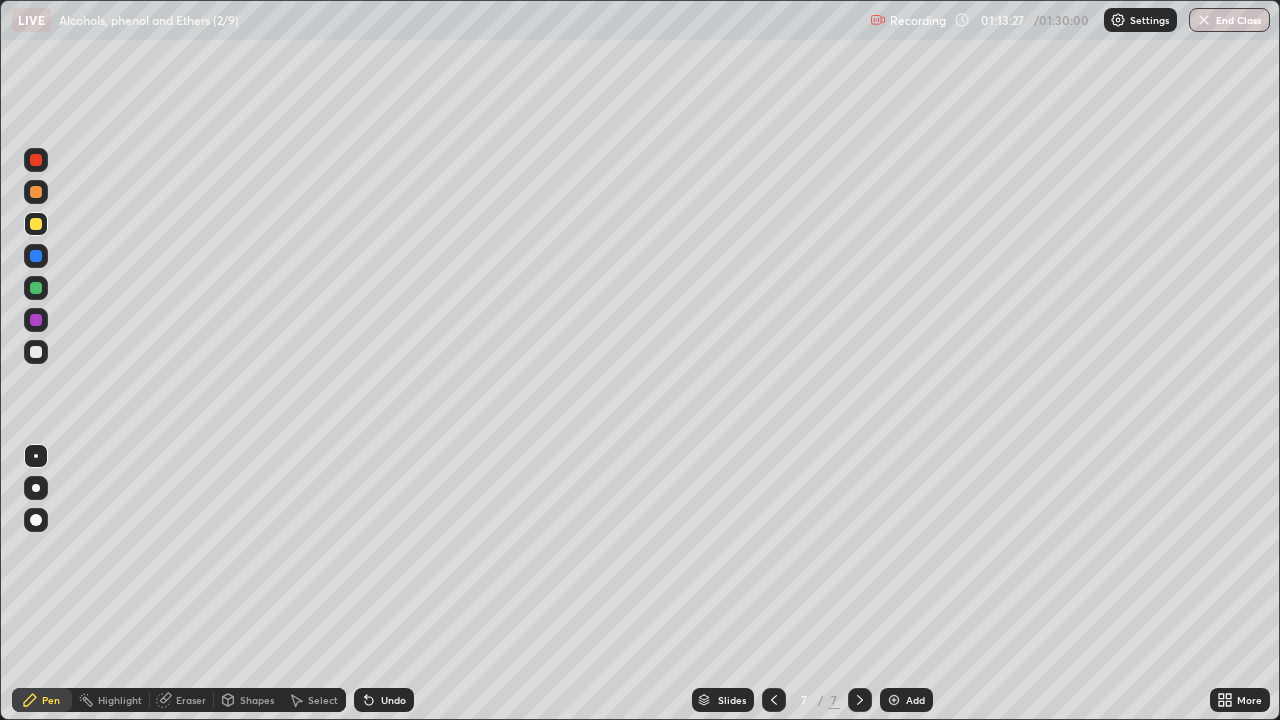 click on "Shapes" at bounding box center [257, 700] 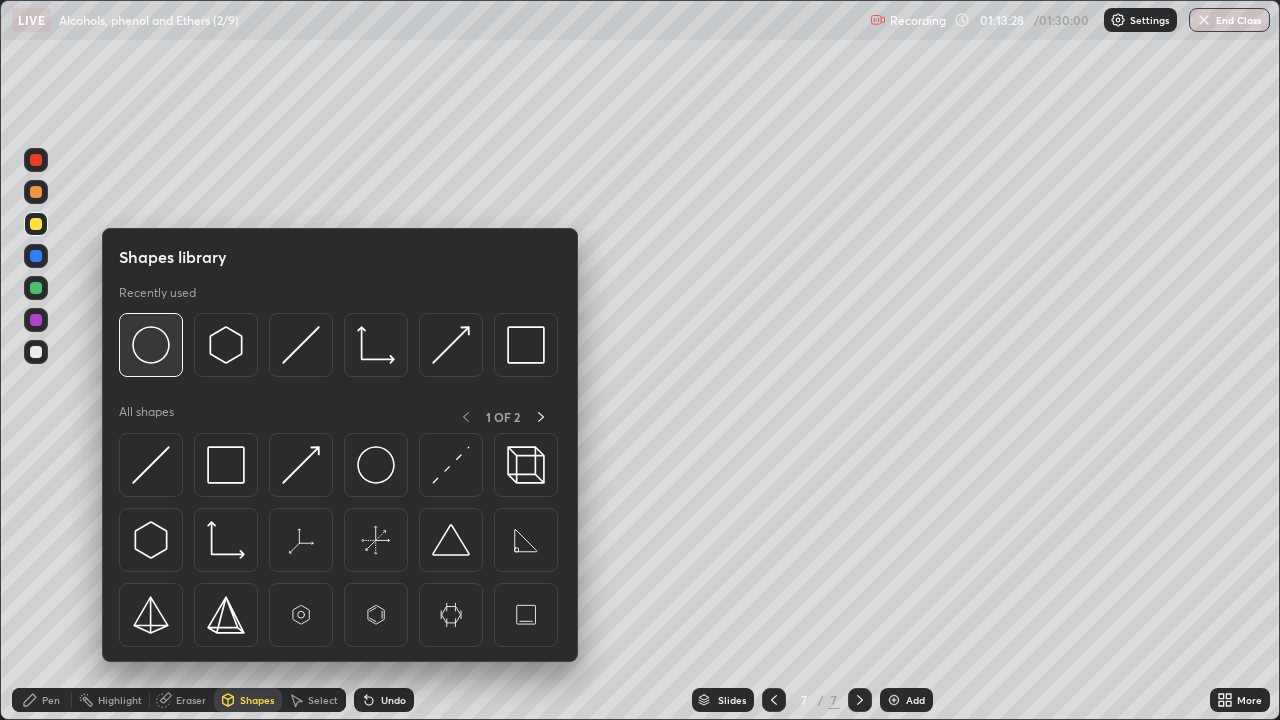click at bounding box center (151, 345) 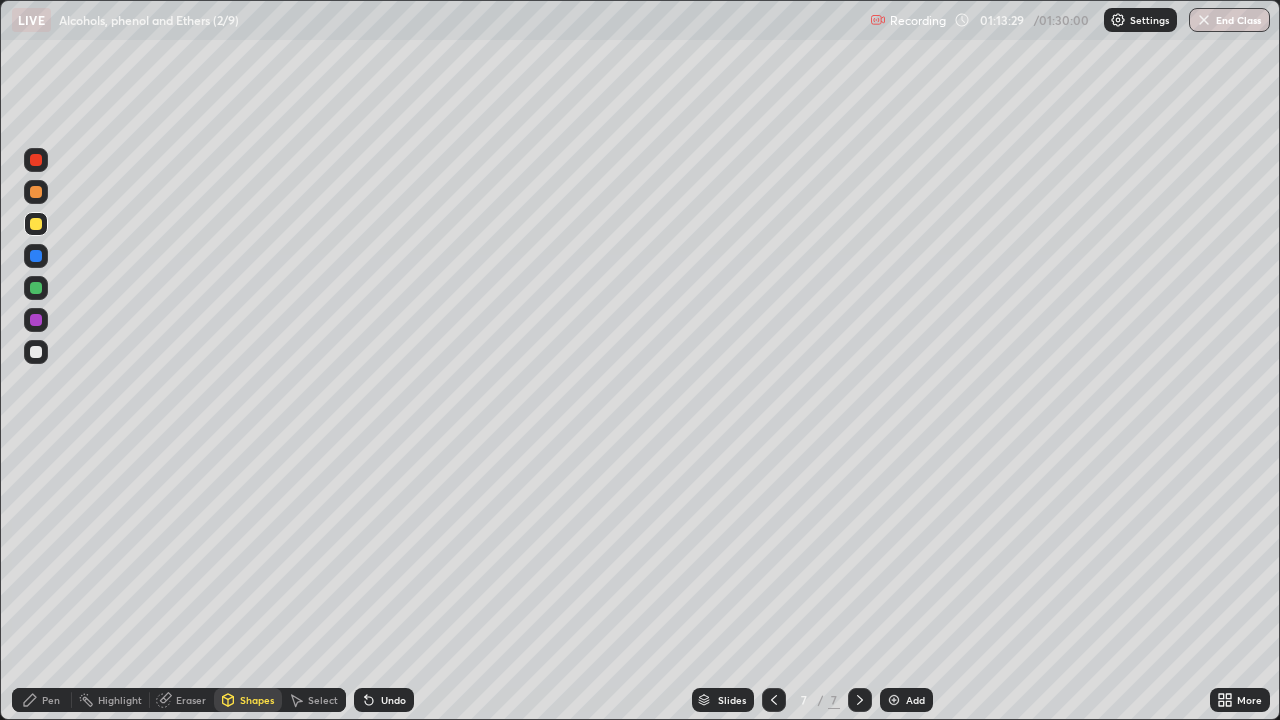 click at bounding box center (36, 320) 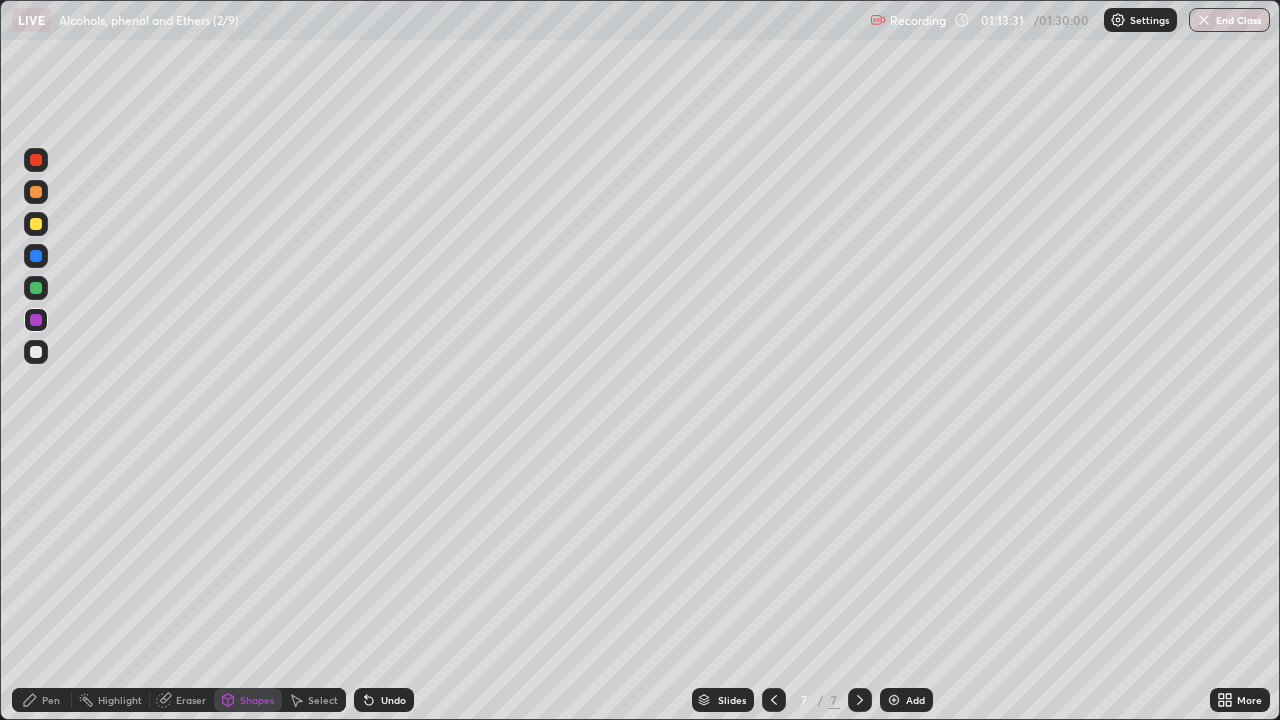 click at bounding box center [36, 192] 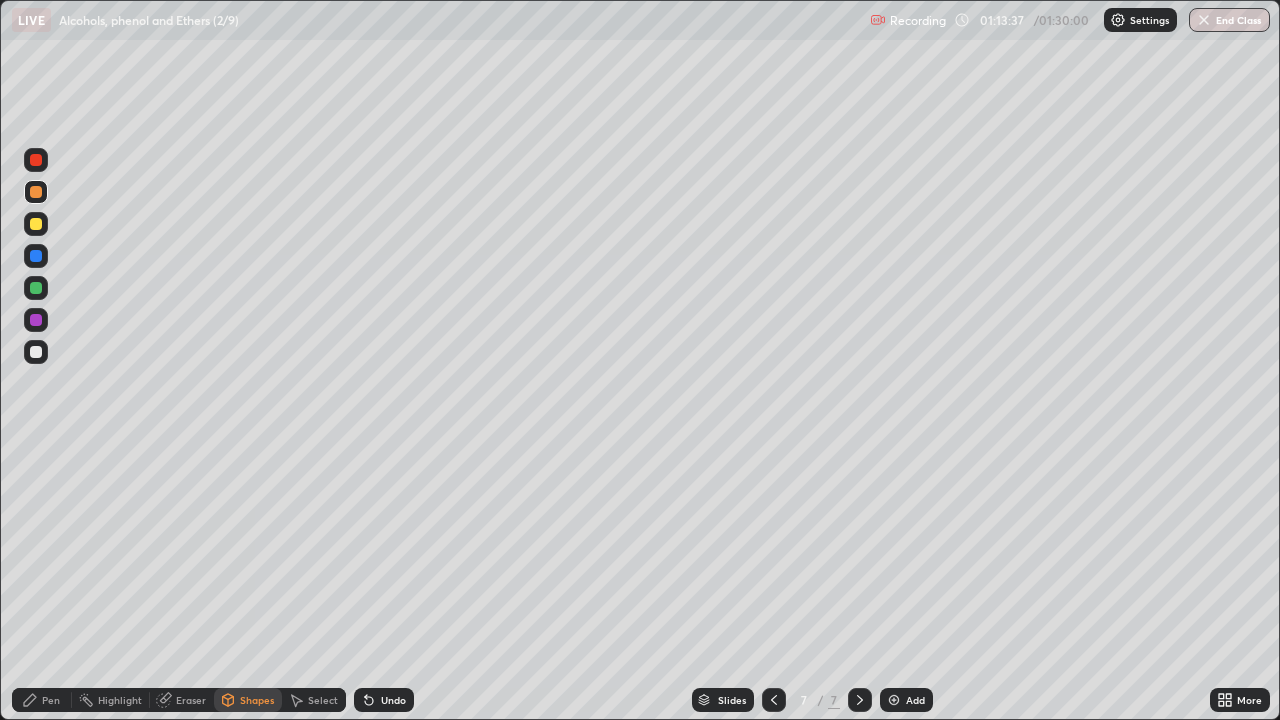 click 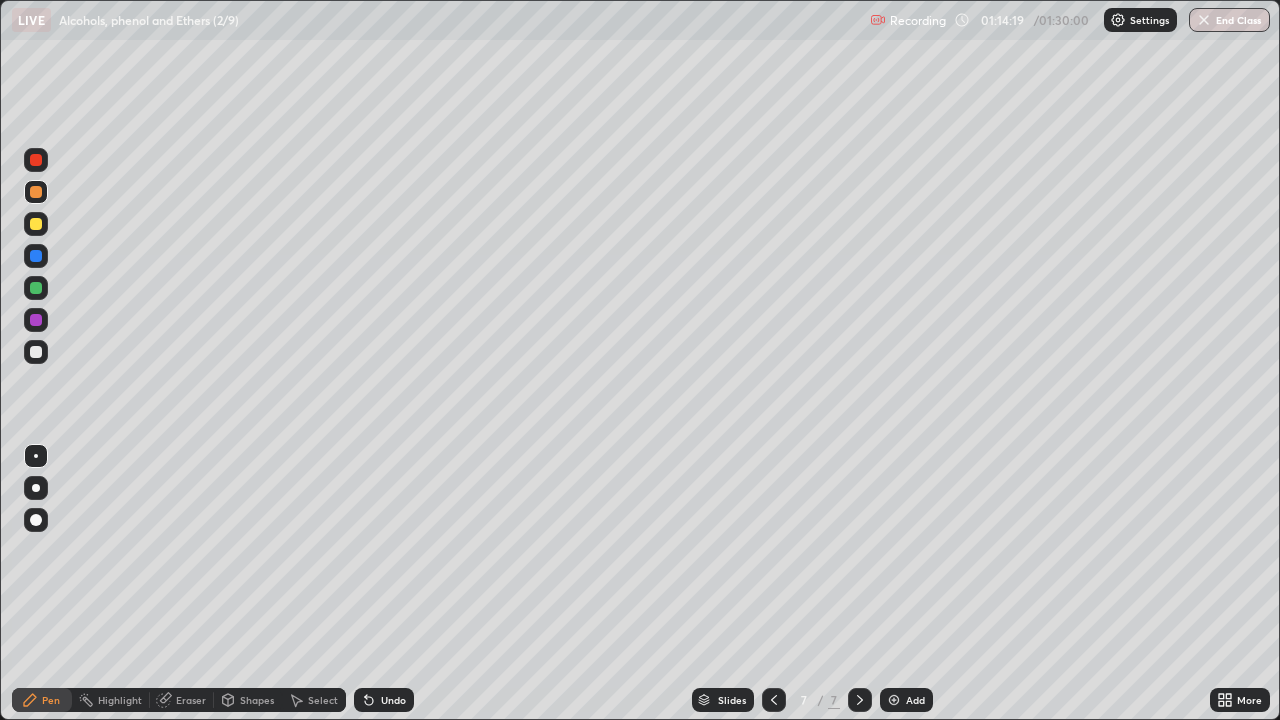 click at bounding box center (36, 352) 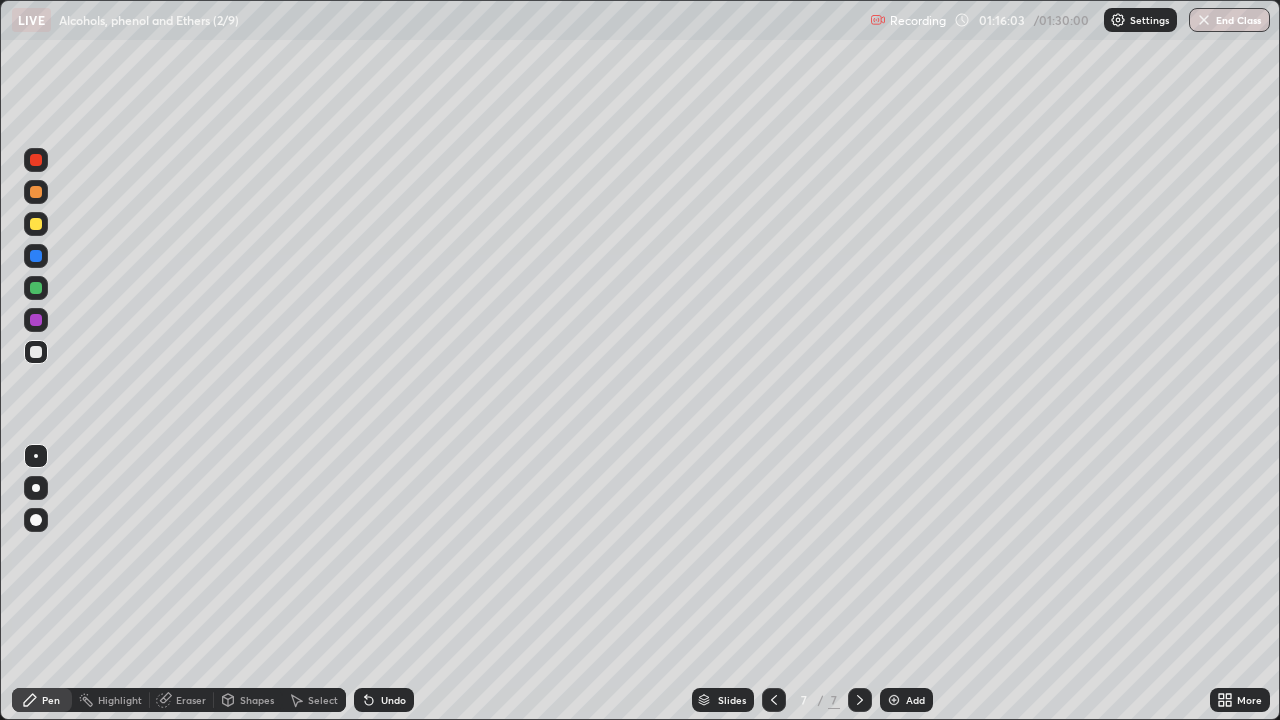 click at bounding box center [894, 700] 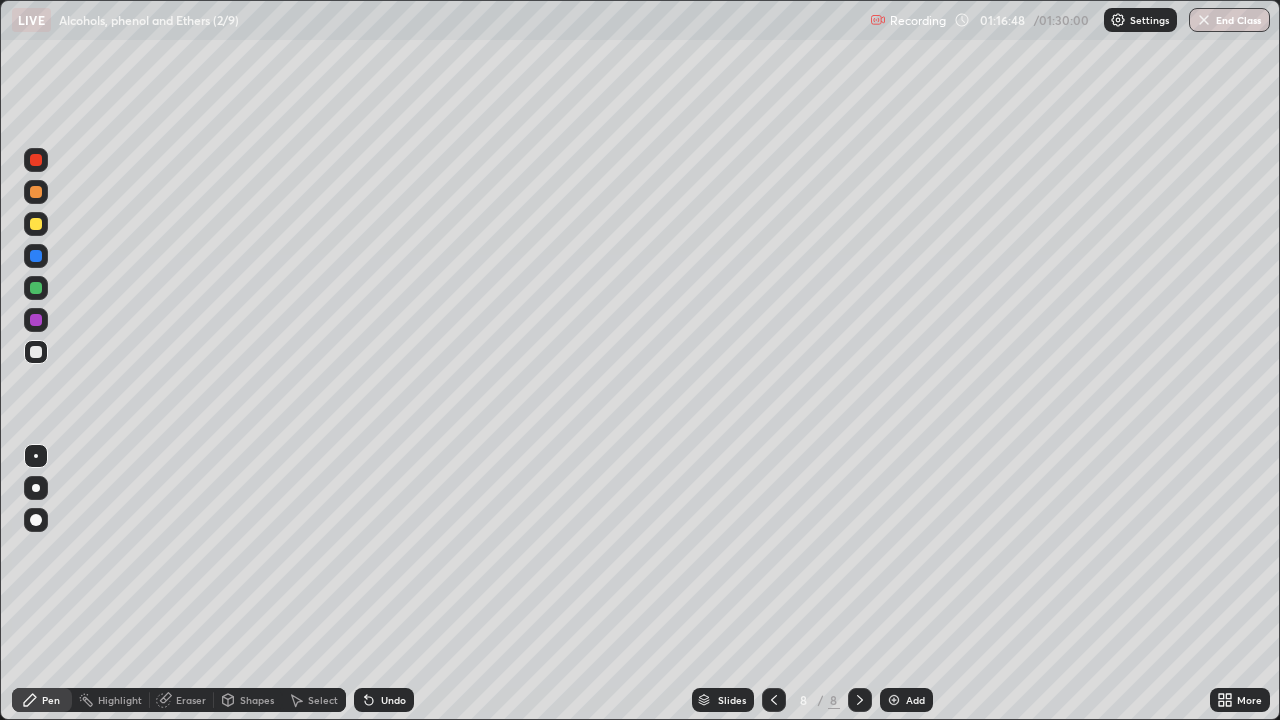 click 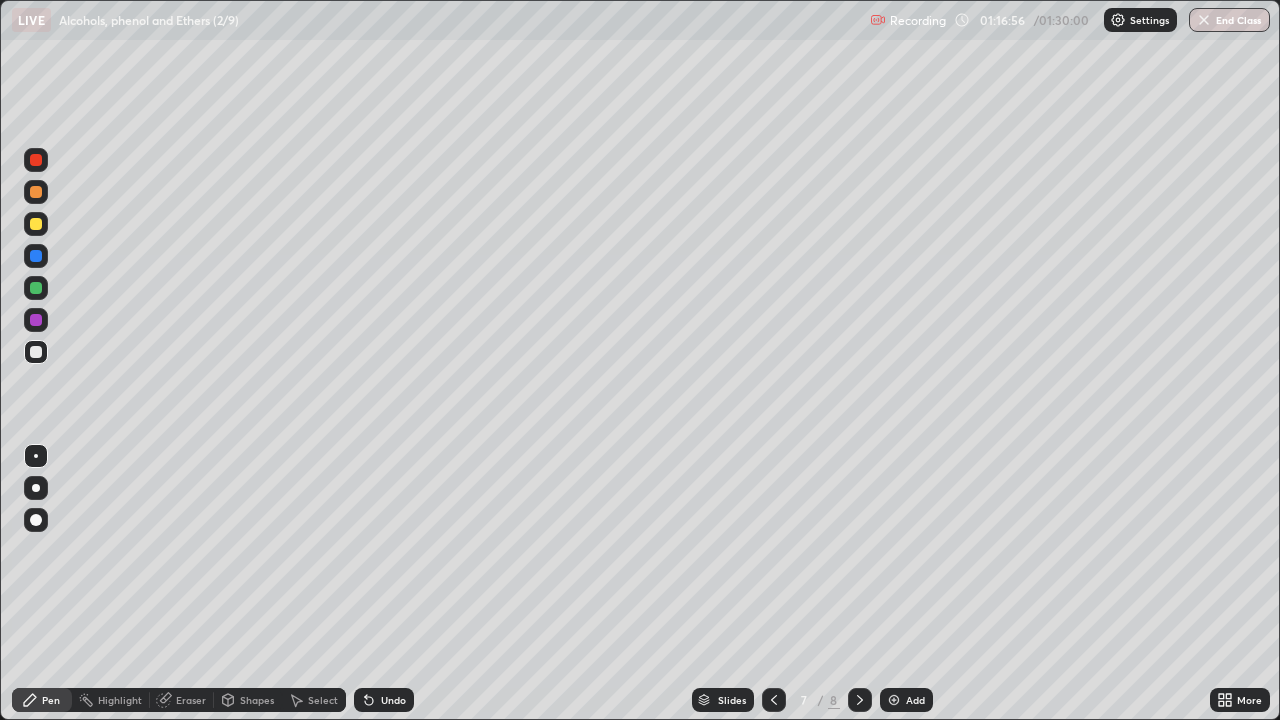 click 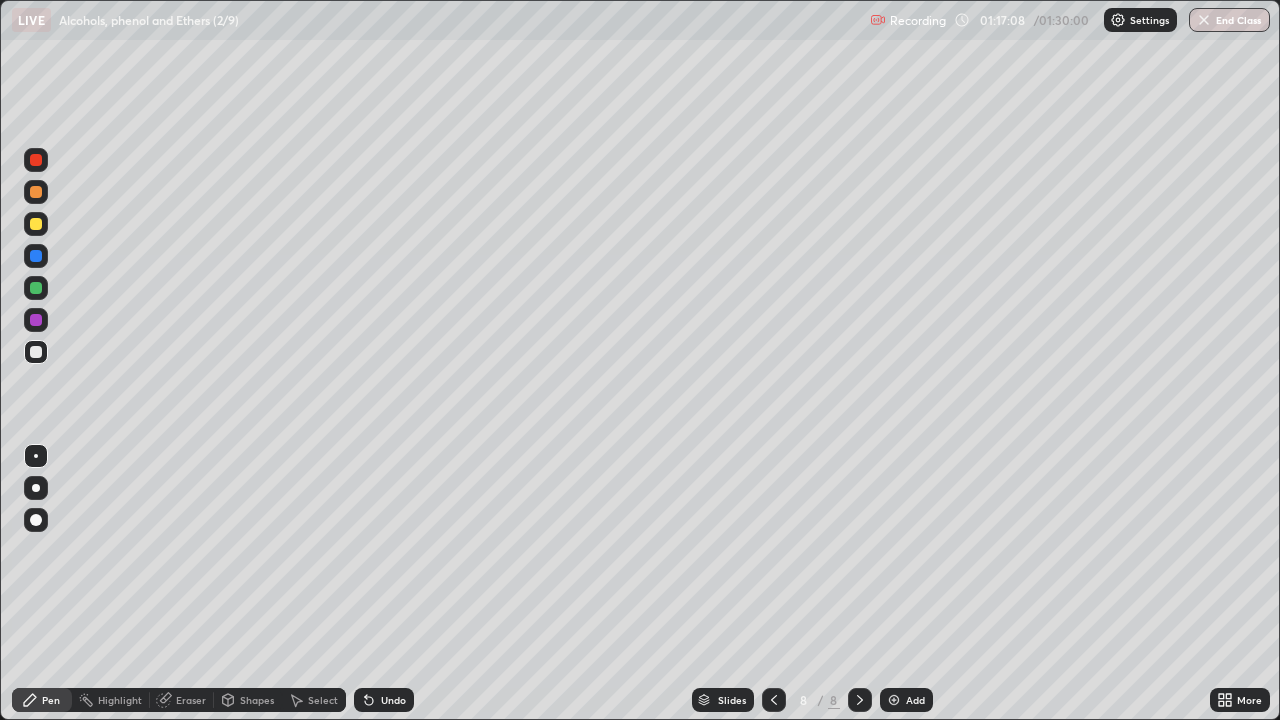 click at bounding box center [36, 160] 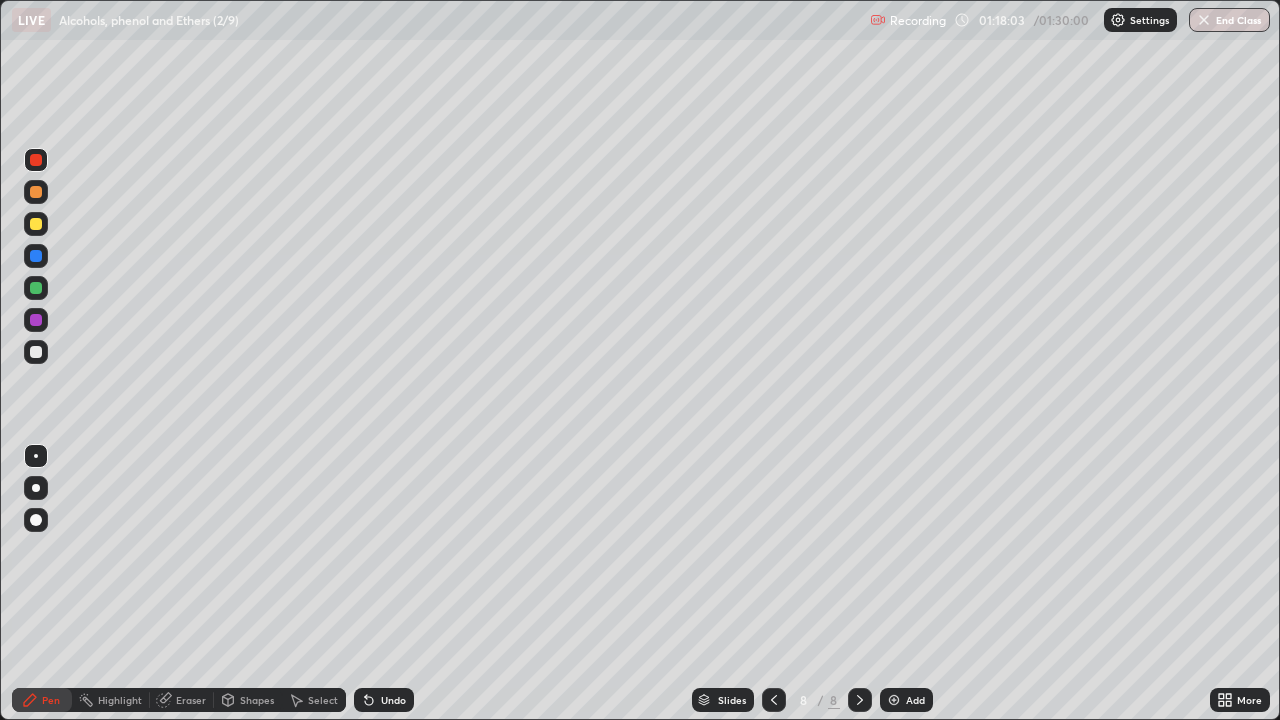 click at bounding box center (36, 352) 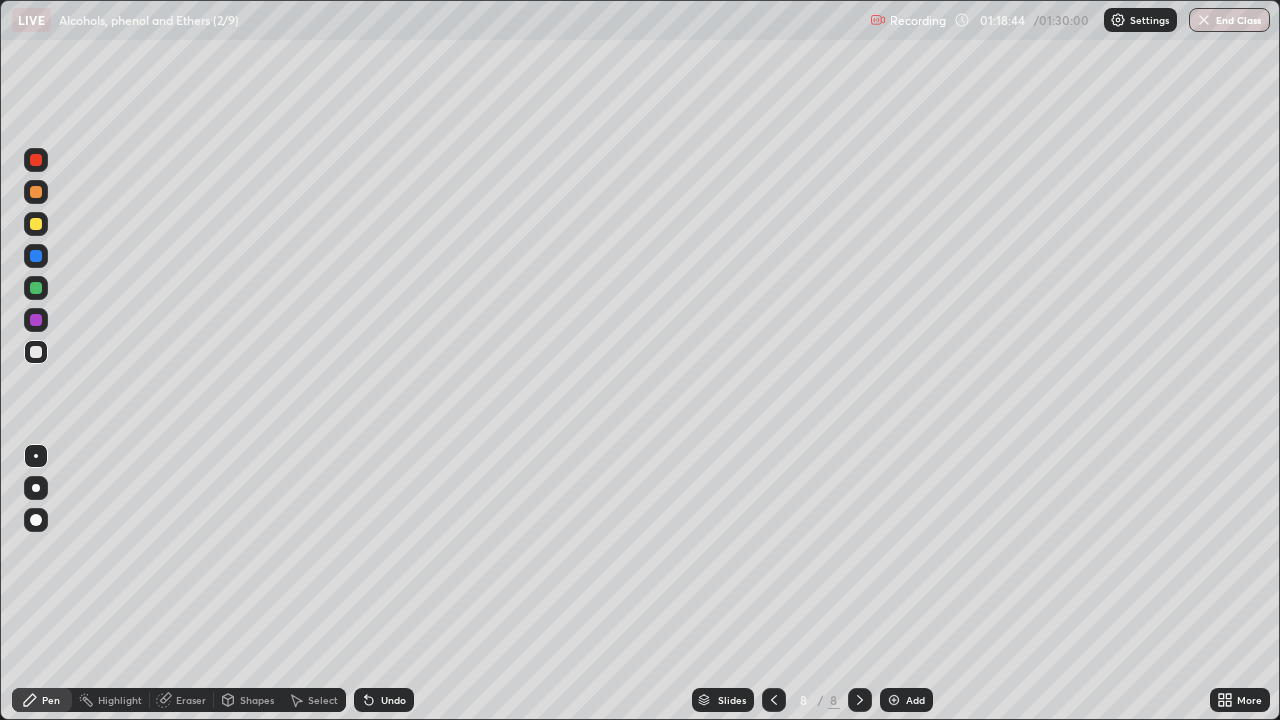 click at bounding box center [36, 224] 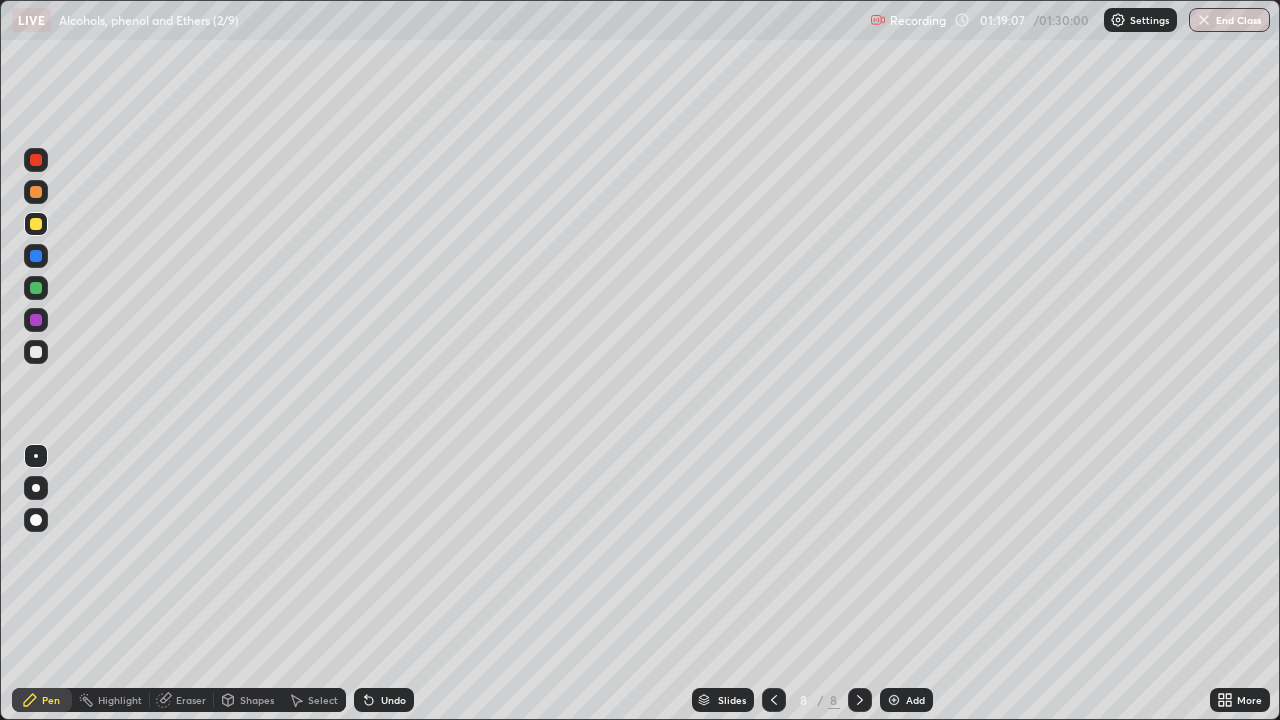 click 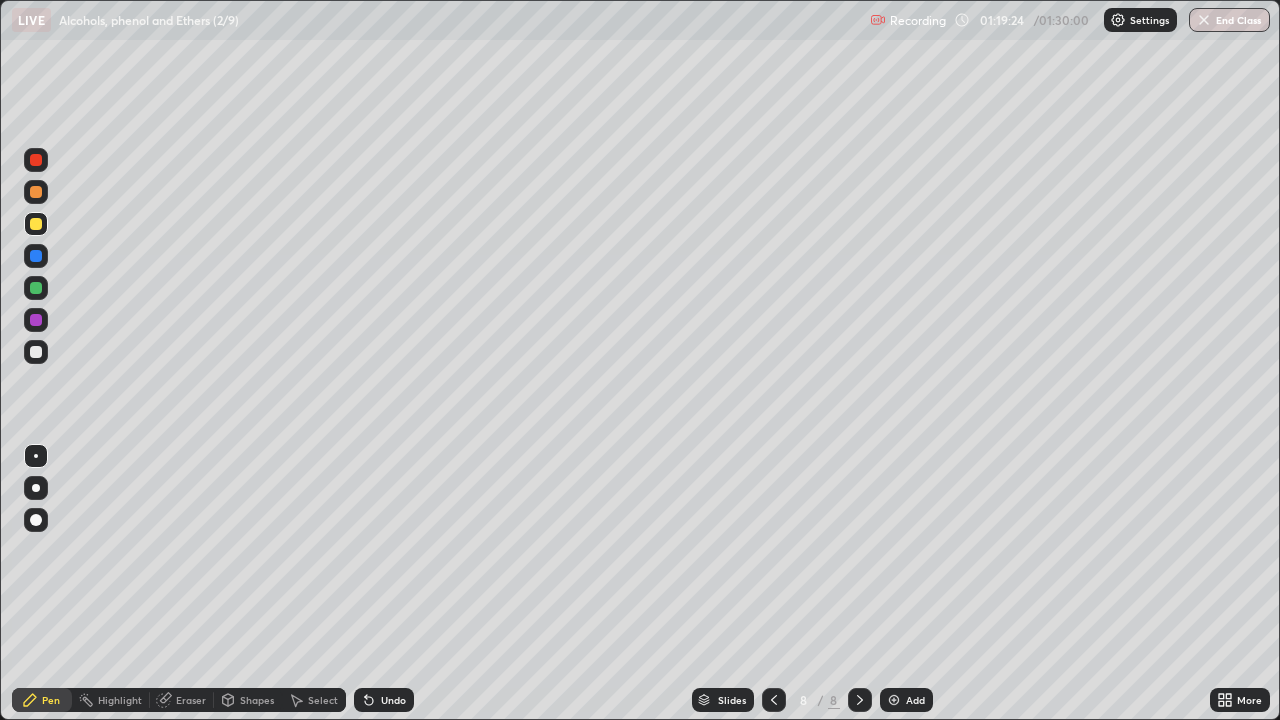 click on "Pen" at bounding box center (42, 700) 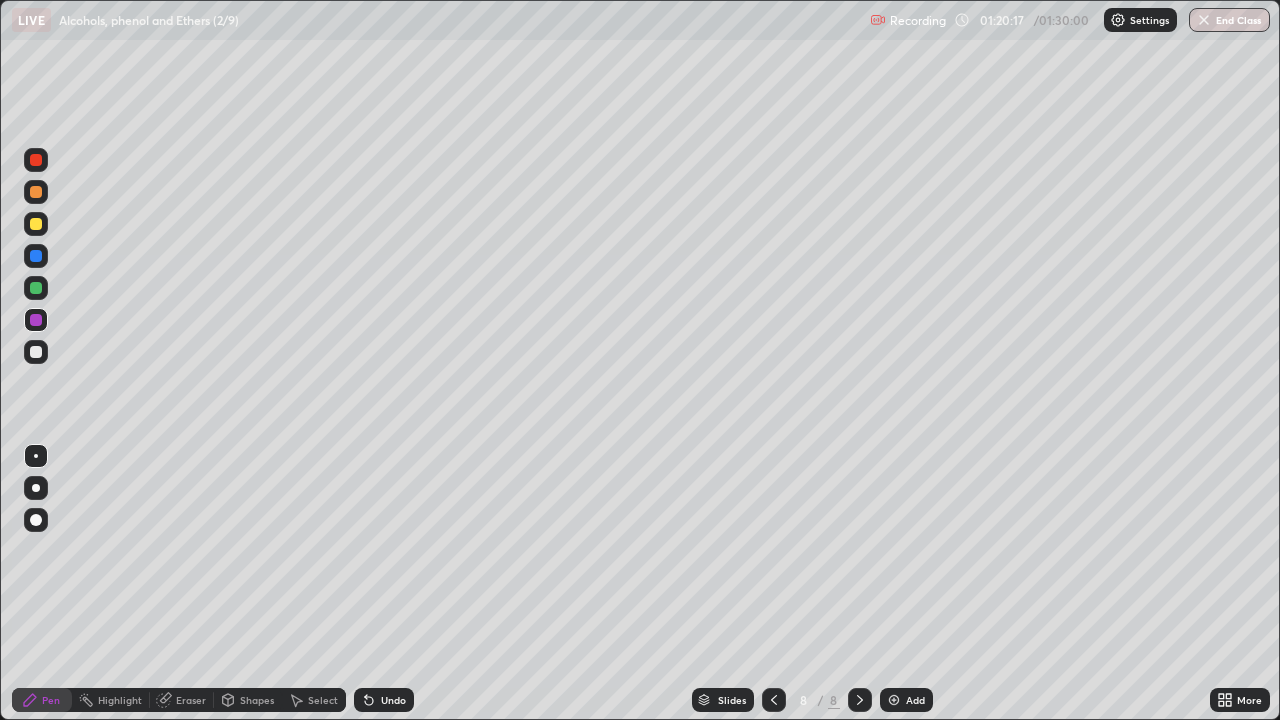 click at bounding box center [36, 160] 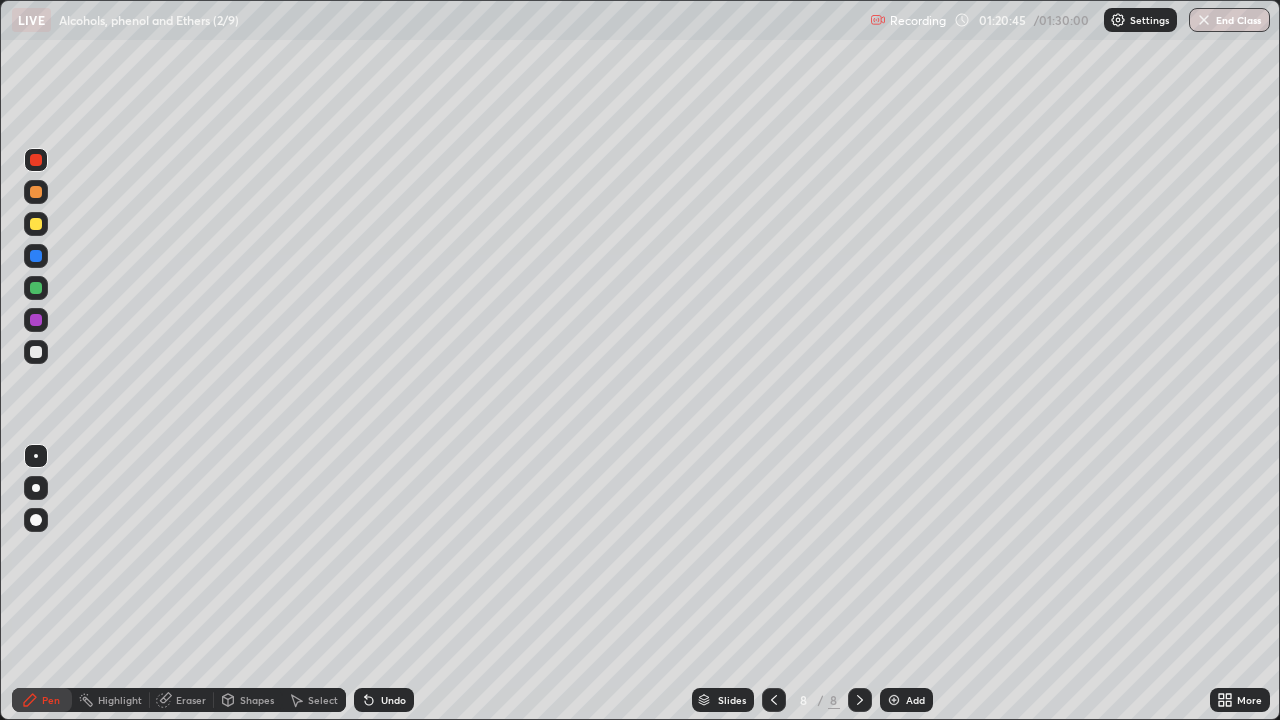 click at bounding box center [36, 352] 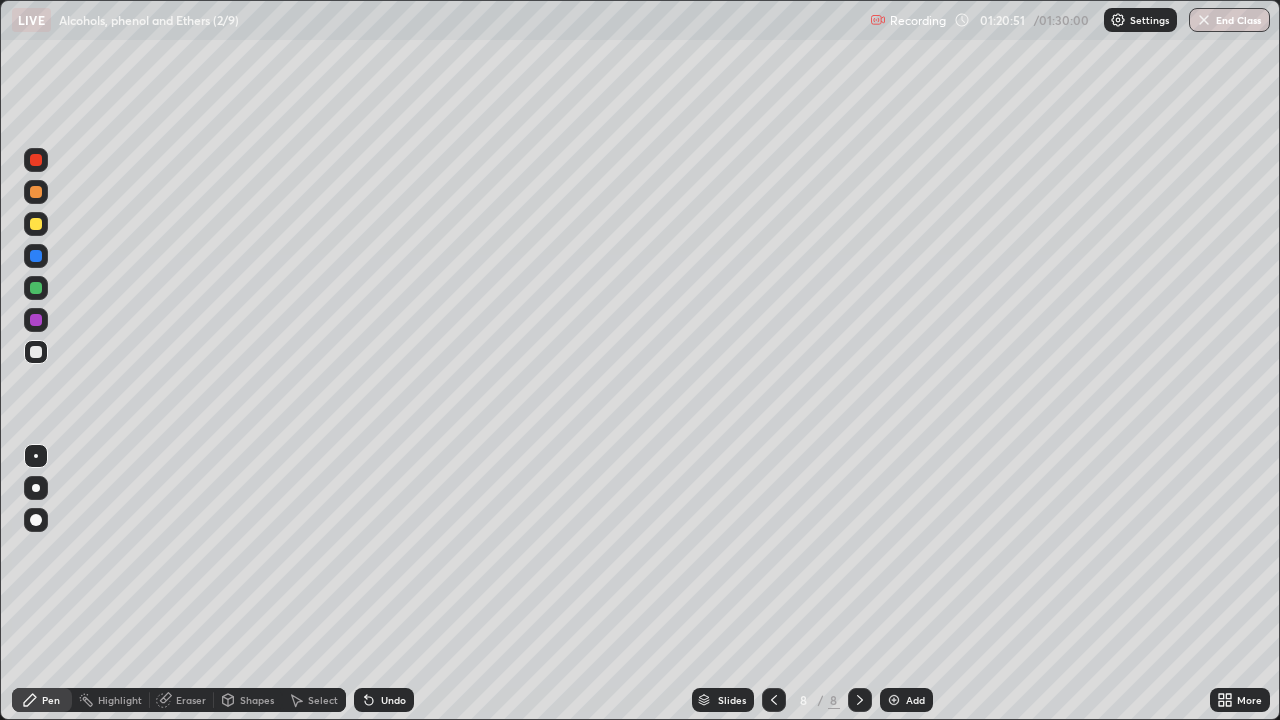 click on "Shapes" at bounding box center (257, 700) 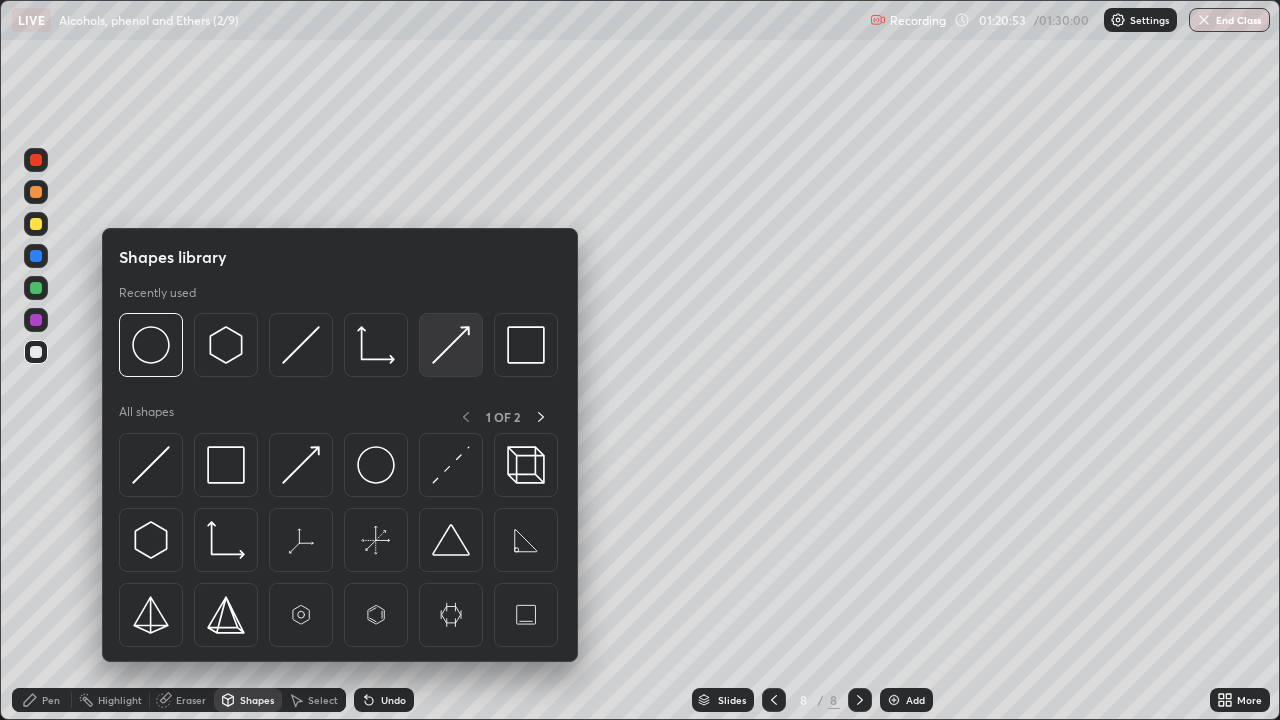 click at bounding box center [451, 345] 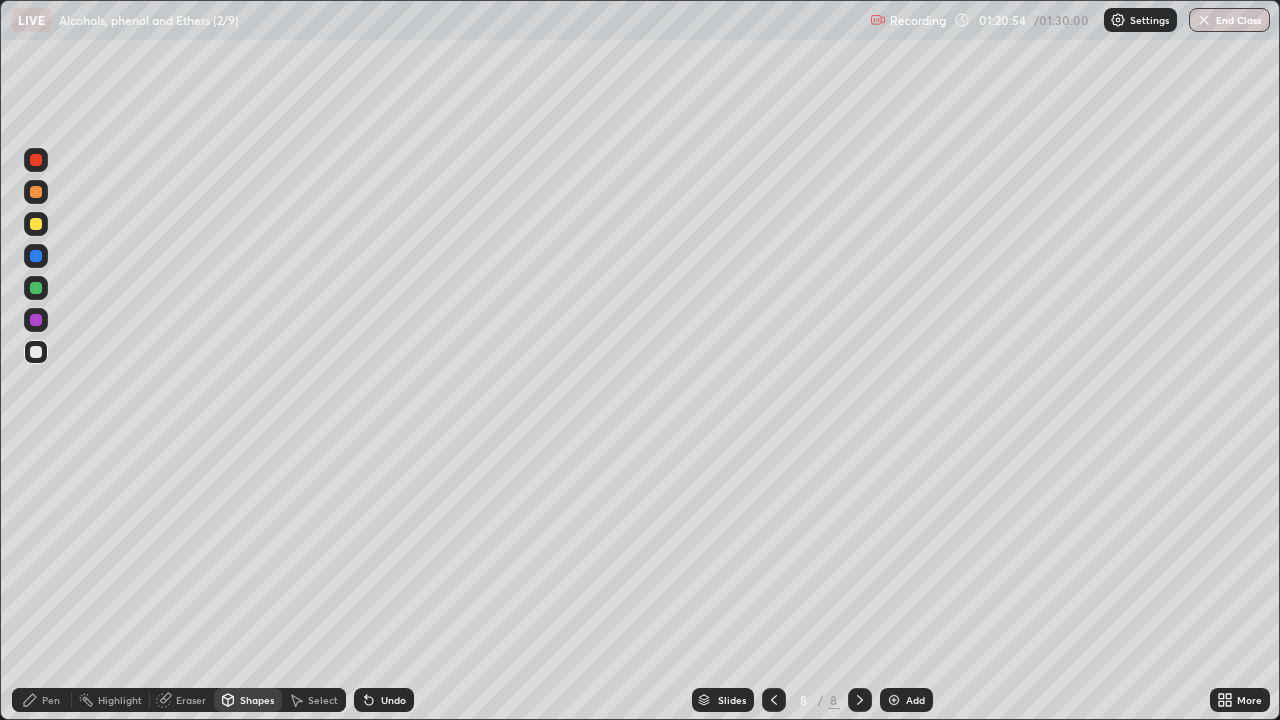 click on "Pen" at bounding box center [51, 700] 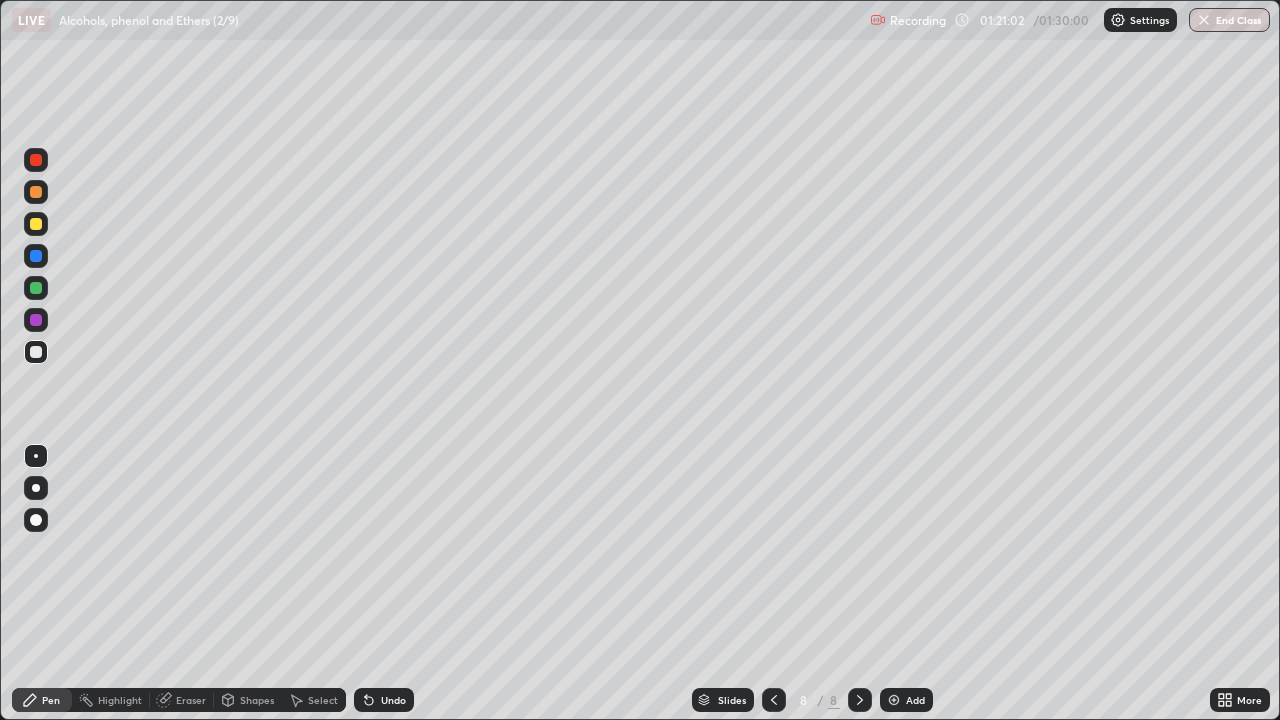 click at bounding box center [36, 320] 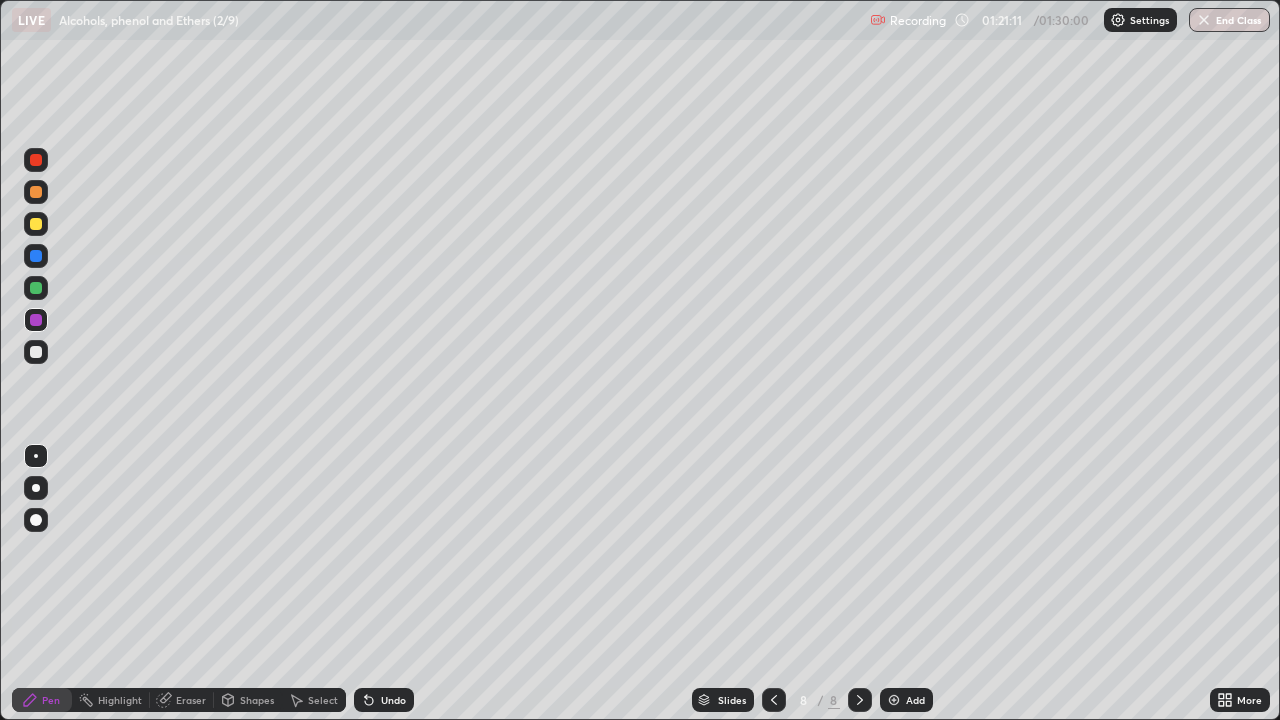 click 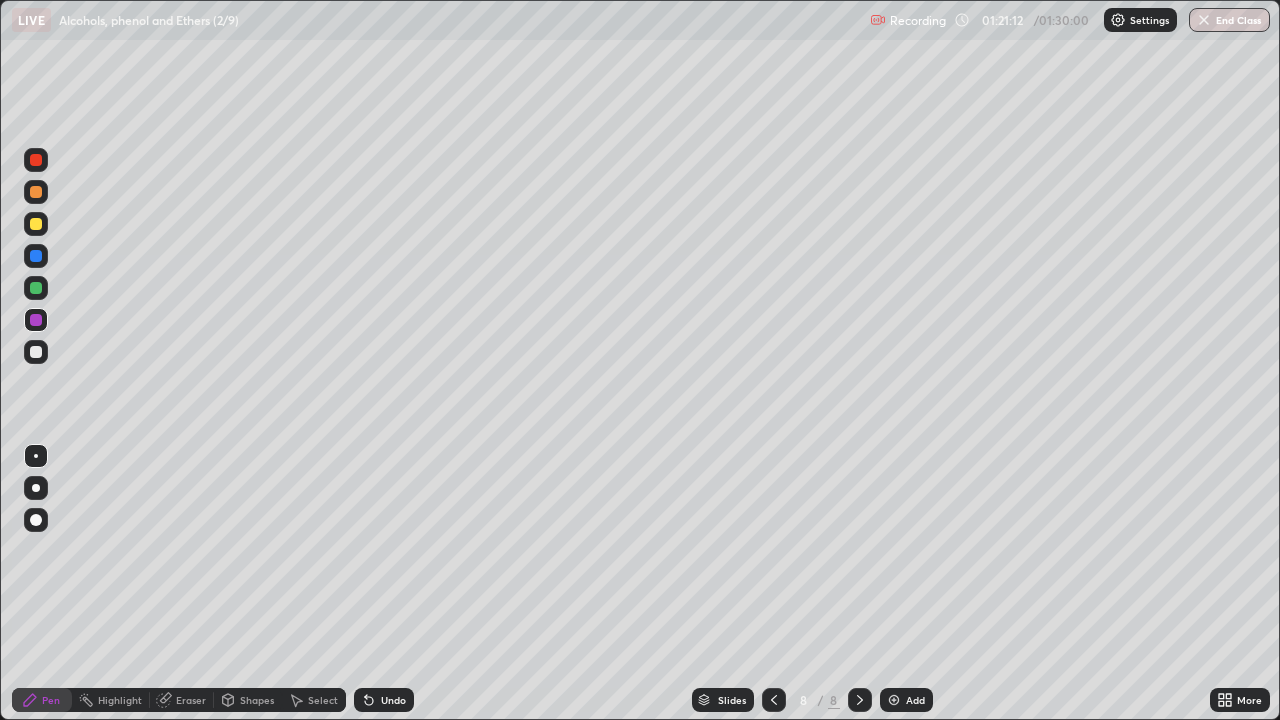 click 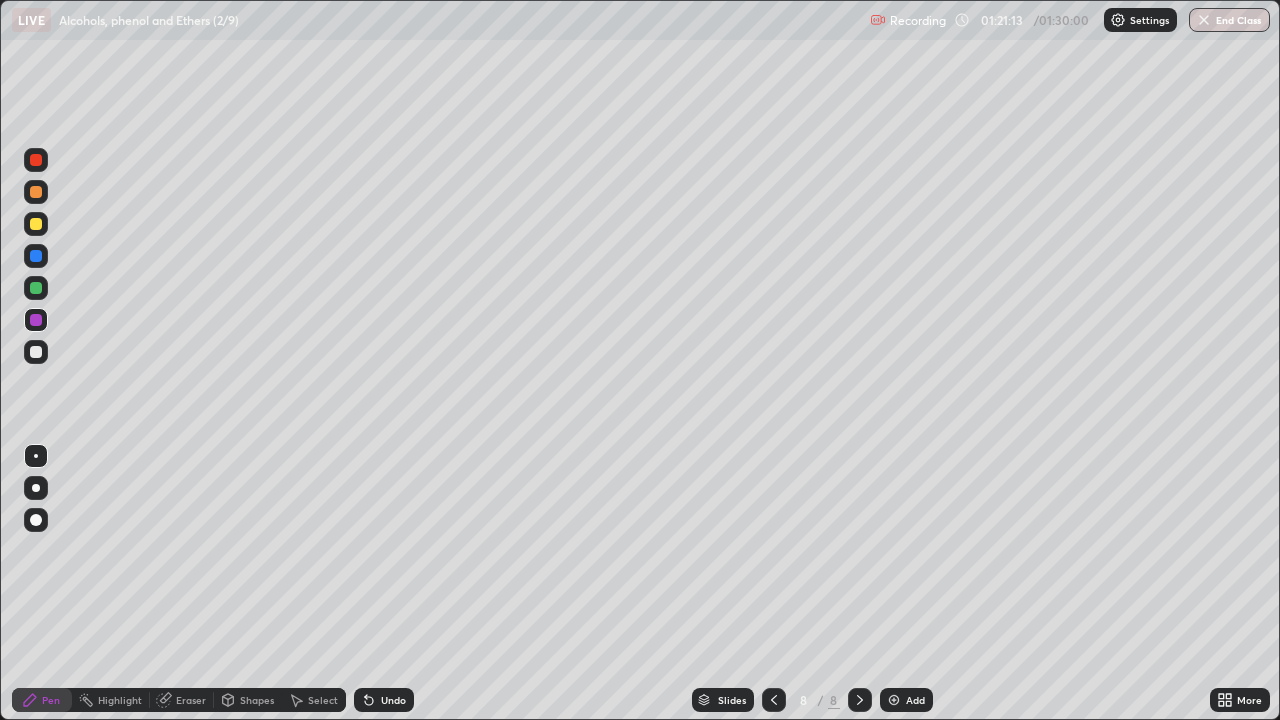click at bounding box center (36, 288) 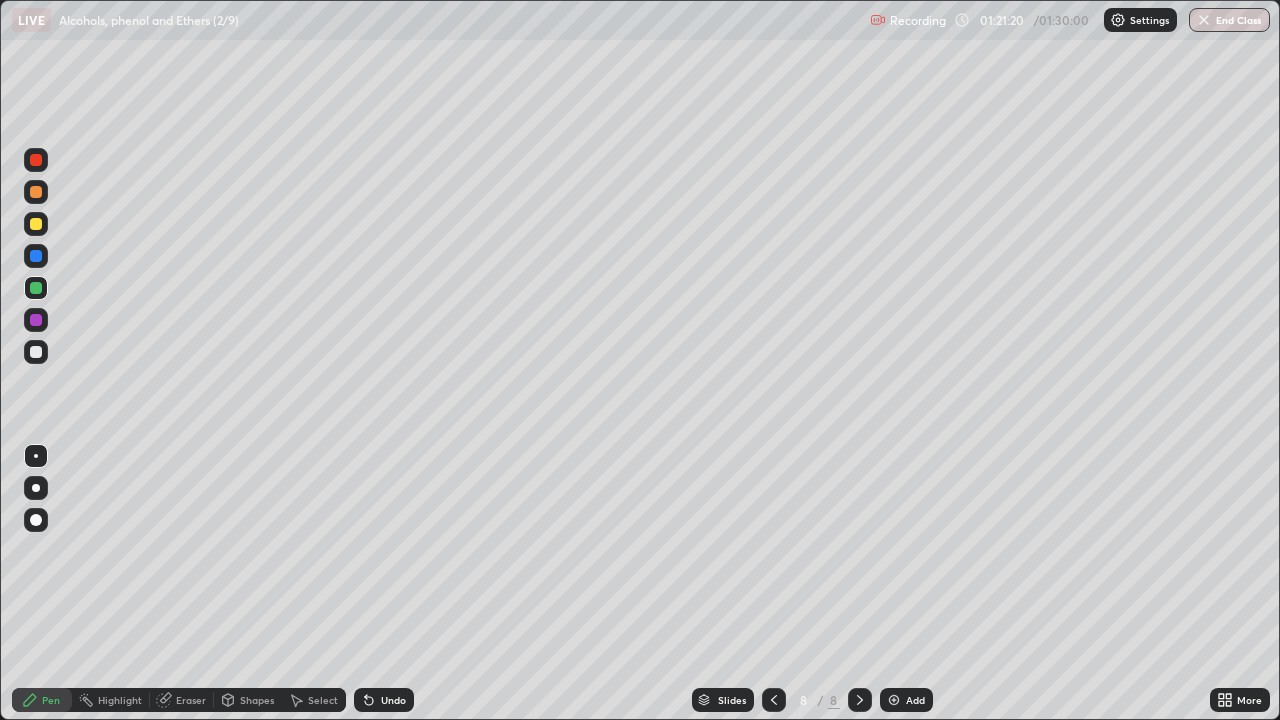 click 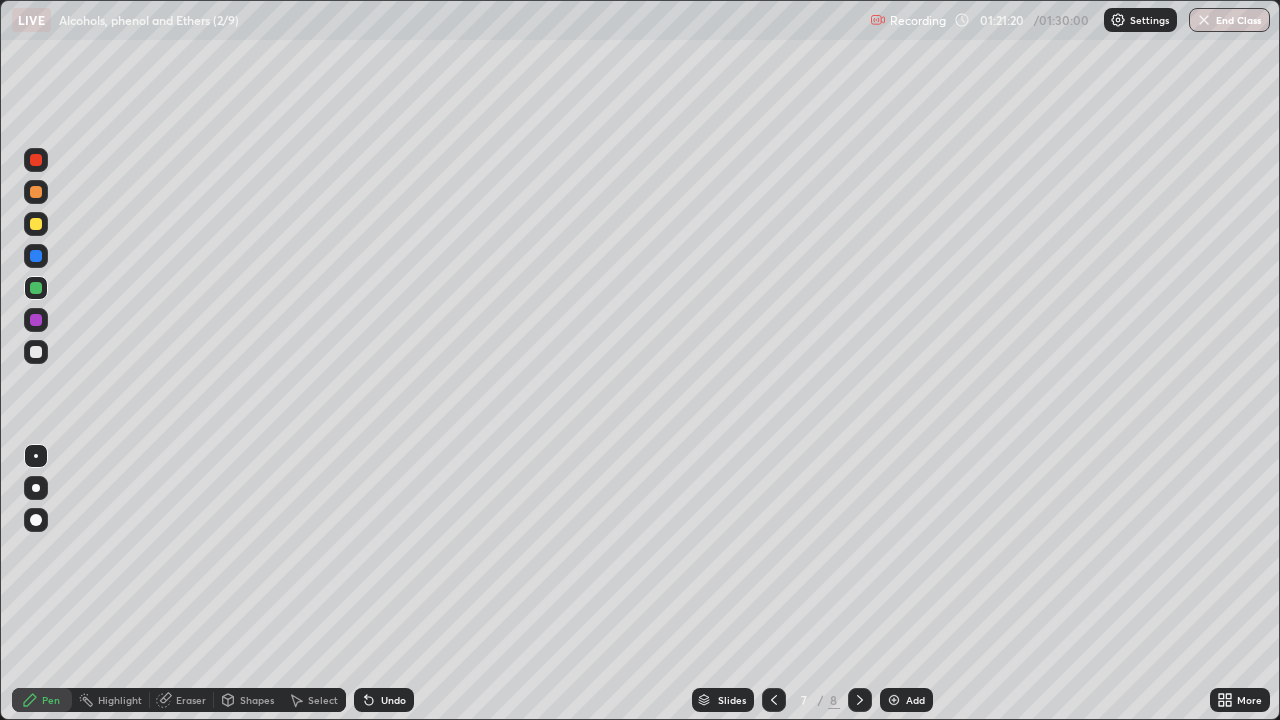 click 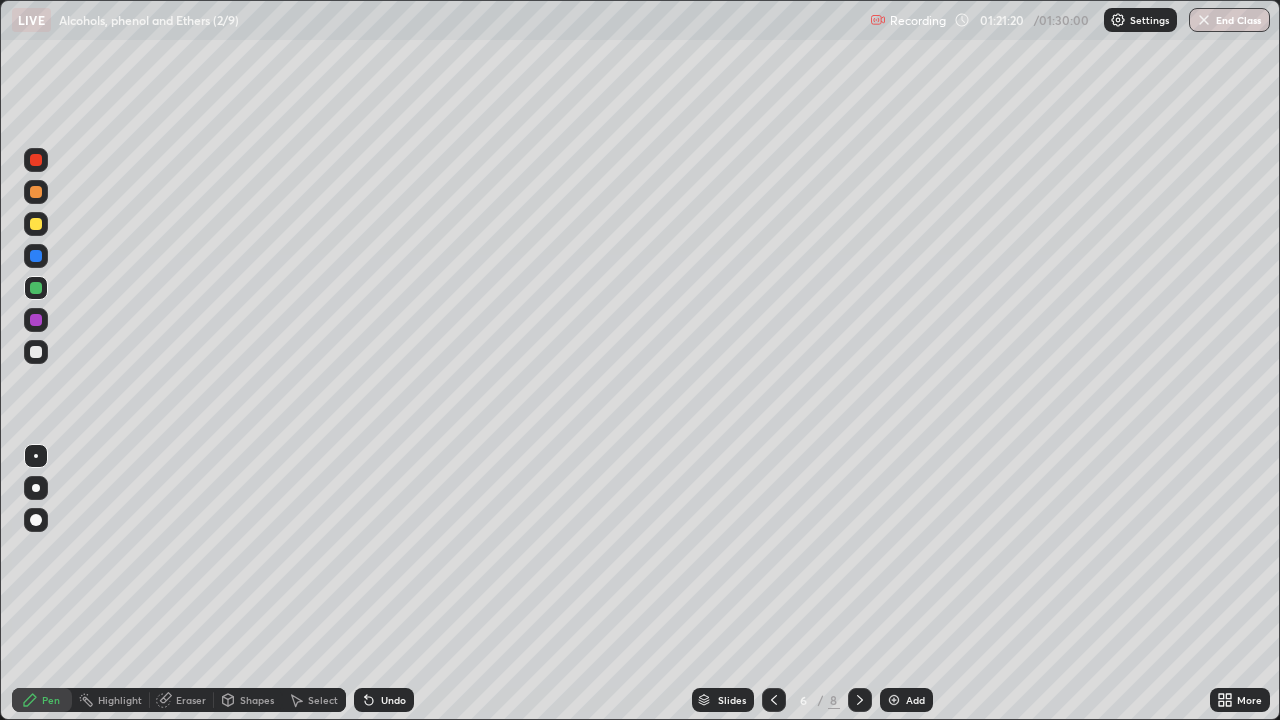 click 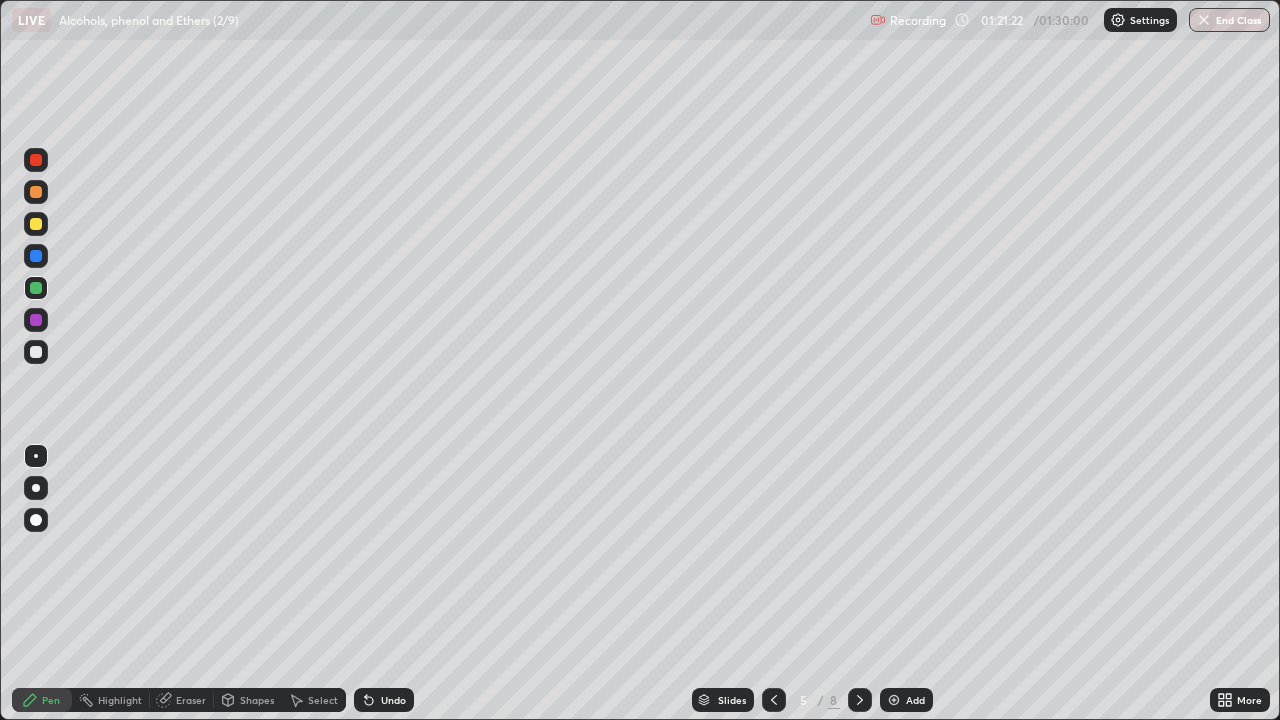 click 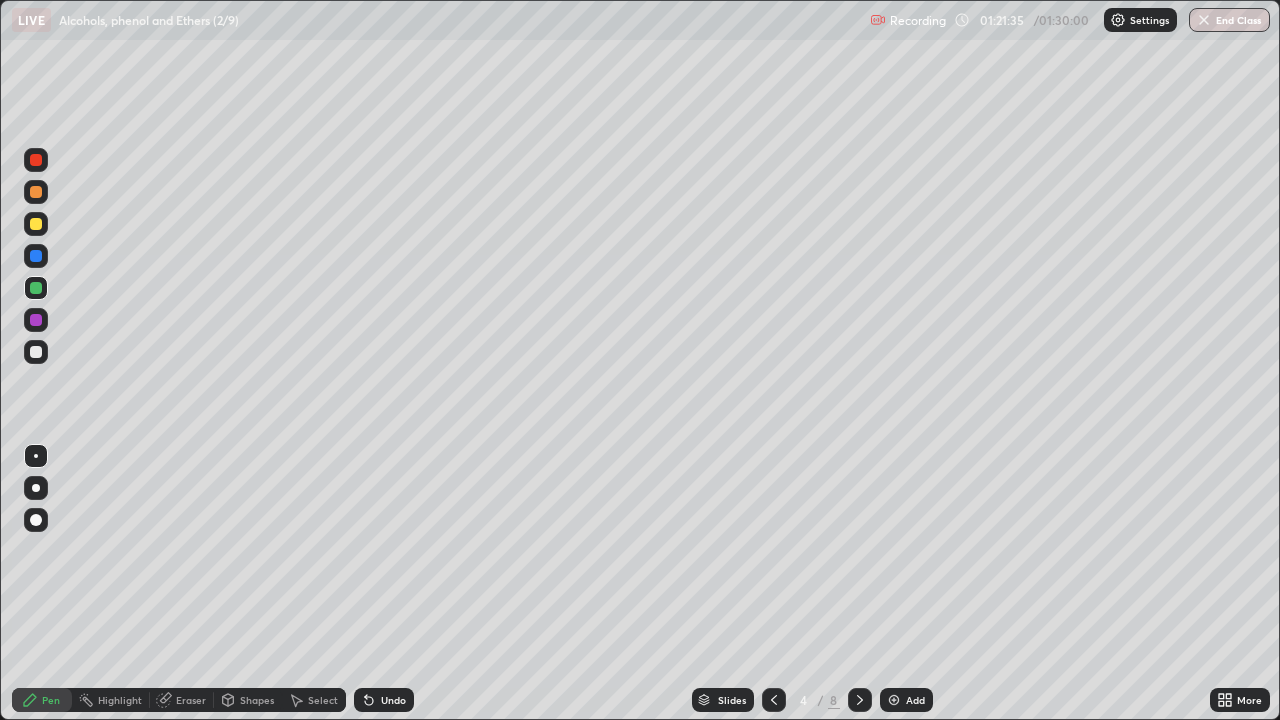 click 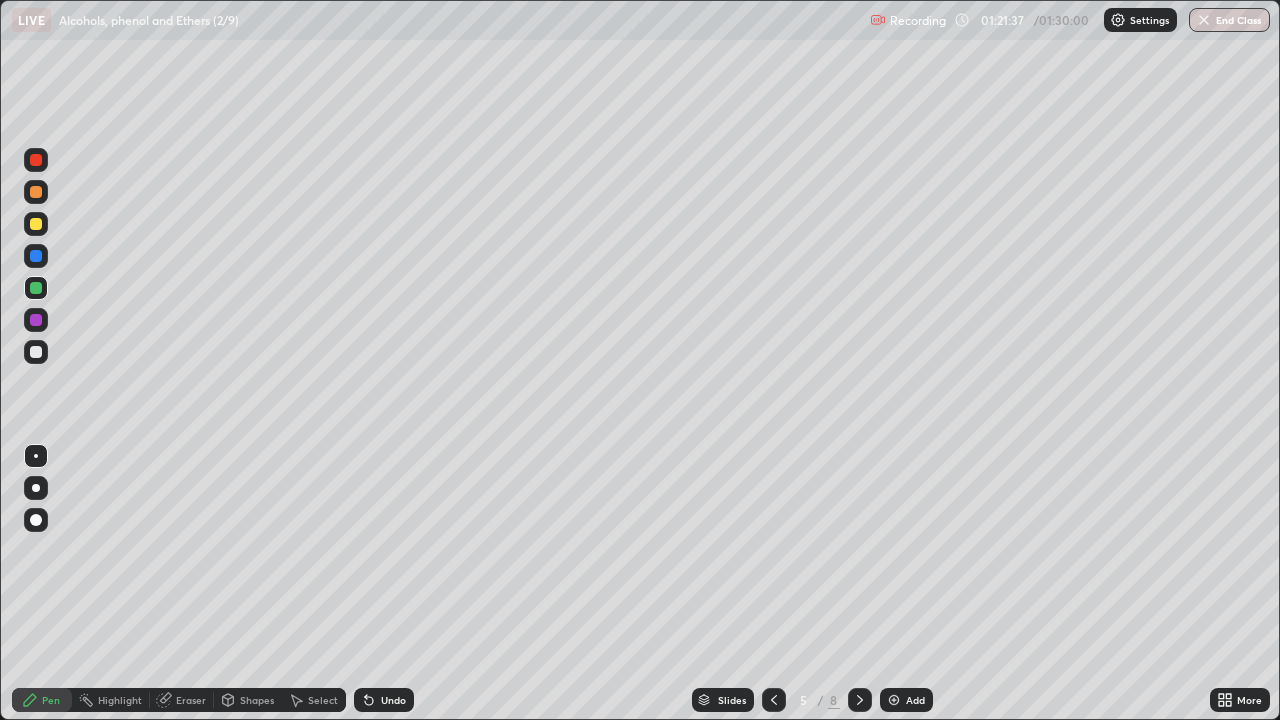 click at bounding box center [860, 700] 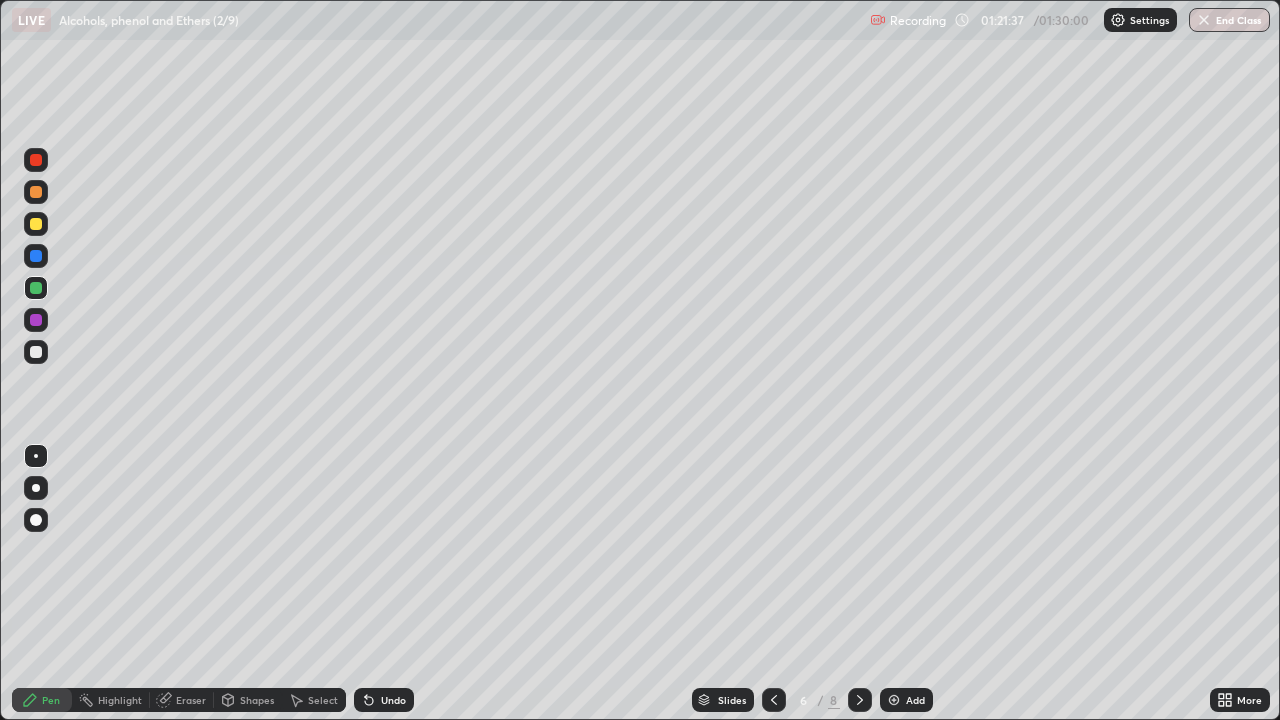 click 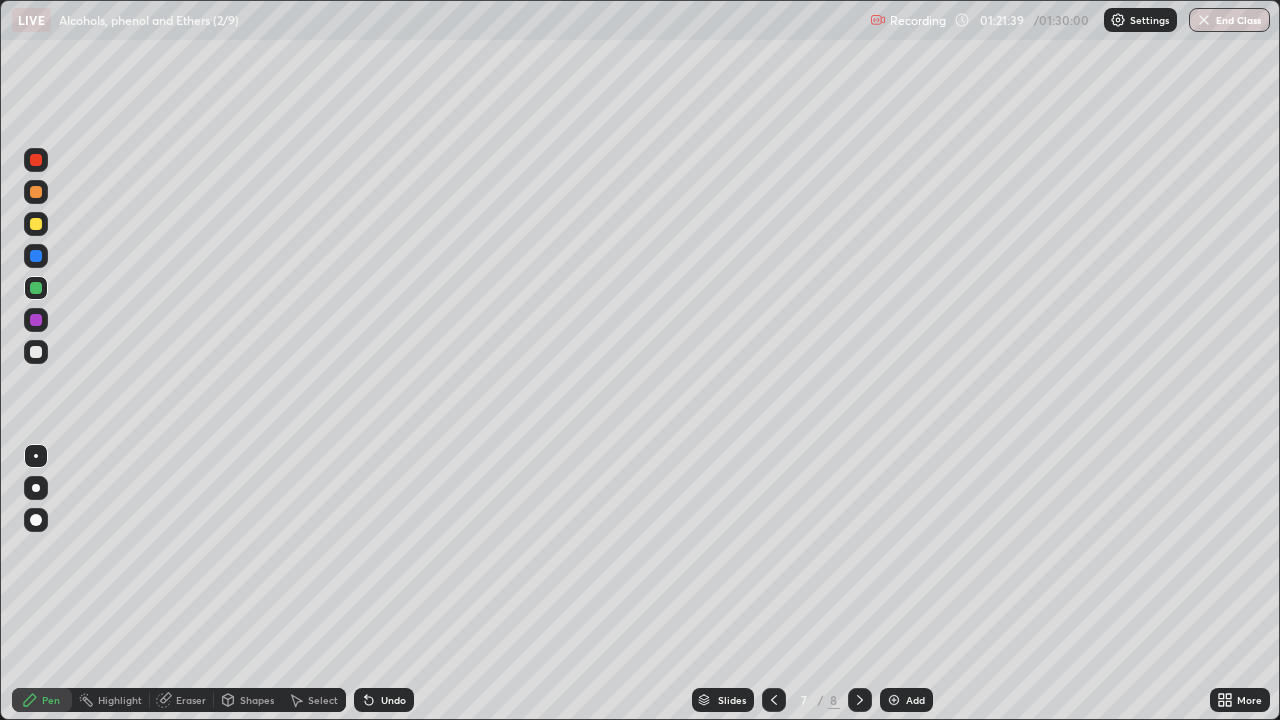 click at bounding box center [860, 700] 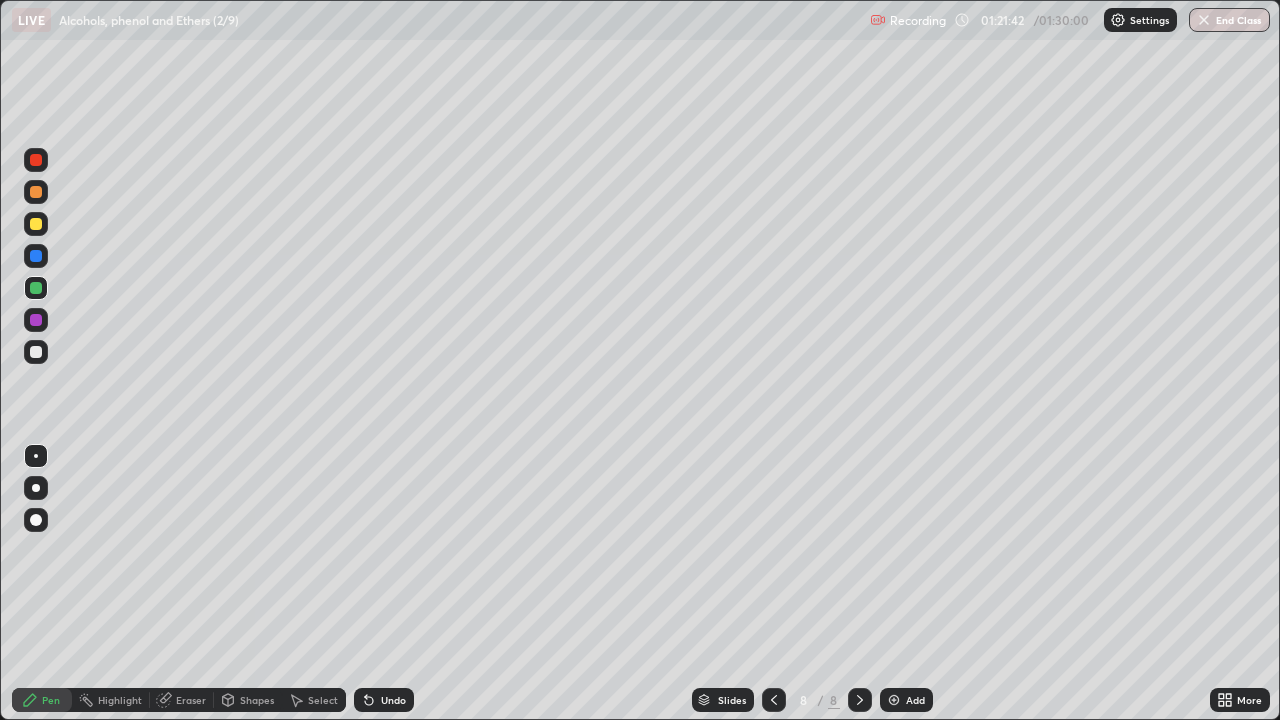 click at bounding box center (36, 352) 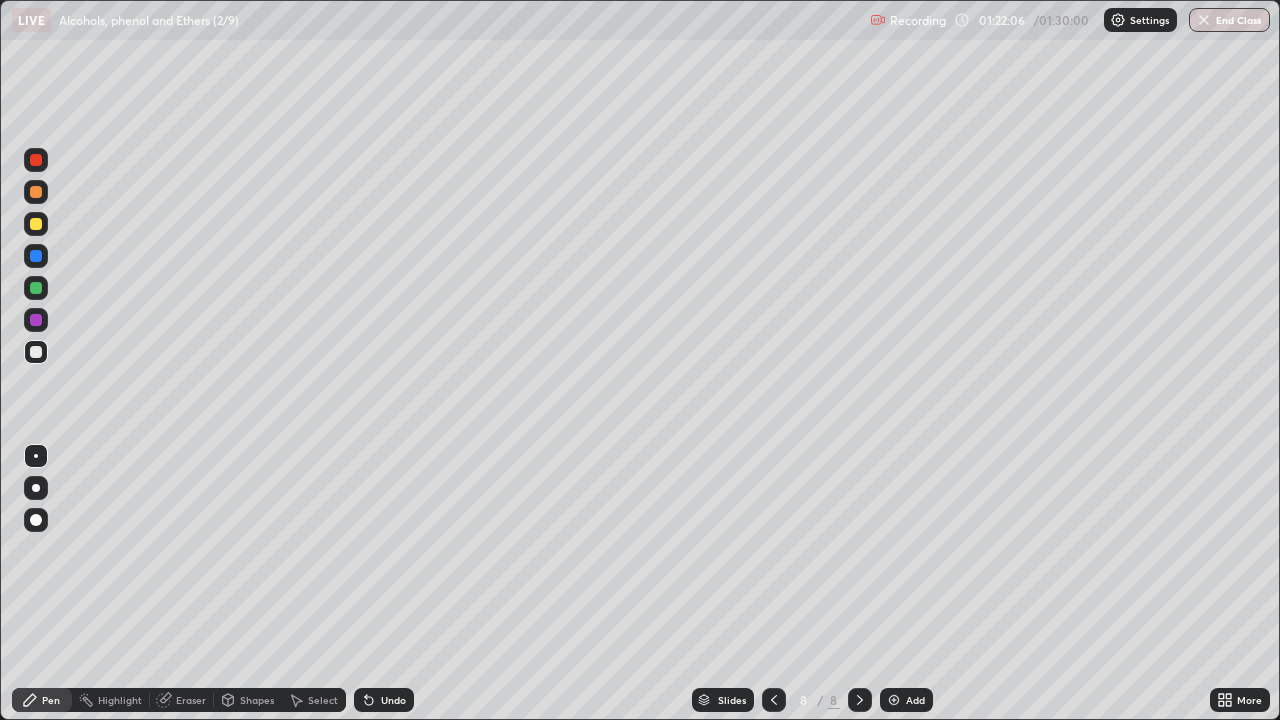 click 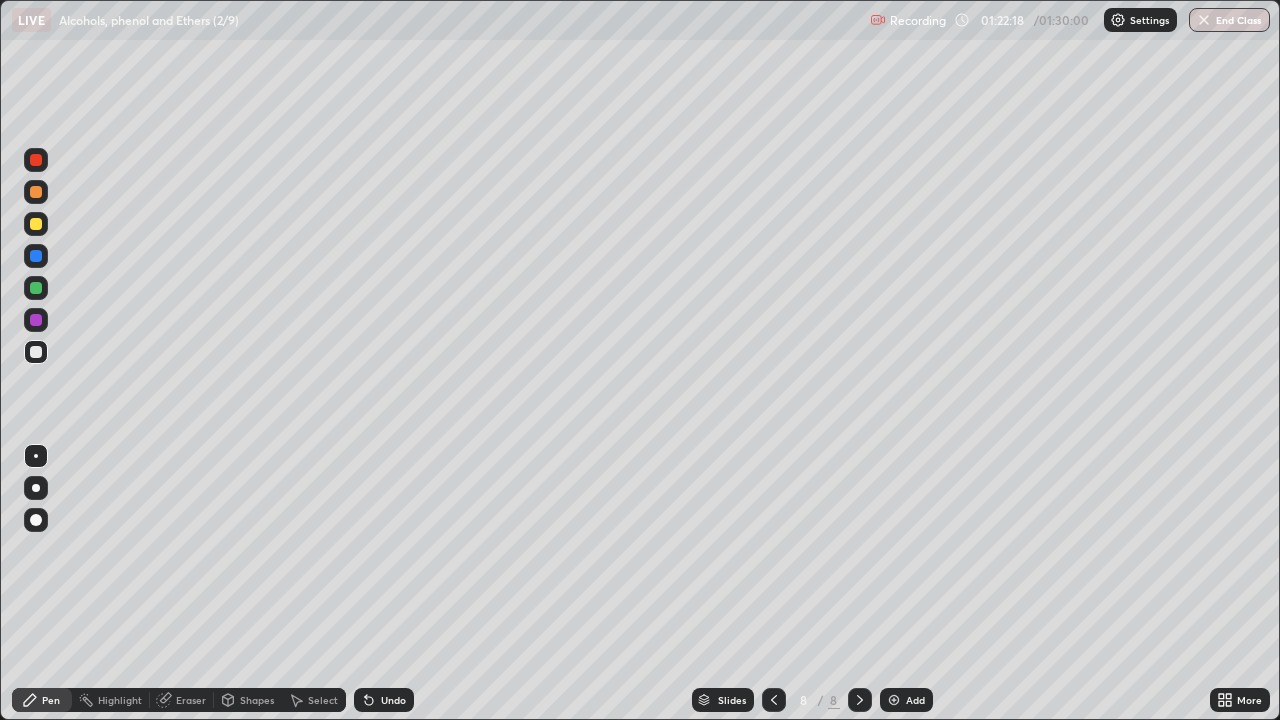 click on "Shapes" at bounding box center (257, 700) 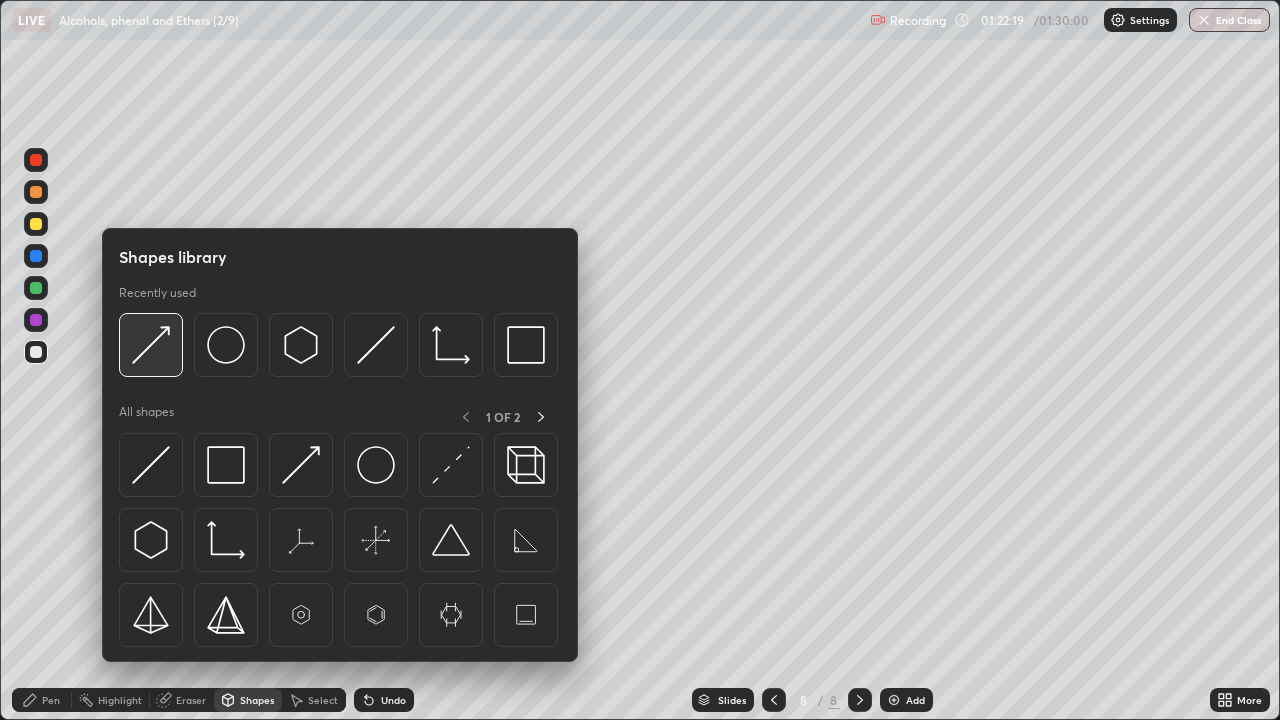click at bounding box center [151, 345] 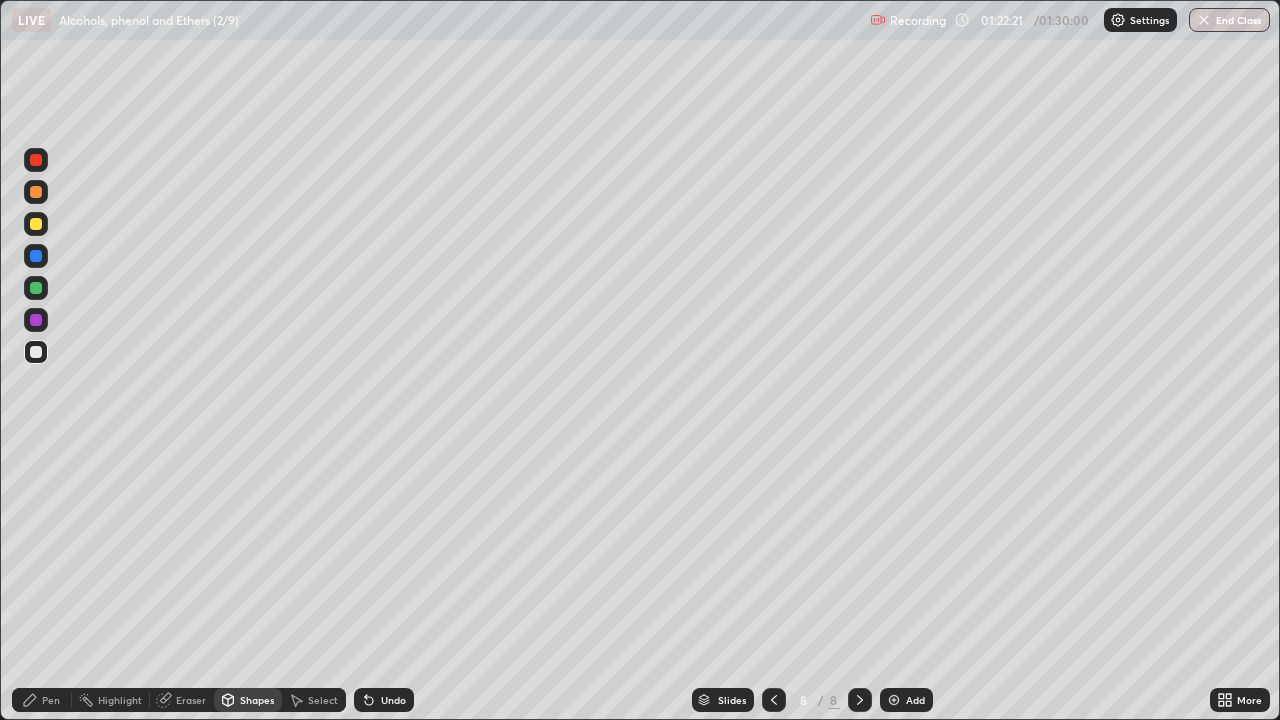 click on "Pen" at bounding box center (51, 700) 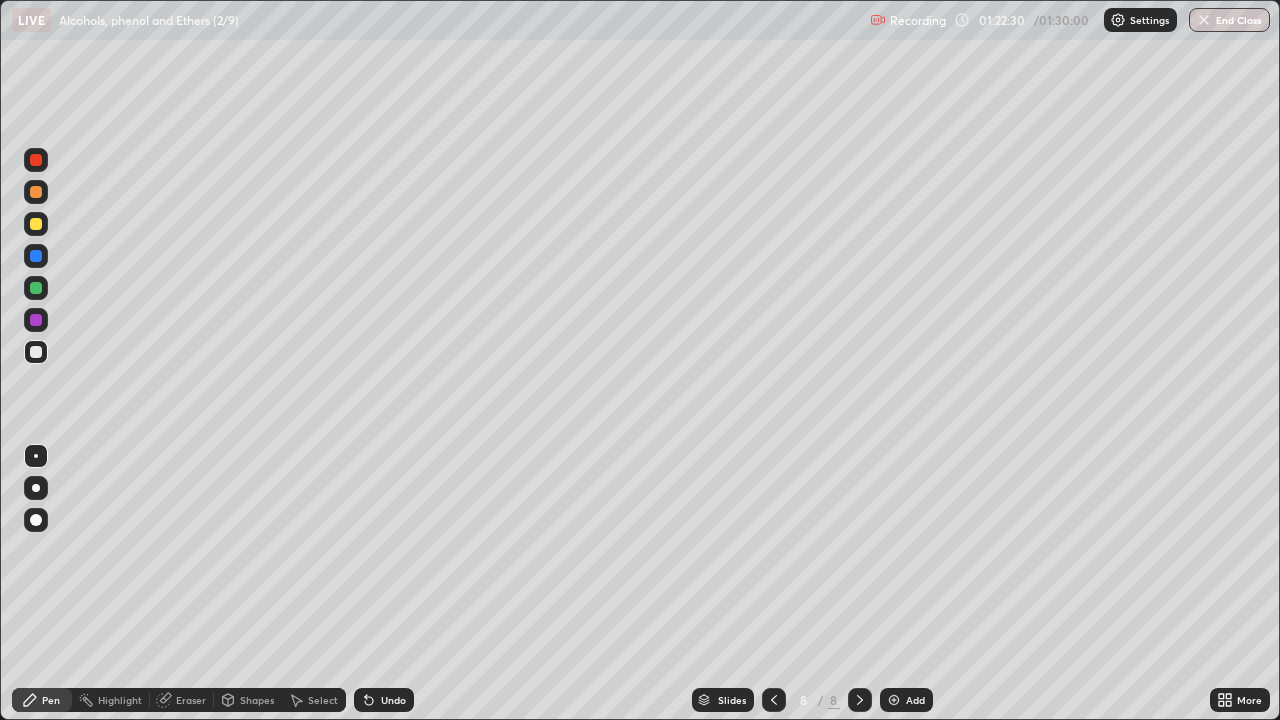click at bounding box center [36, 192] 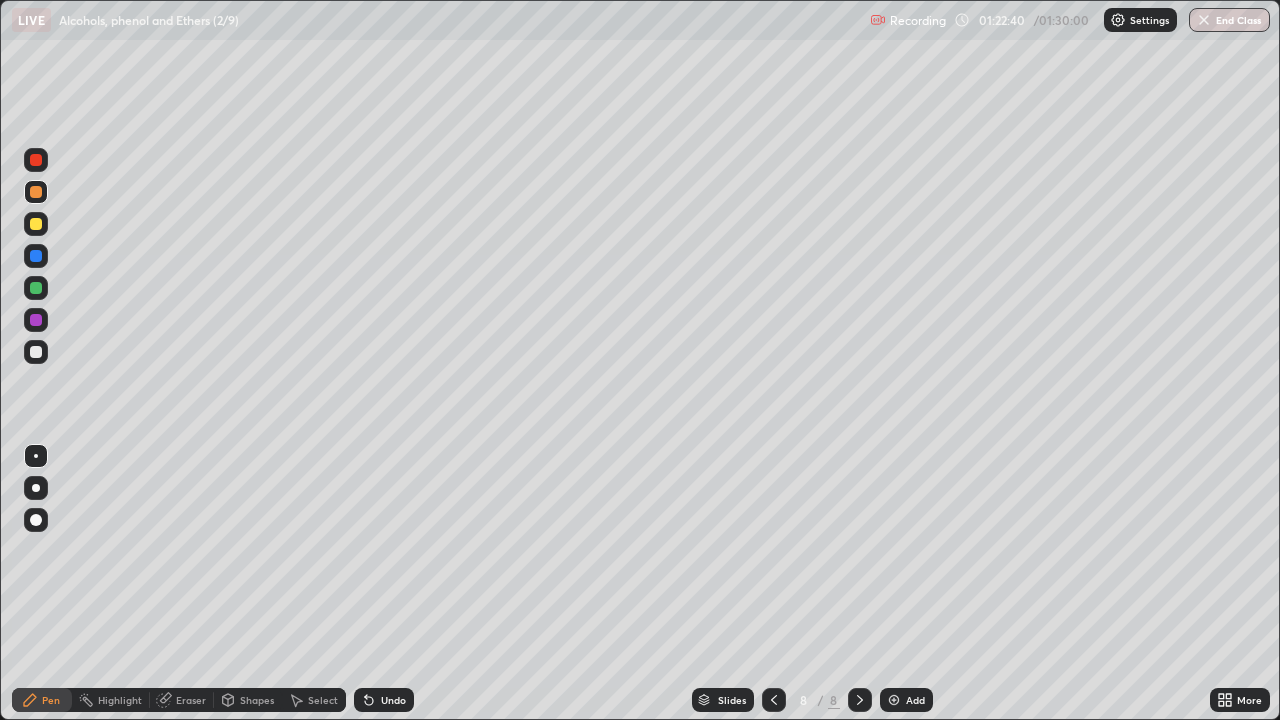 click at bounding box center [36, 352] 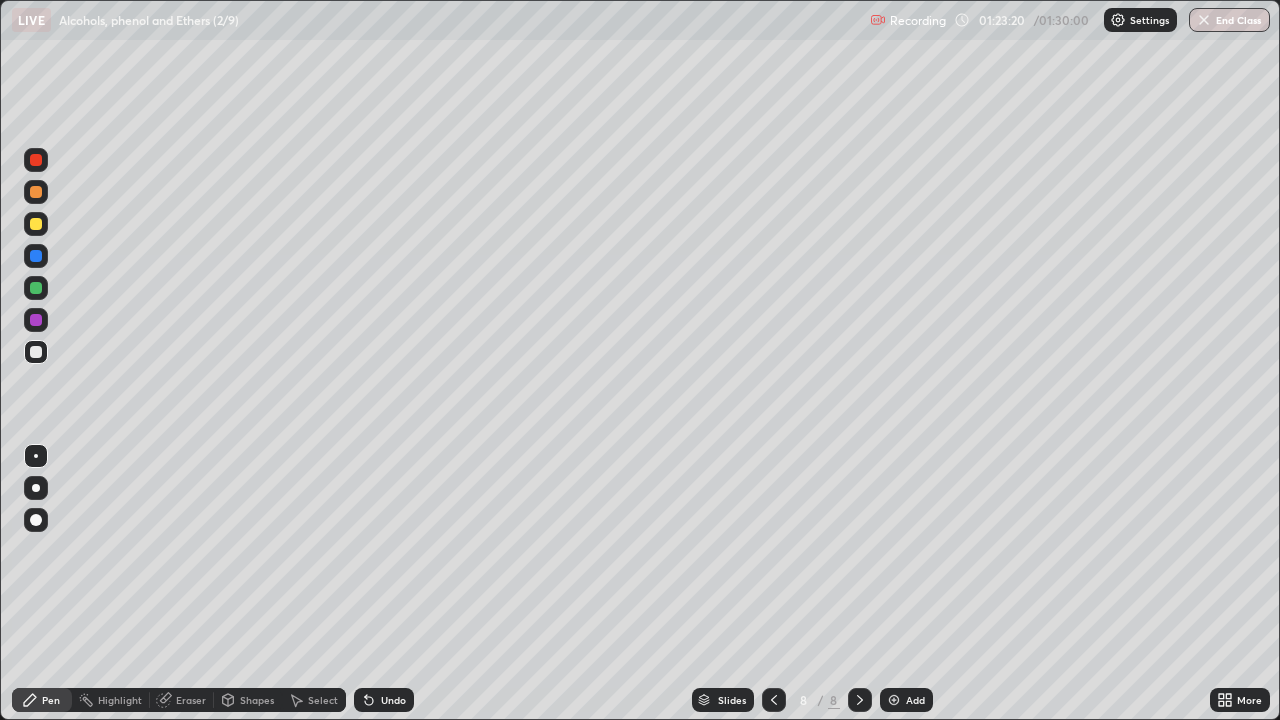 click at bounding box center [36, 352] 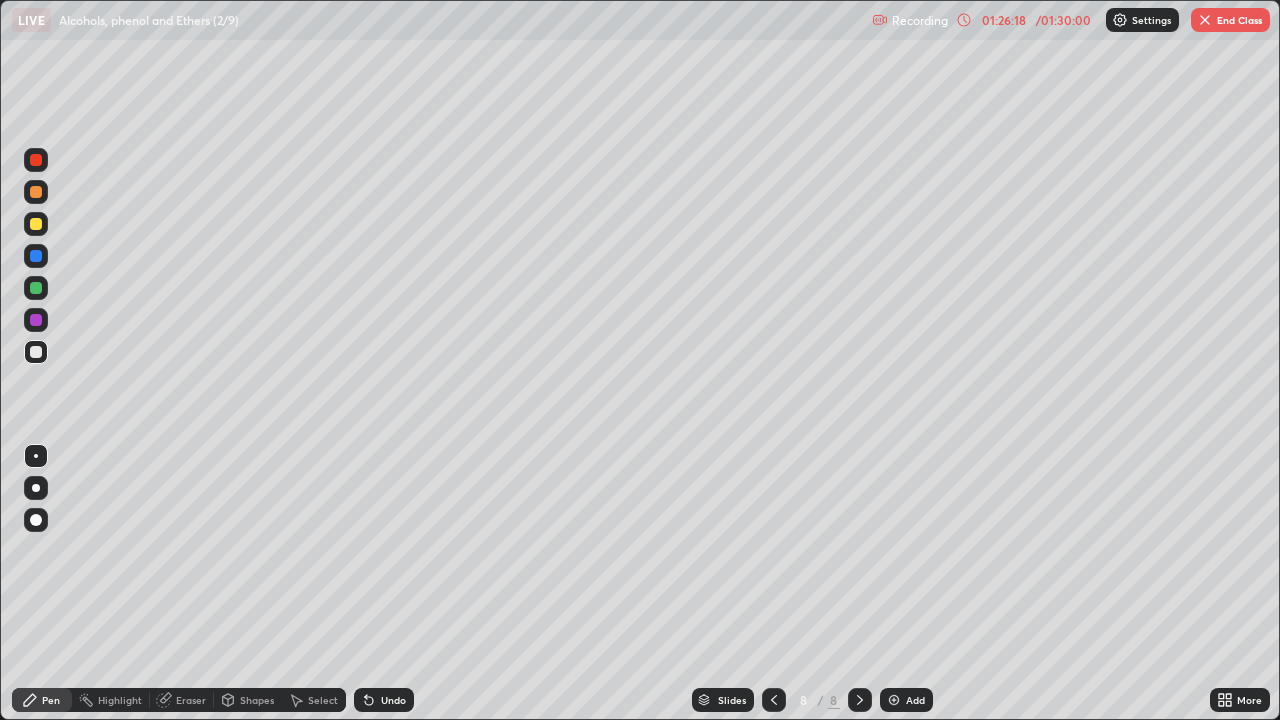 click on "Slides" at bounding box center (732, 700) 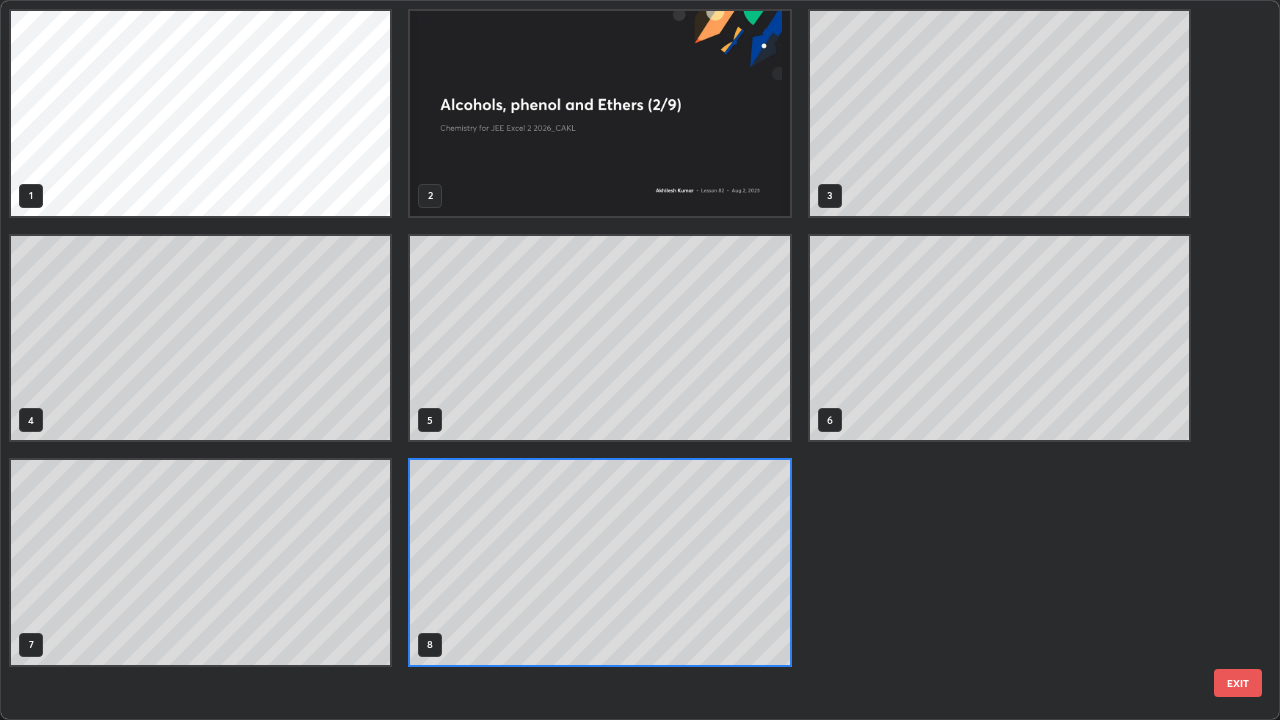scroll, scrollTop: 7, scrollLeft: 11, axis: both 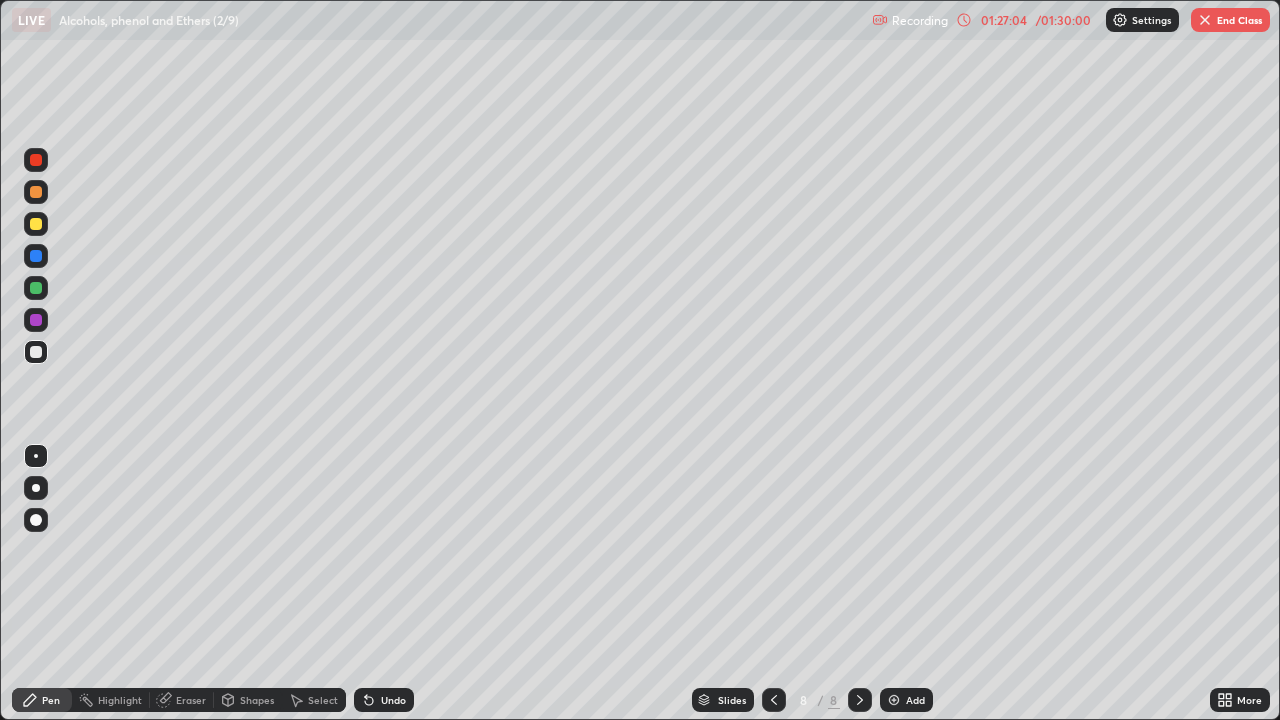 click on "End Class" at bounding box center [1230, 20] 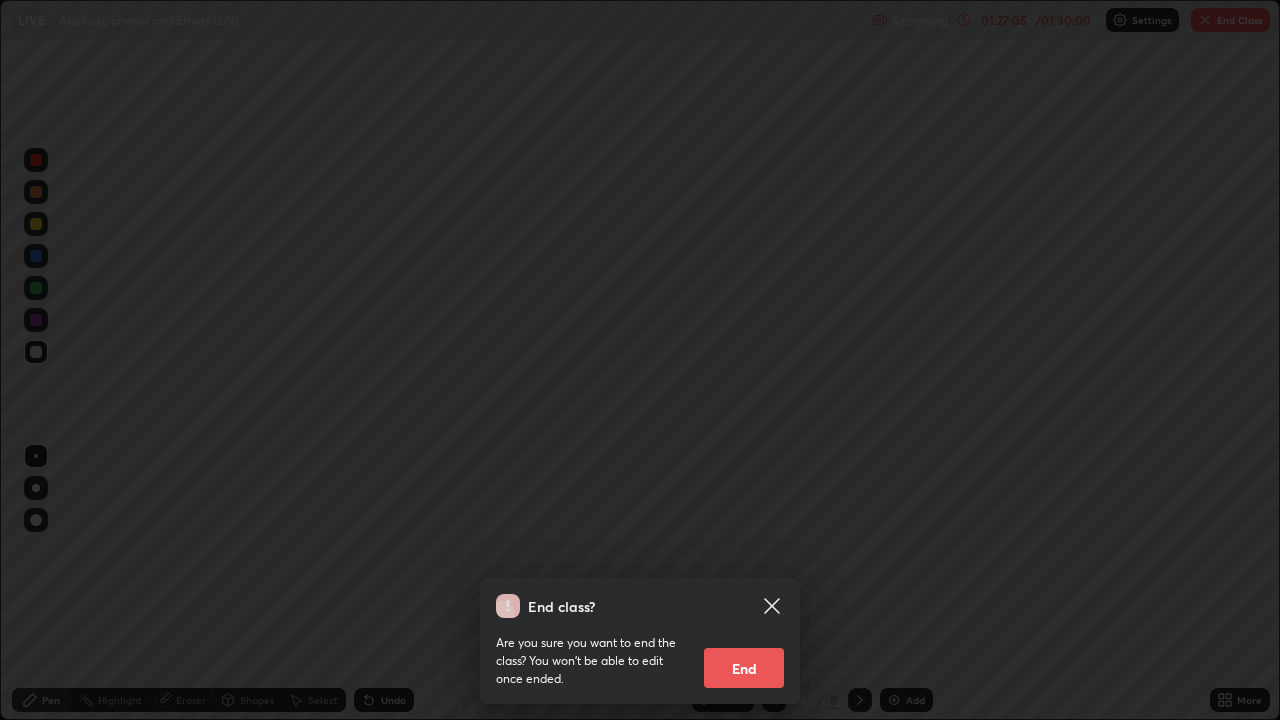 click on "End" at bounding box center [744, 668] 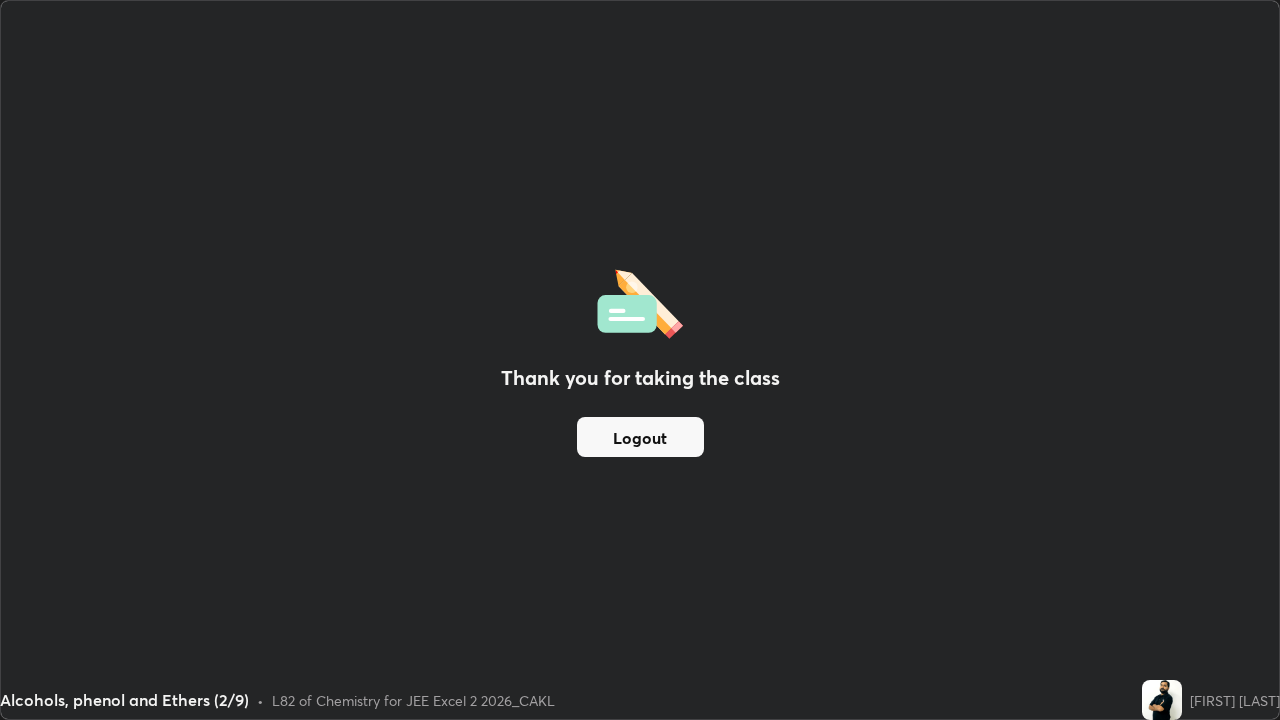 click on "Thank you for taking the class Logout" at bounding box center [640, 360] 